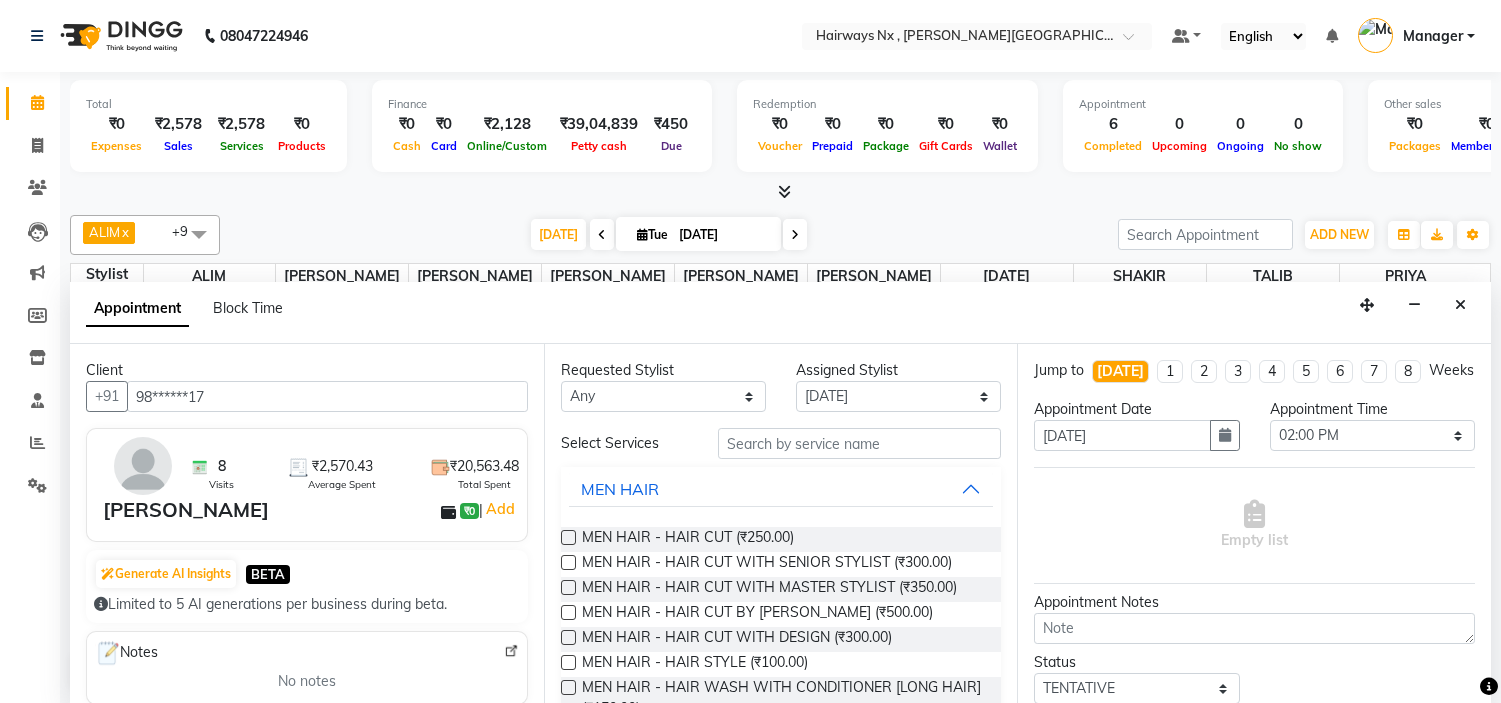 select on "66431" 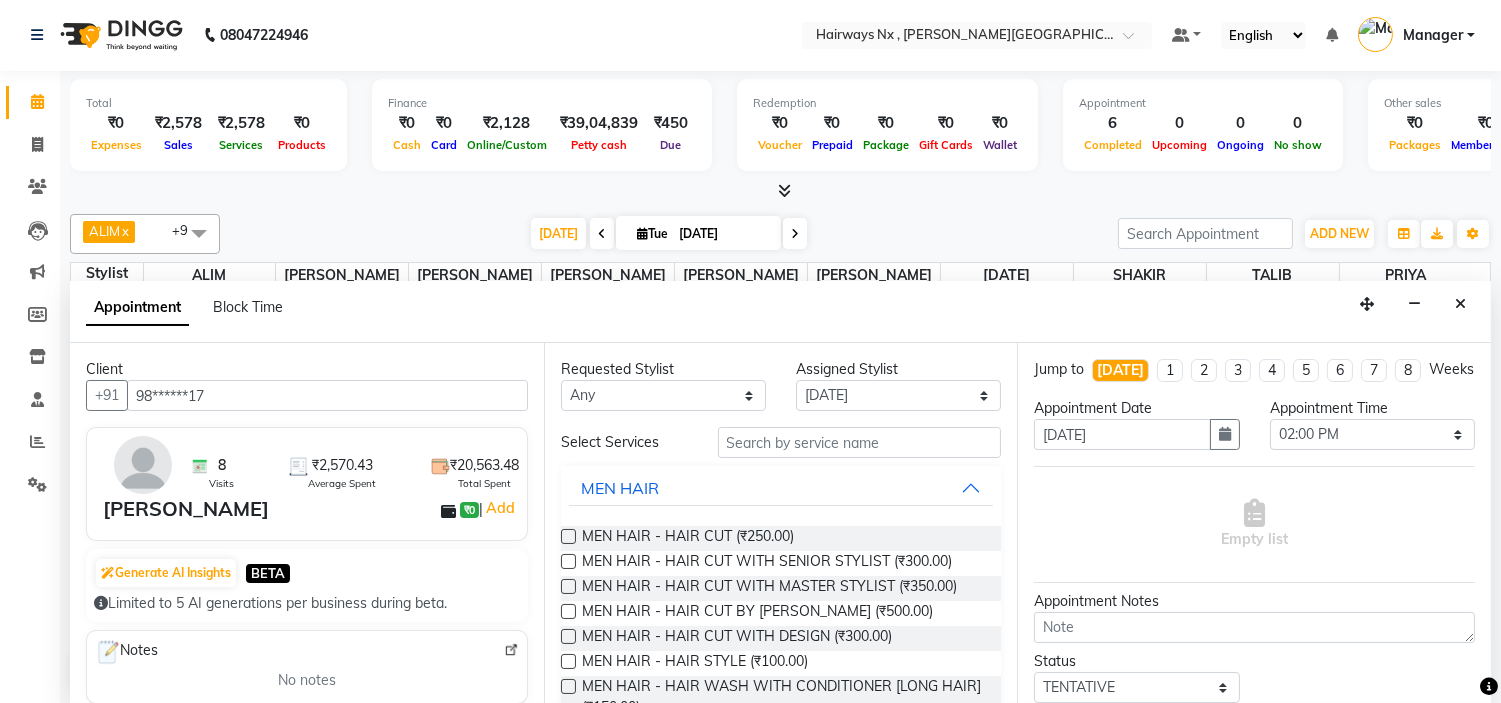 scroll, scrollTop: 0, scrollLeft: 0, axis: both 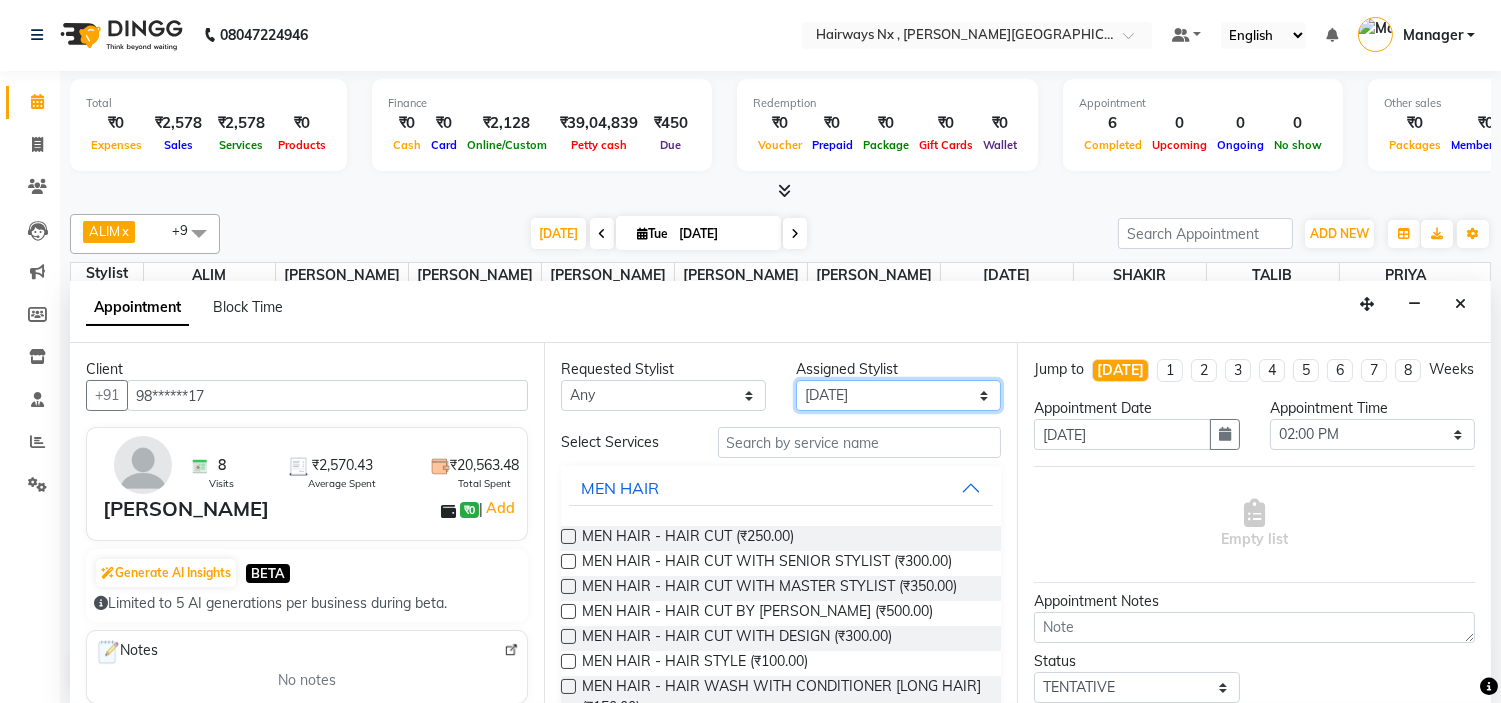 click on "Select [PERSON_NAME] KAMAL [PERSON_NAME] Manager [PERSON_NAME][DATE]  [PERSON_NAME]  [PERSON_NAME] [PERSON_NAME] [PERSON_NAME]" at bounding box center (898, 395) 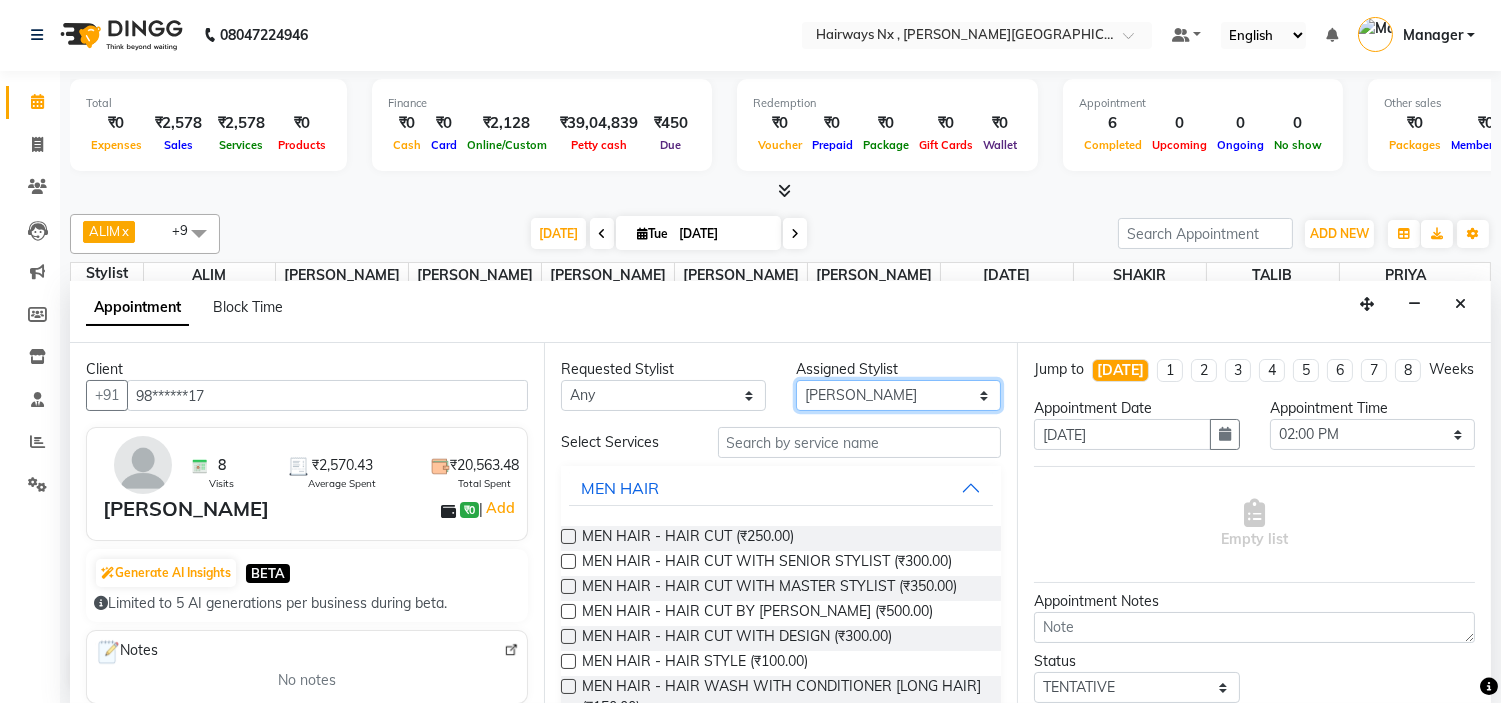 click on "Select [PERSON_NAME] KAMAL [PERSON_NAME] Manager [PERSON_NAME][DATE]  [PERSON_NAME]  [PERSON_NAME] [PERSON_NAME] [PERSON_NAME]" at bounding box center [898, 395] 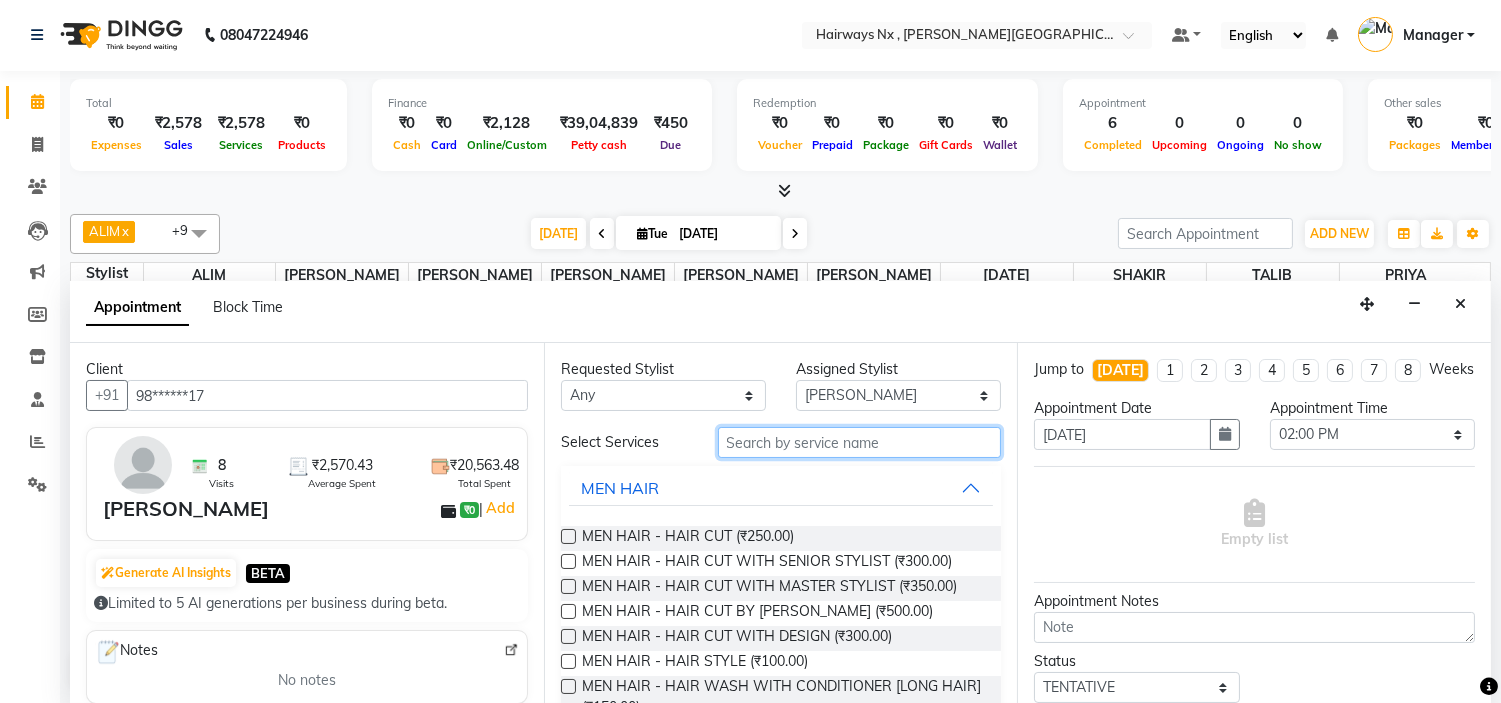 click at bounding box center (860, 442) 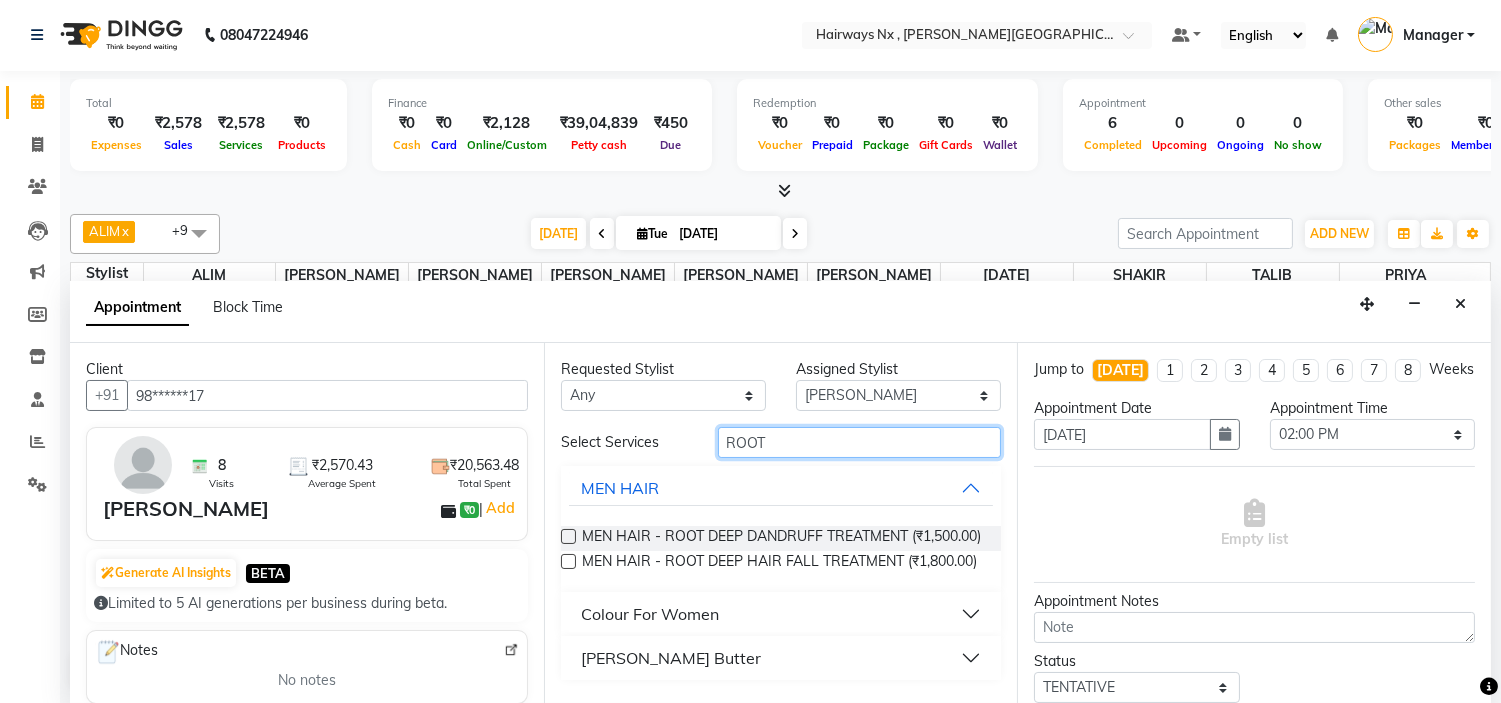 type on "ROOT" 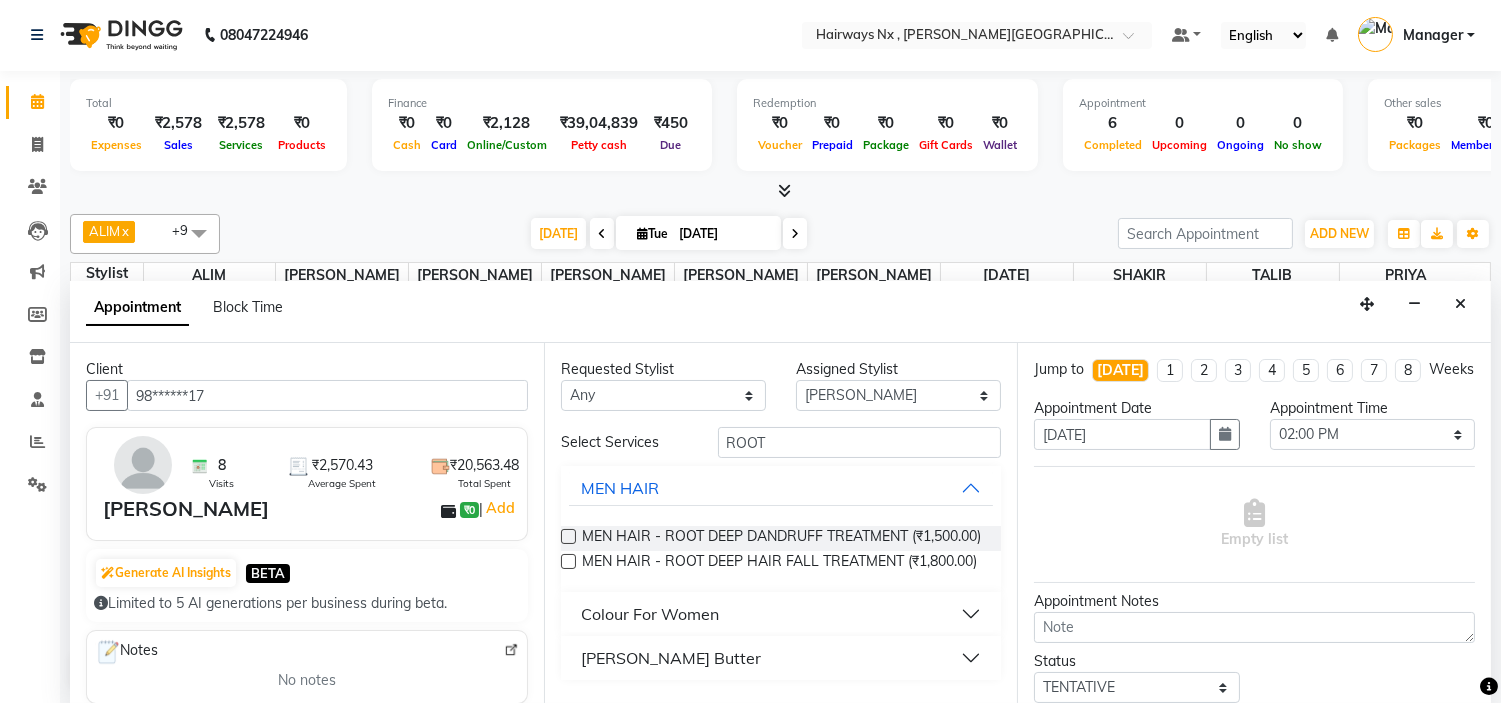 click at bounding box center [568, 536] 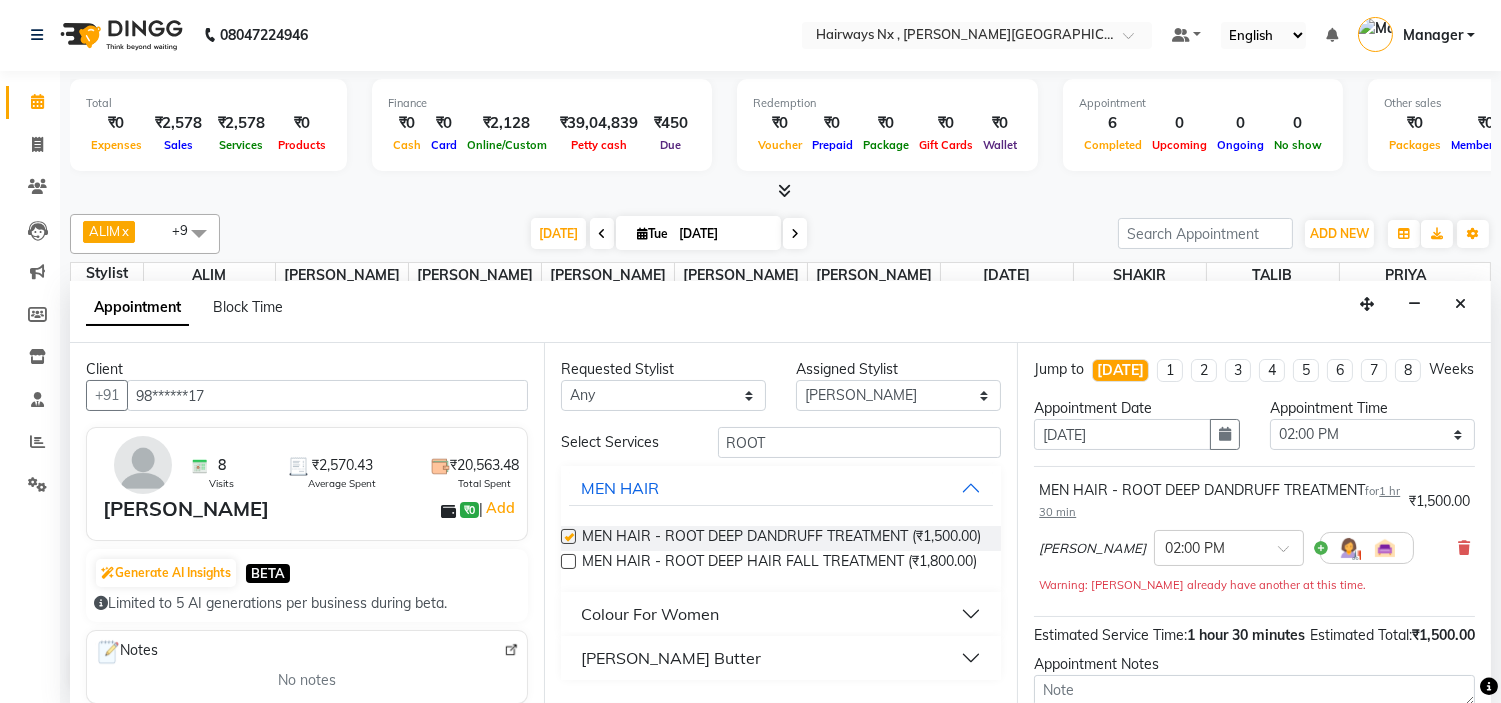 checkbox on "false" 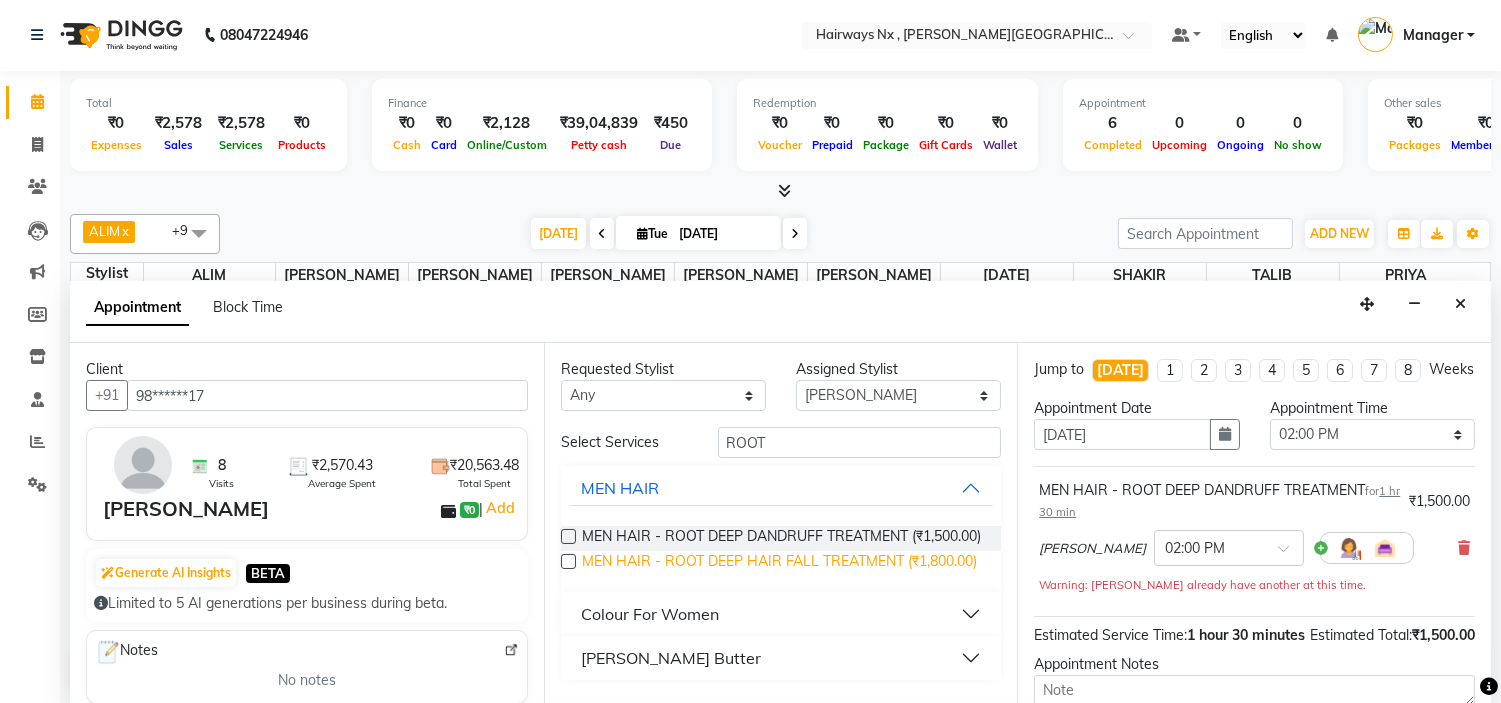 scroll, scrollTop: 26, scrollLeft: 0, axis: vertical 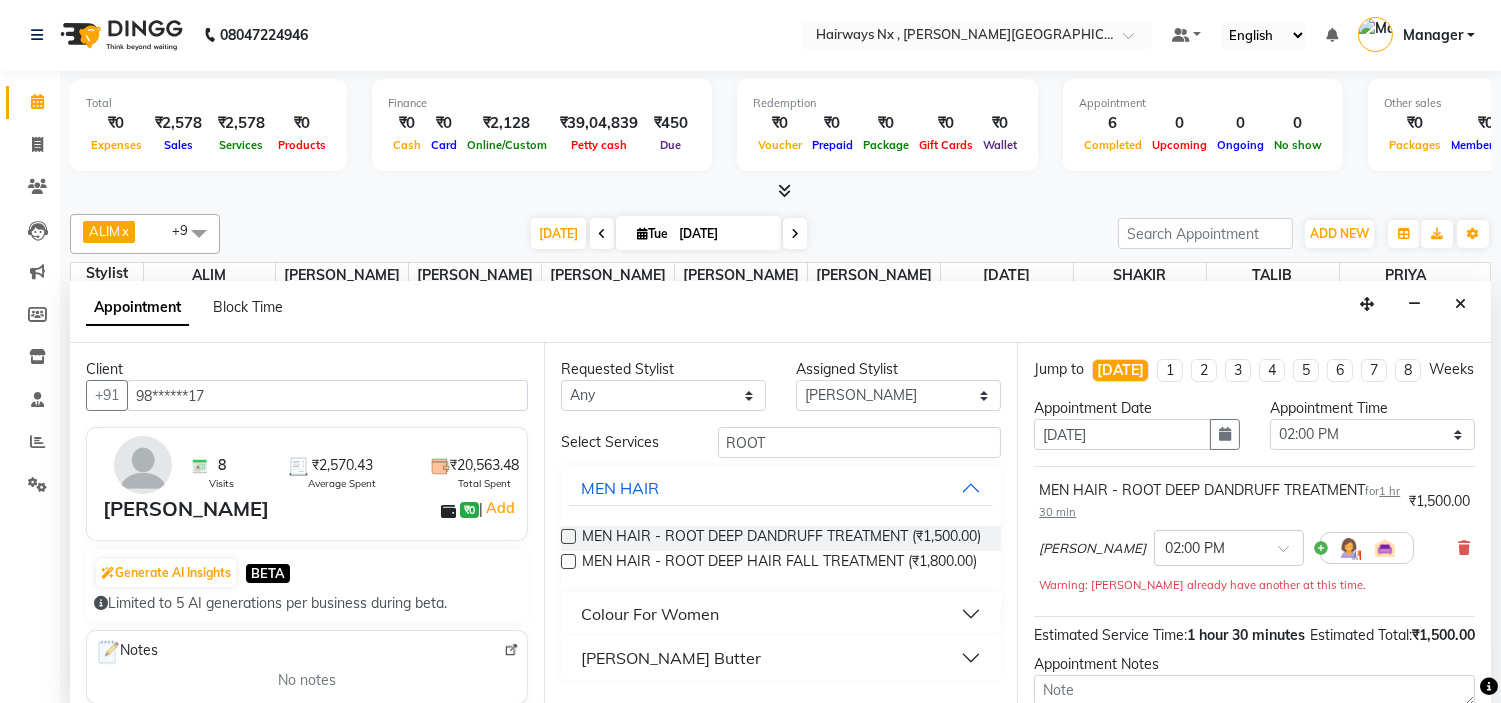 click on "Colour For Women" at bounding box center [650, 614] 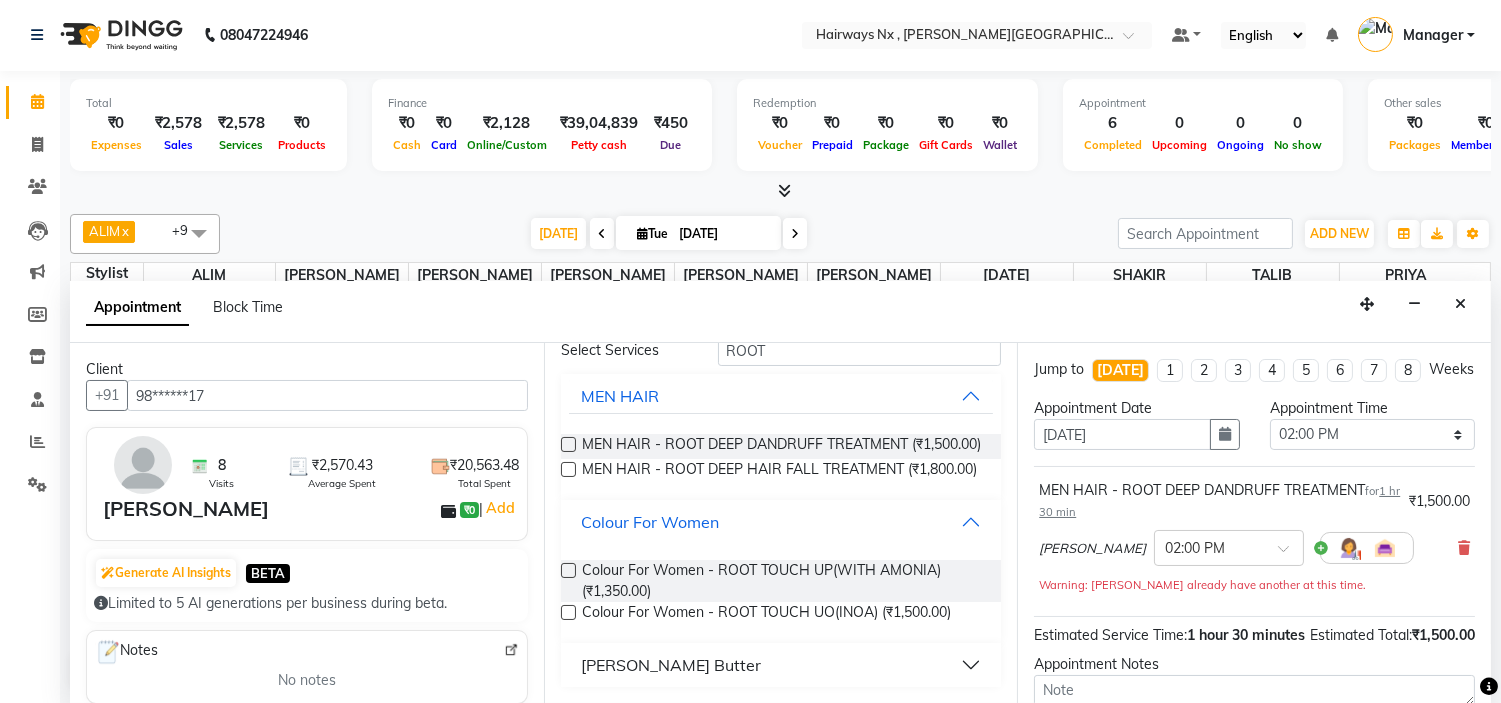 scroll, scrollTop: 125, scrollLeft: 0, axis: vertical 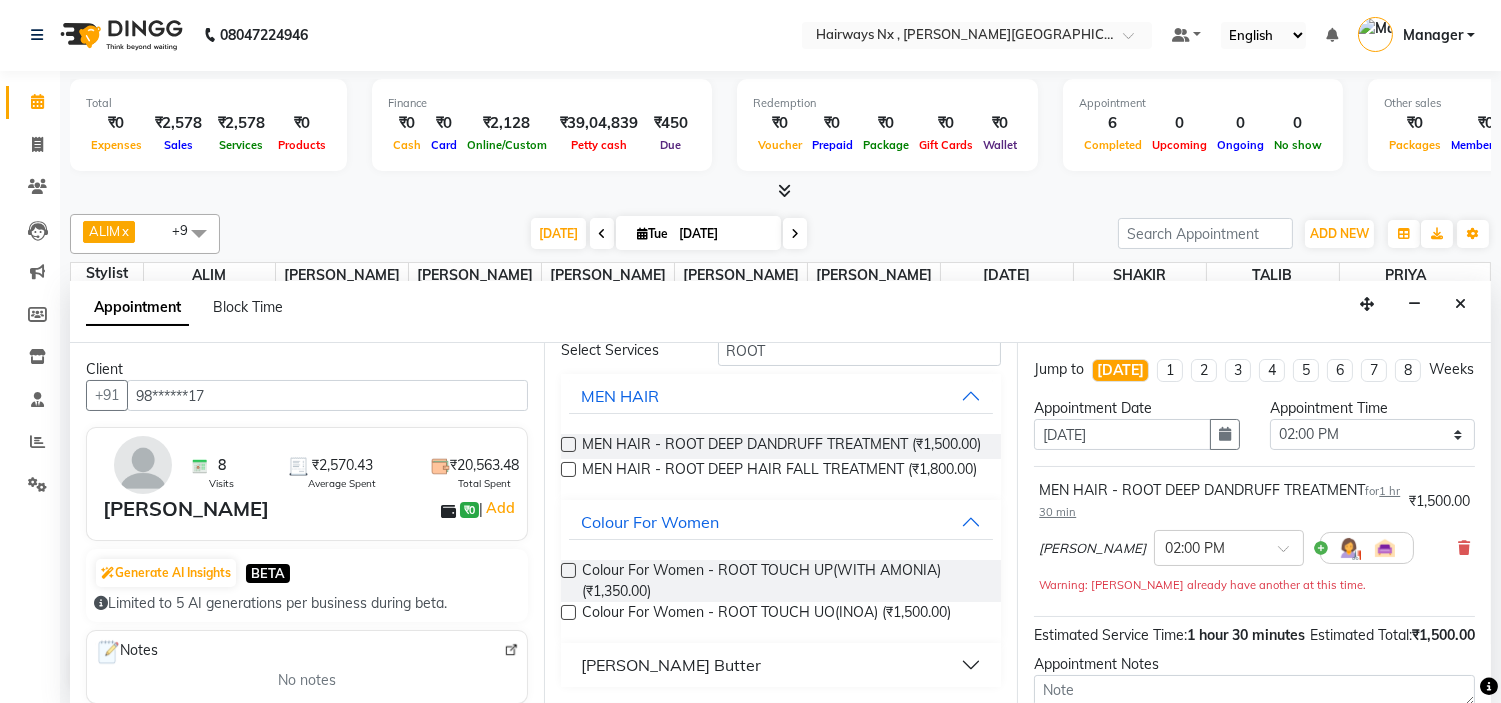 click at bounding box center [568, 612] 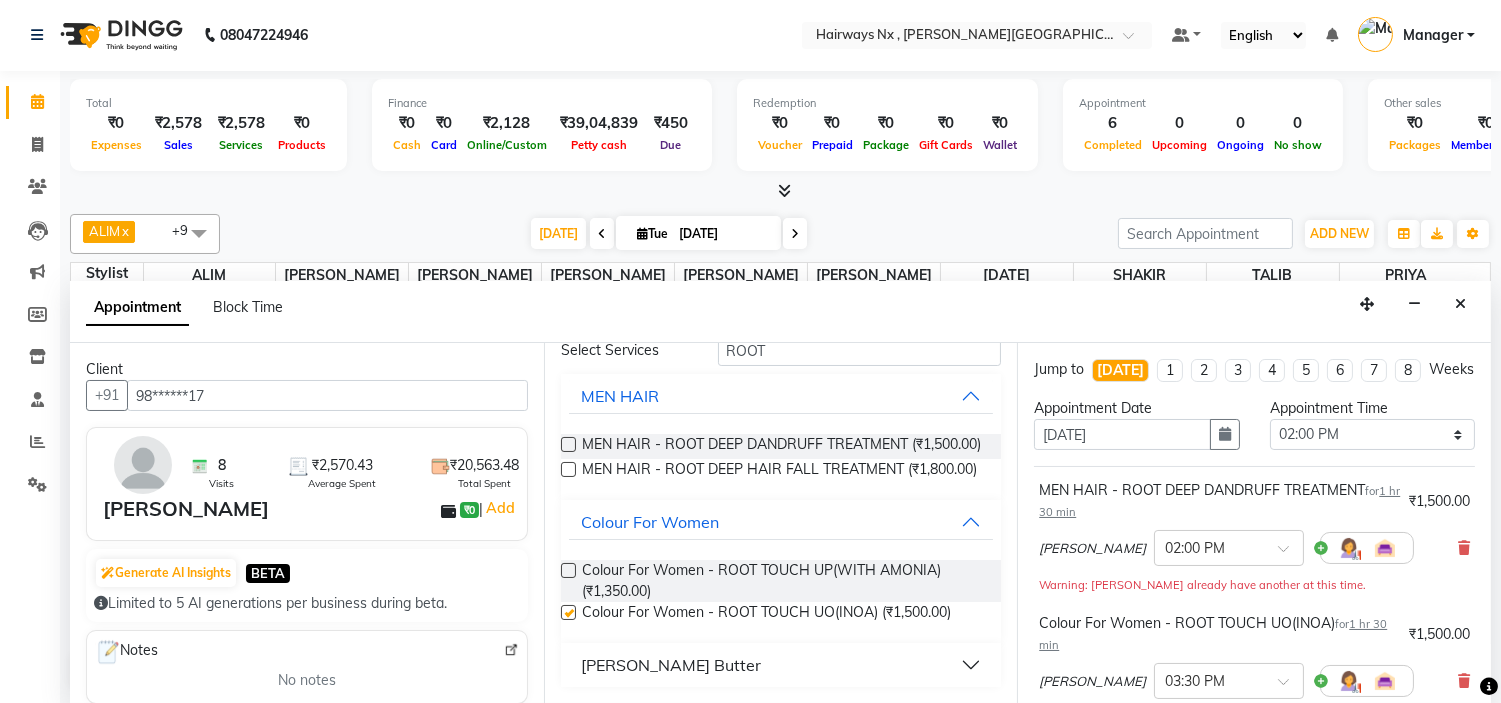 checkbox on "false" 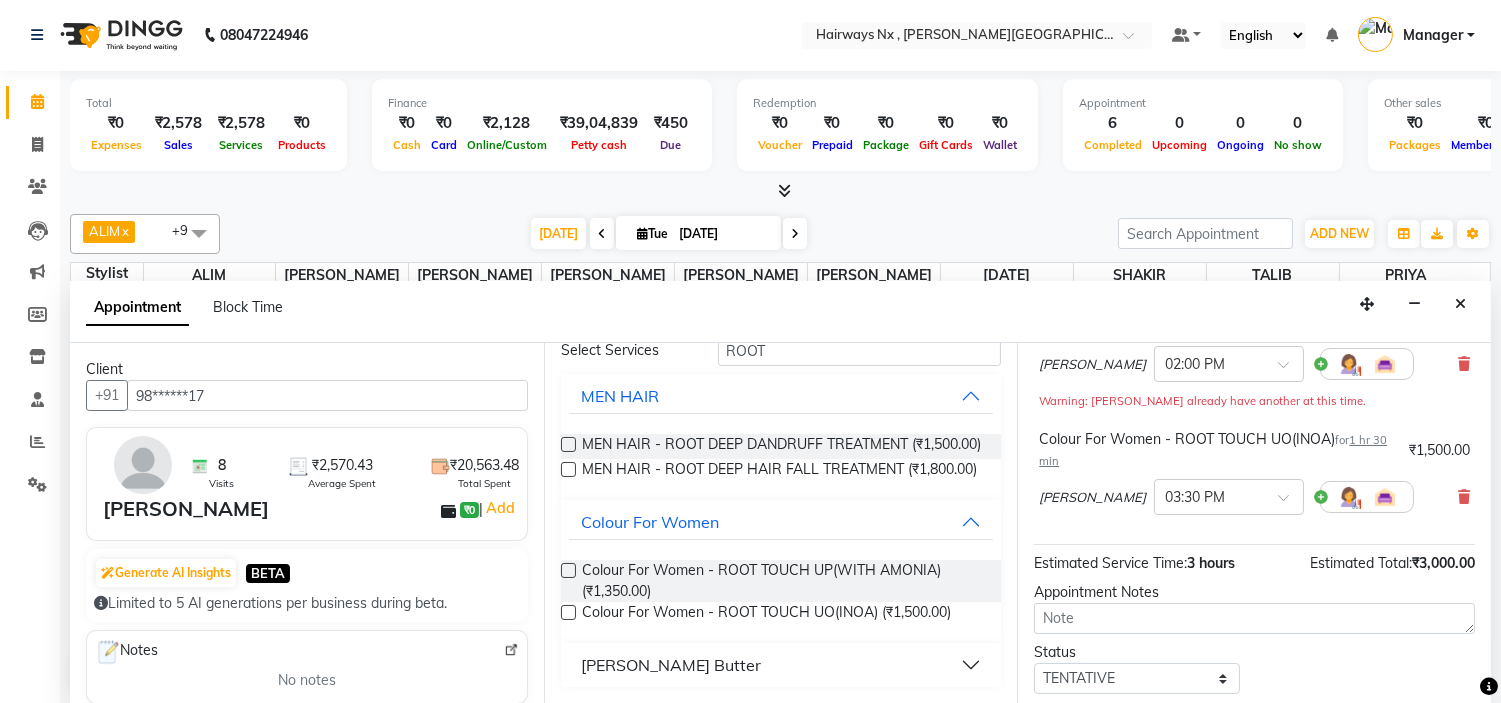 scroll, scrollTop: 0, scrollLeft: 0, axis: both 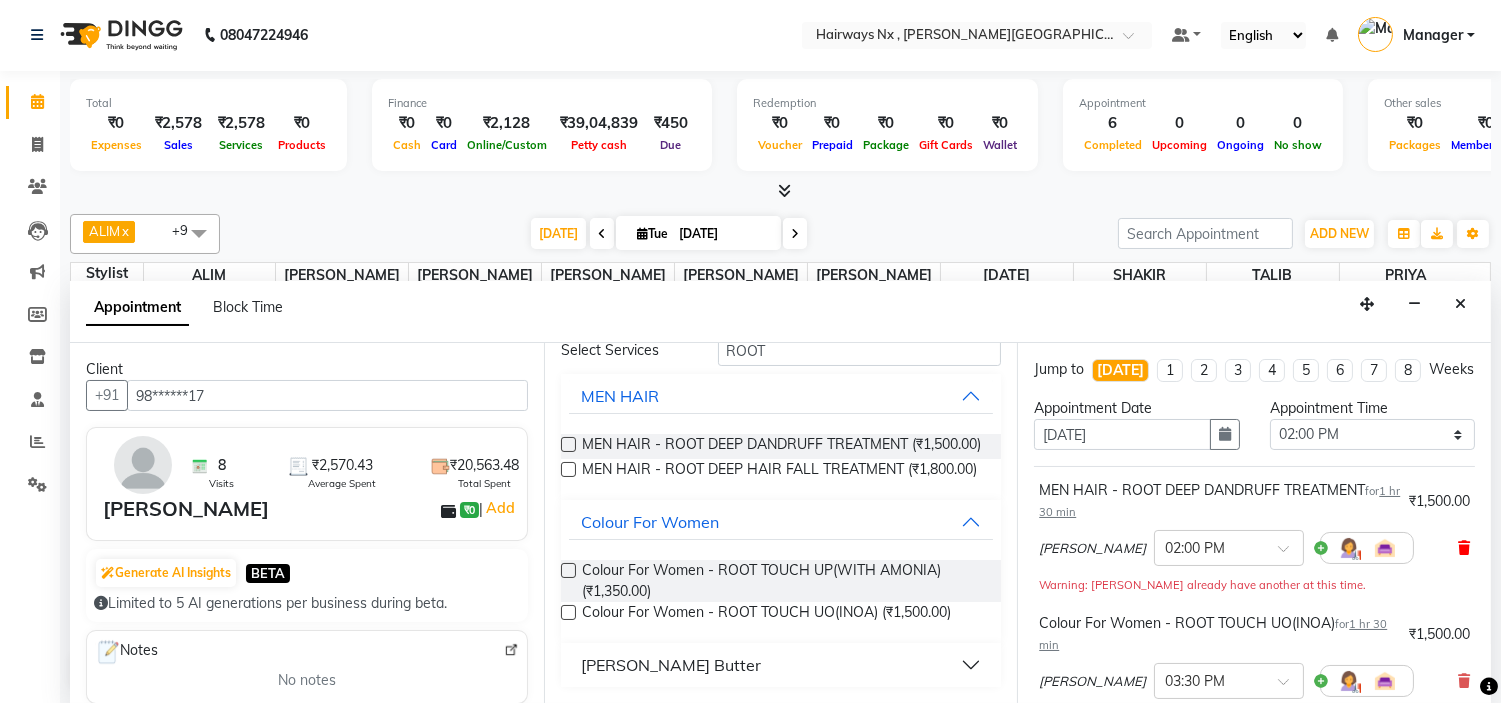click at bounding box center (1464, 548) 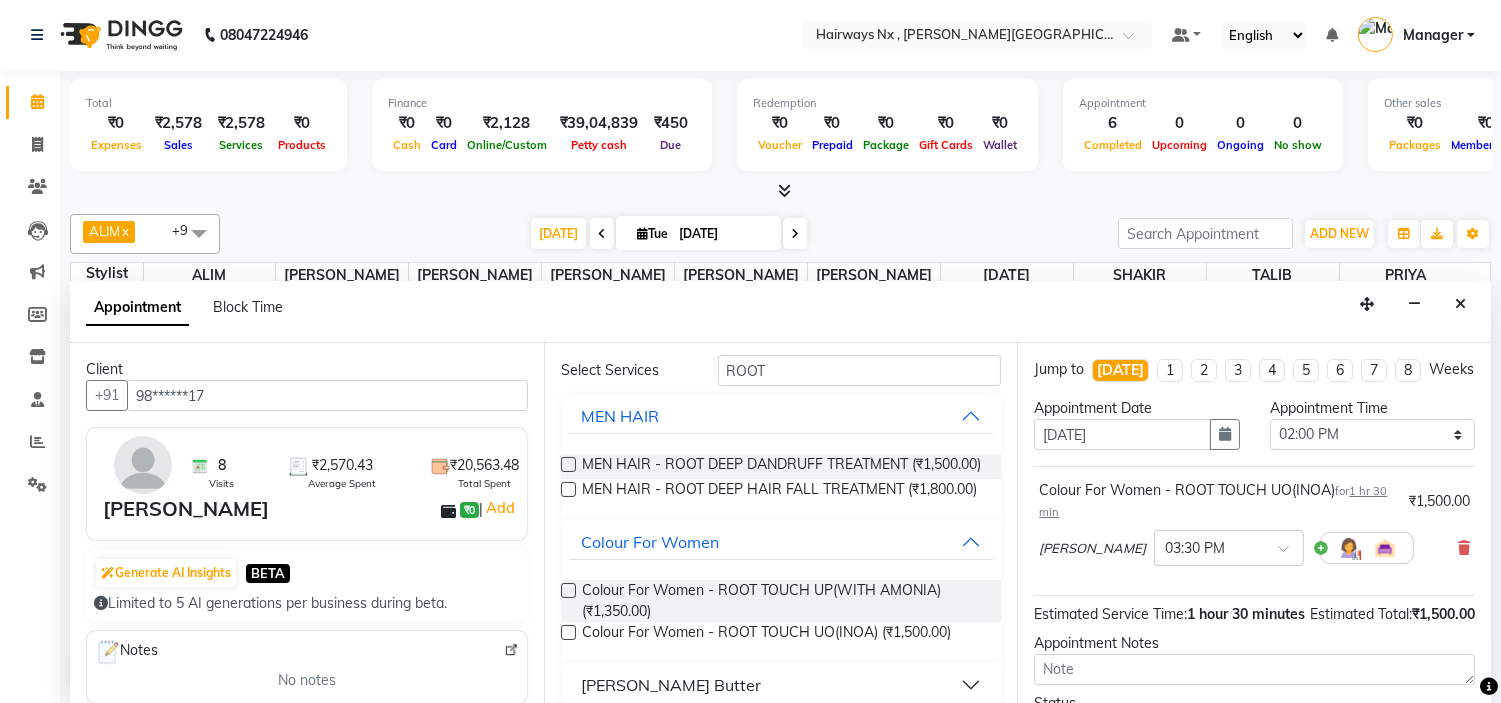scroll, scrollTop: 0, scrollLeft: 0, axis: both 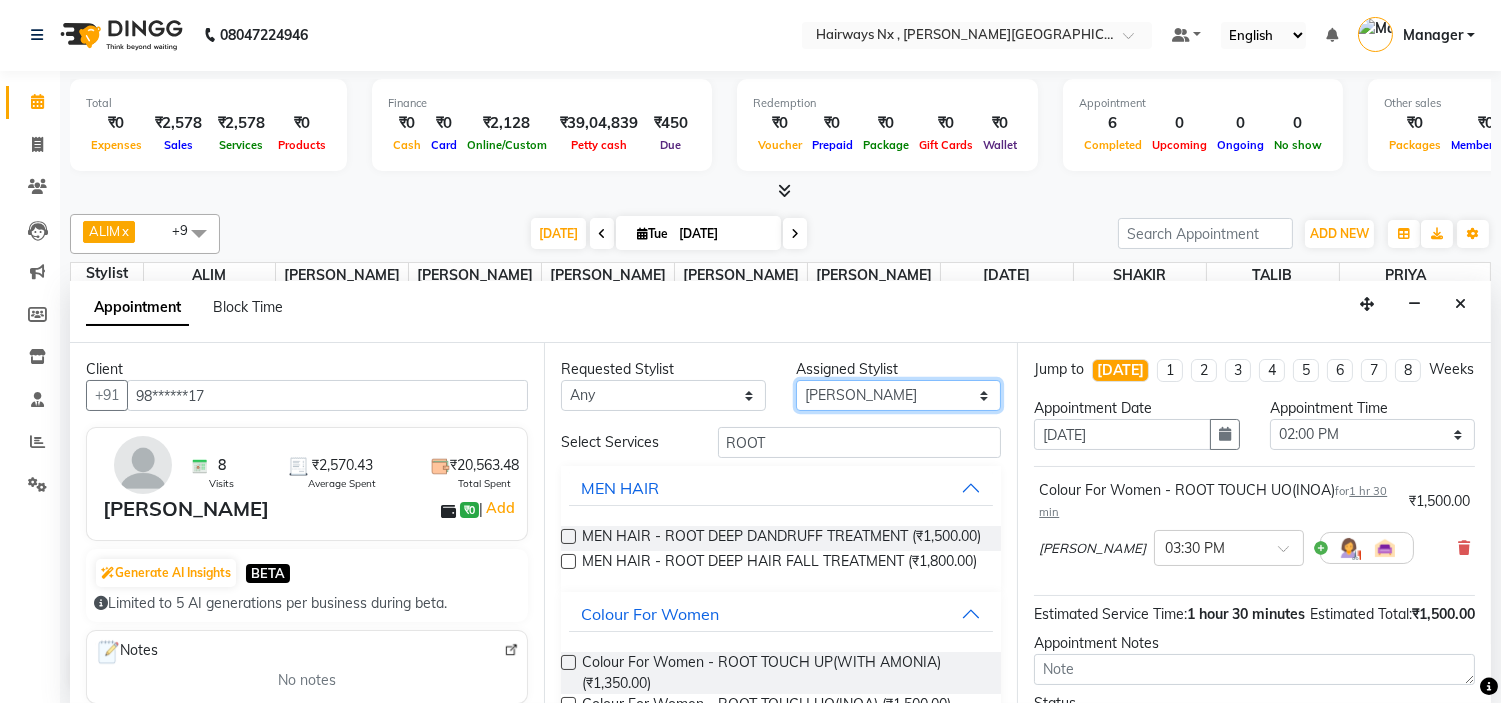 click on "Select [PERSON_NAME] KAMAL [PERSON_NAME] Manager [PERSON_NAME][DATE]  [PERSON_NAME]  [PERSON_NAME] [PERSON_NAME] [PERSON_NAME]" at bounding box center [898, 395] 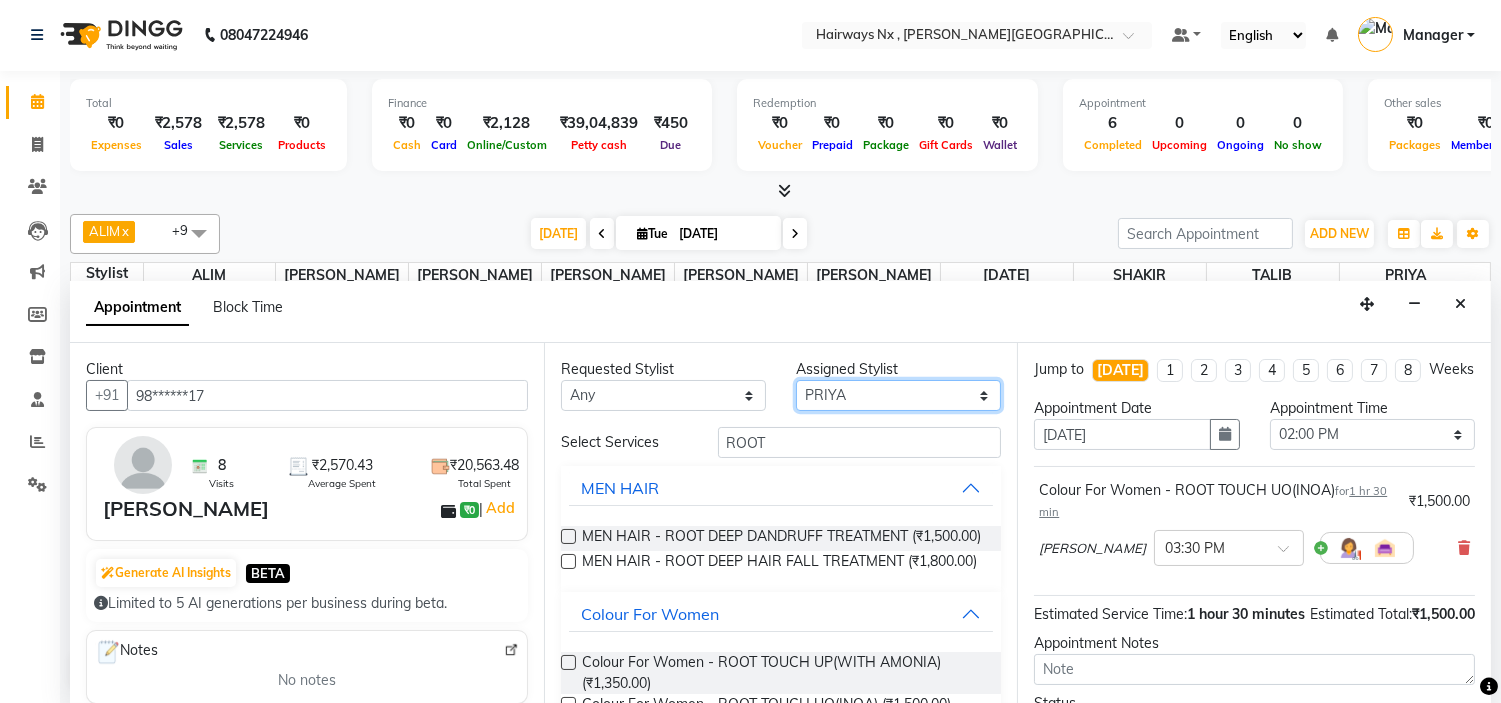 click on "Select [PERSON_NAME] KAMAL [PERSON_NAME] Manager [PERSON_NAME][DATE]  [PERSON_NAME]  [PERSON_NAME] [PERSON_NAME] [PERSON_NAME]" at bounding box center (898, 395) 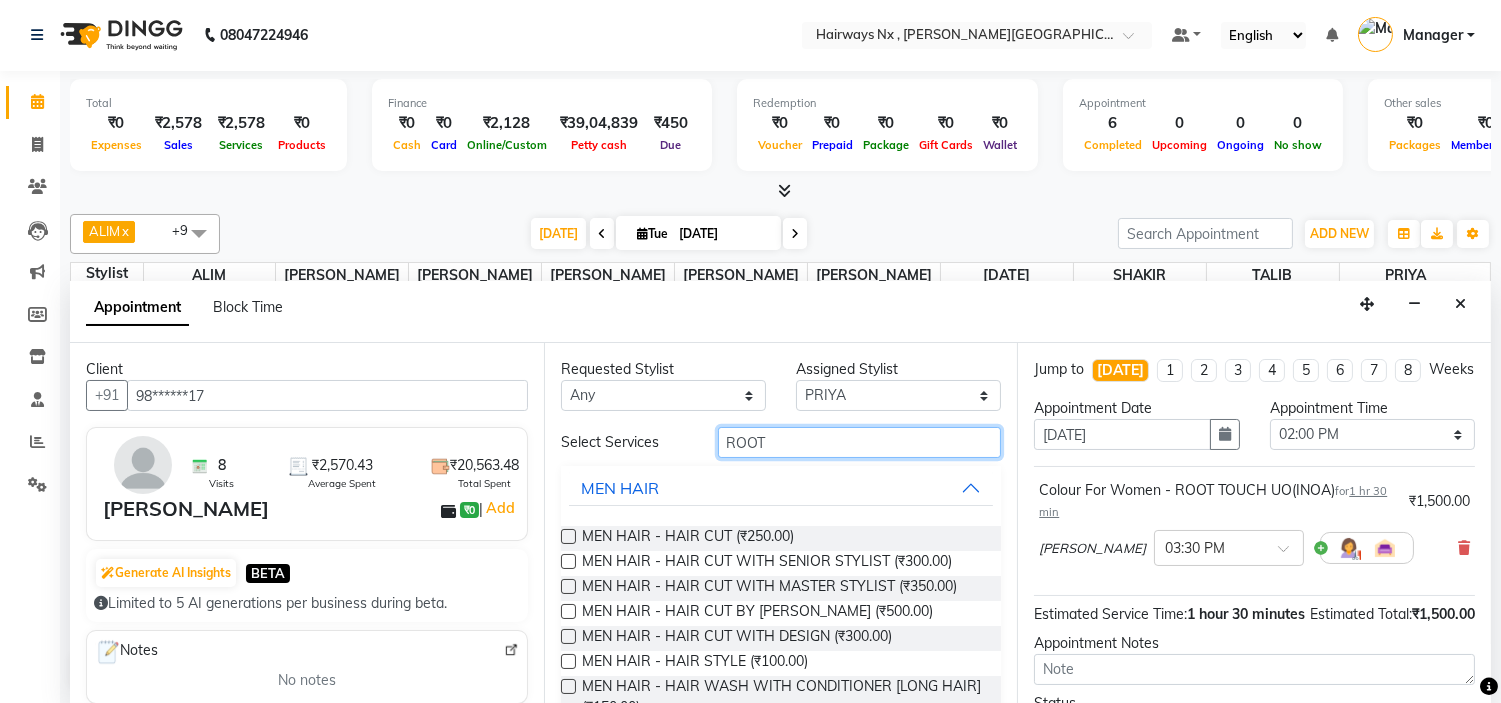 click on "ROOT" at bounding box center (860, 442) 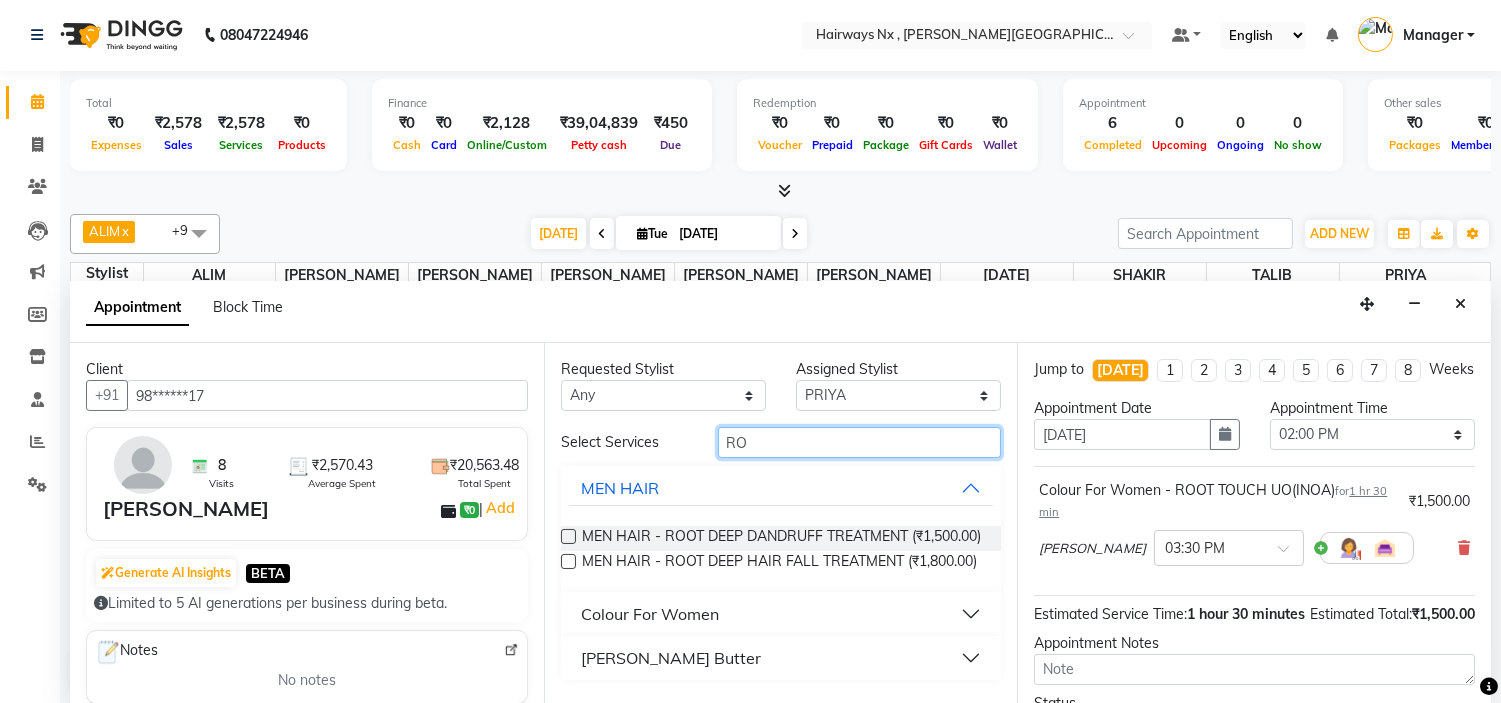 type on "R" 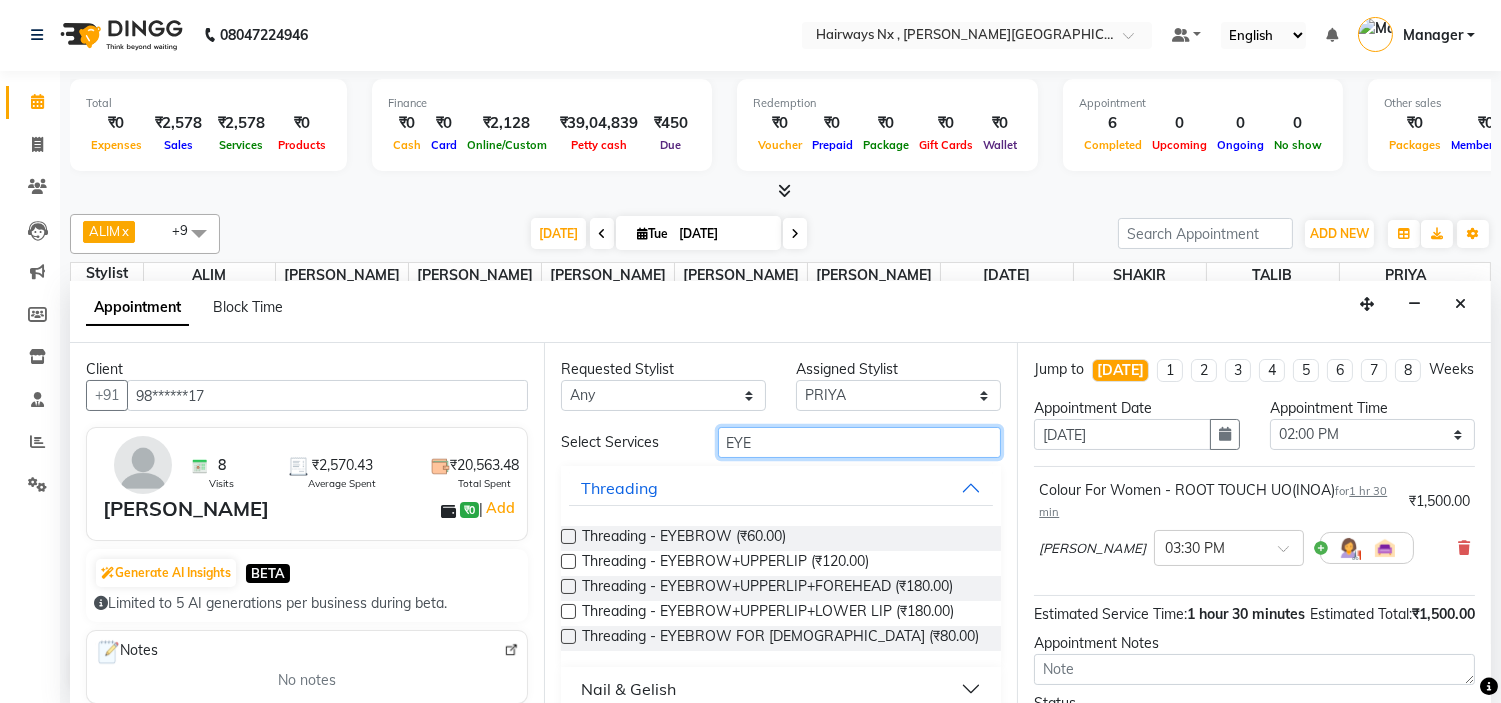 type on "EYE" 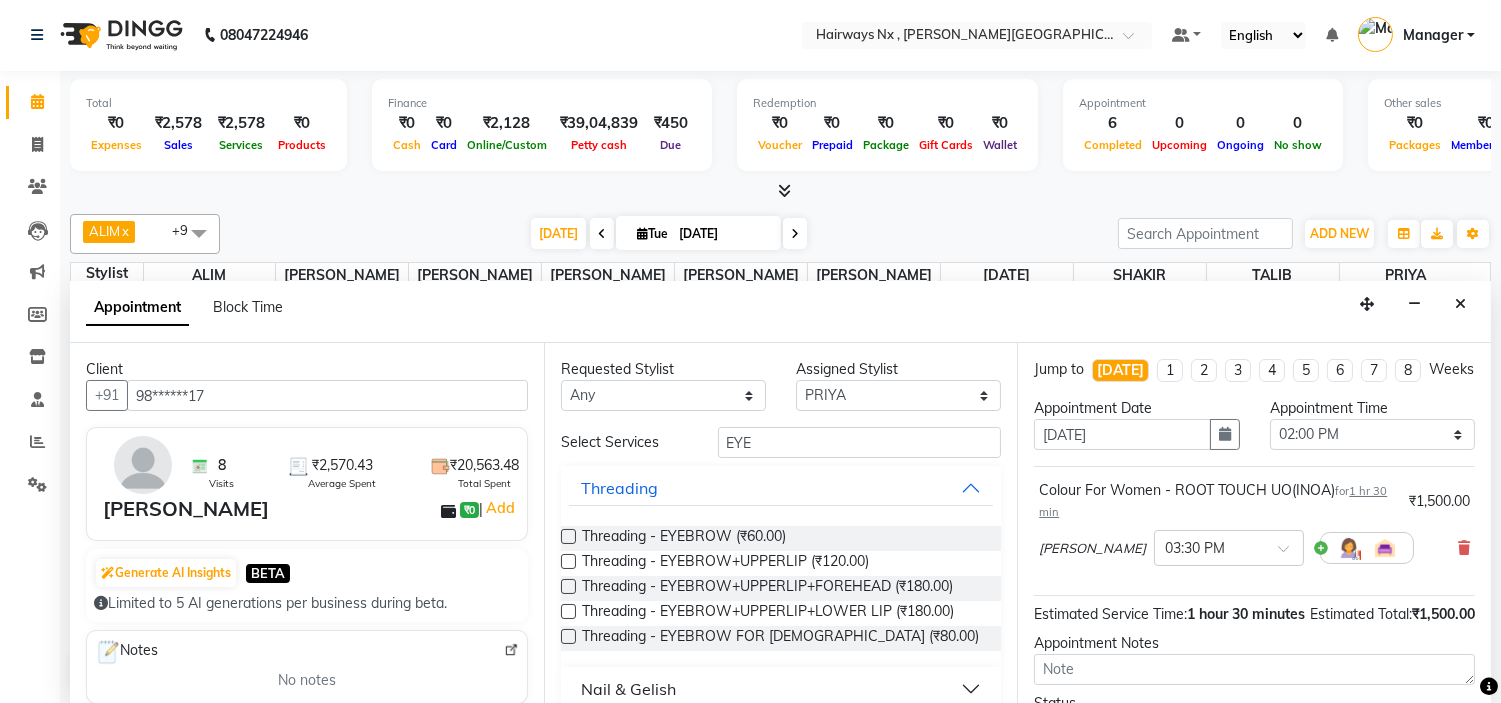 click at bounding box center (568, 536) 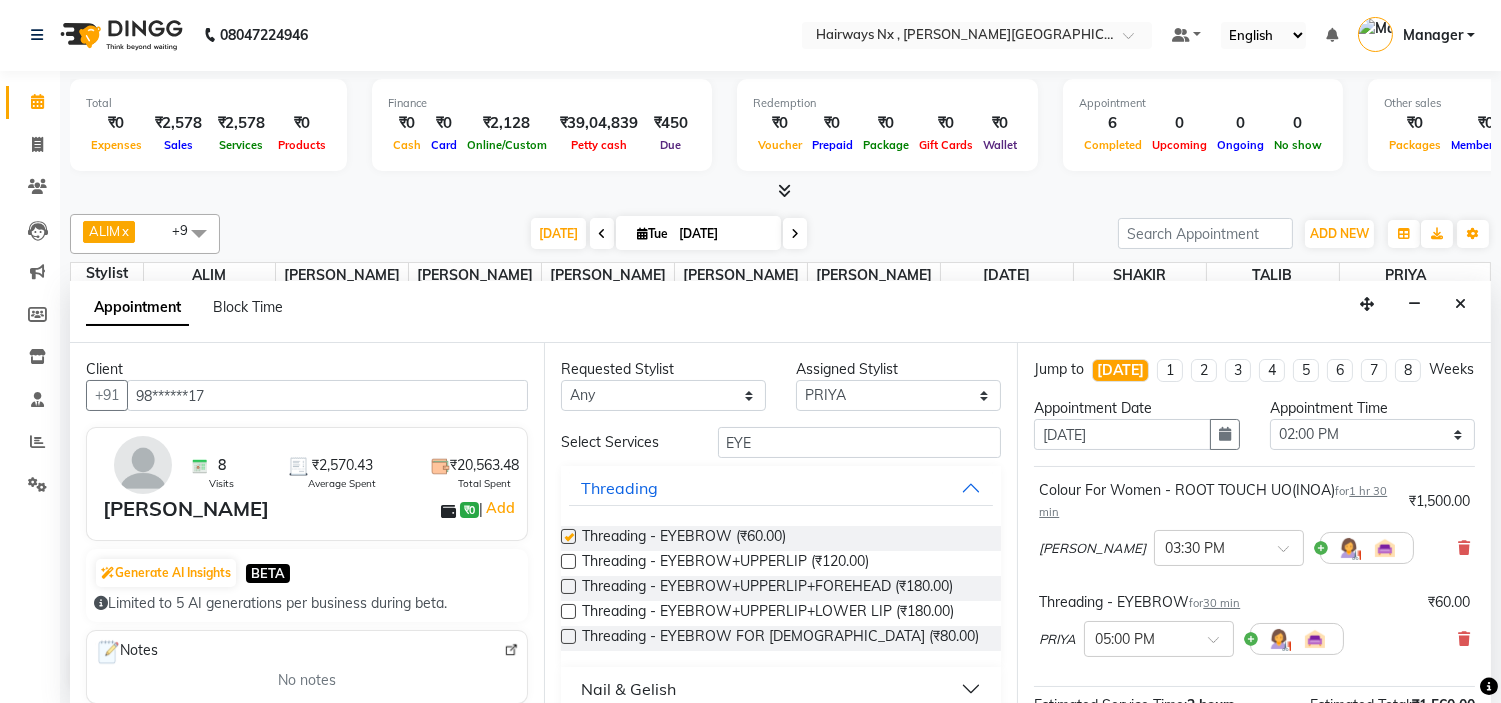 checkbox on "false" 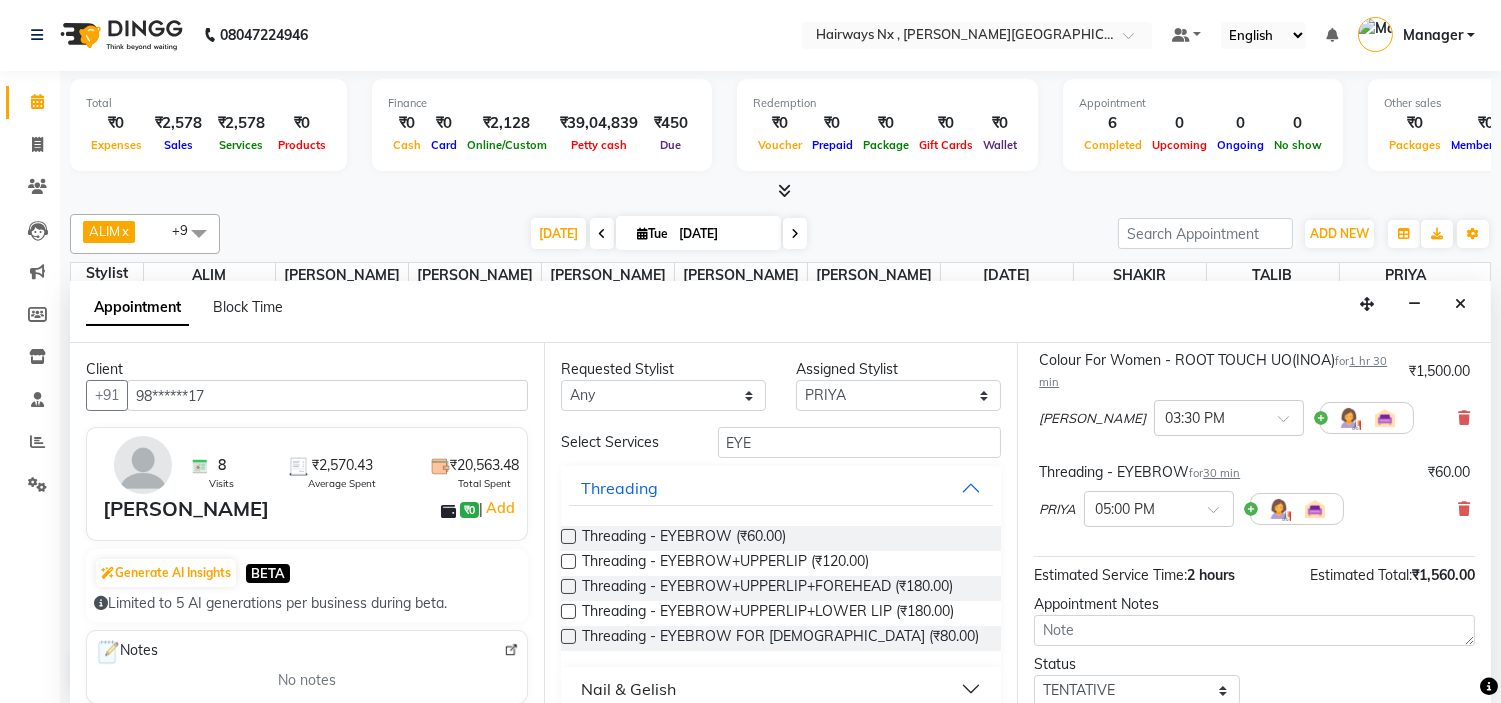 scroll, scrollTop: 277, scrollLeft: 0, axis: vertical 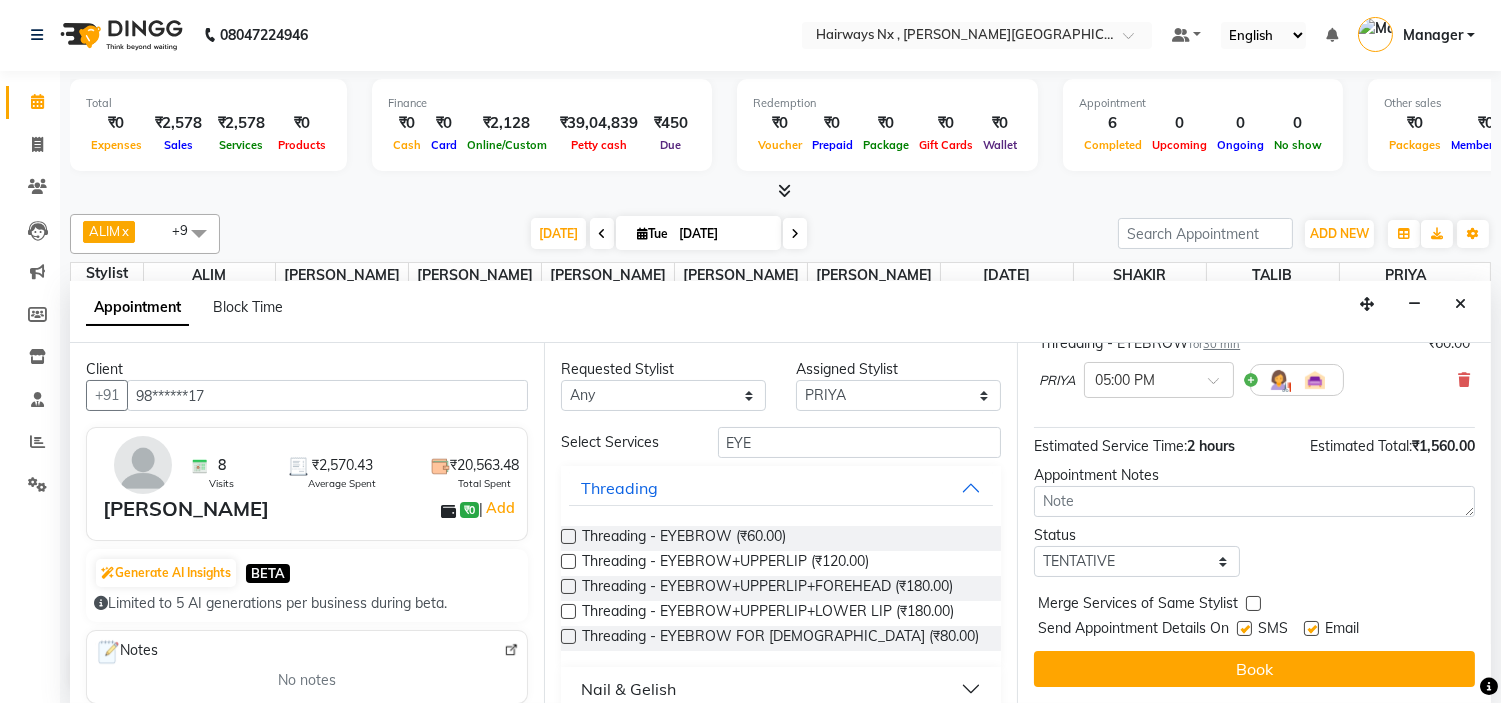 click at bounding box center (1244, 628) 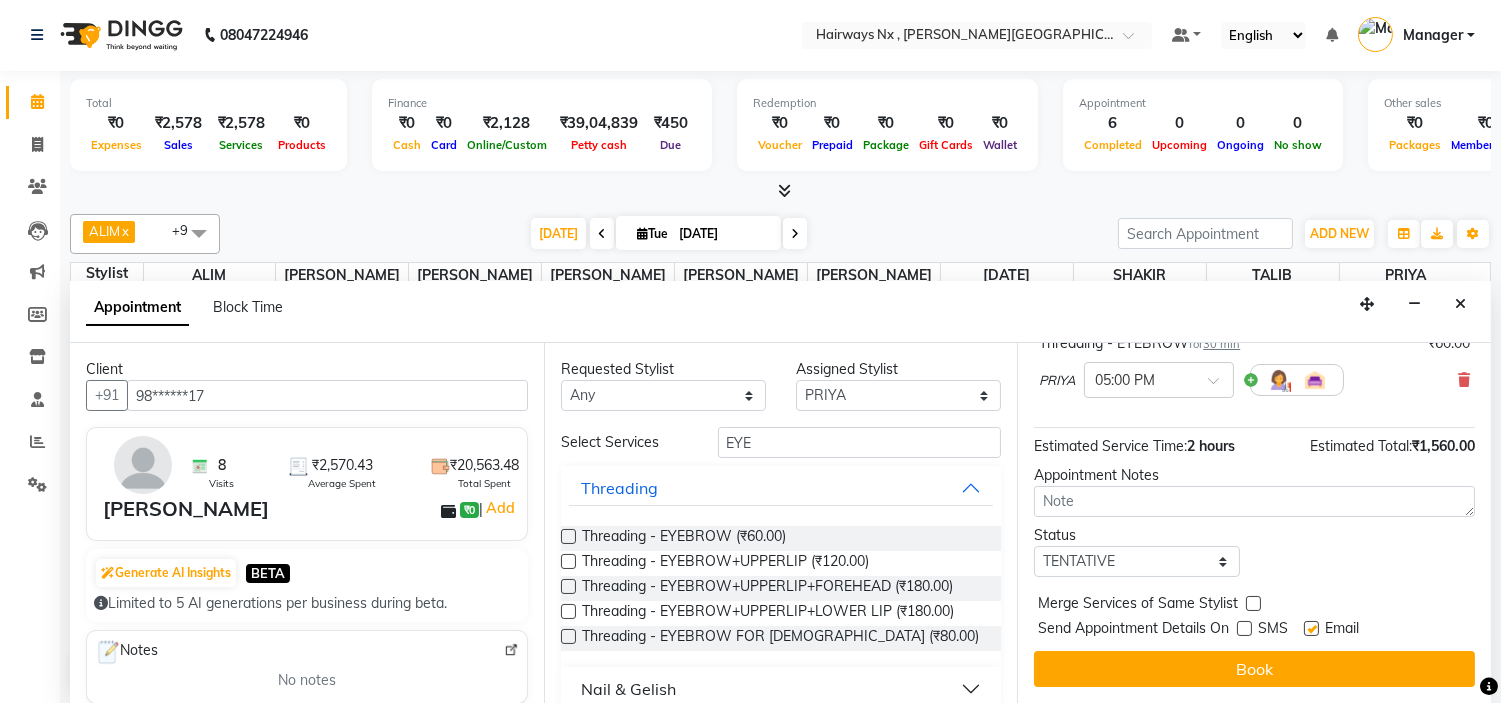 click at bounding box center [1311, 628] 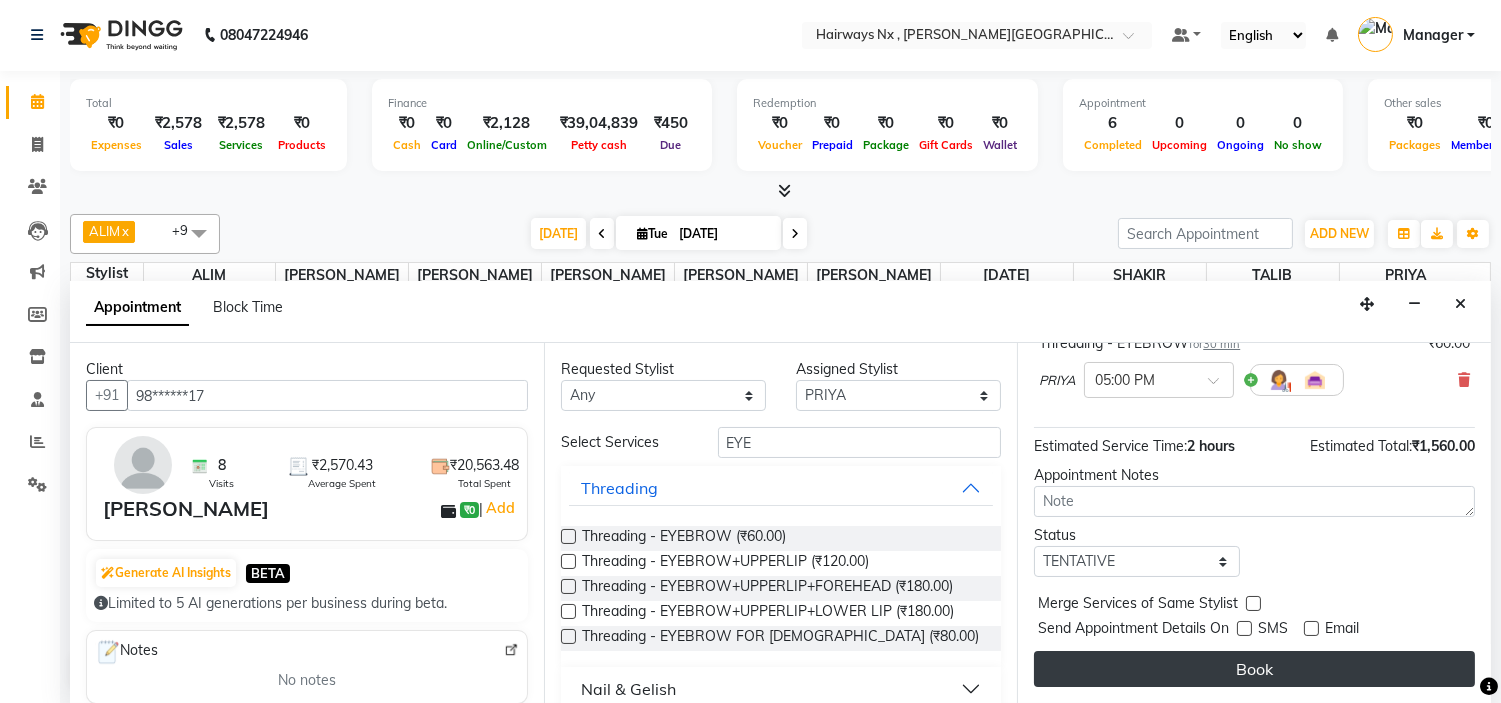 click on "Book" at bounding box center [1254, 669] 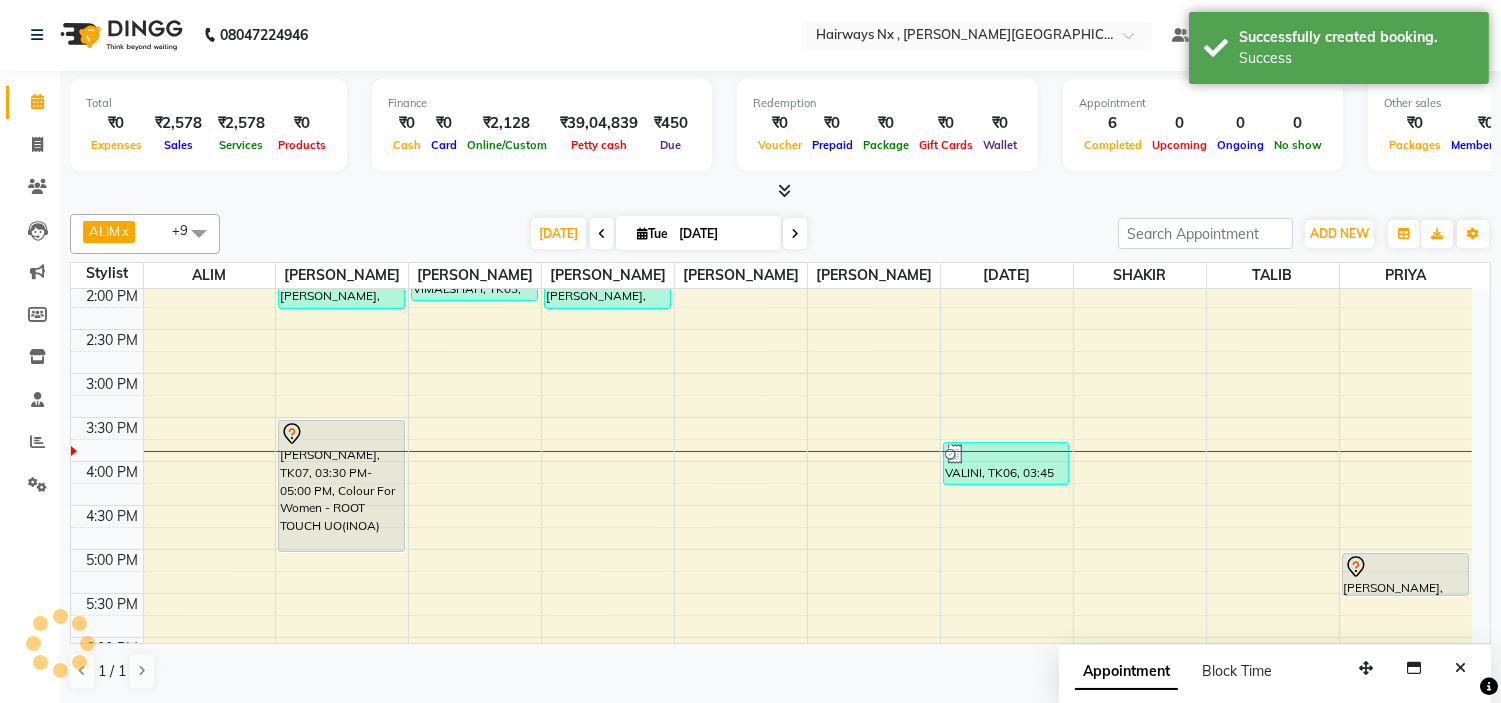 scroll, scrollTop: 0, scrollLeft: 0, axis: both 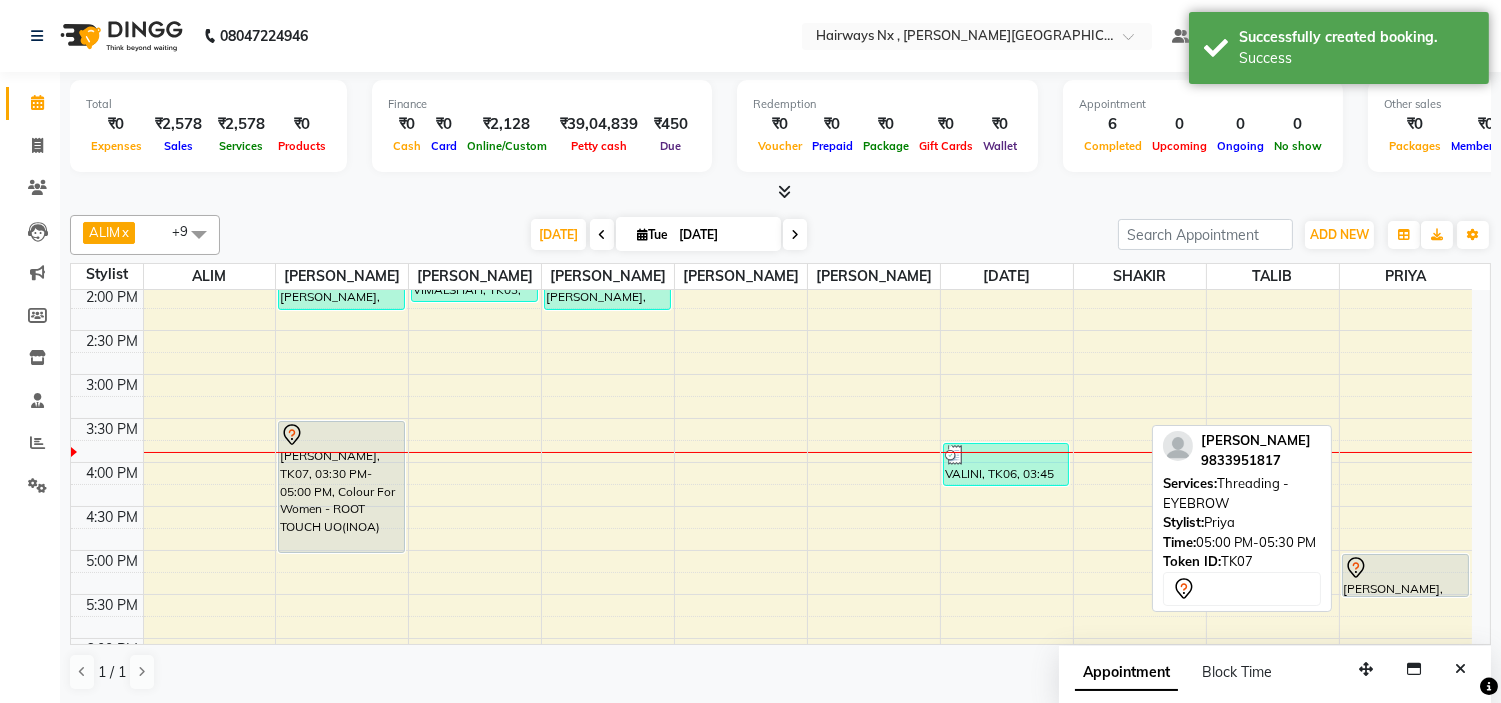 click on "[PERSON_NAME], TK07, 05:00 PM-05:30 PM, Threading - EYEBROW" at bounding box center [1405, 575] 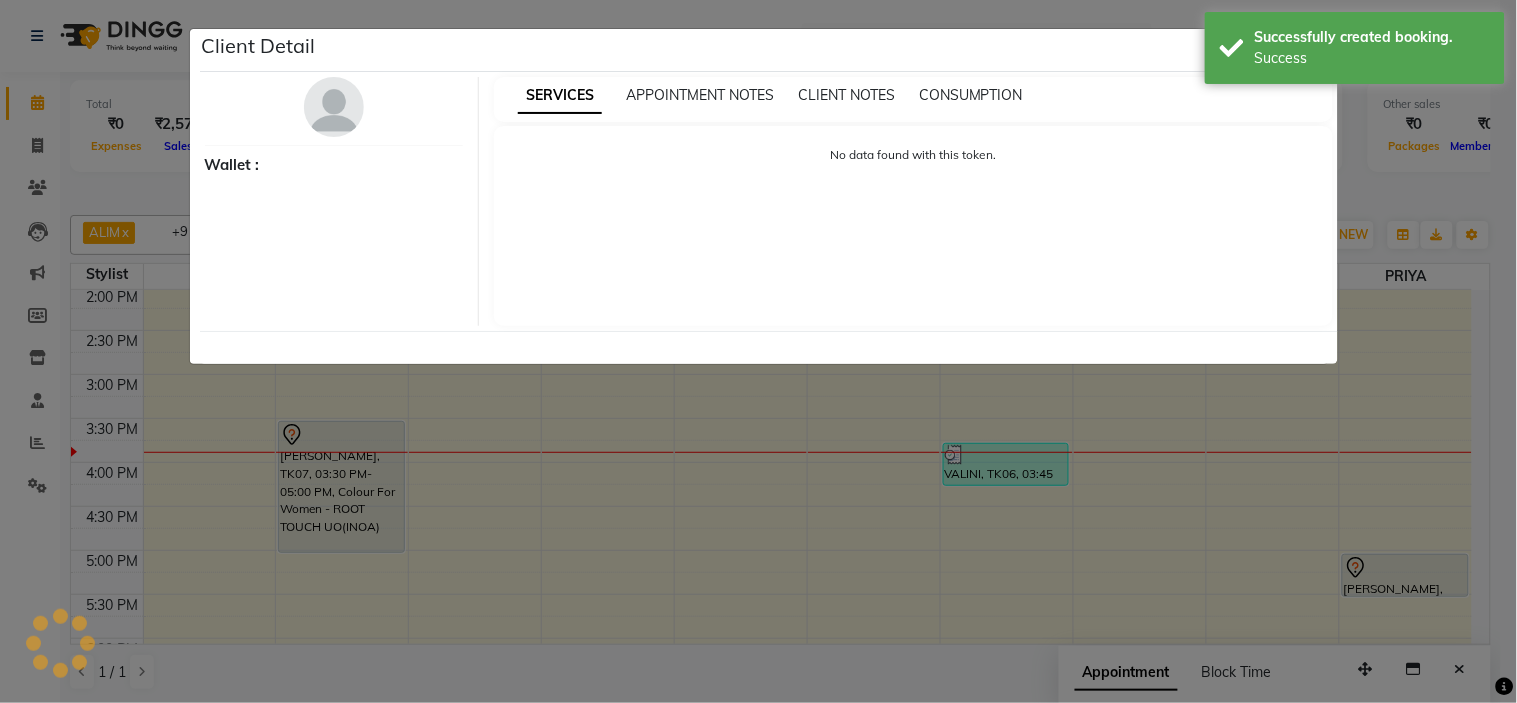 select on "7" 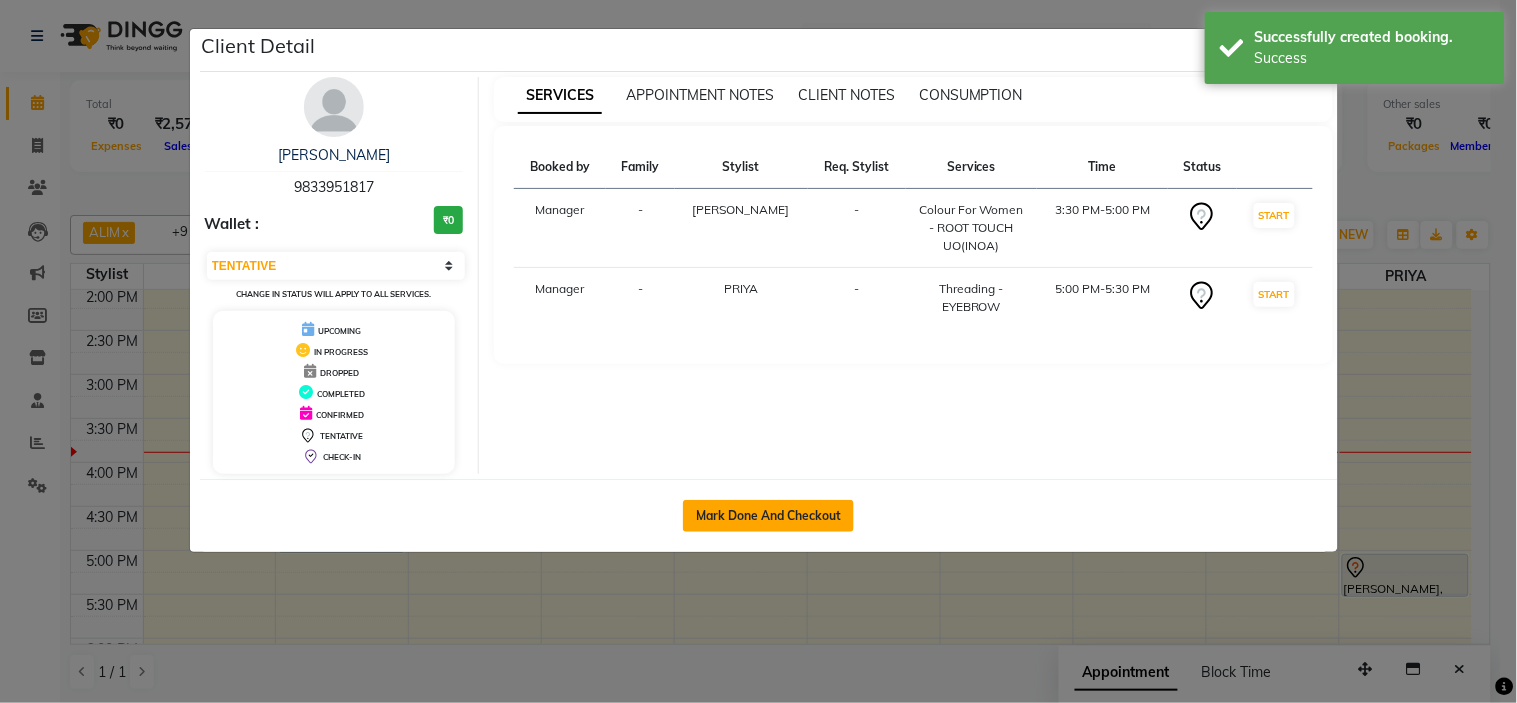 click on "Mark Done And Checkout" 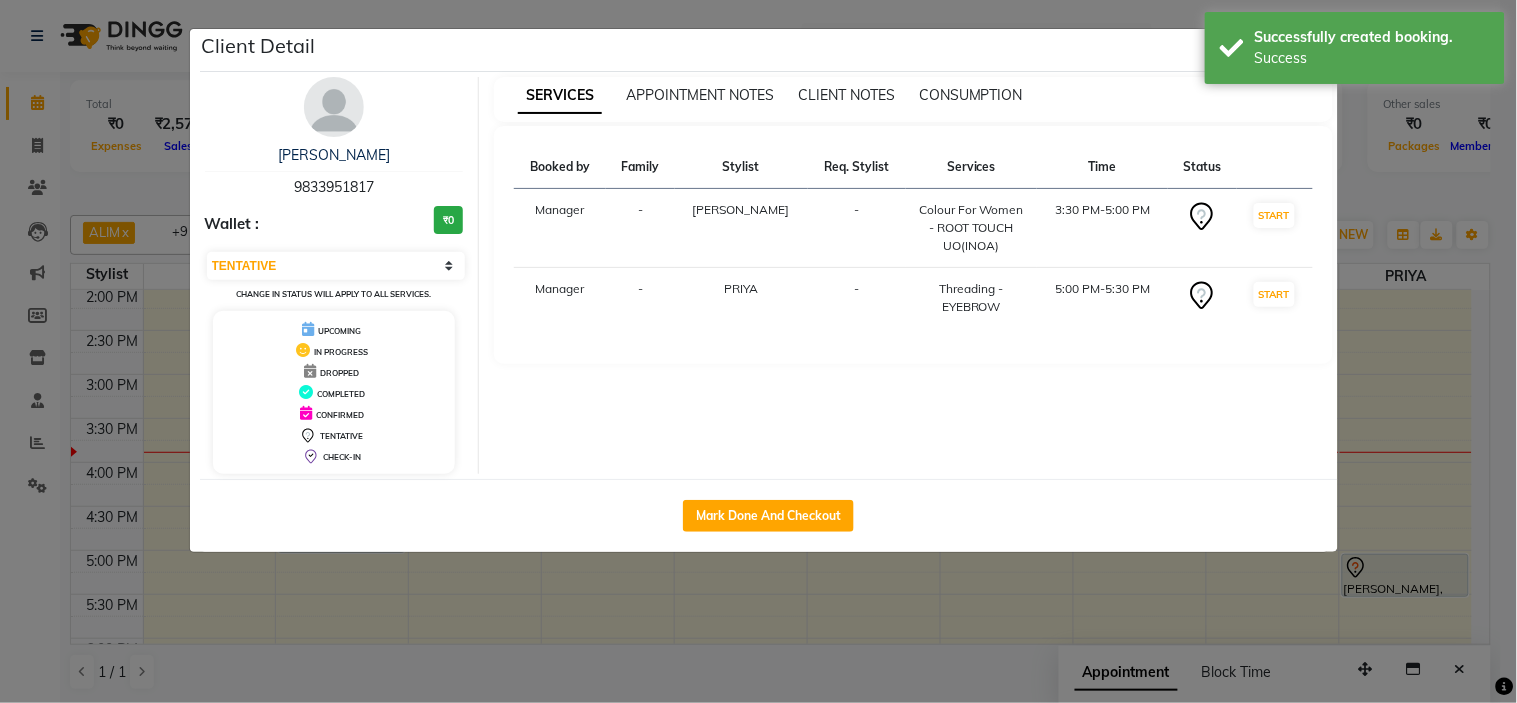 select on "service" 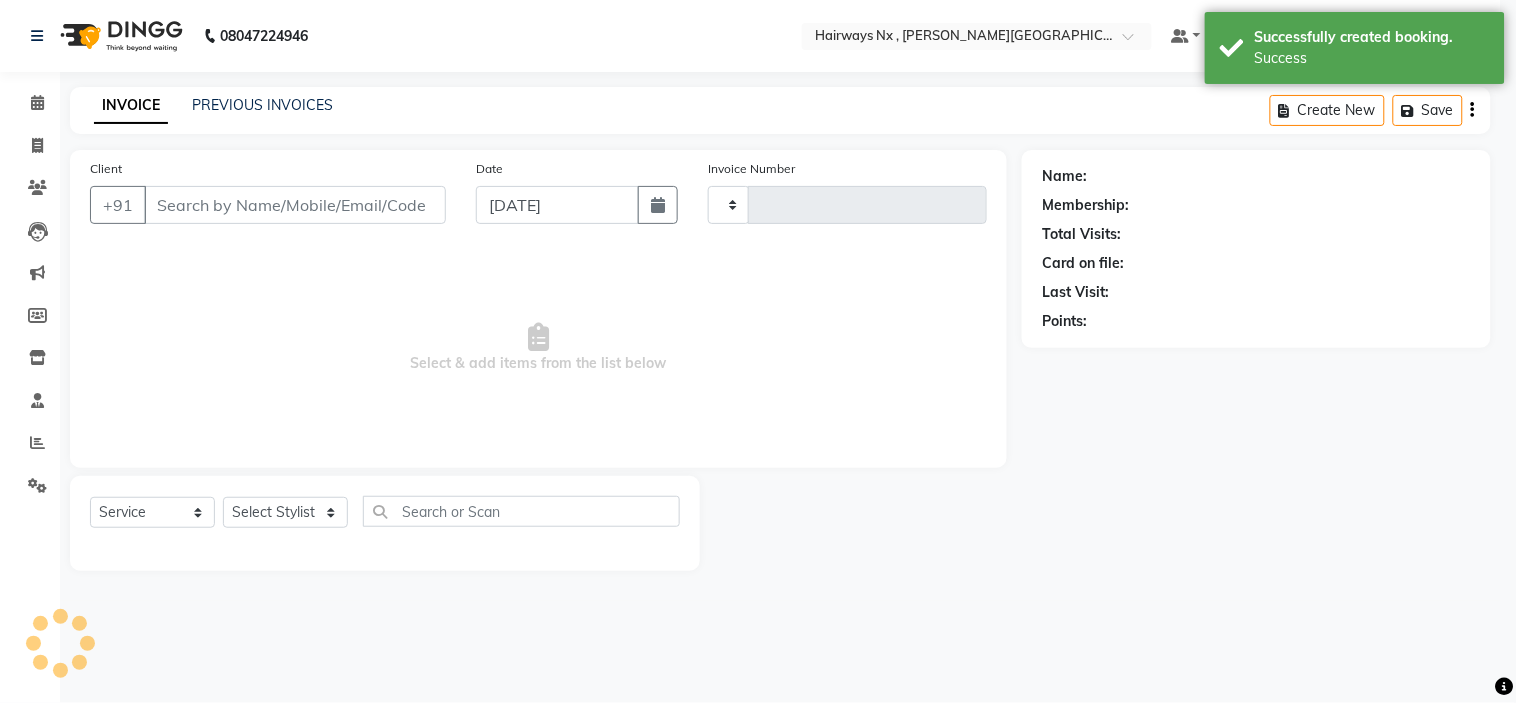 type on "0699" 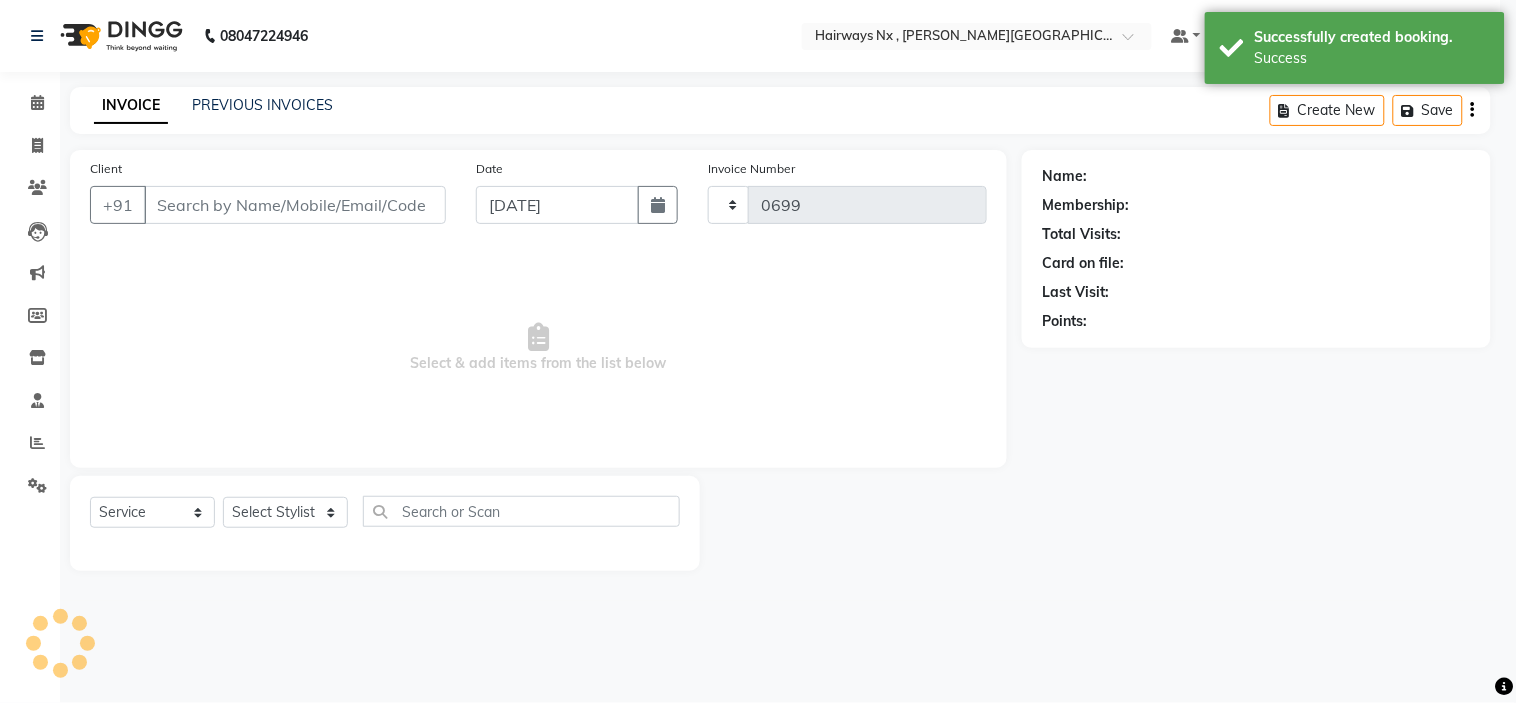 select on "778" 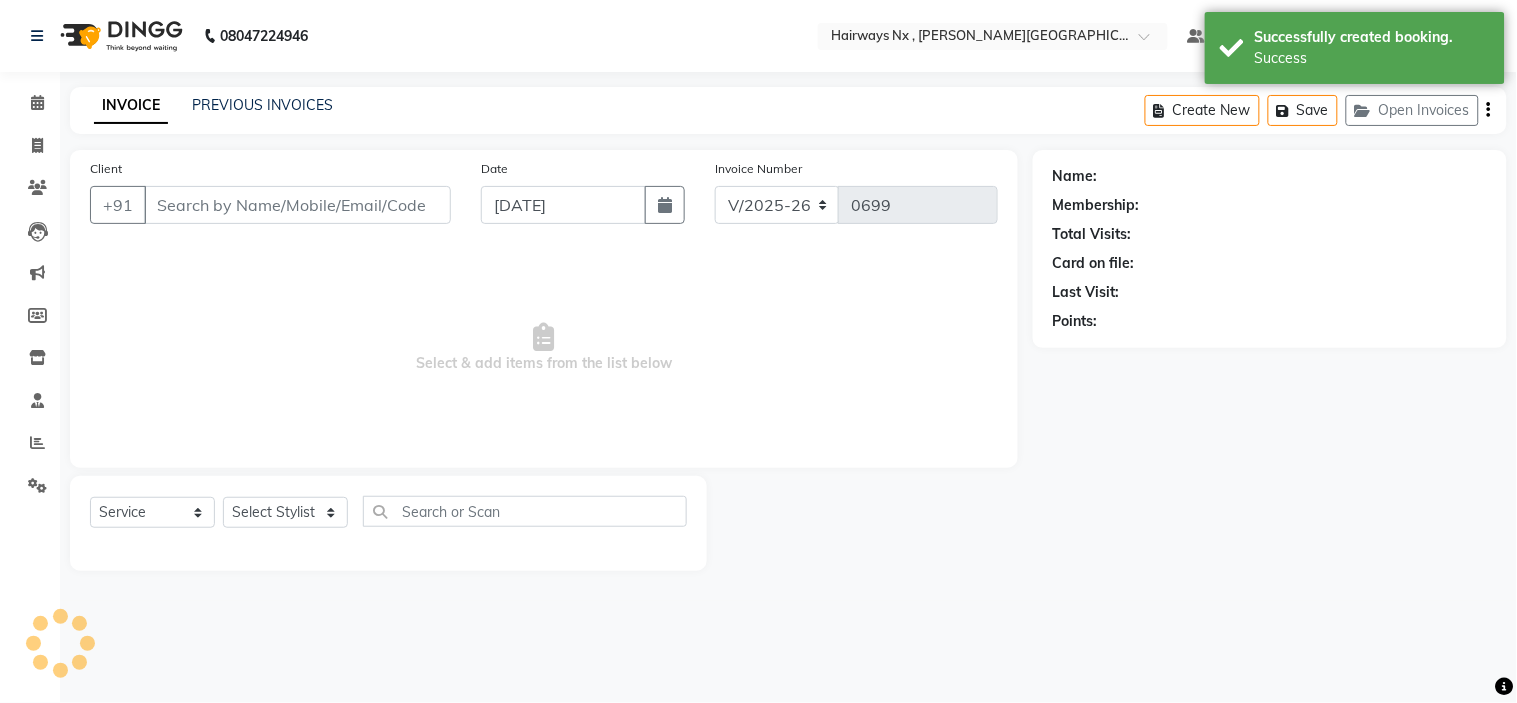 type on "98******17" 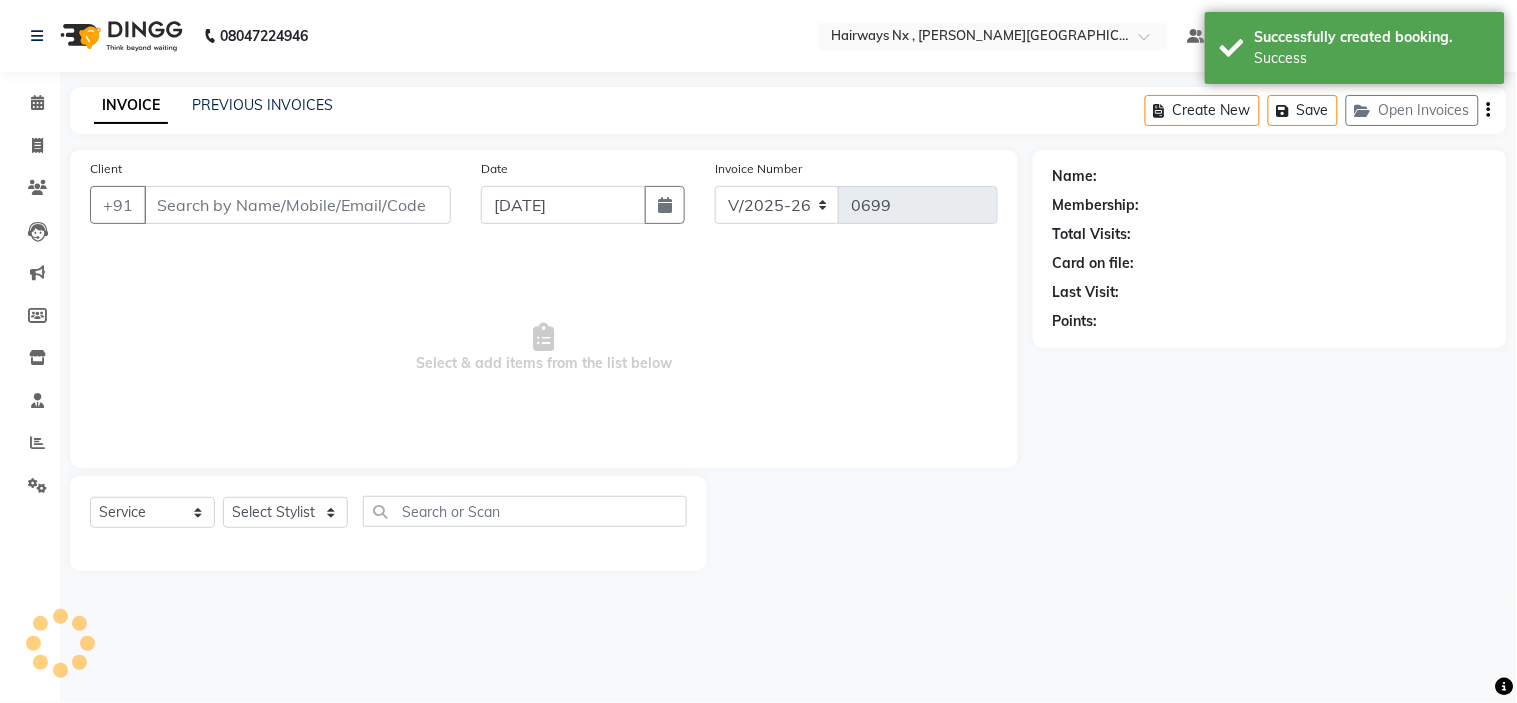 select on "76846" 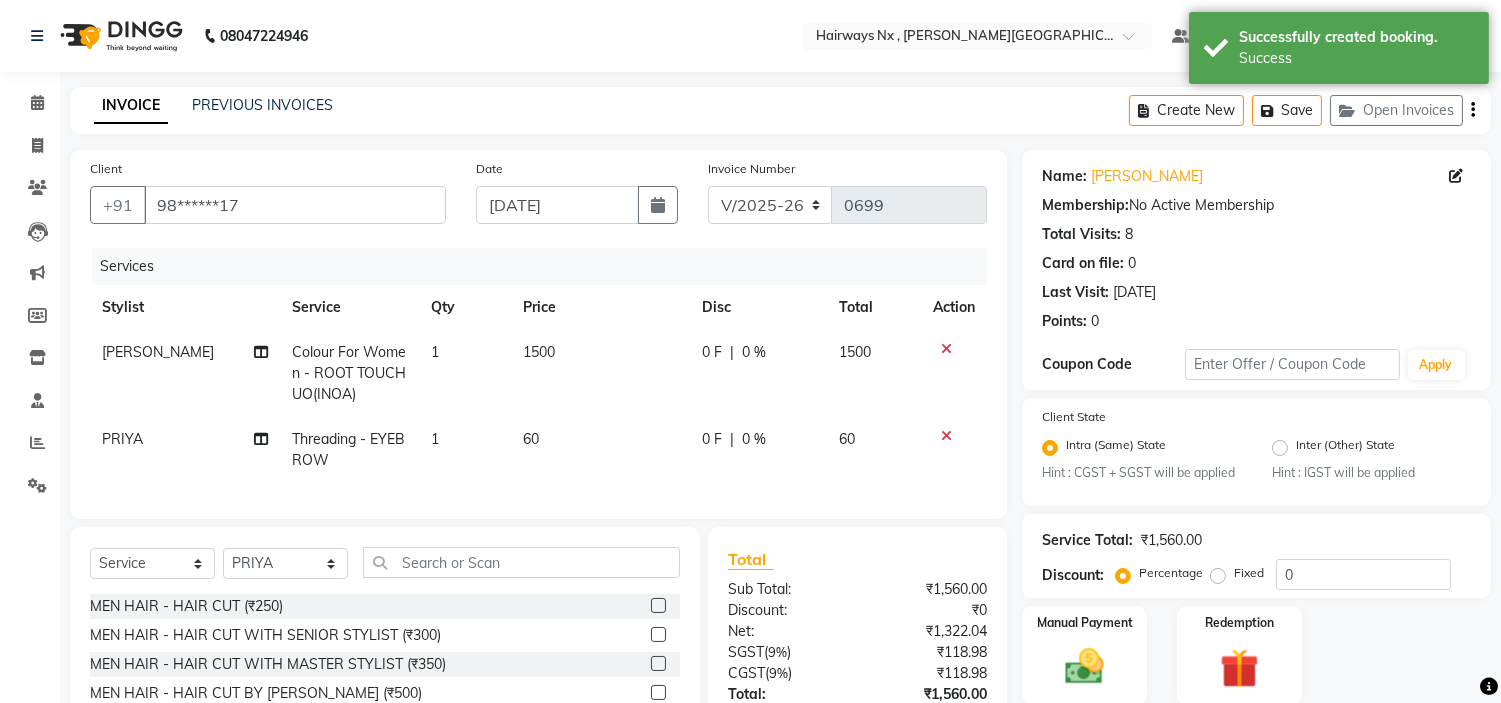 scroll, scrollTop: 165, scrollLeft: 0, axis: vertical 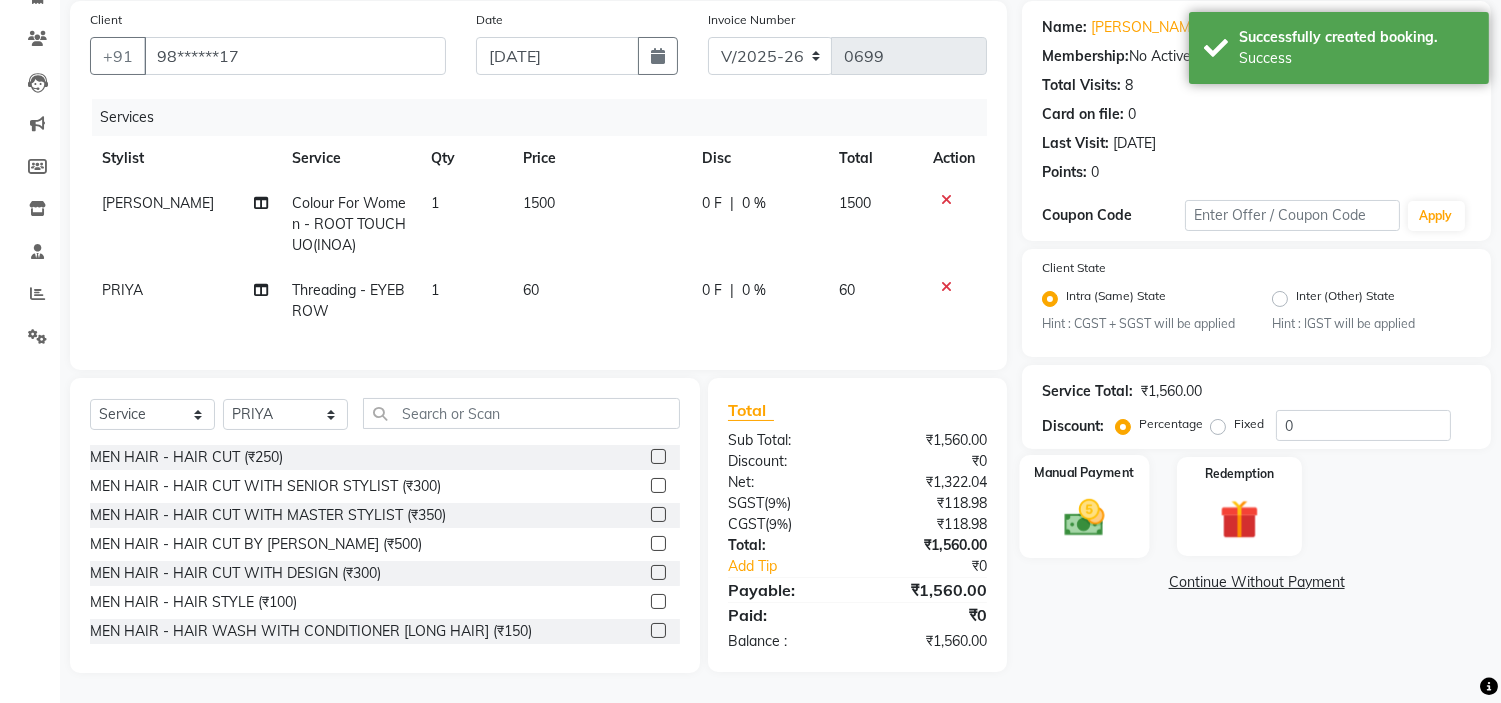 click 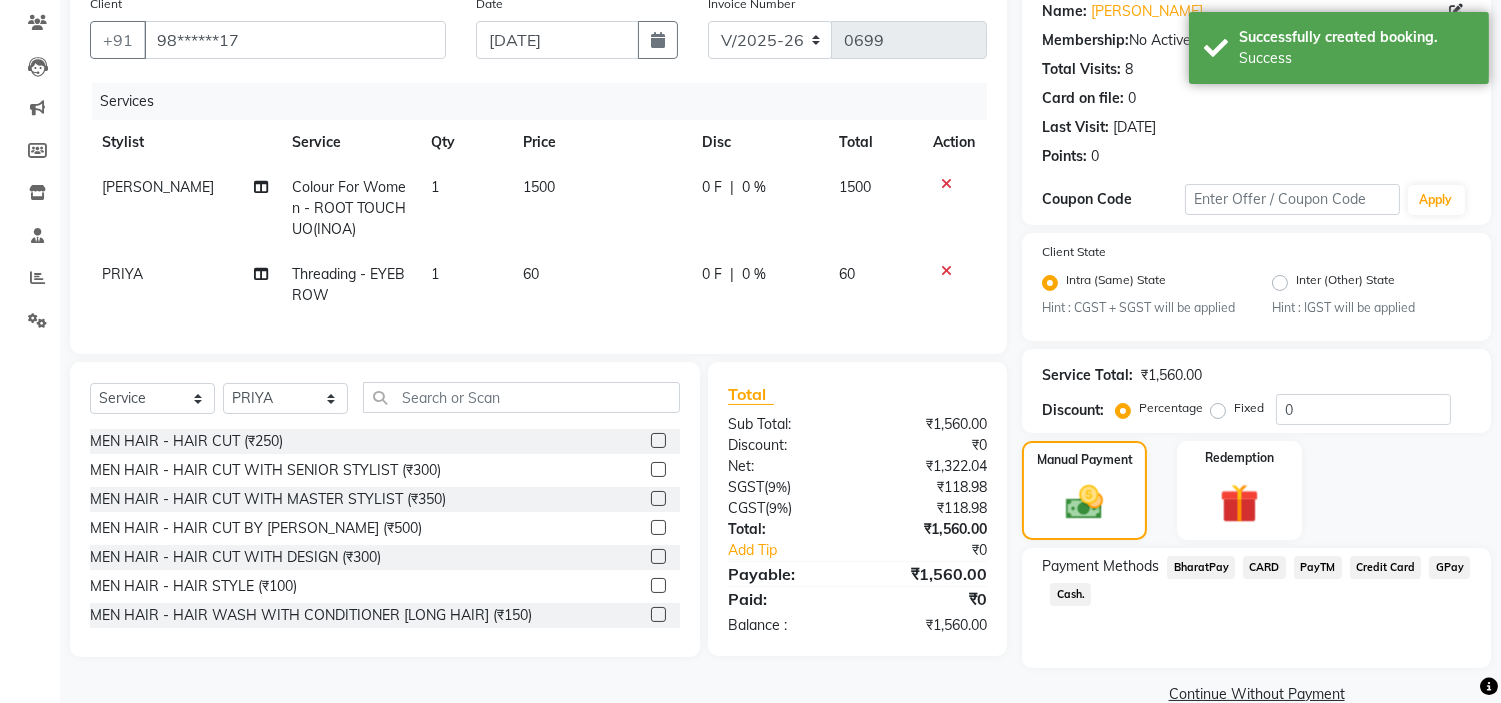 scroll, scrollTop: 201, scrollLeft: 0, axis: vertical 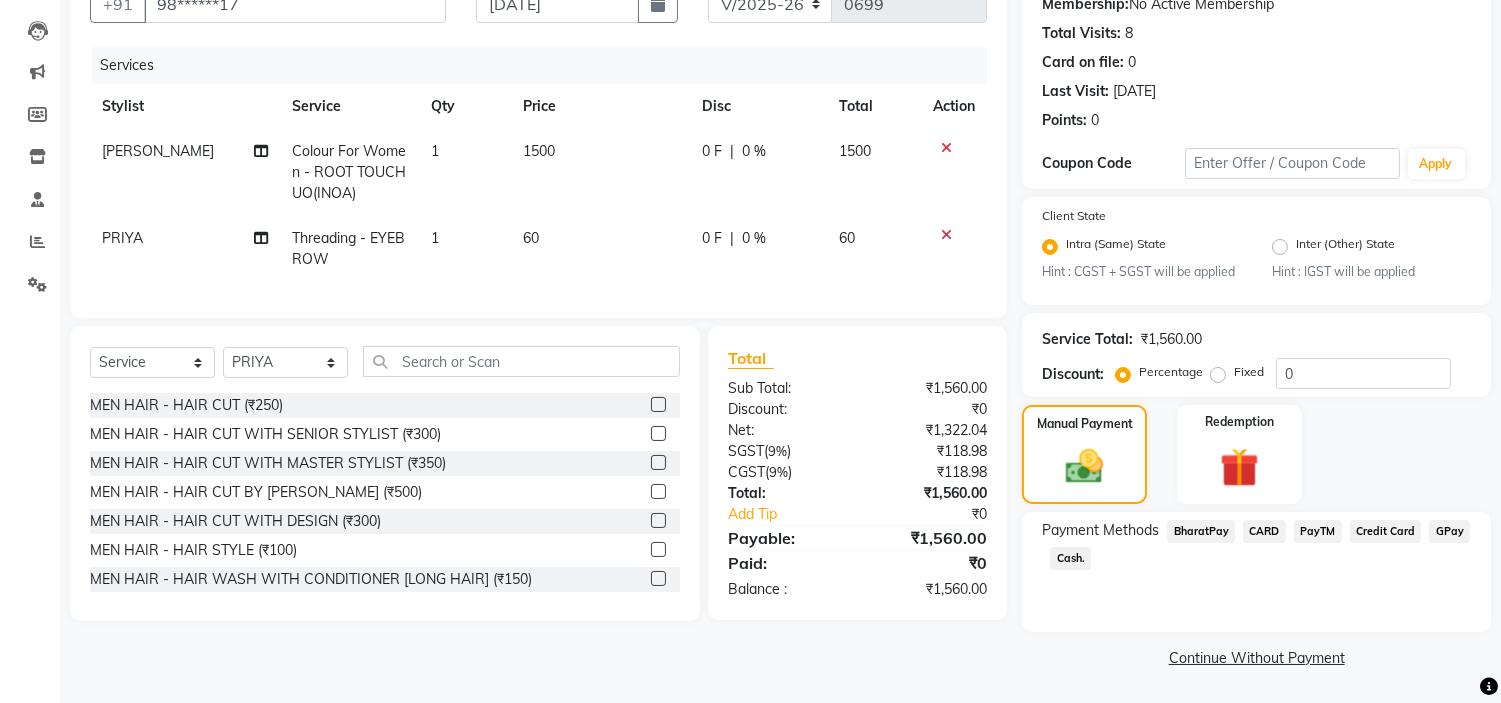 click on "GPay" 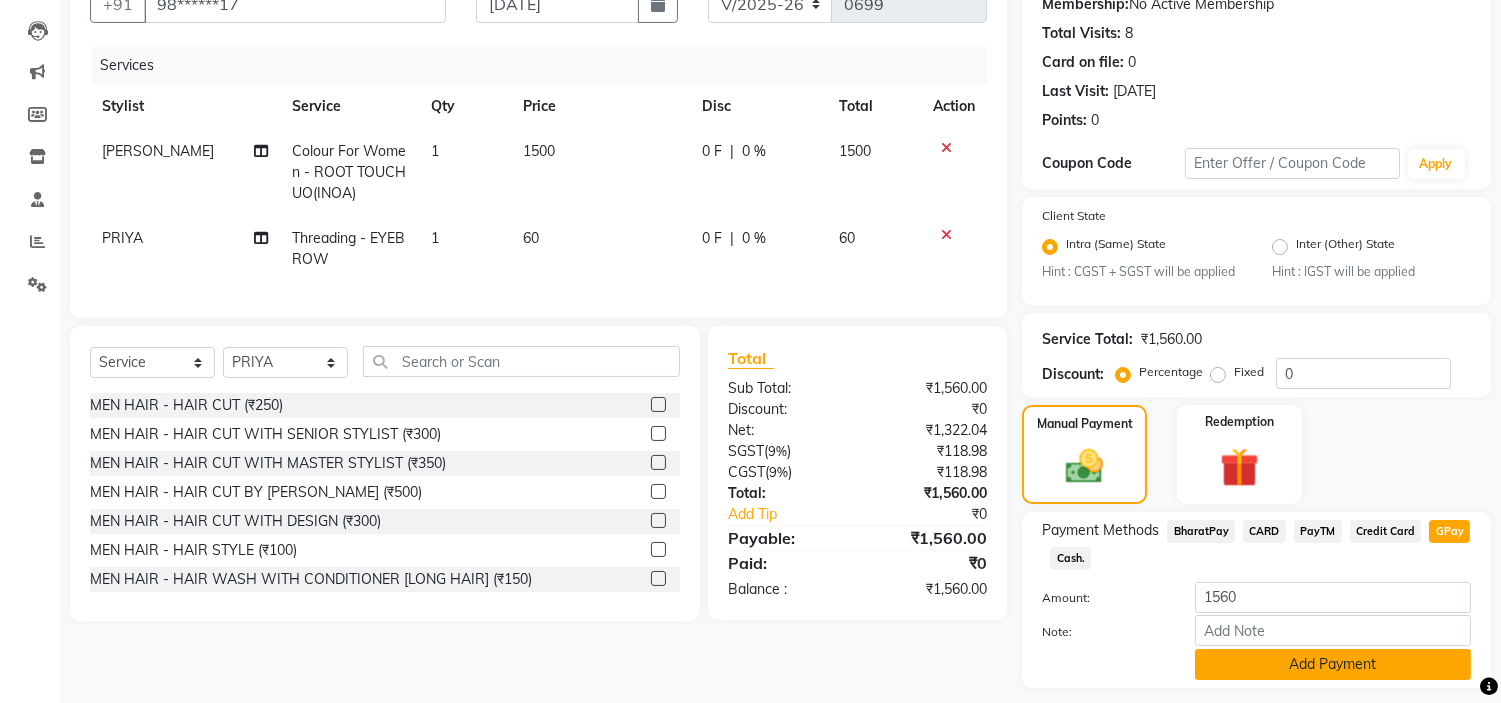 click on "Add Payment" 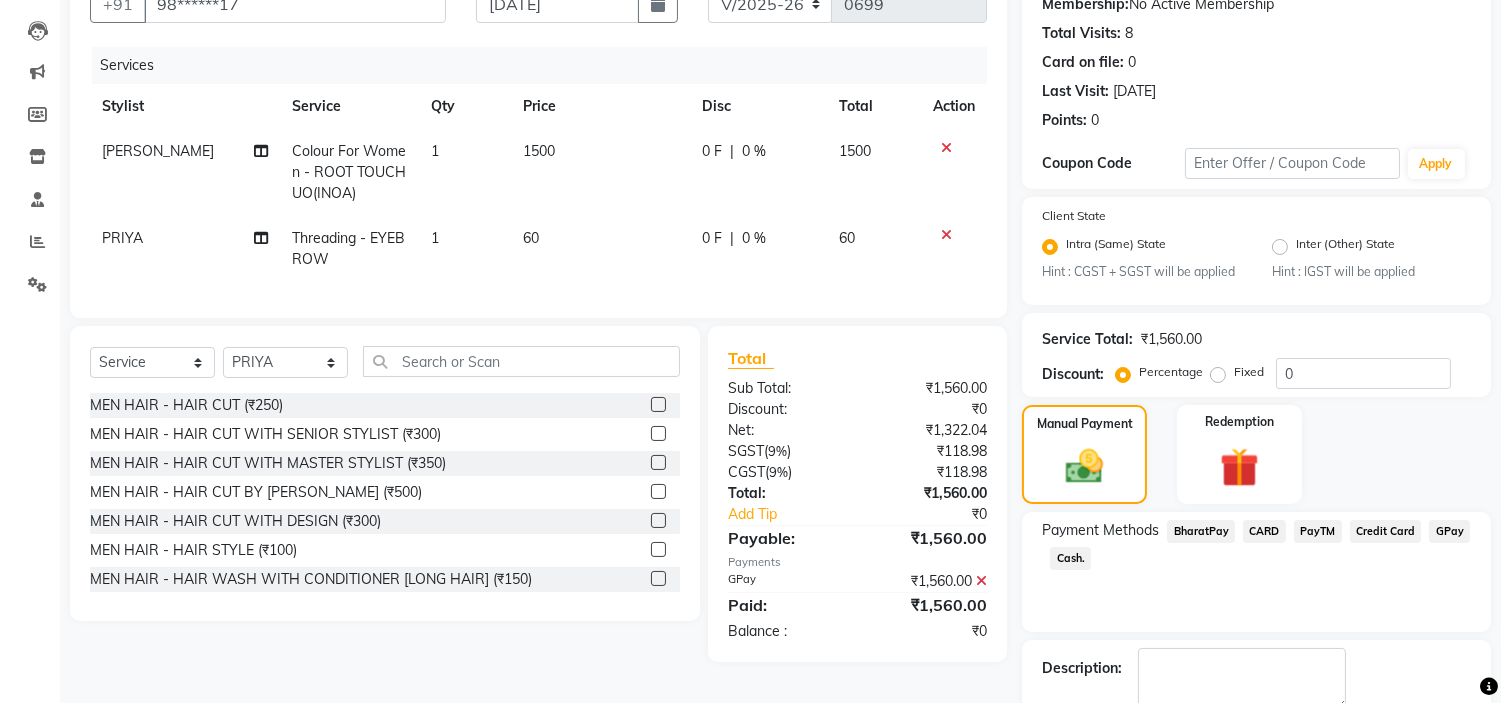 scroll, scrollTop: 314, scrollLeft: 0, axis: vertical 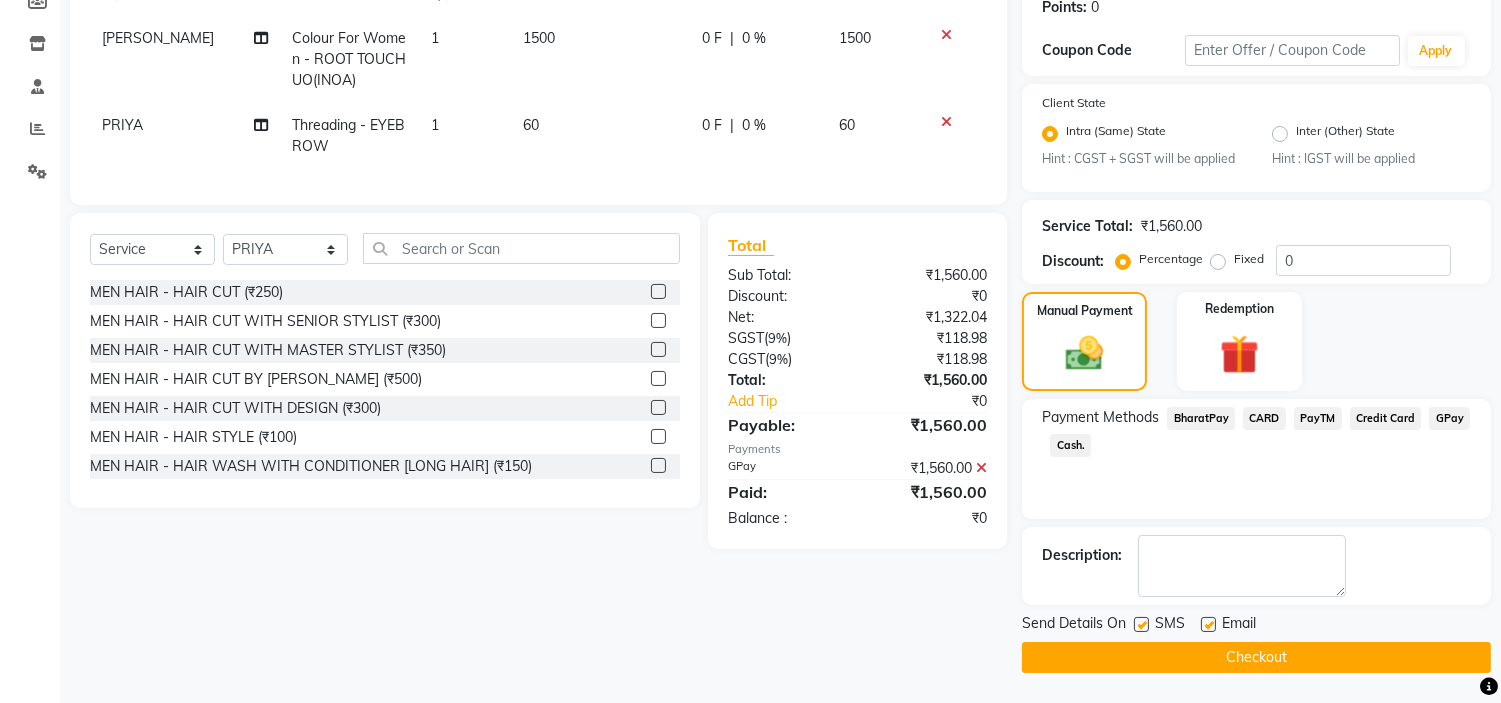 click on "Checkout" 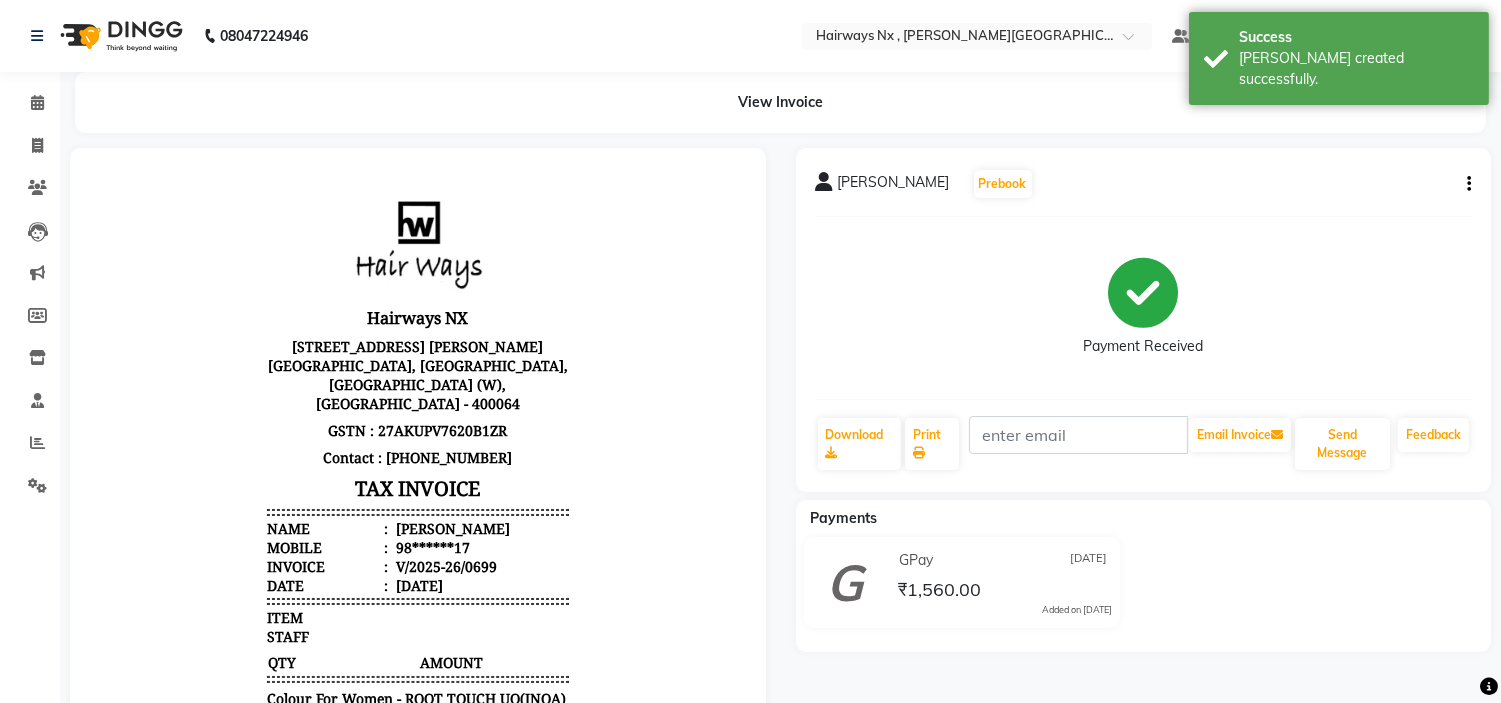 scroll, scrollTop: 0, scrollLeft: 0, axis: both 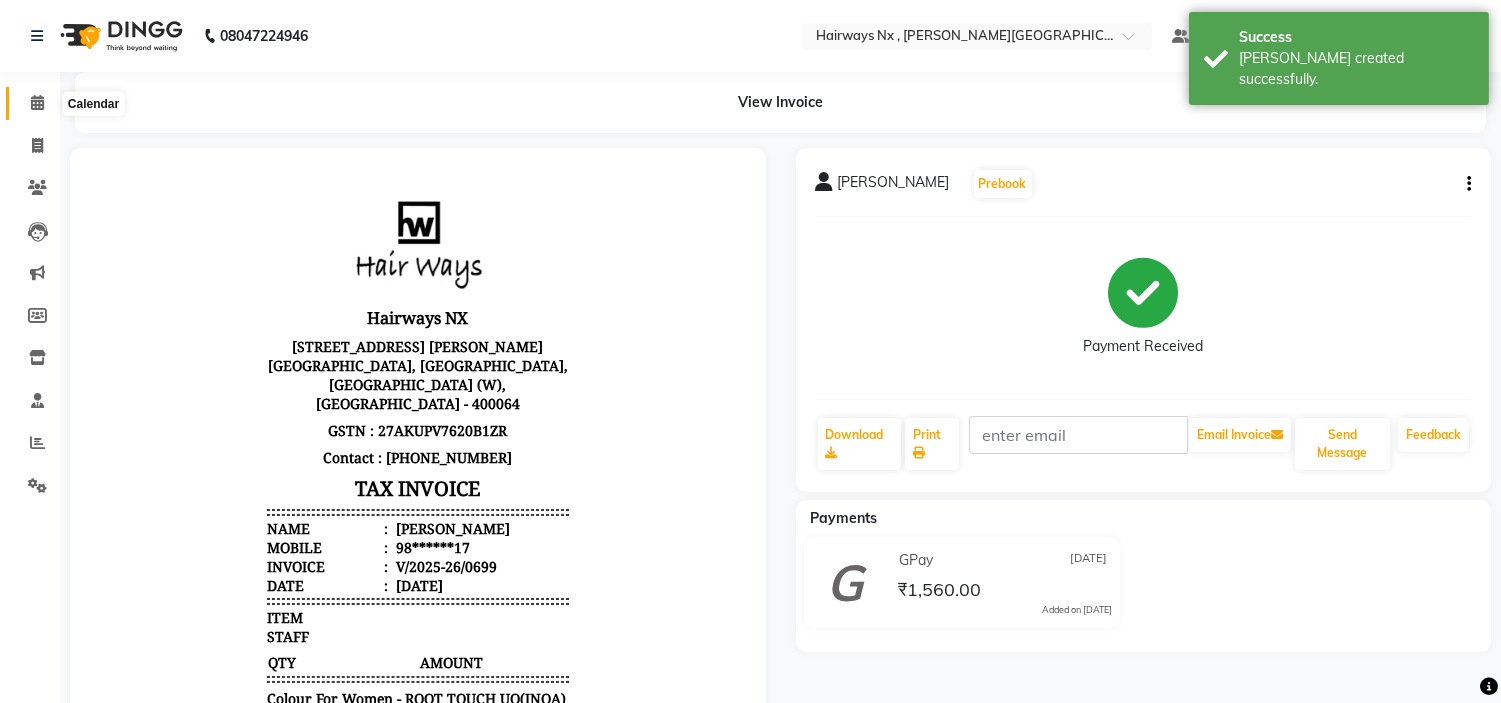 drag, startPoint x: 27, startPoint y: 96, endPoint x: 52, endPoint y: 166, distance: 74.330345 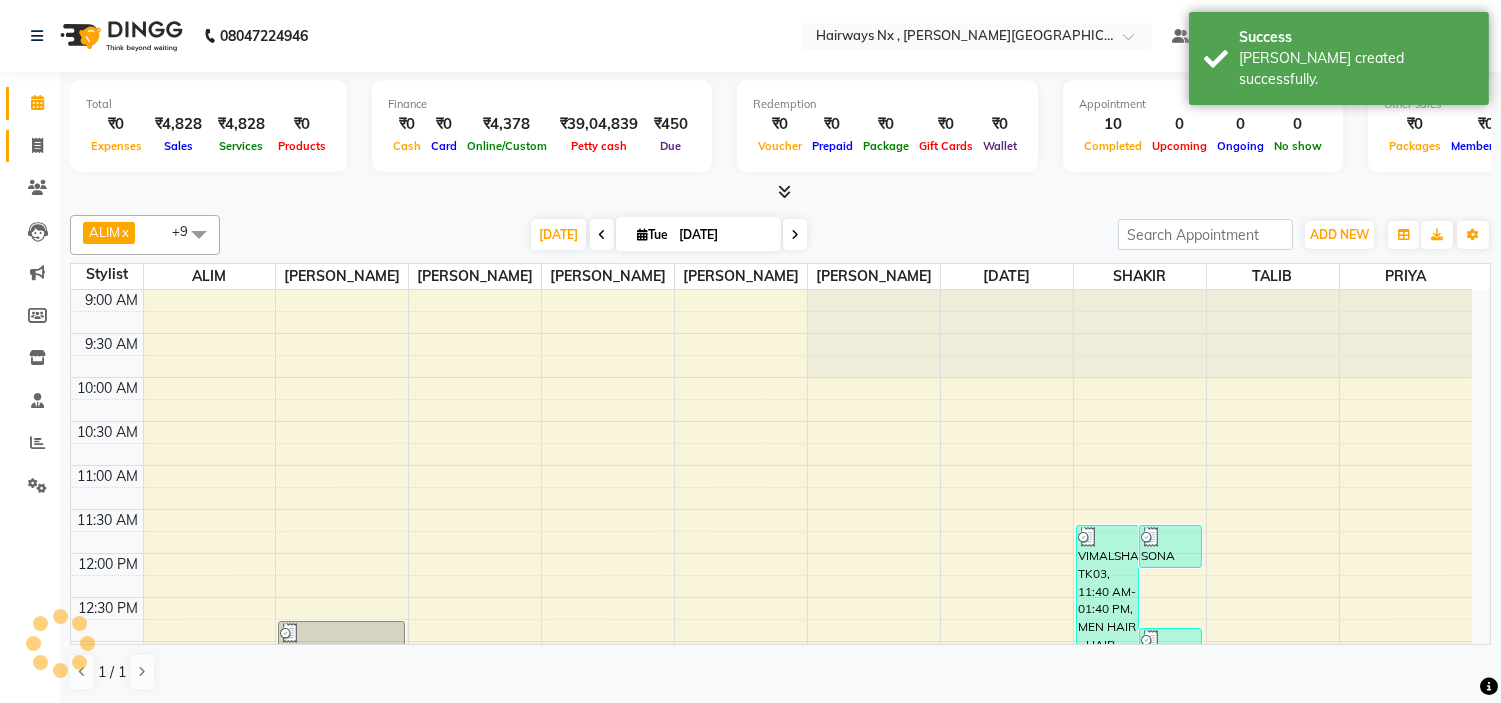 scroll, scrollTop: 0, scrollLeft: 0, axis: both 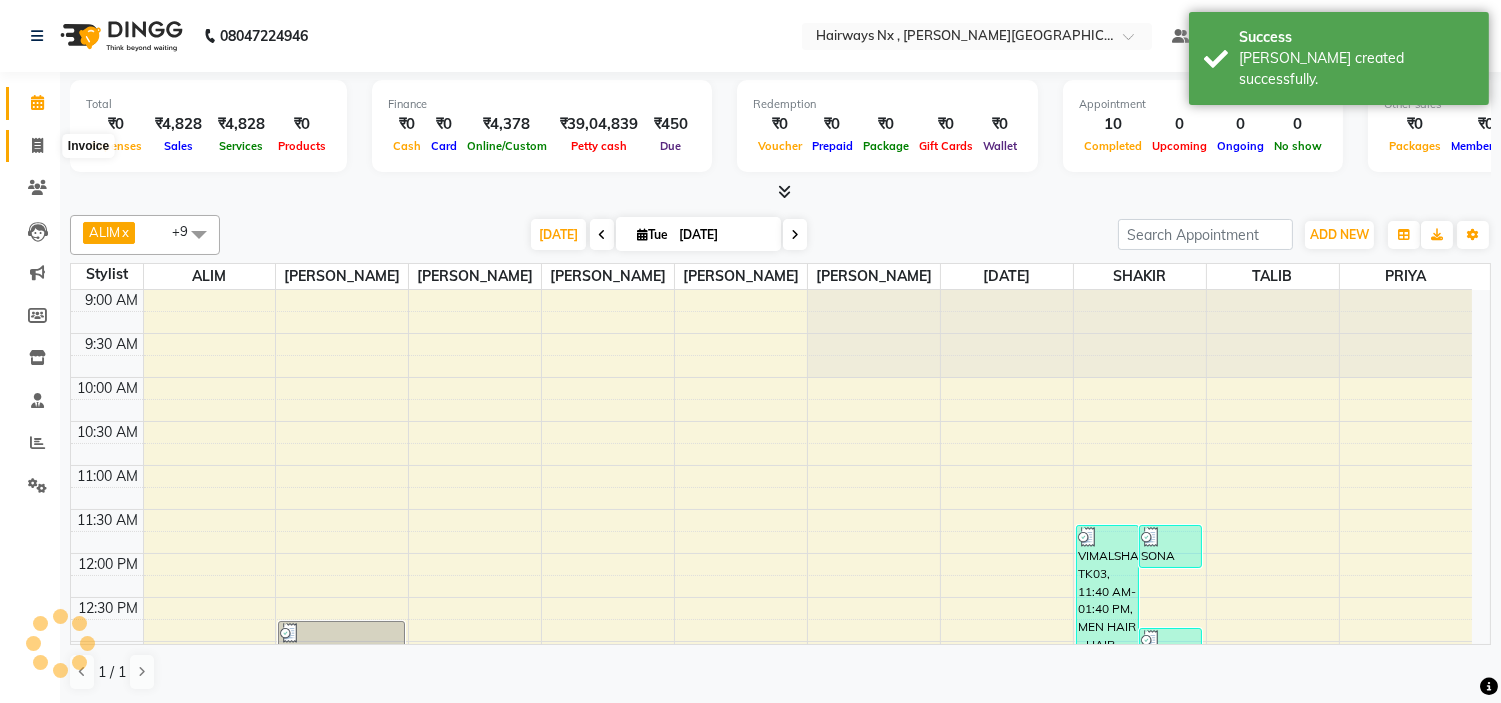 drag, startPoint x: 38, startPoint y: 148, endPoint x: 48, endPoint y: 86, distance: 62.801273 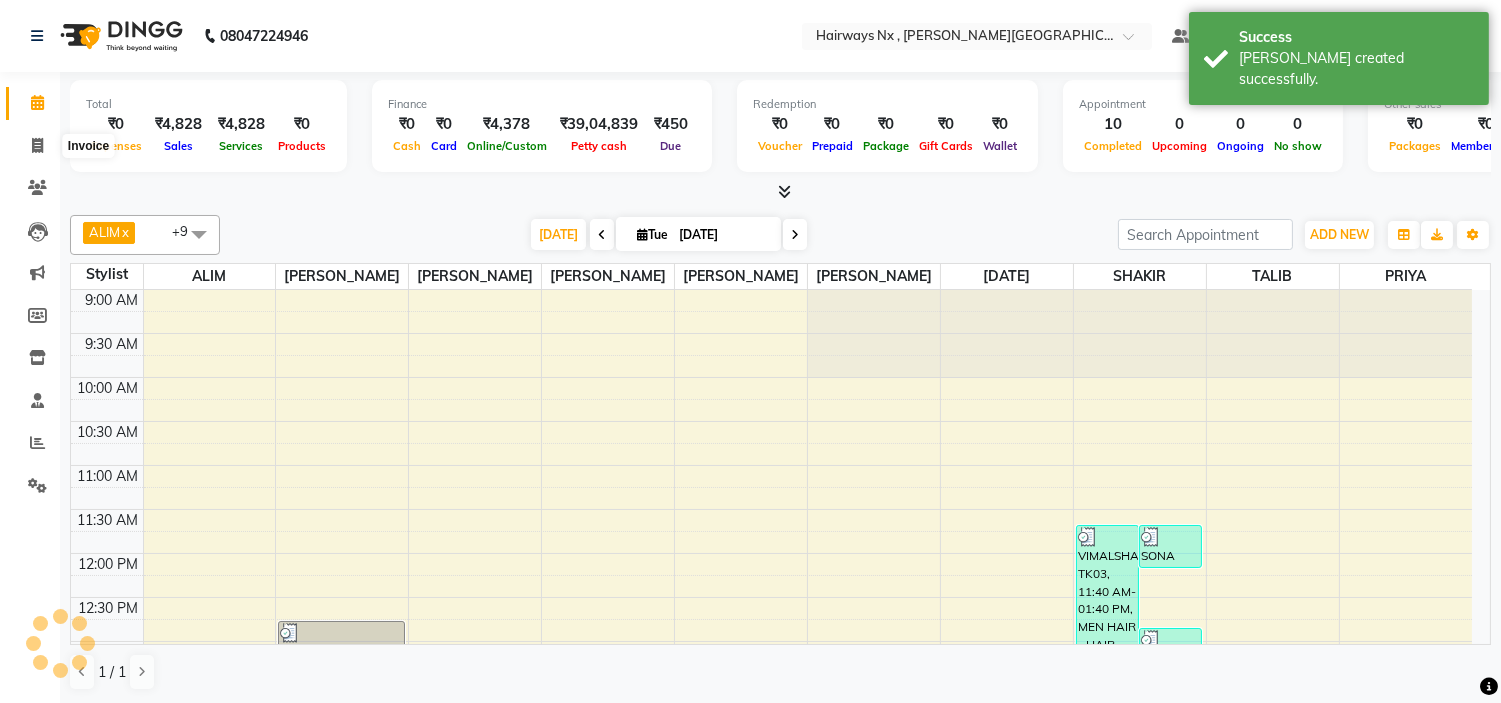 select on "service" 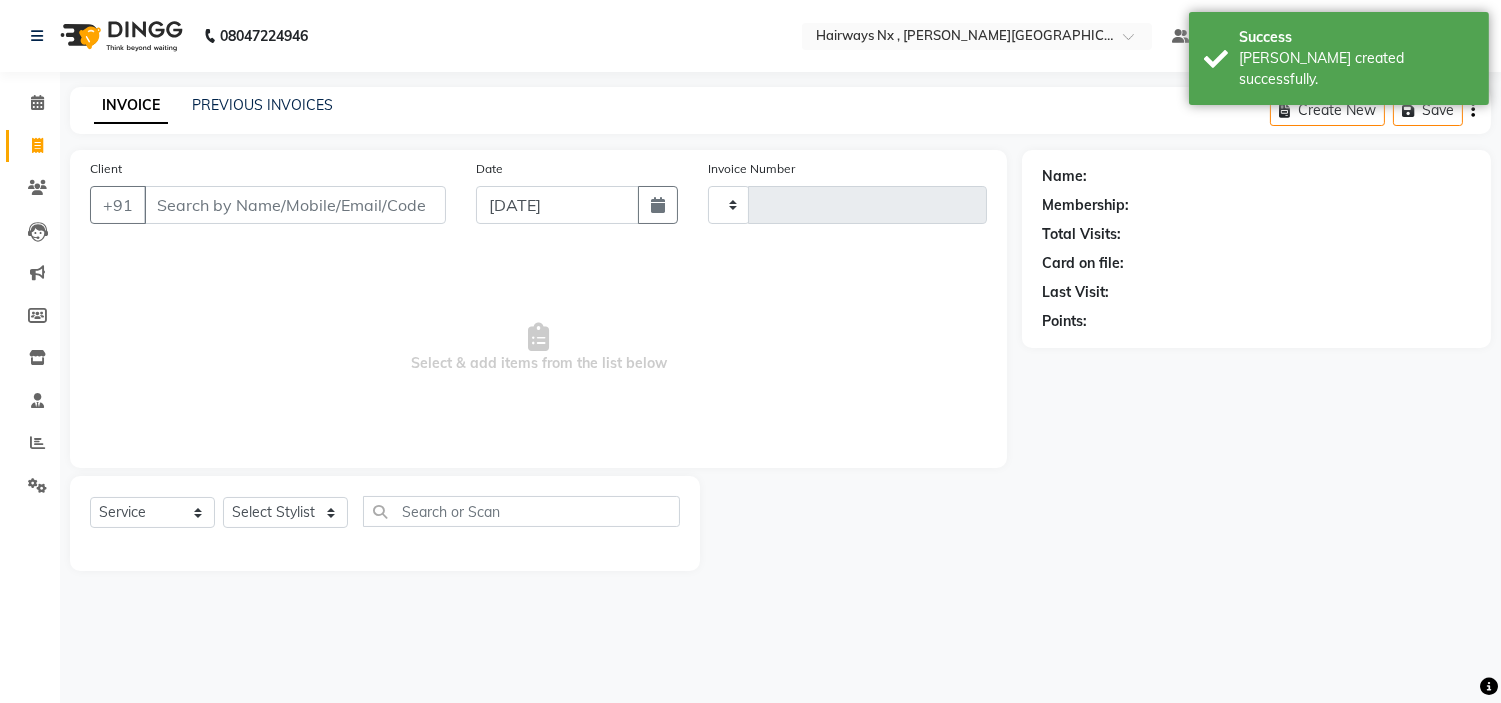 type on "0700" 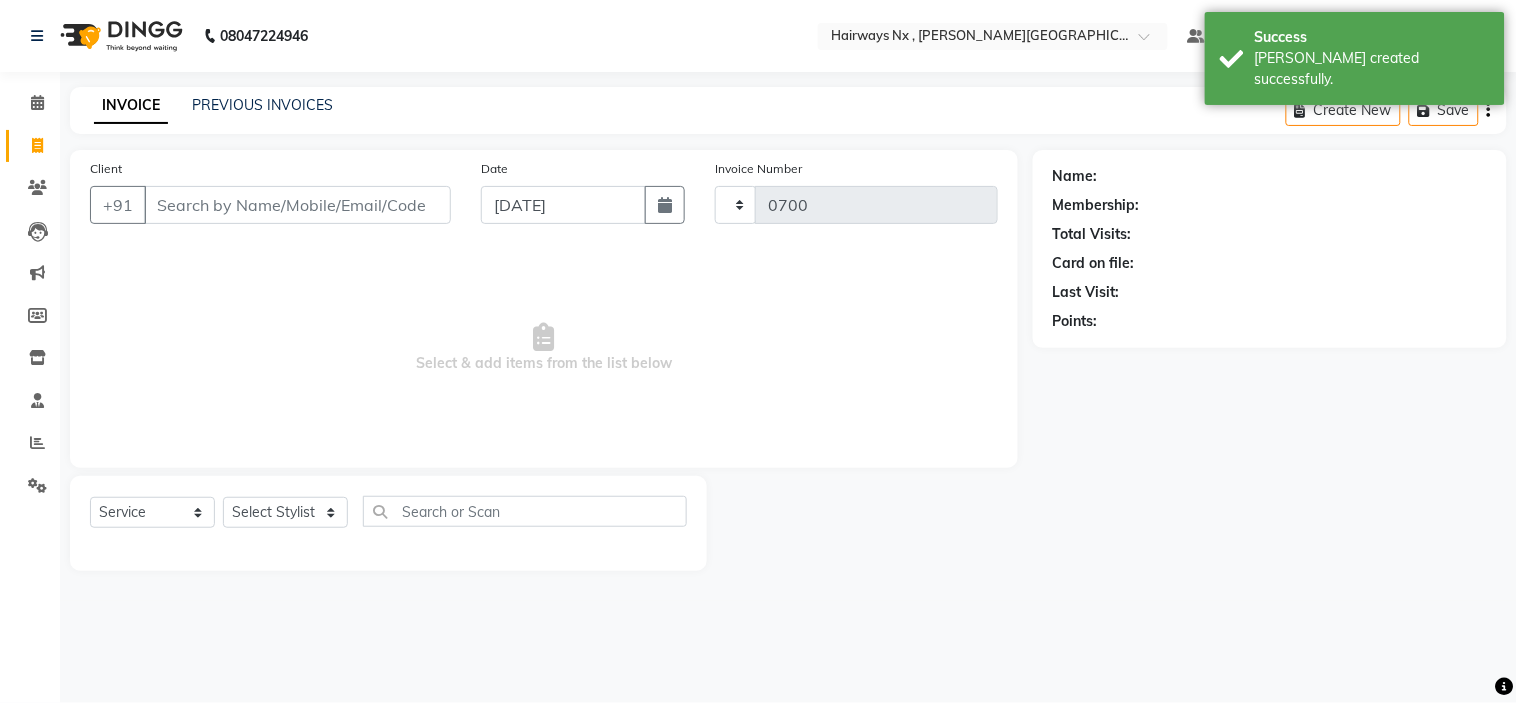 select on "778" 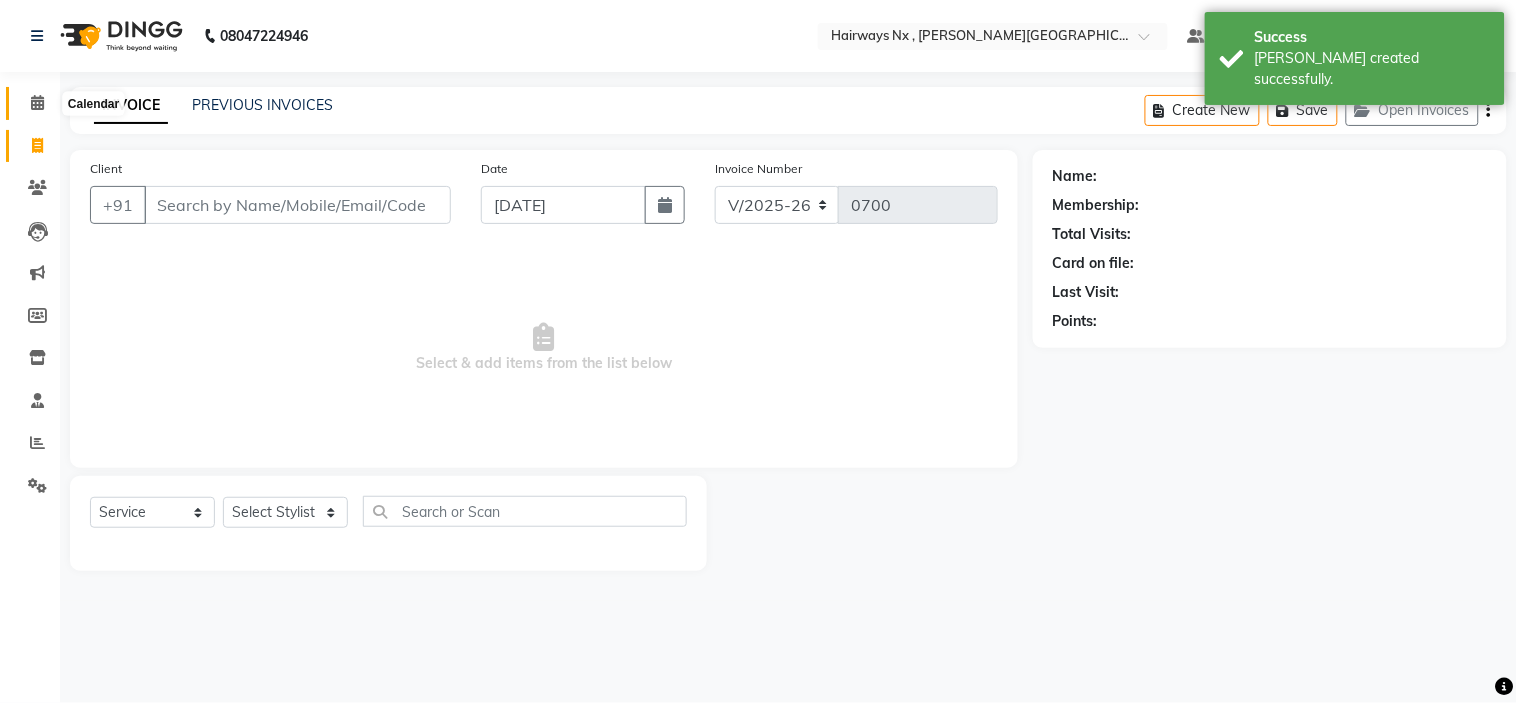 click 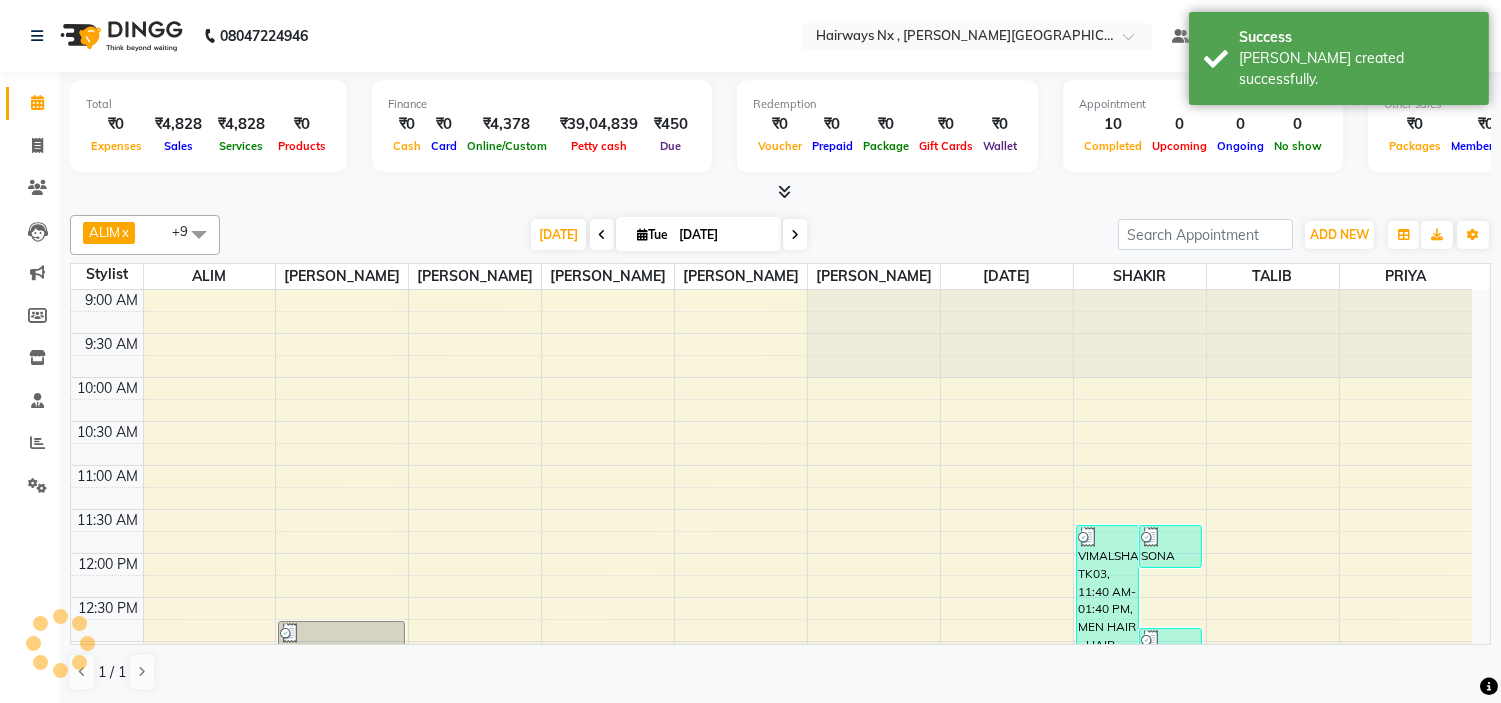 scroll, scrollTop: 0, scrollLeft: 0, axis: both 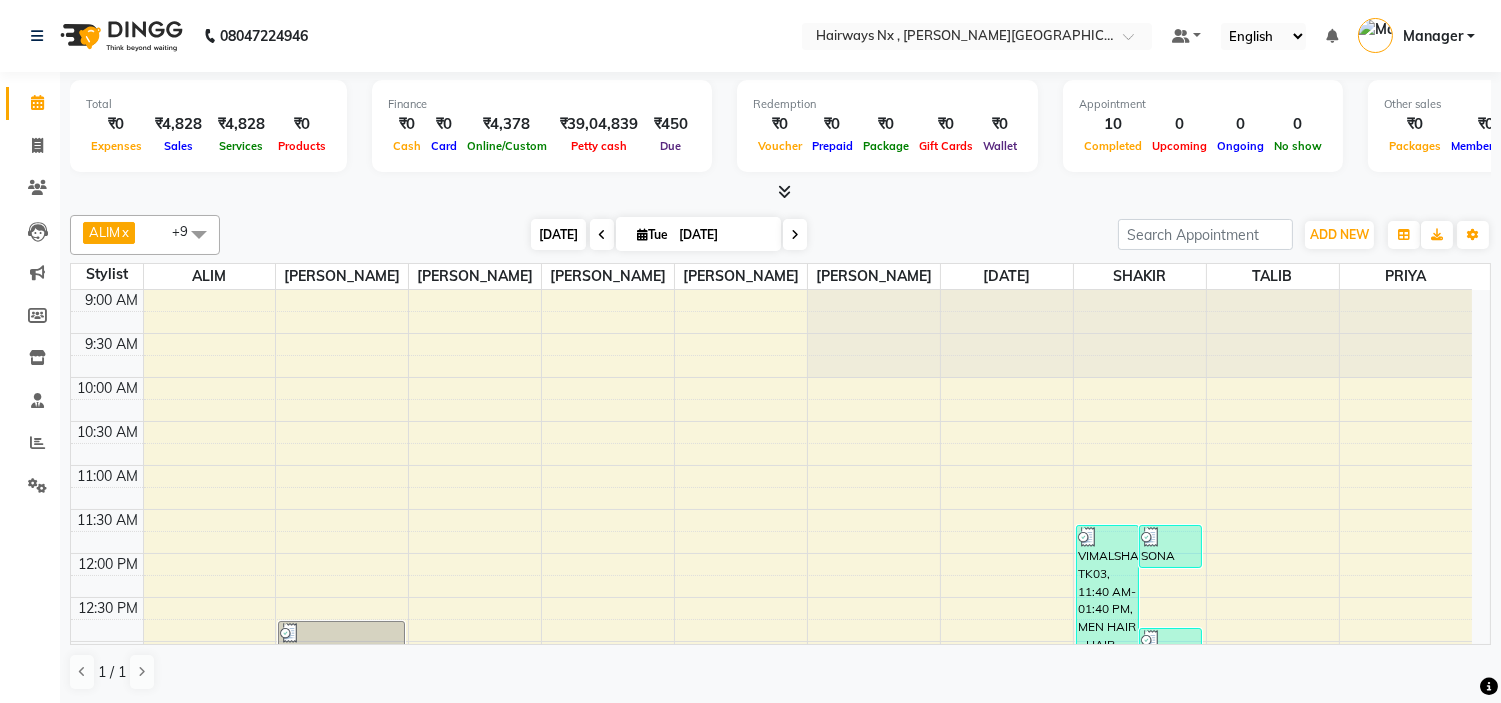 click on "[DATE]" at bounding box center (558, 234) 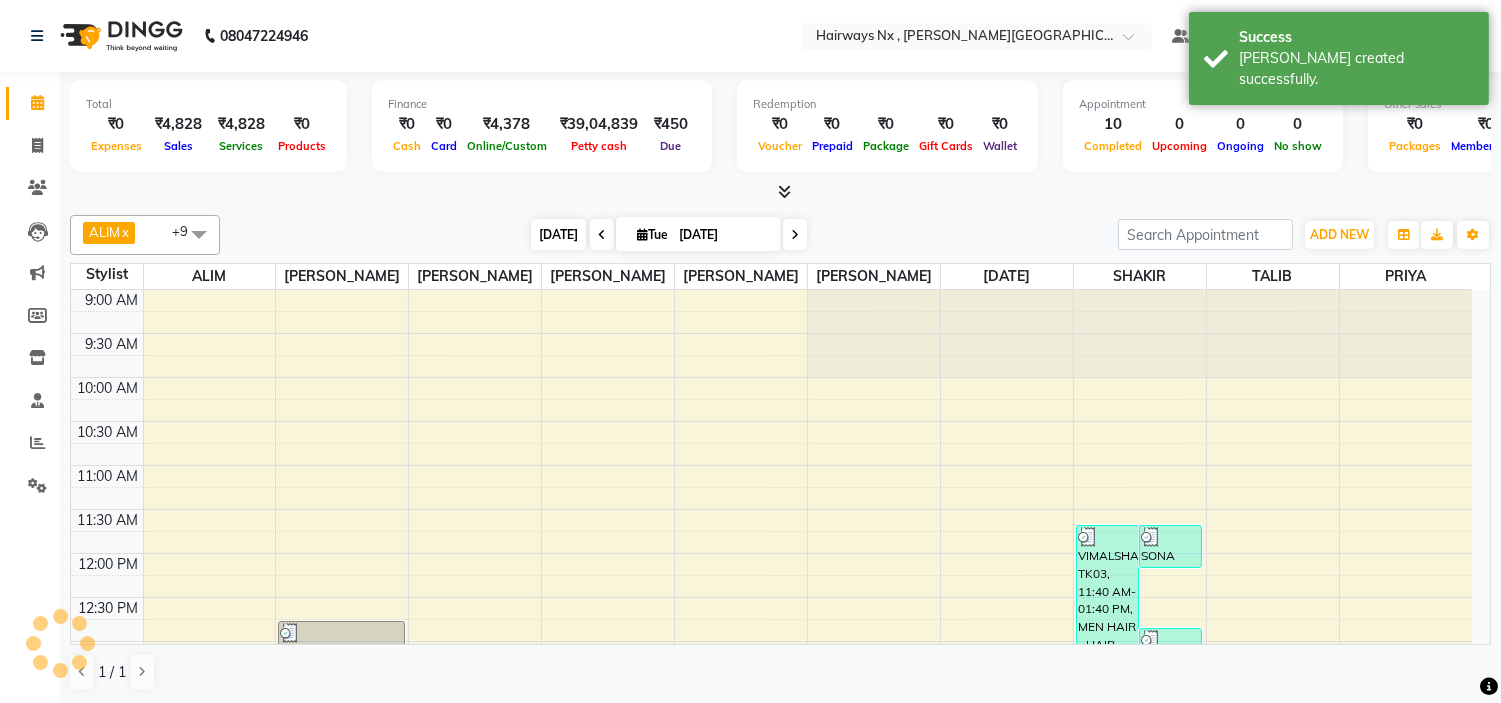 scroll, scrollTop: 531, scrollLeft: 0, axis: vertical 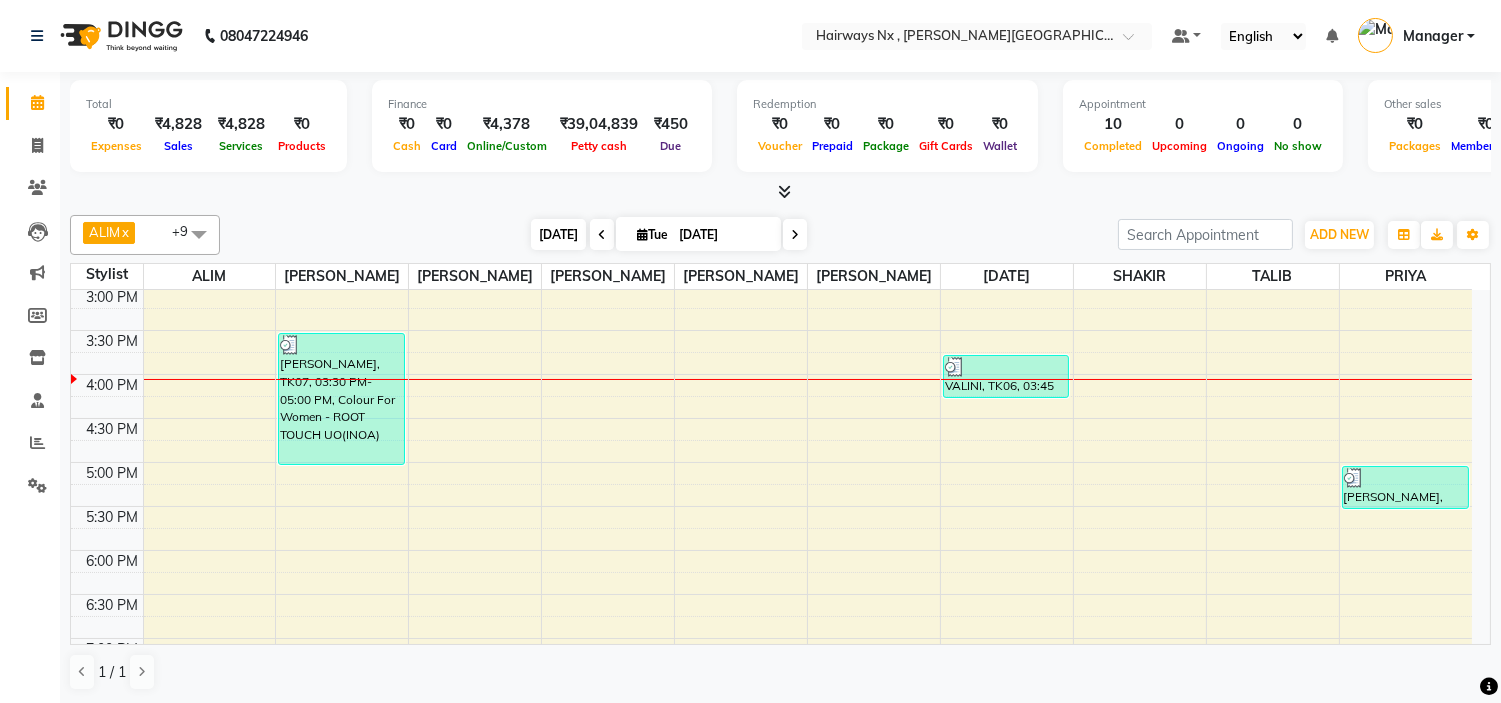 click on "[DATE]" at bounding box center [558, 234] 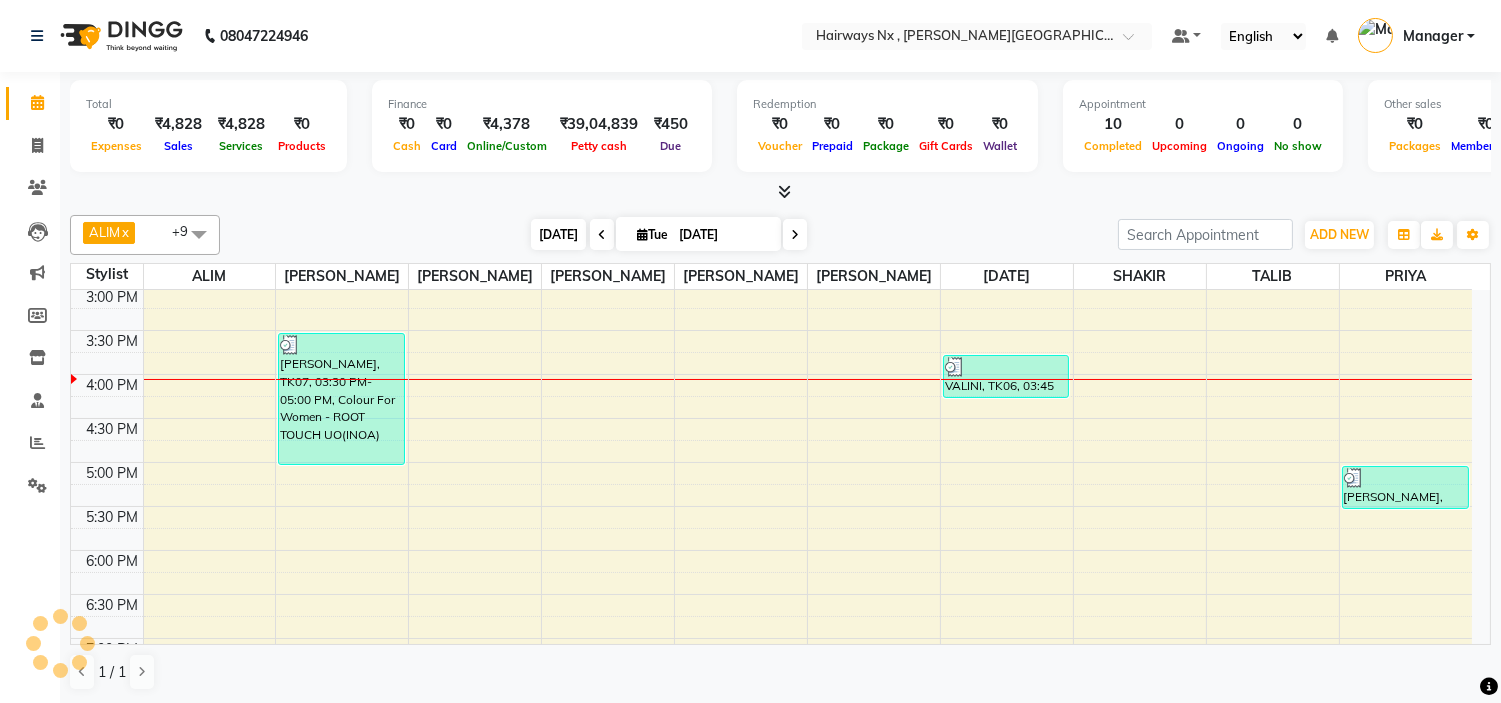 scroll, scrollTop: 620, scrollLeft: 0, axis: vertical 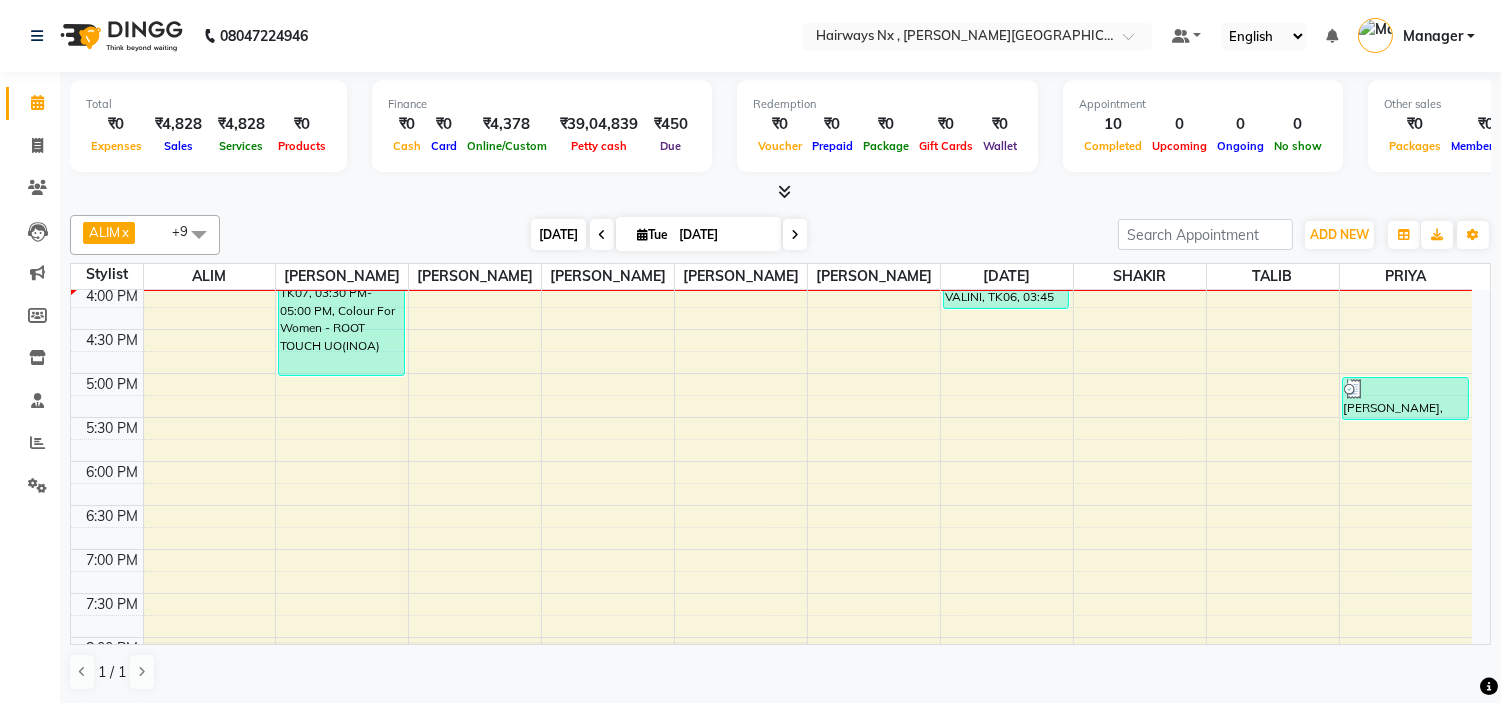 click on "[DATE]" at bounding box center [558, 234] 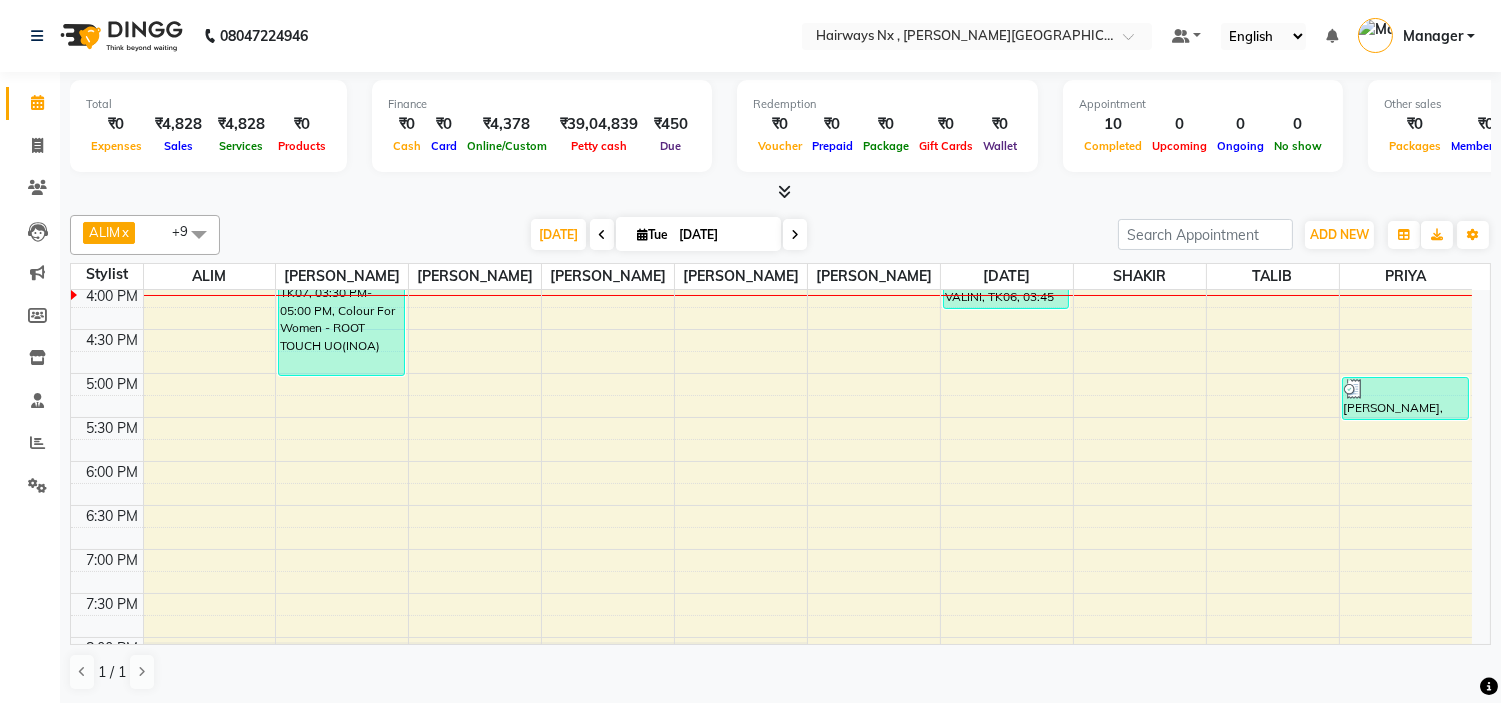 click on "9:00 AM 9:30 AM 10:00 AM 10:30 AM 11:00 AM 11:30 AM 12:00 PM 12:30 PM 1:00 PM 1:30 PM 2:00 PM 2:30 PM 3:00 PM 3:30 PM 4:00 PM 4:30 PM 5:00 PM 5:30 PM 6:00 PM 6:30 PM 7:00 PM 7:30 PM 8:00 PM 8:30 PM 9:00 PM 9:30 PM 10:00 PM 10:30 PM     [PERSON_NAME], TK02, 12:45 PM-01:15 PM, MEN HAIR - HAIR CUT     Akshay [PERSON_NAME], TK02, 01:15 PM-01:45 PM, MEN HAIR - HAIR CUT WITH SENIOR STYLIST     [PERSON_NAME], TK02, 01:45 PM-02:15 PM, MEN HAIR - REGULAR SHAVE/TRIM     [PERSON_NAME], TK07, 03:30 PM-05:00 PM, Colour For Women - ROOT TOUCH UO(INOA)     VIMALSHAH, TK03, 01:40 PM-02:10 PM, Threading - EYEBROW (₹60)     CHIRU RONTA, TK05, 01:45 PM-02:15 PM, MEN HAIR - HAIR CUT WITH SENIOR STYLIST     VALINI, TK06, 03:45 PM-04:15 PM, Hair wash with Conditioner - HAIR WASH {BELOW SHOULDER}     VIMALSHAH, TK03, 11:40 AM-01:40 PM, MEN HAIR - HAIR CUT WITH MASTER STYLIST (₹350),Hair Colour [DEMOGRAPHIC_DATA] - GLOBAL COLOUR(INΟΑ) (₹1300)     SONA PUNJABI, TK01, 11:40 AM-12:10 PM, MEN HAIR - HAIR CUT WITH SENIOR STYLIST (₹300)" at bounding box center [771, 285] 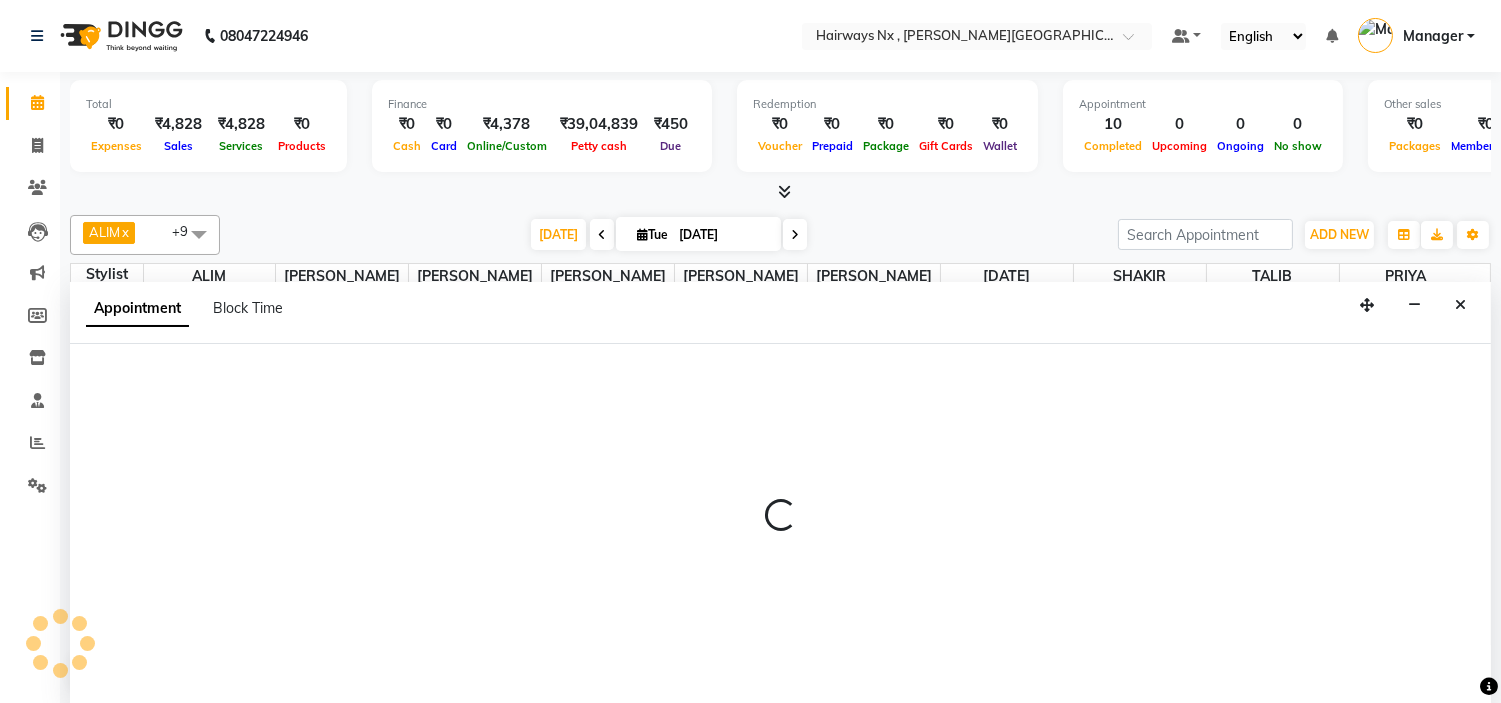 scroll, scrollTop: 1, scrollLeft: 0, axis: vertical 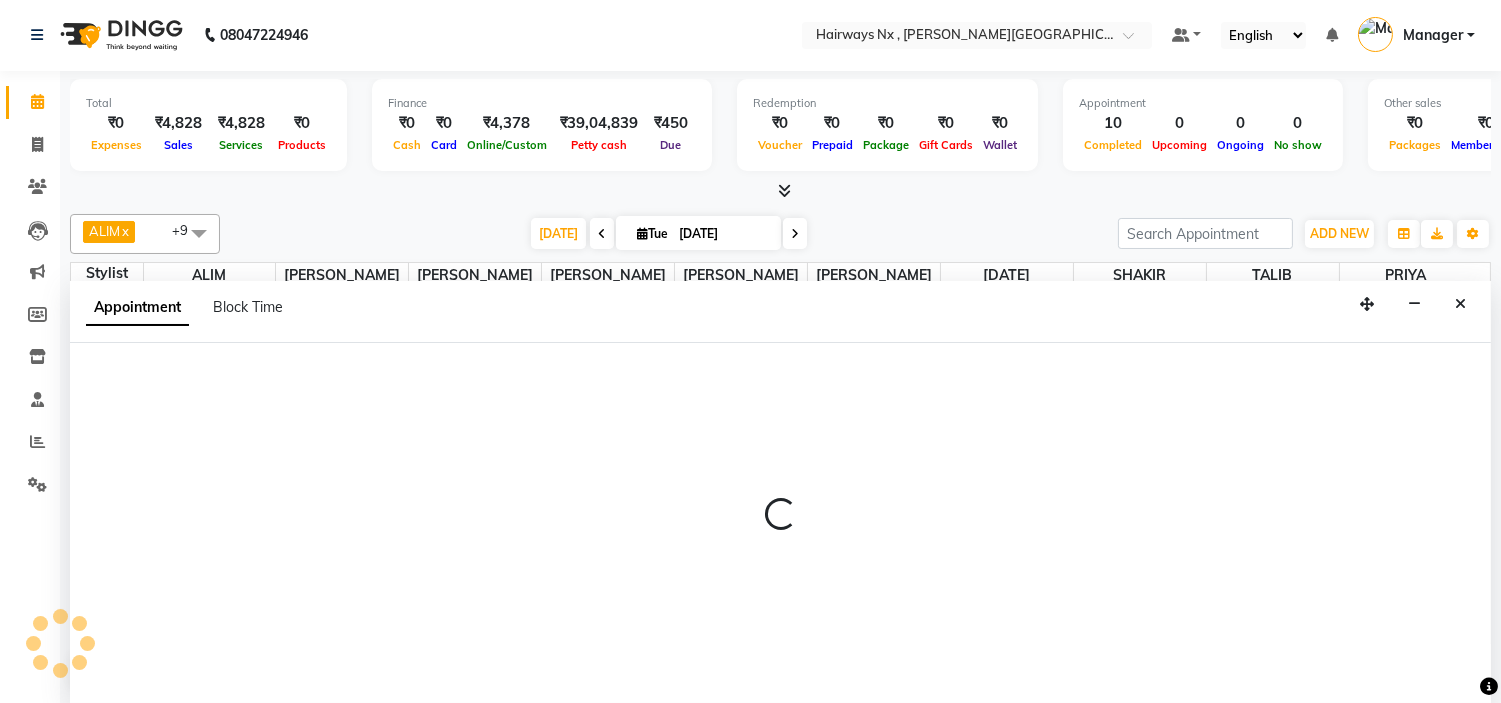 select on "12972" 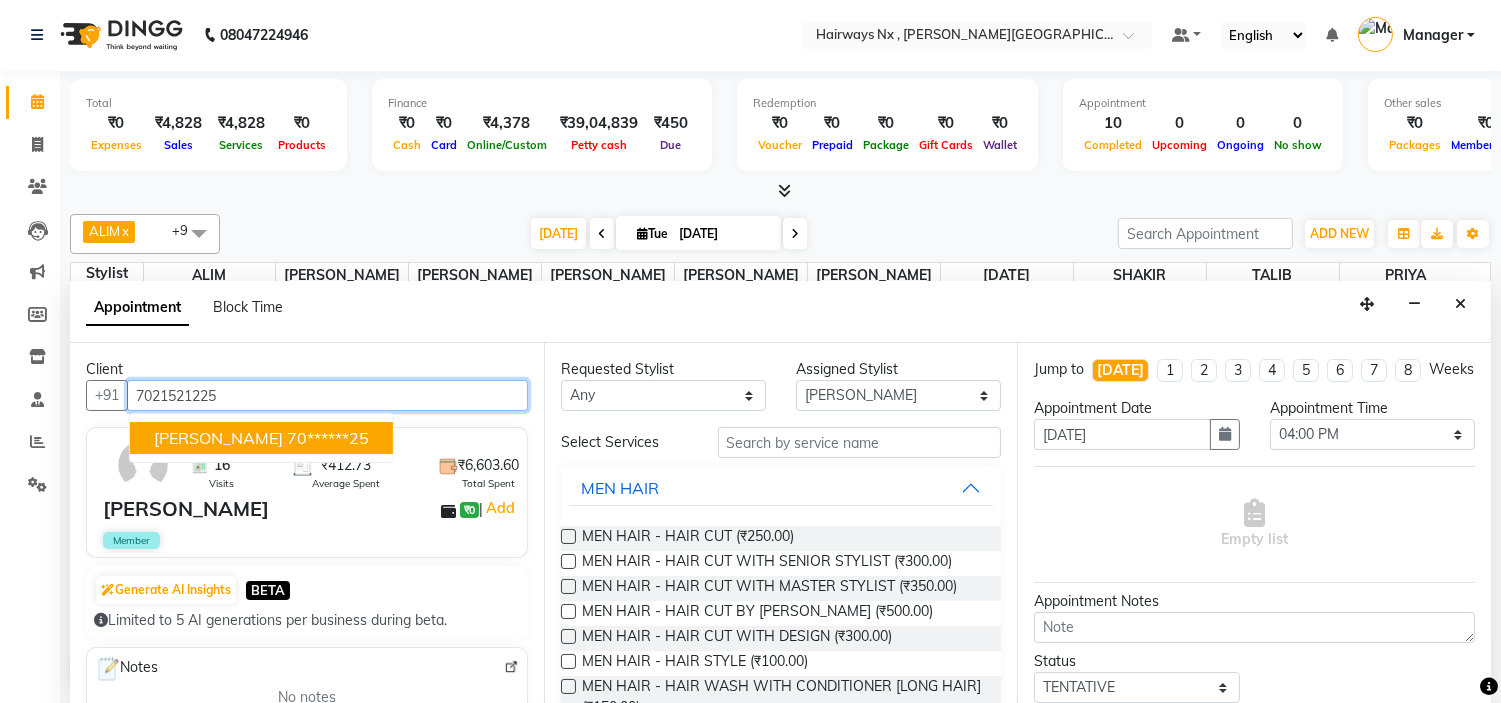 click on "[PERSON_NAME]" at bounding box center (218, 438) 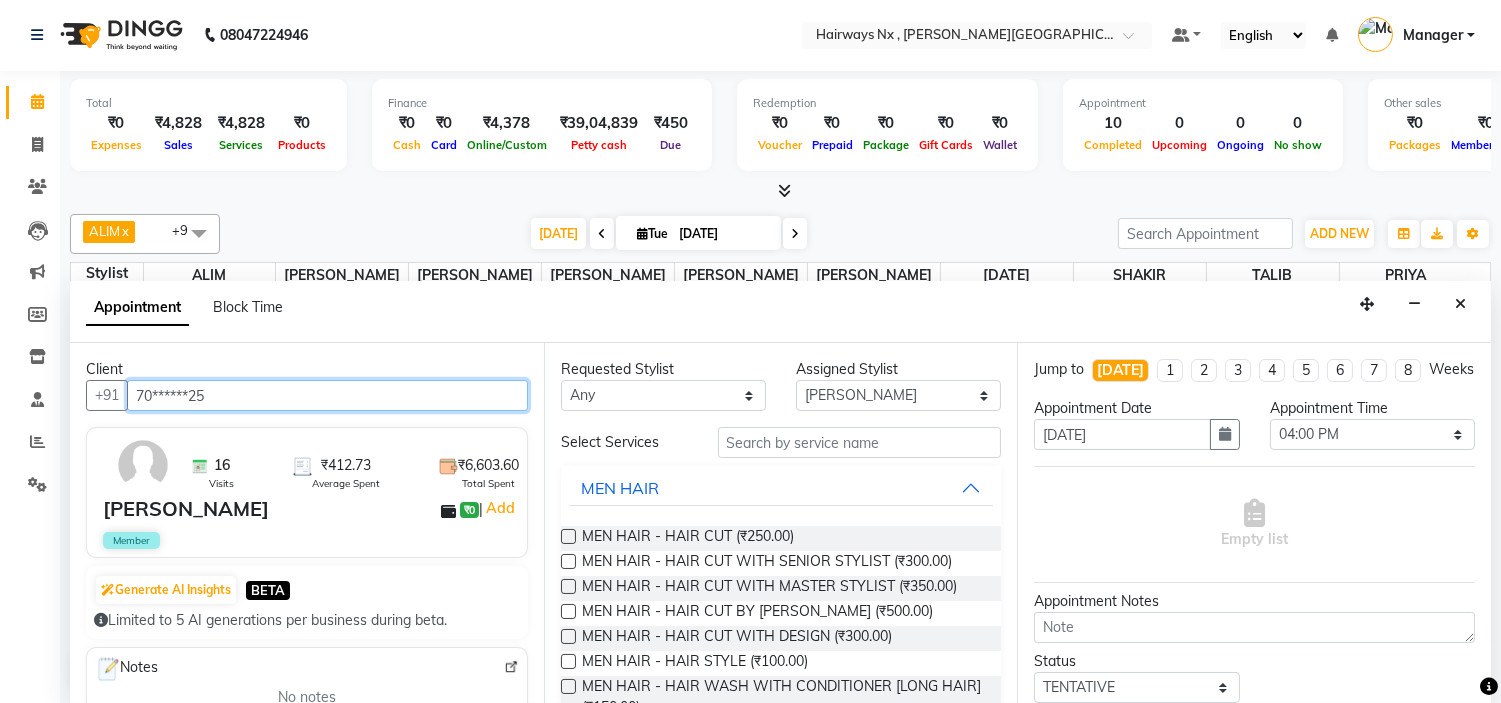 type on "70******25" 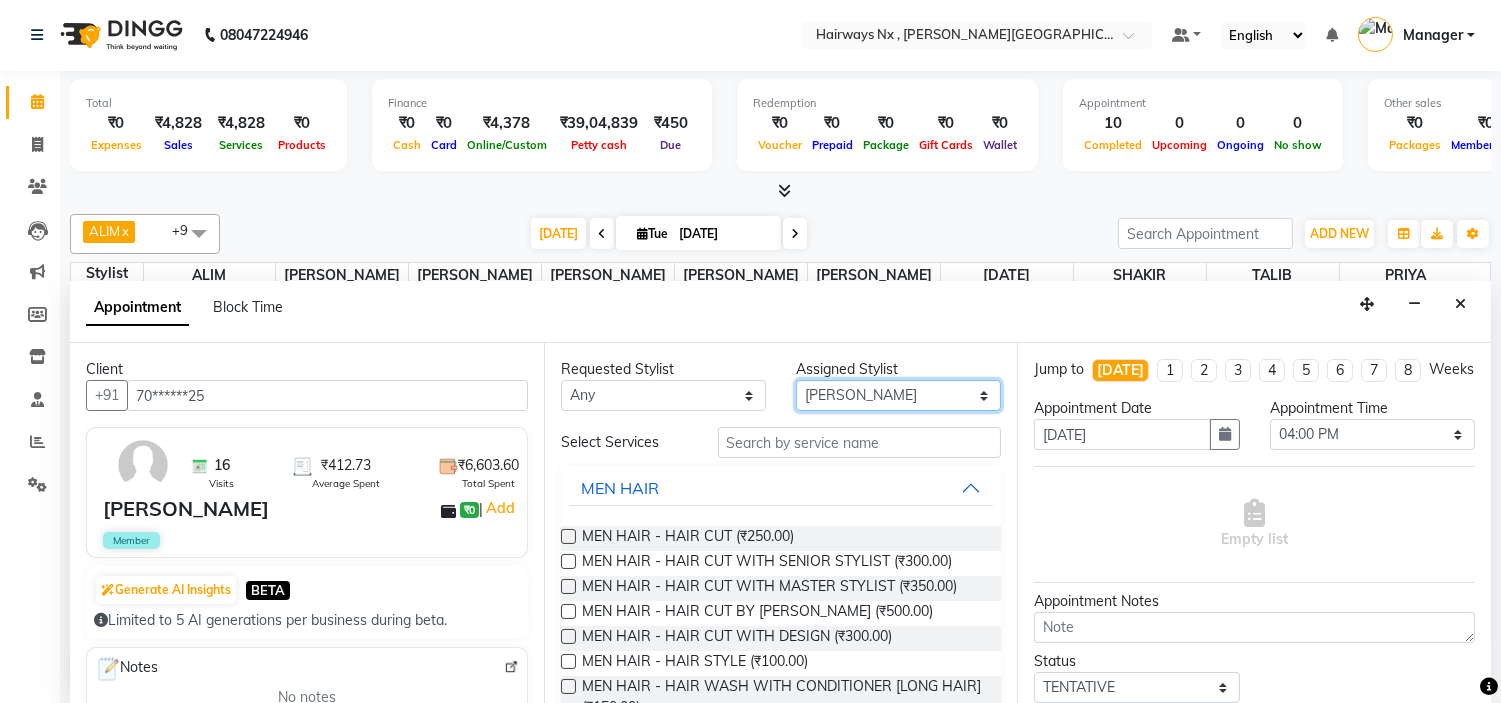click on "Select [PERSON_NAME] KAMAL [PERSON_NAME] Manager [PERSON_NAME][DATE]  [PERSON_NAME]  [PERSON_NAME] [PERSON_NAME] [PERSON_NAME]" at bounding box center [898, 395] 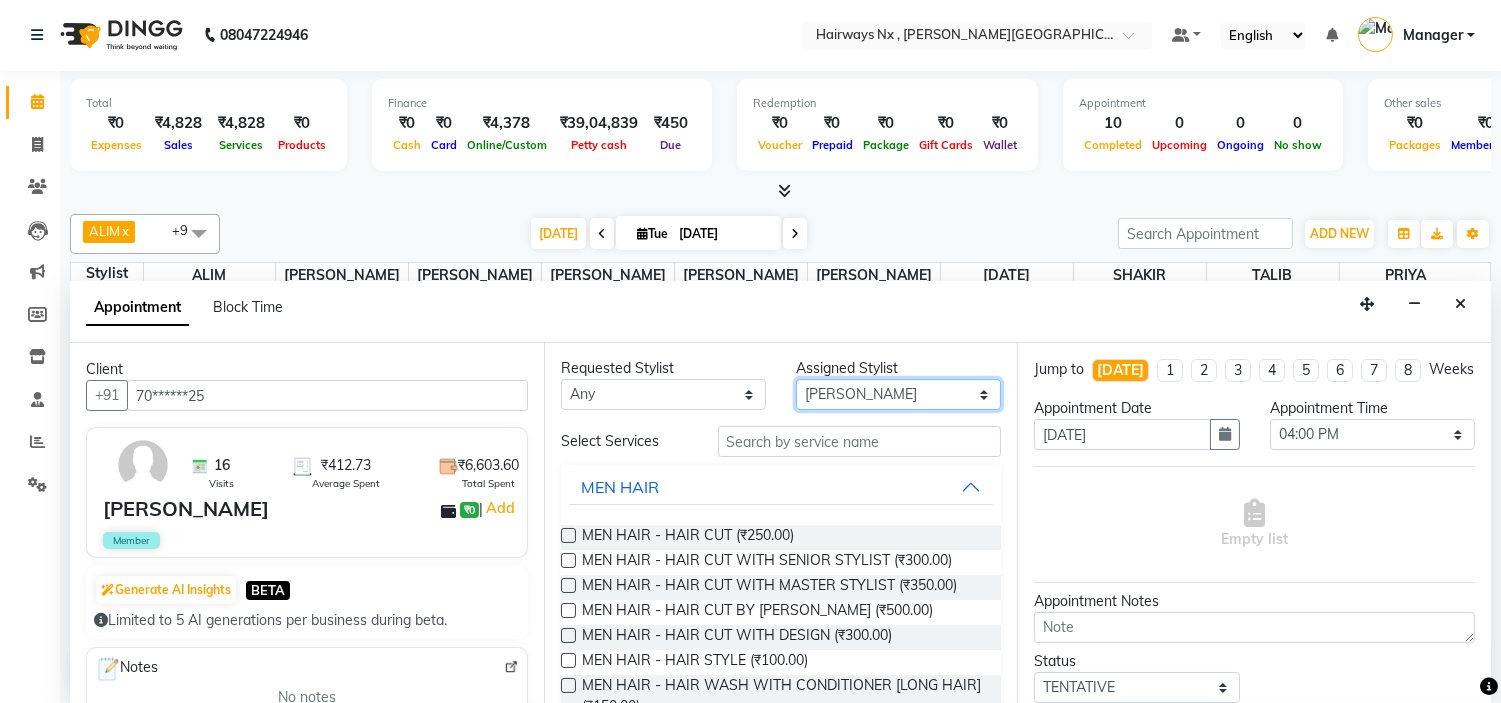 scroll, scrollTop: 0, scrollLeft: 0, axis: both 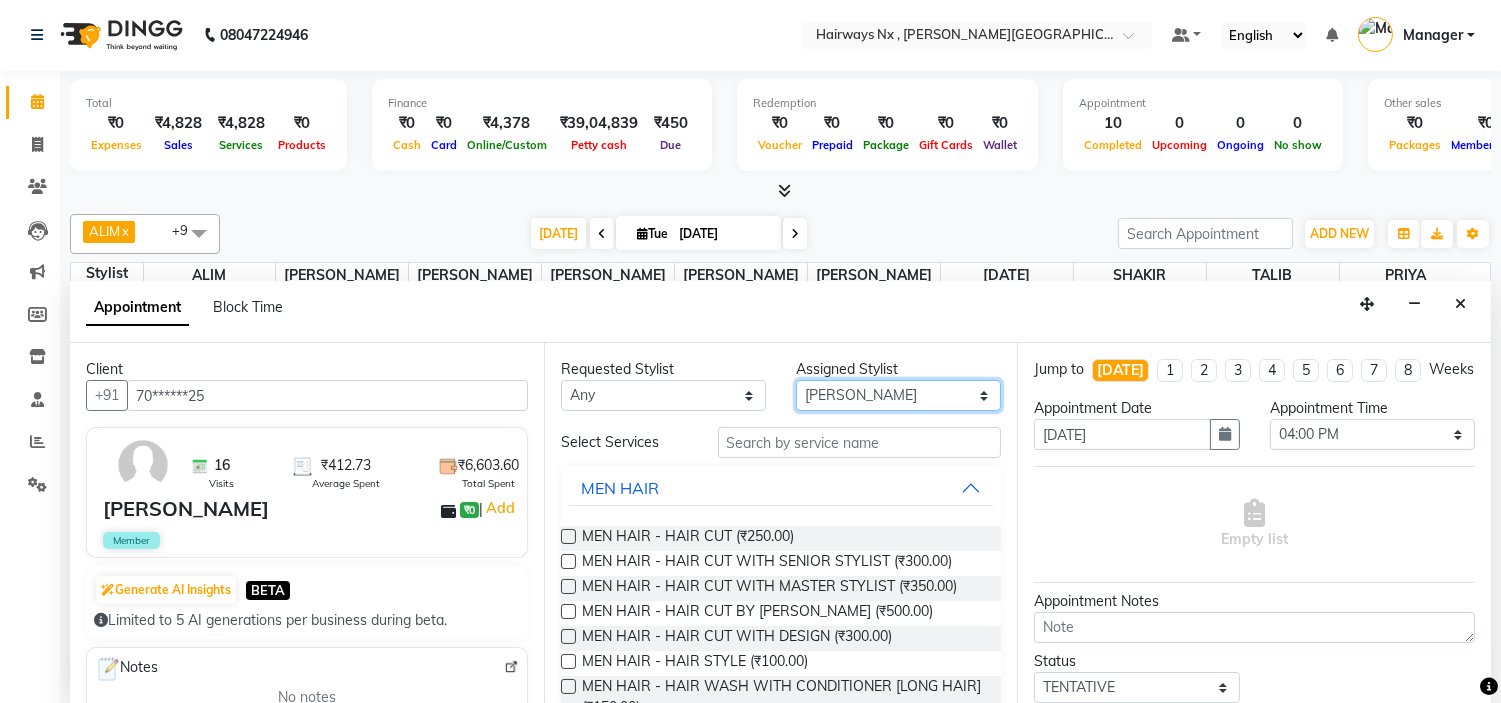 click on "Select [PERSON_NAME] KAMAL [PERSON_NAME] Manager [PERSON_NAME][DATE]  [PERSON_NAME]  [PERSON_NAME] [PERSON_NAME] [PERSON_NAME]" at bounding box center [898, 395] 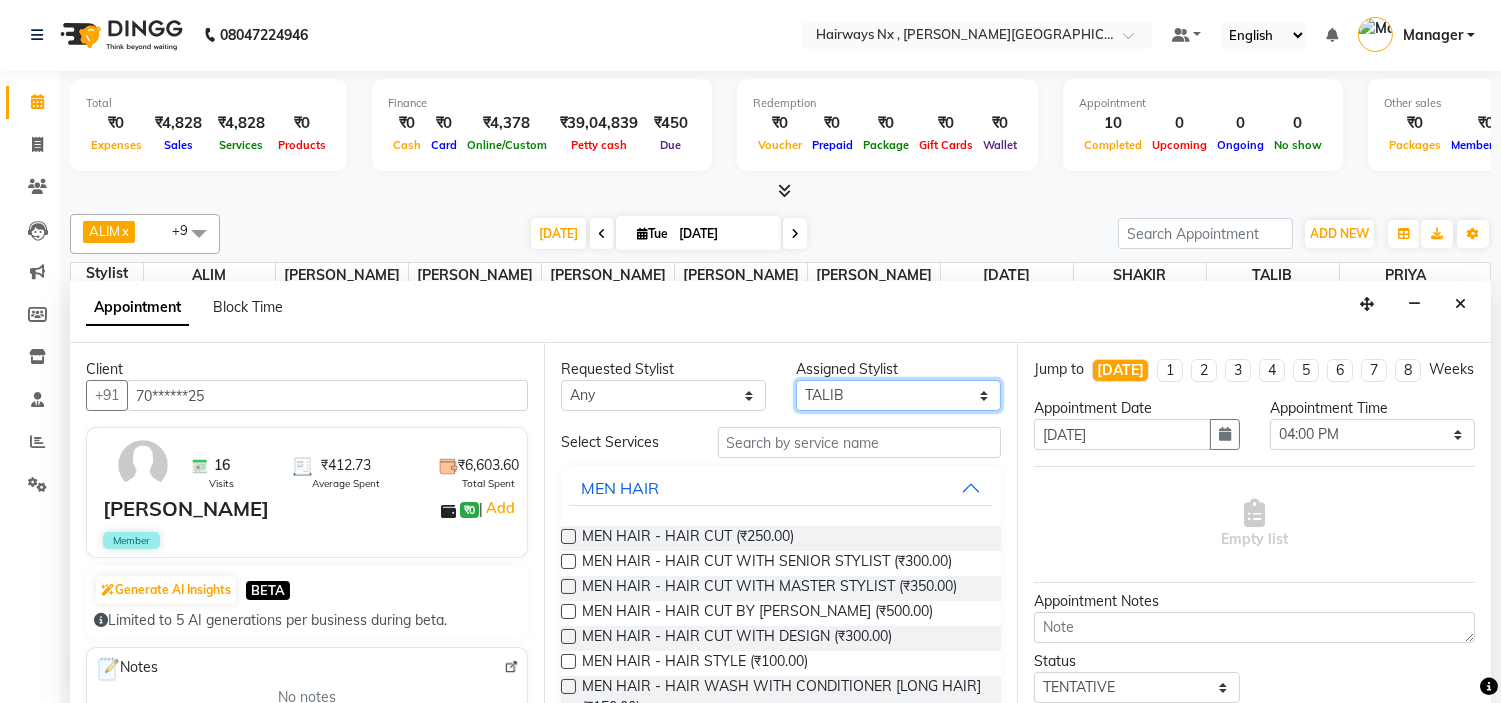 click on "Select [PERSON_NAME] KAMAL [PERSON_NAME] Manager [PERSON_NAME][DATE]  [PERSON_NAME]  [PERSON_NAME] [PERSON_NAME] [PERSON_NAME]" at bounding box center (898, 395) 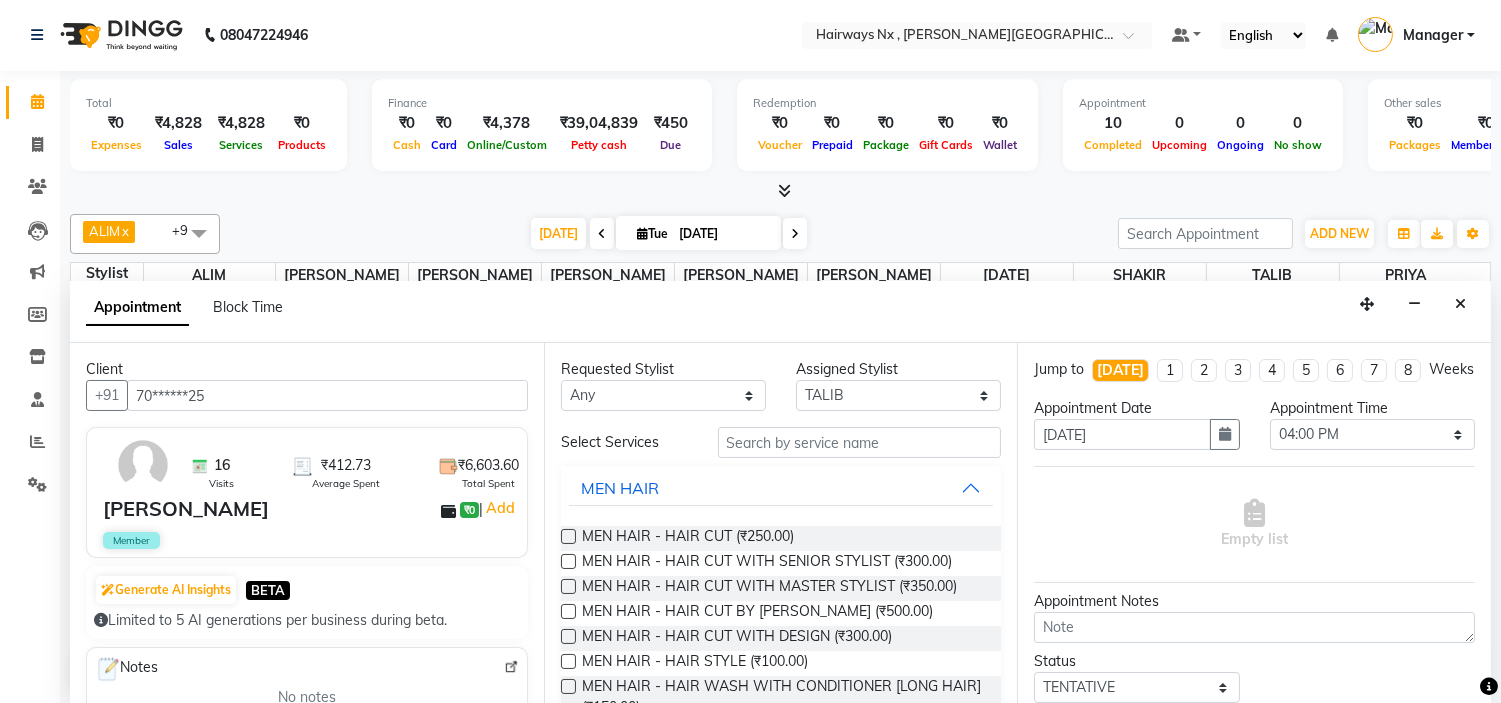 click at bounding box center [568, 536] 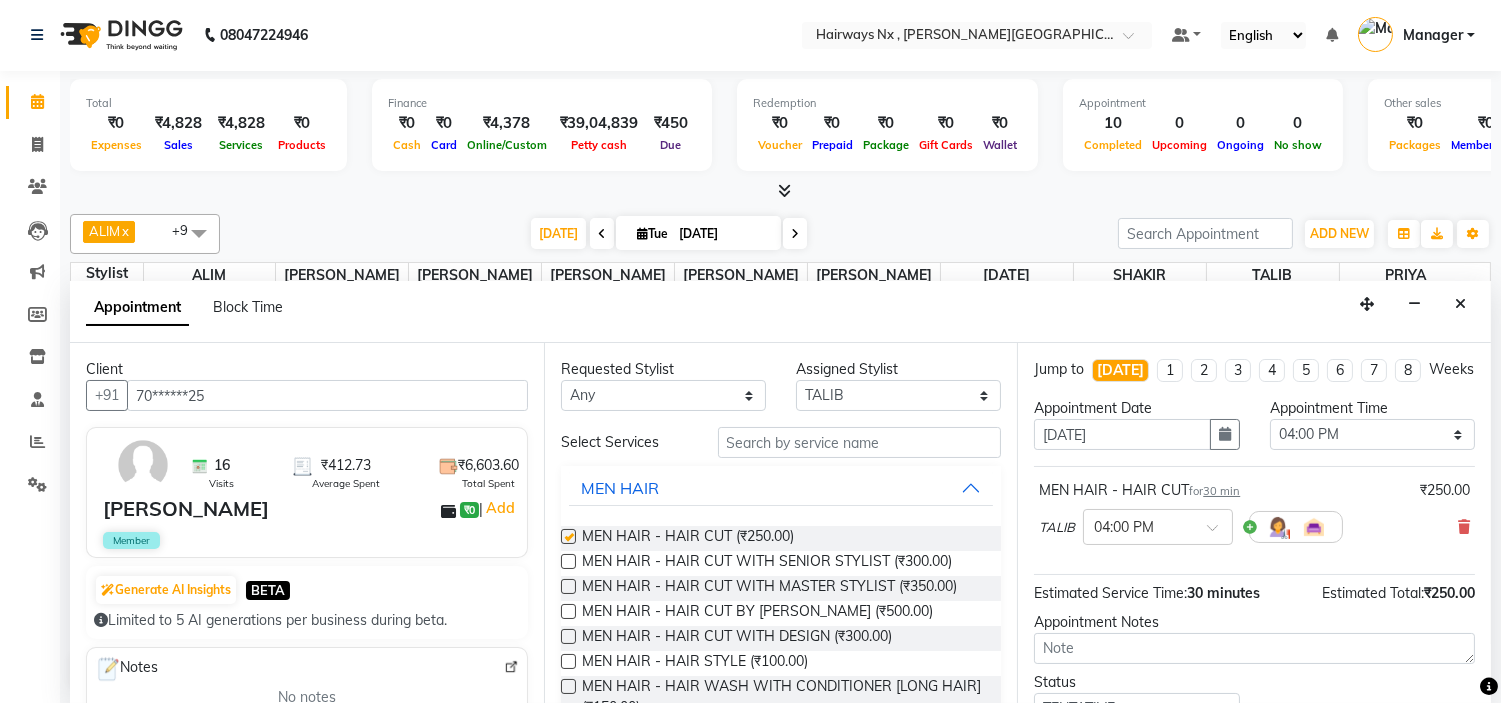 checkbox on "false" 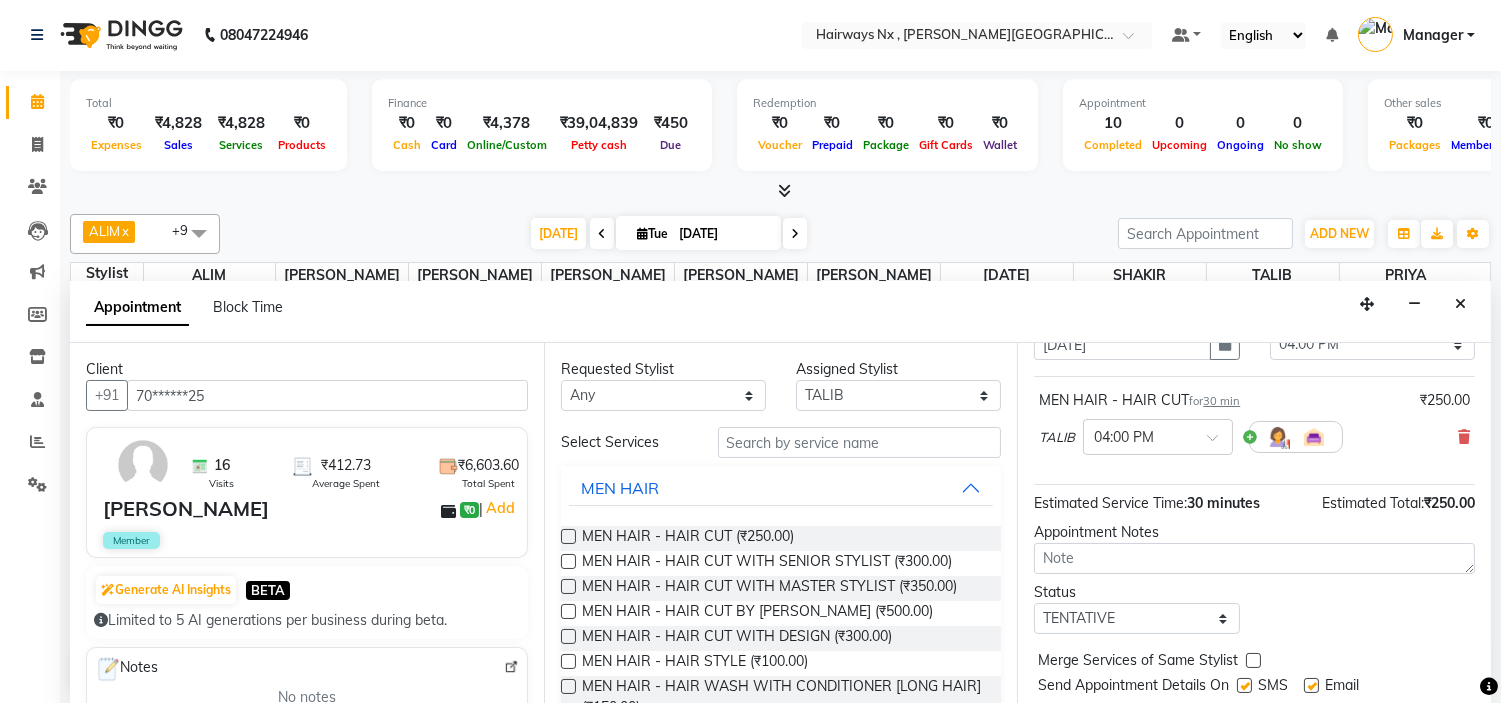 scroll, scrollTop: 165, scrollLeft: 0, axis: vertical 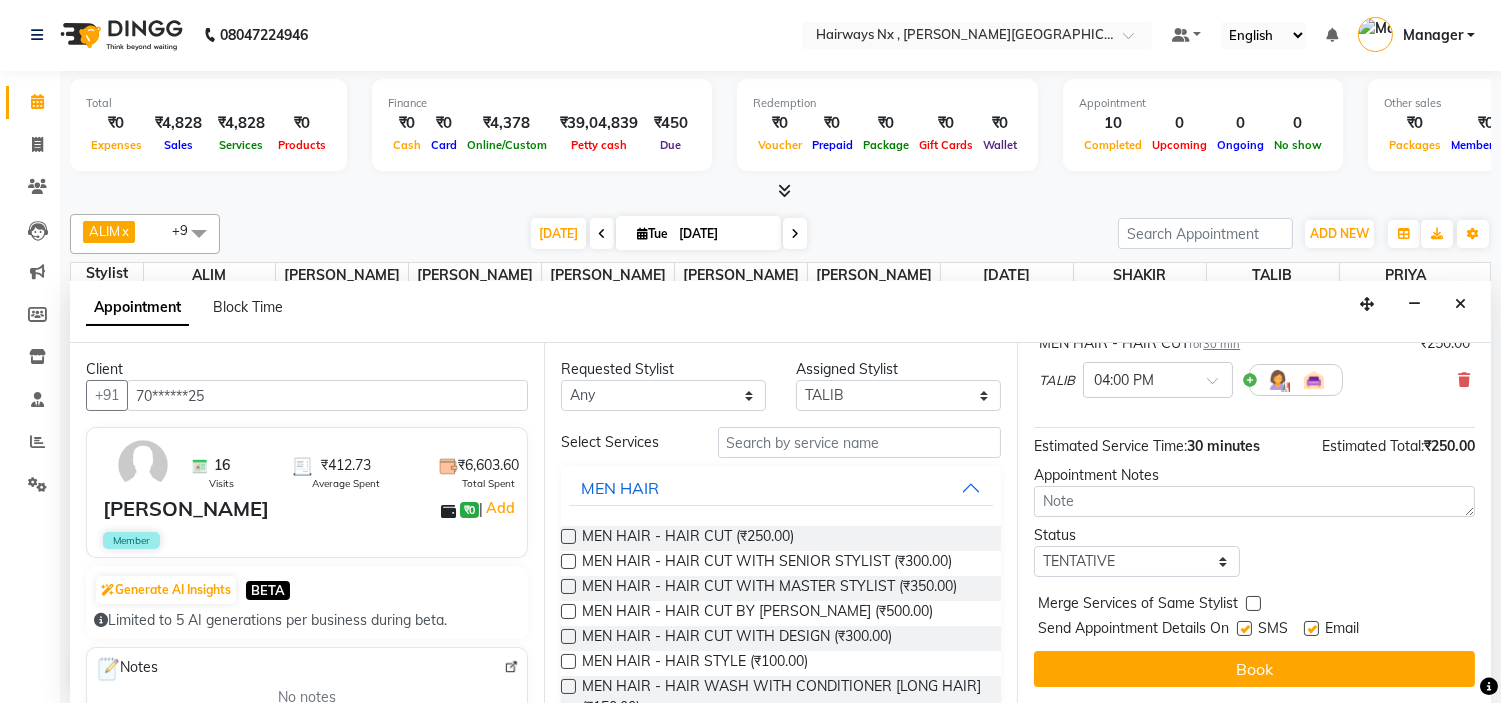 click at bounding box center (1244, 628) 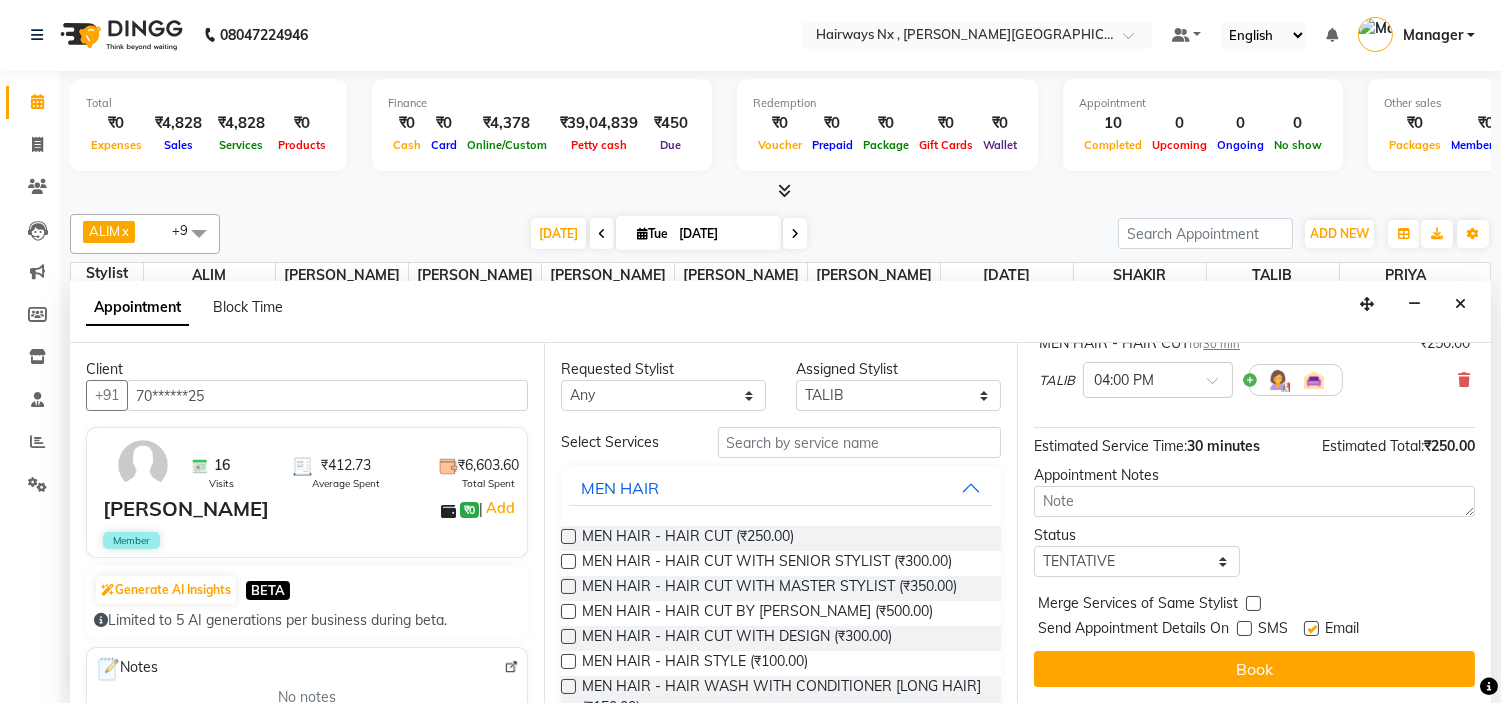 click at bounding box center [1311, 628] 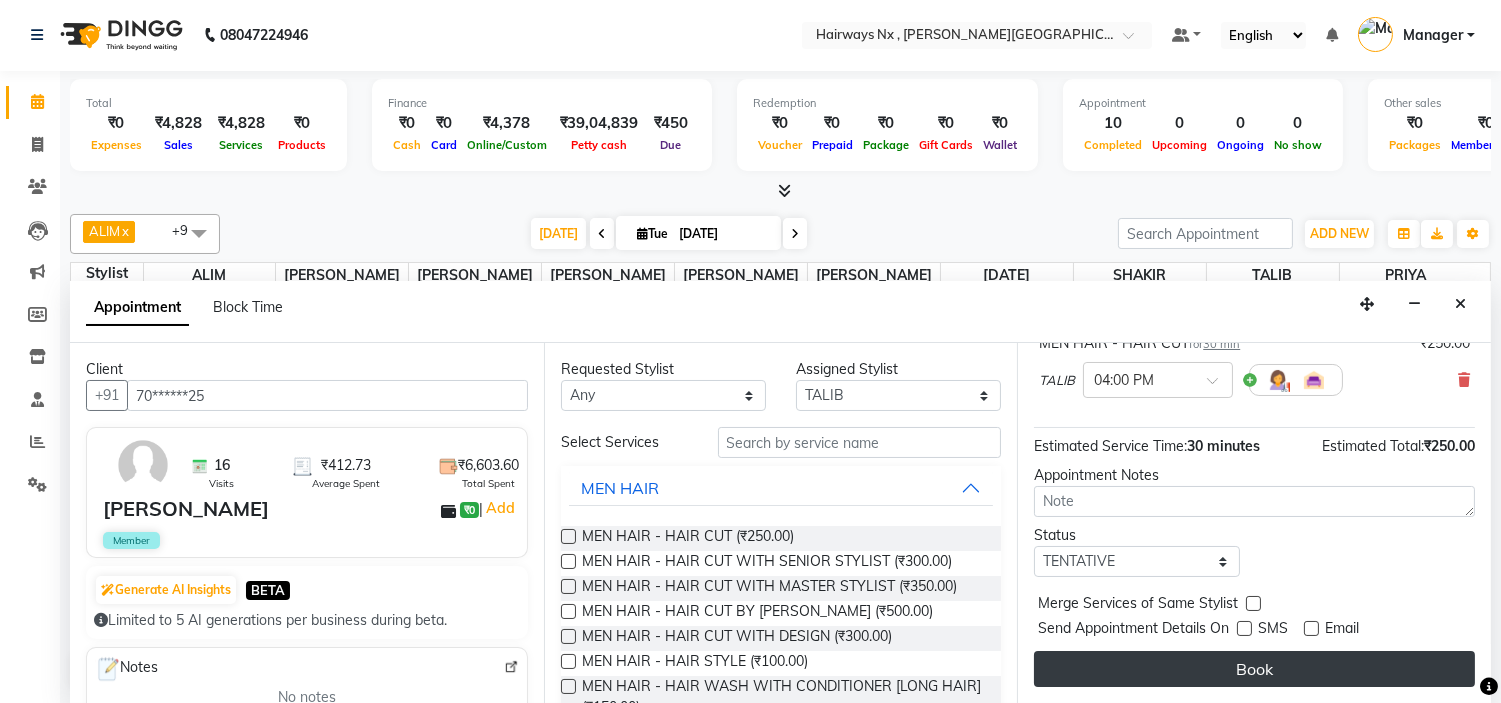 click on "Book" at bounding box center [1254, 669] 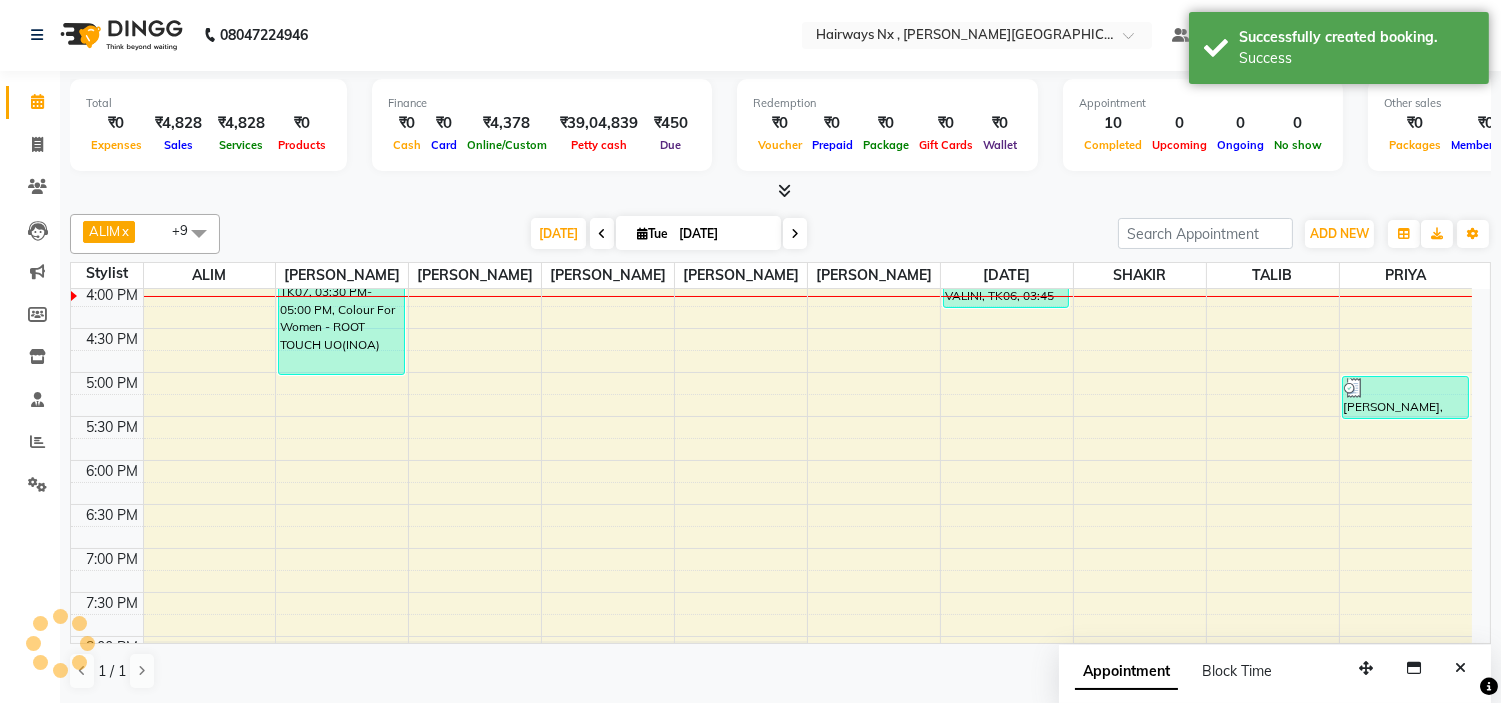 scroll, scrollTop: 0, scrollLeft: 0, axis: both 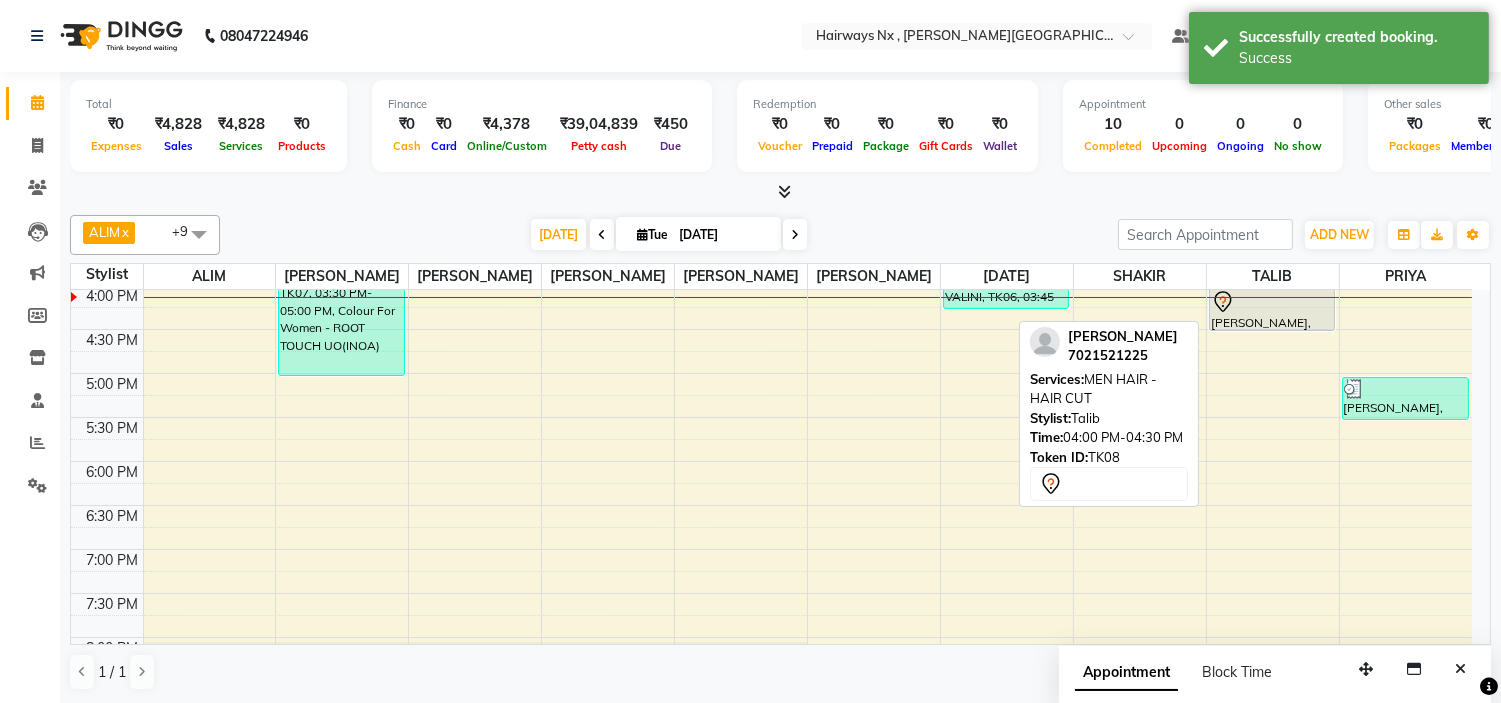 click at bounding box center (1272, 302) 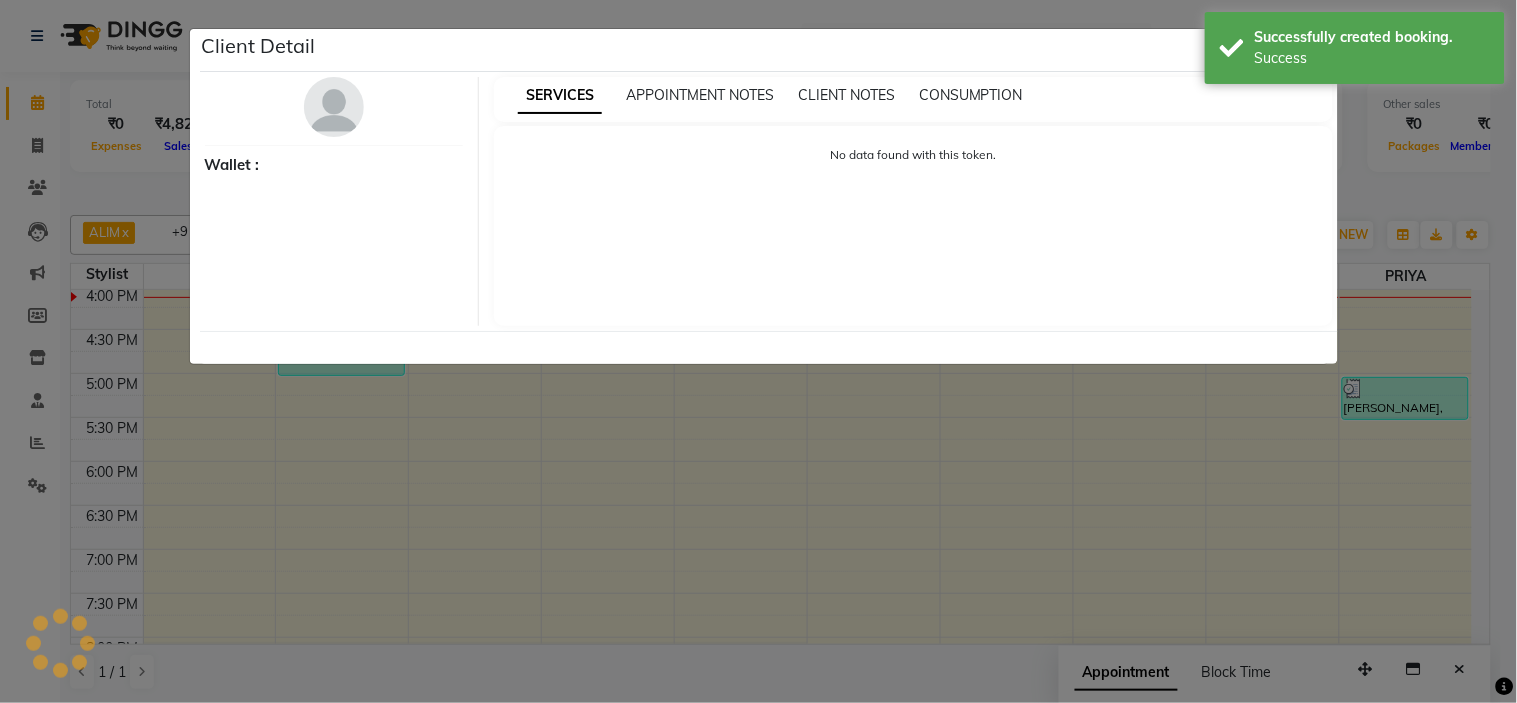 select on "7" 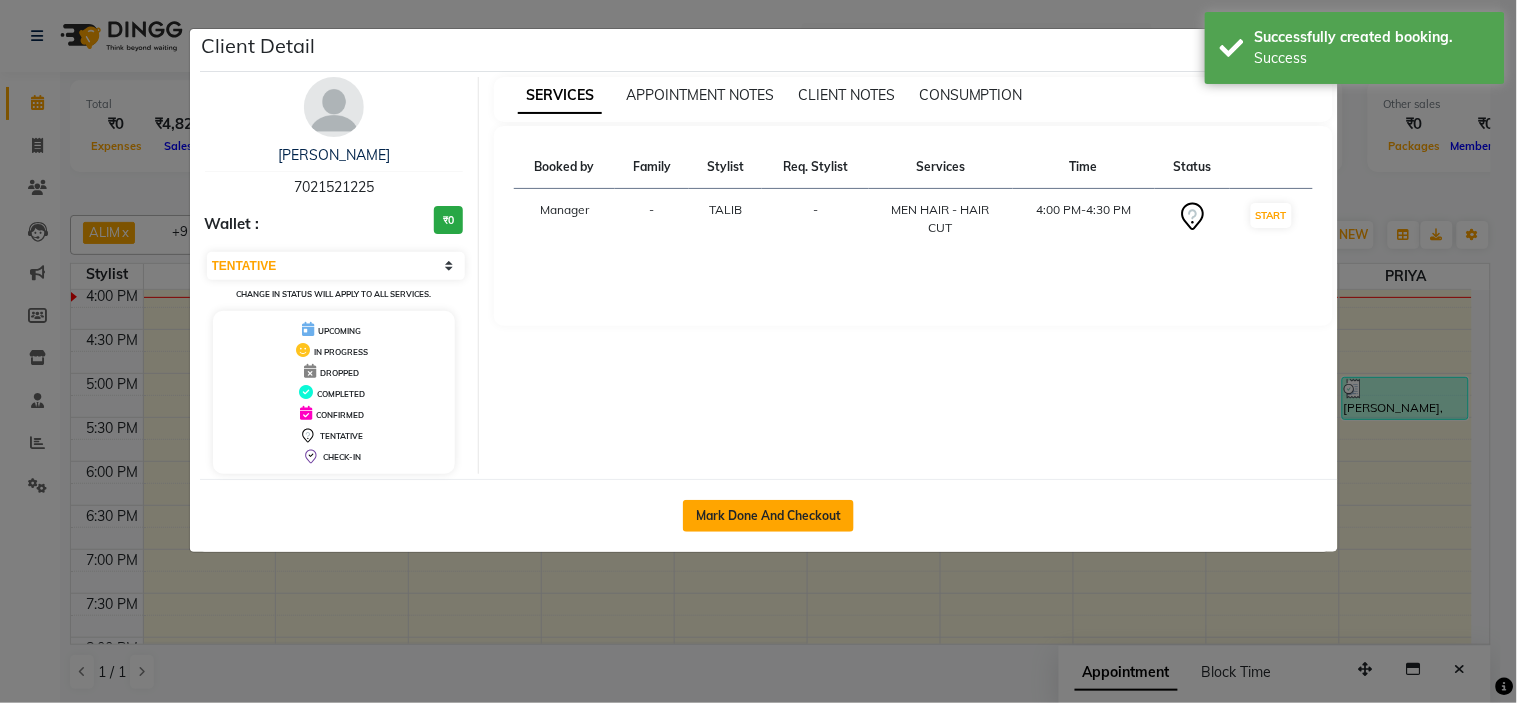 click on "Mark Done And Checkout" 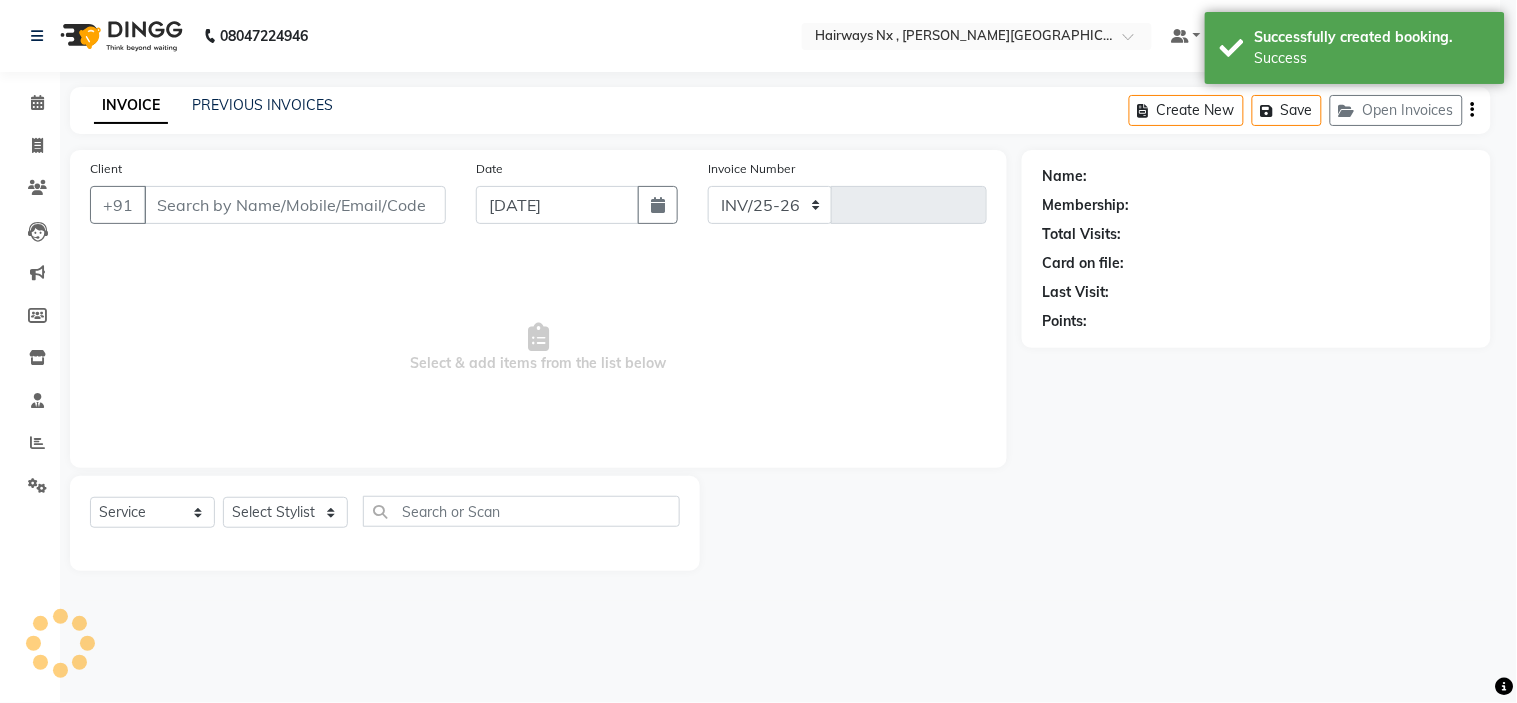 select on "3" 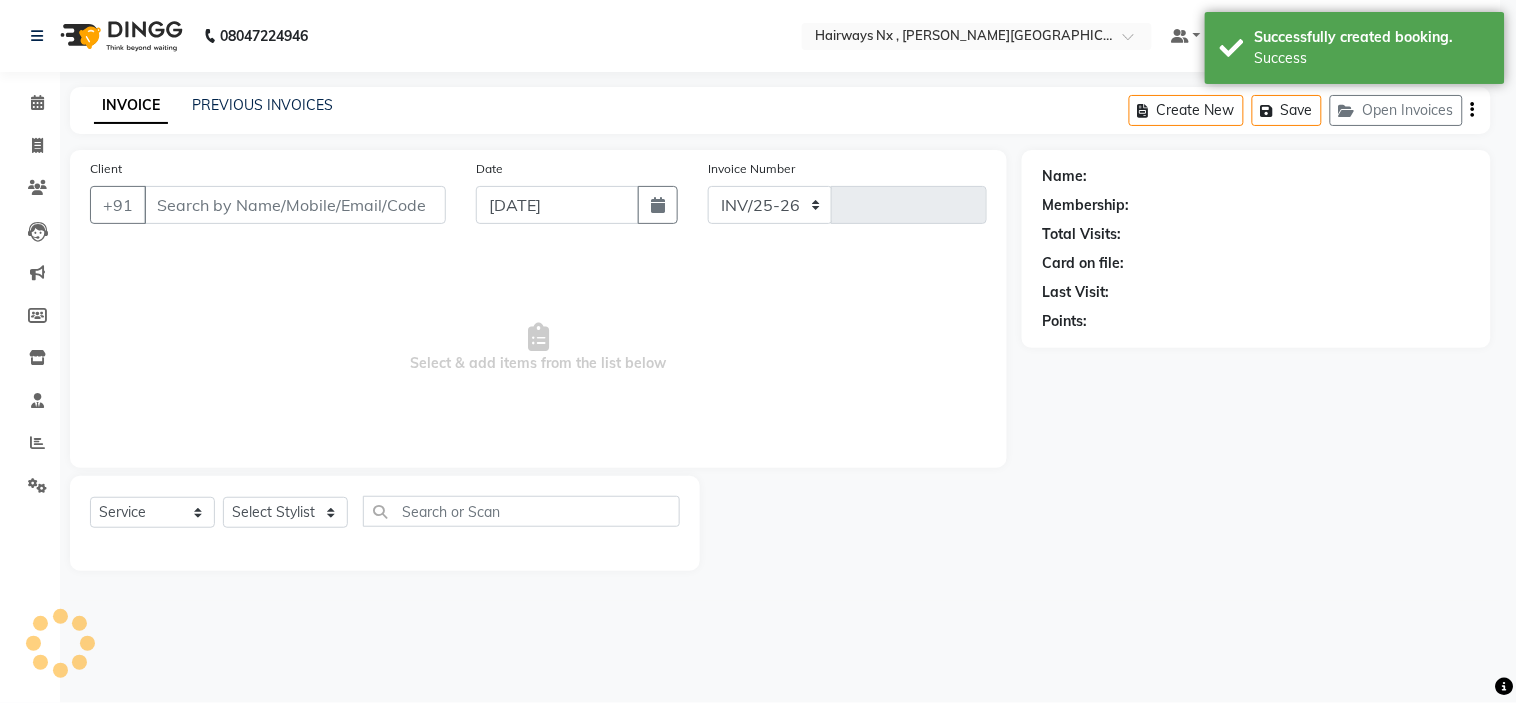 select on "778" 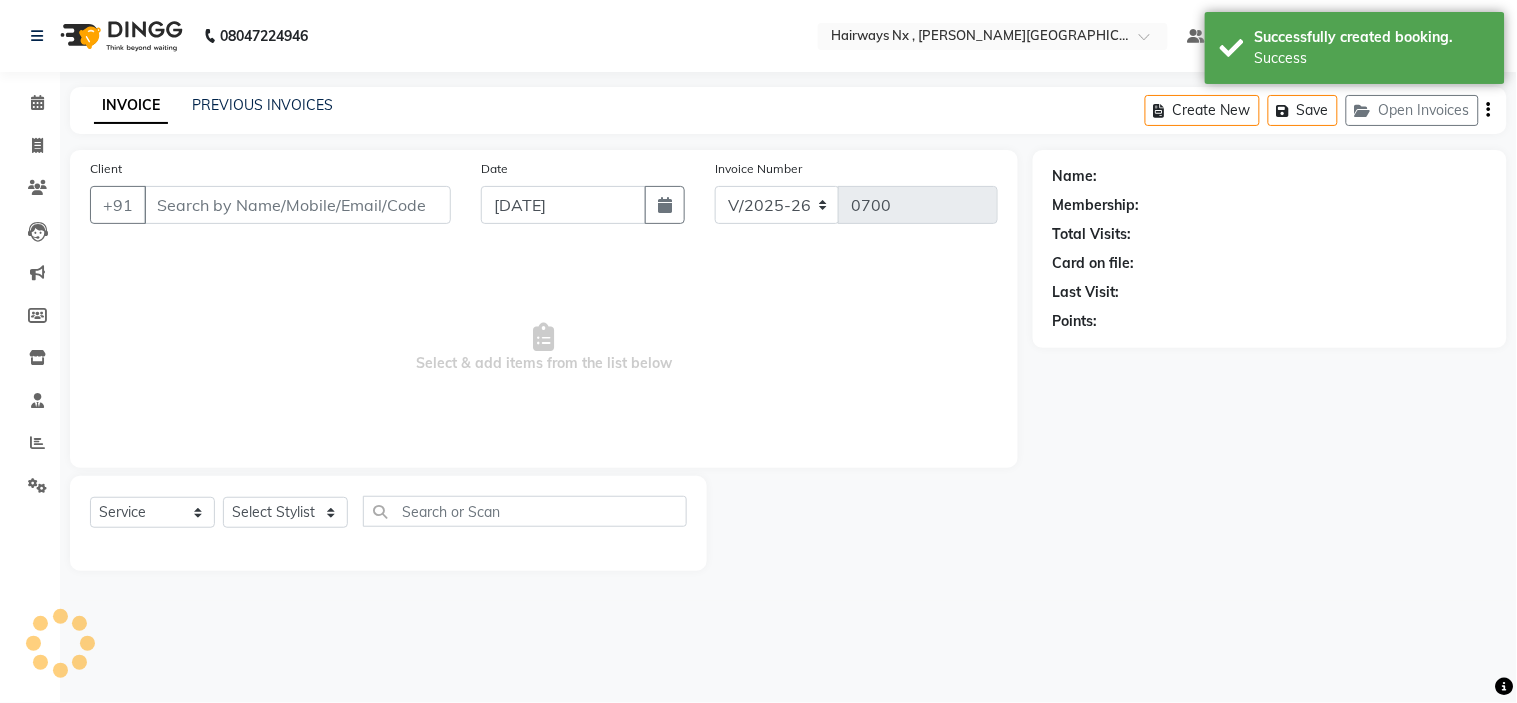 type on "70******25" 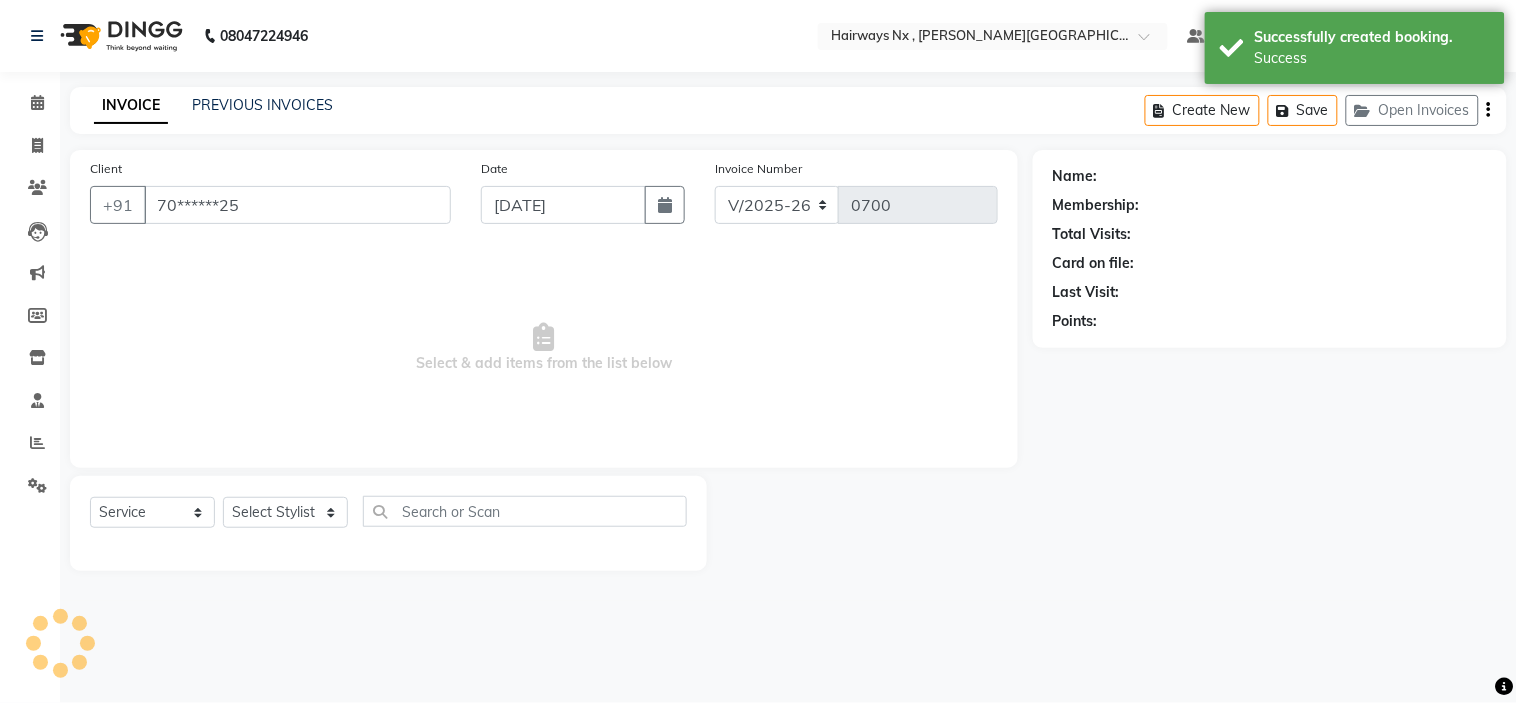 select on "69537" 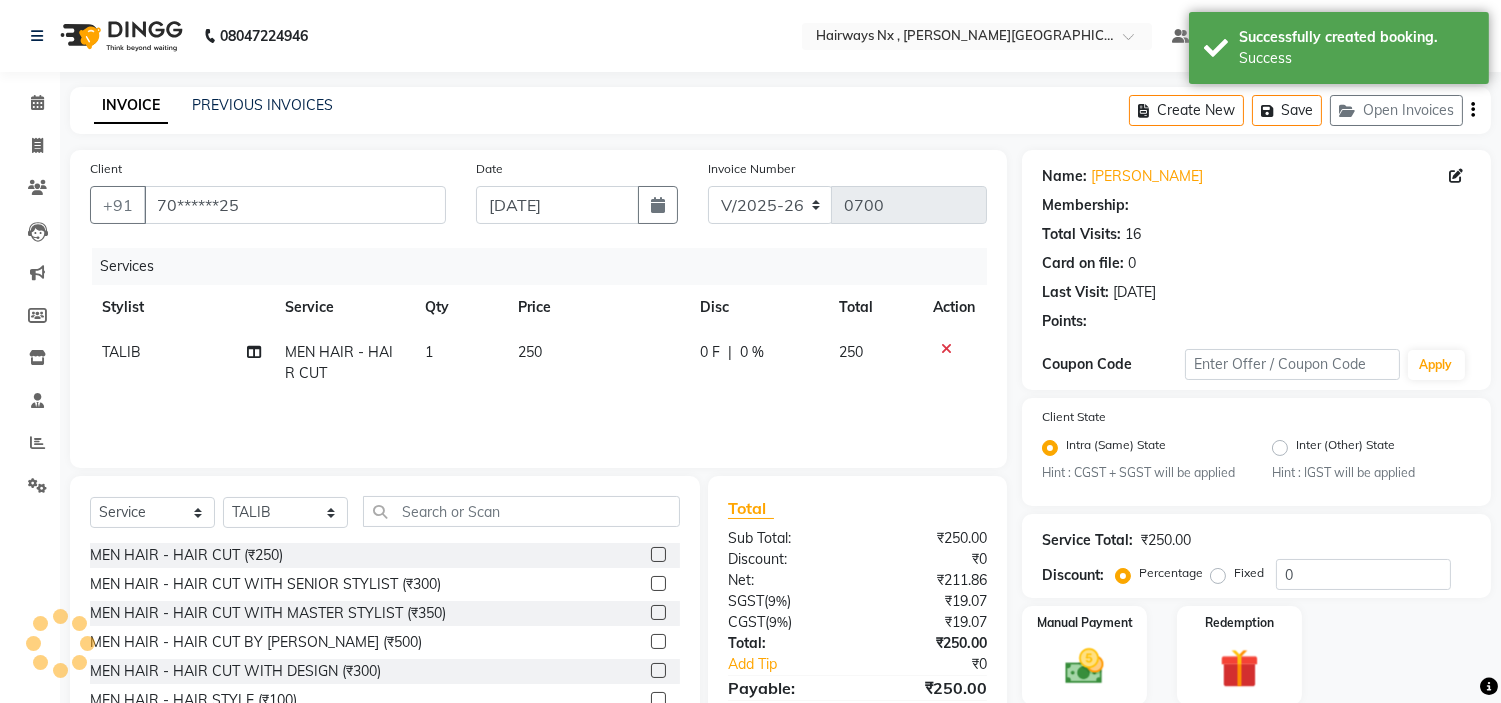 select on "1: Object" 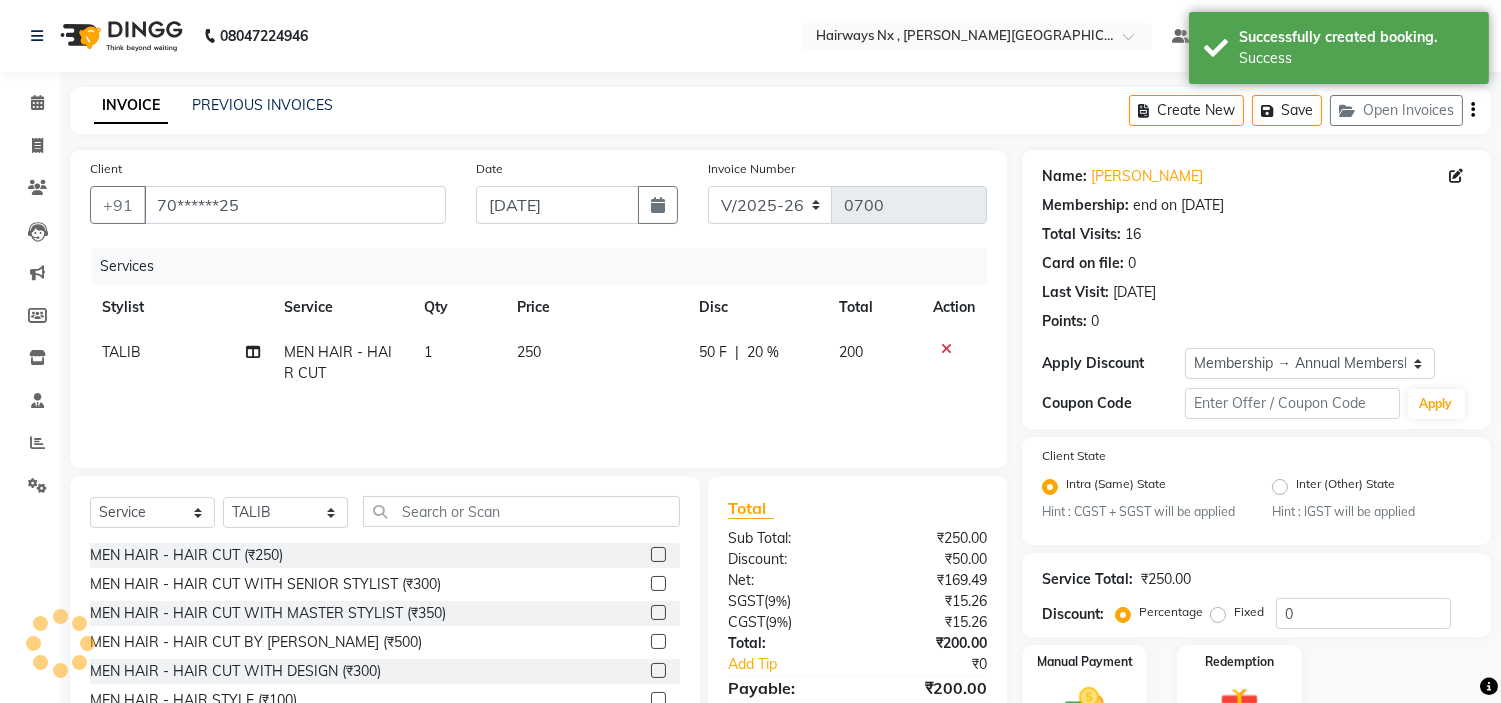 type on "20" 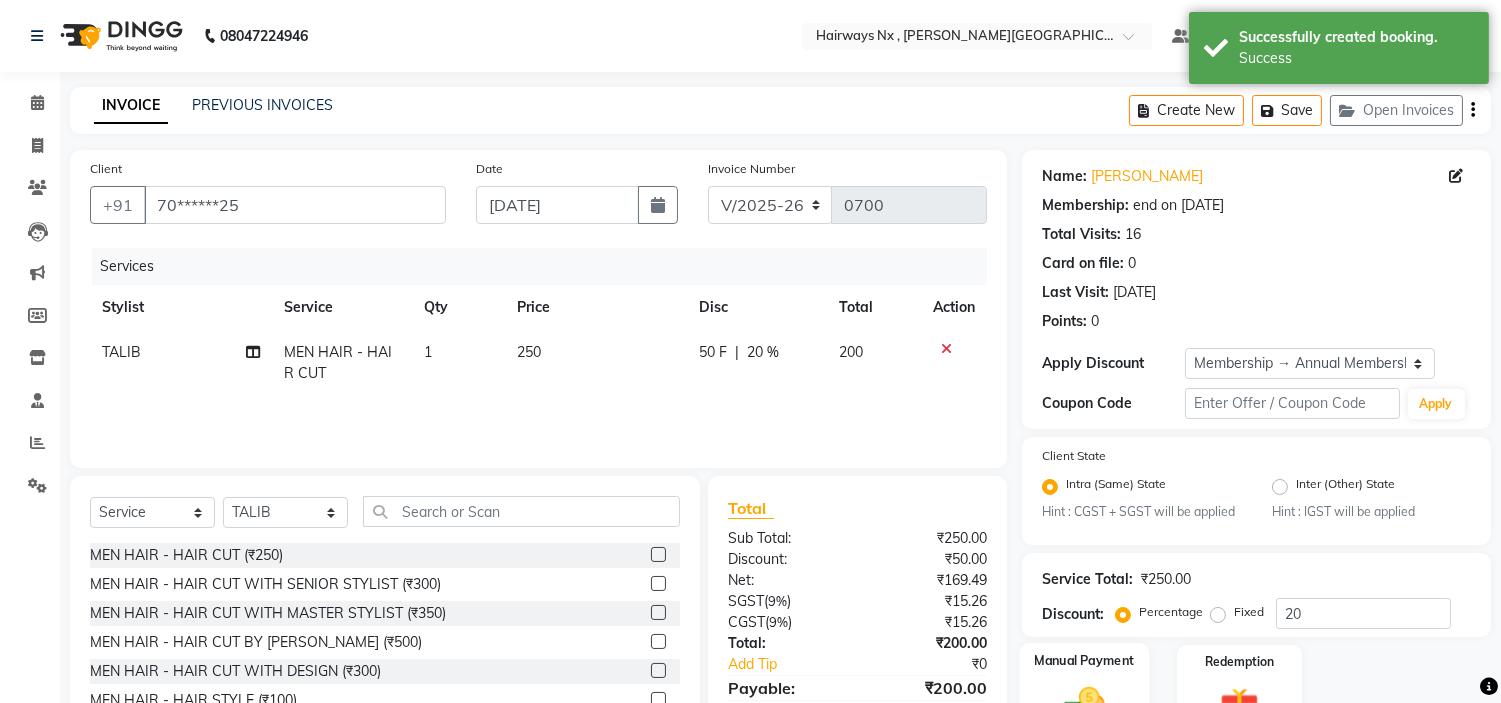 scroll, scrollTop: 111, scrollLeft: 0, axis: vertical 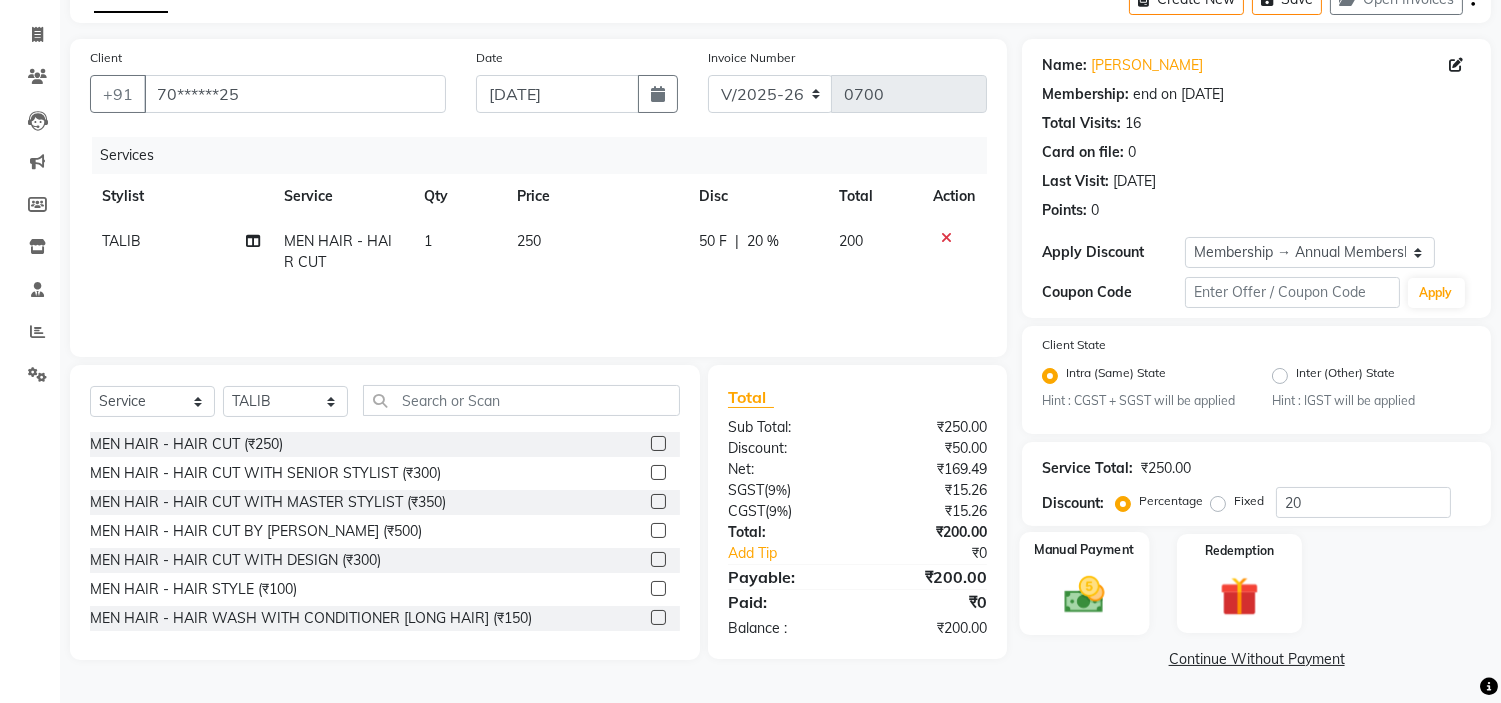 click 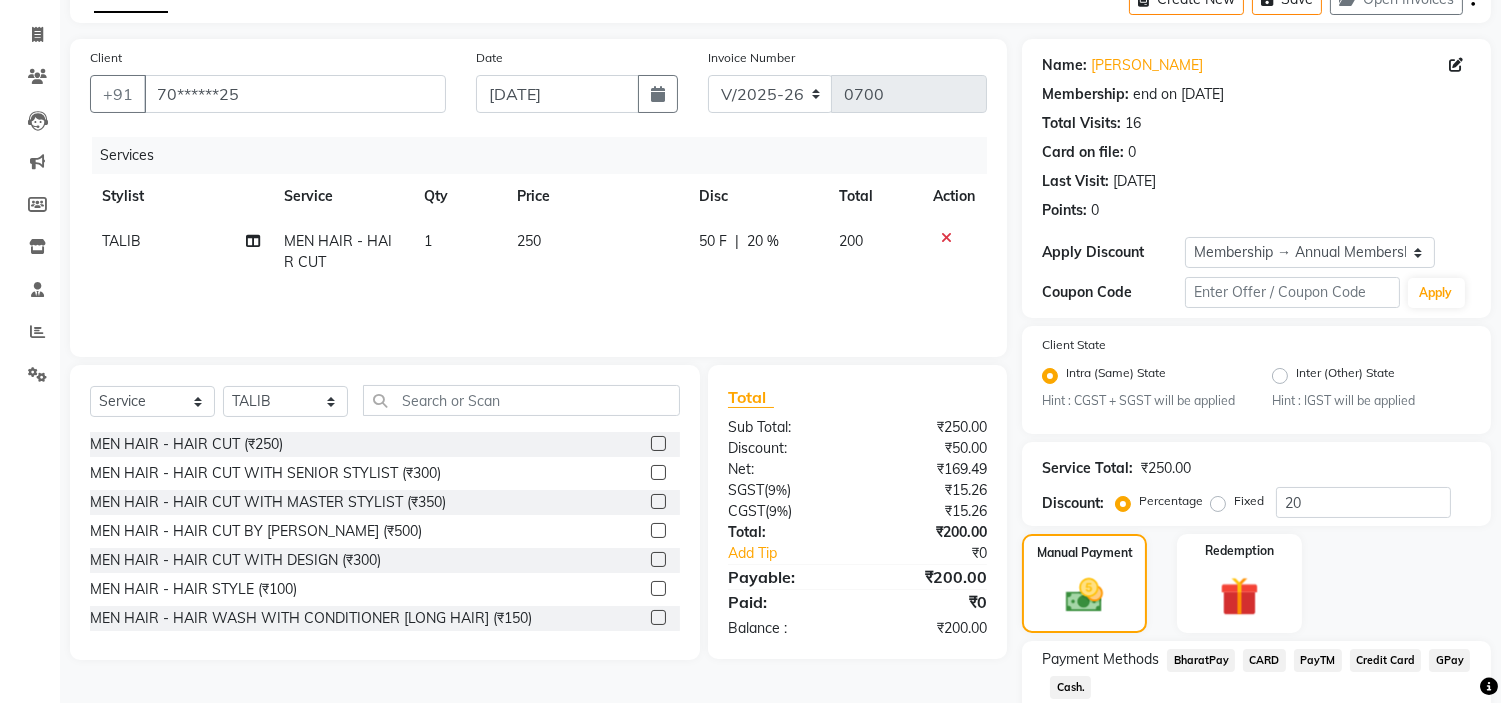 scroll, scrollTop: 240, scrollLeft: 0, axis: vertical 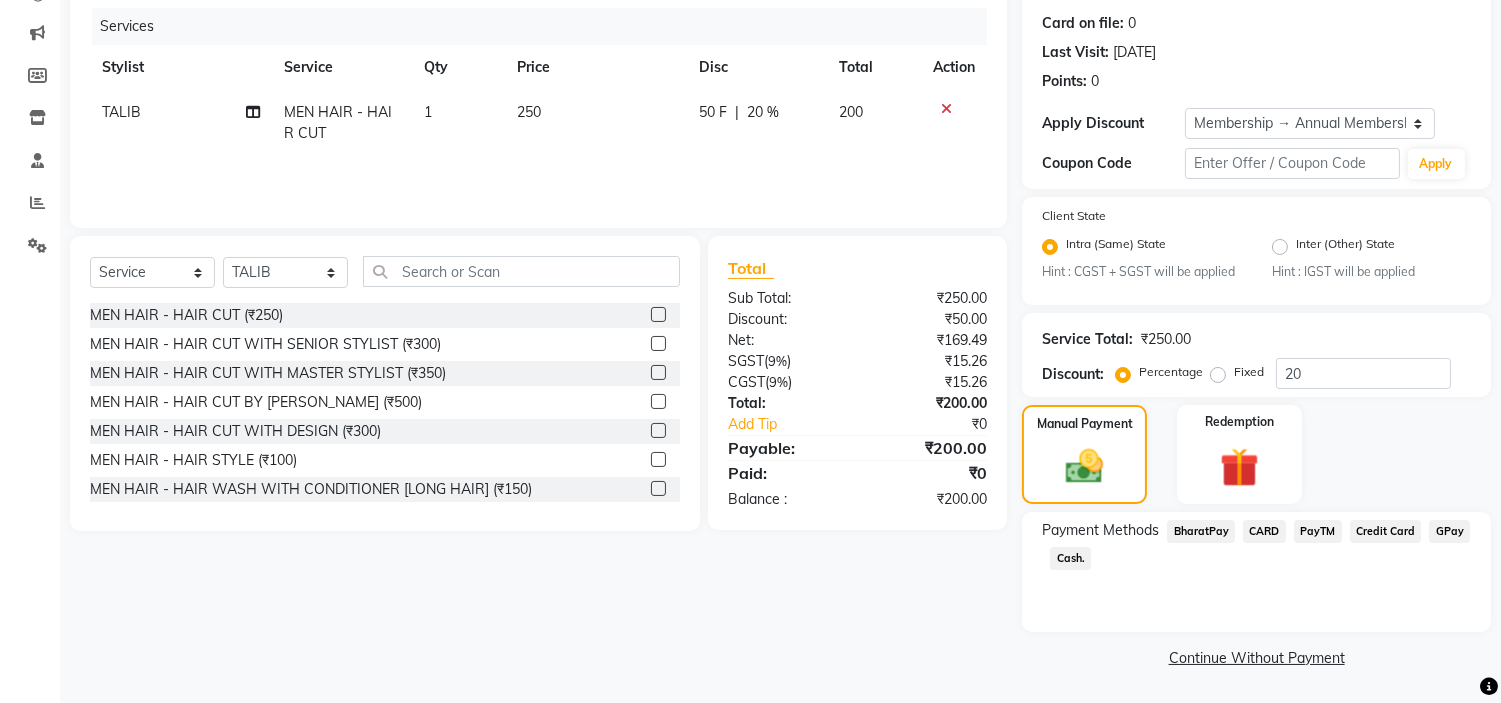 click on "GPay" 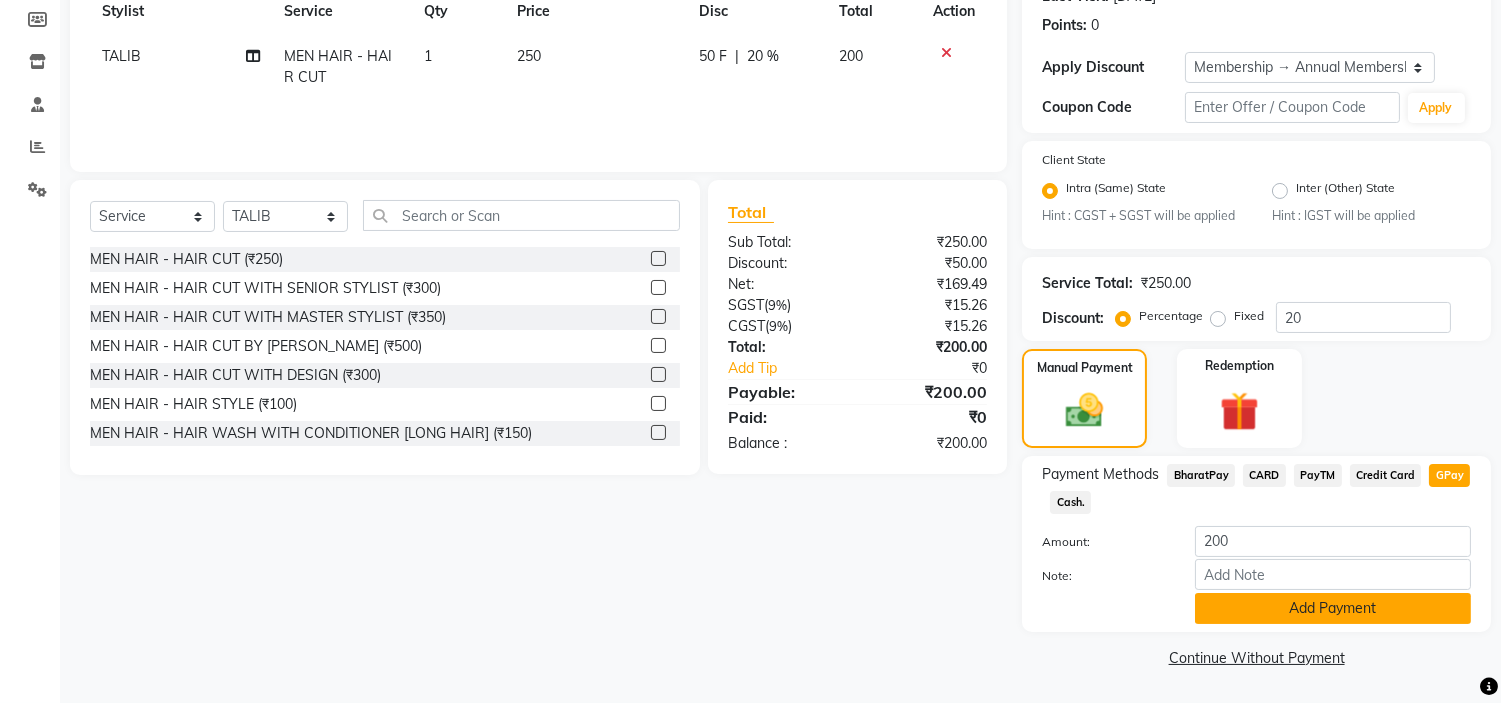 click on "Add Payment" 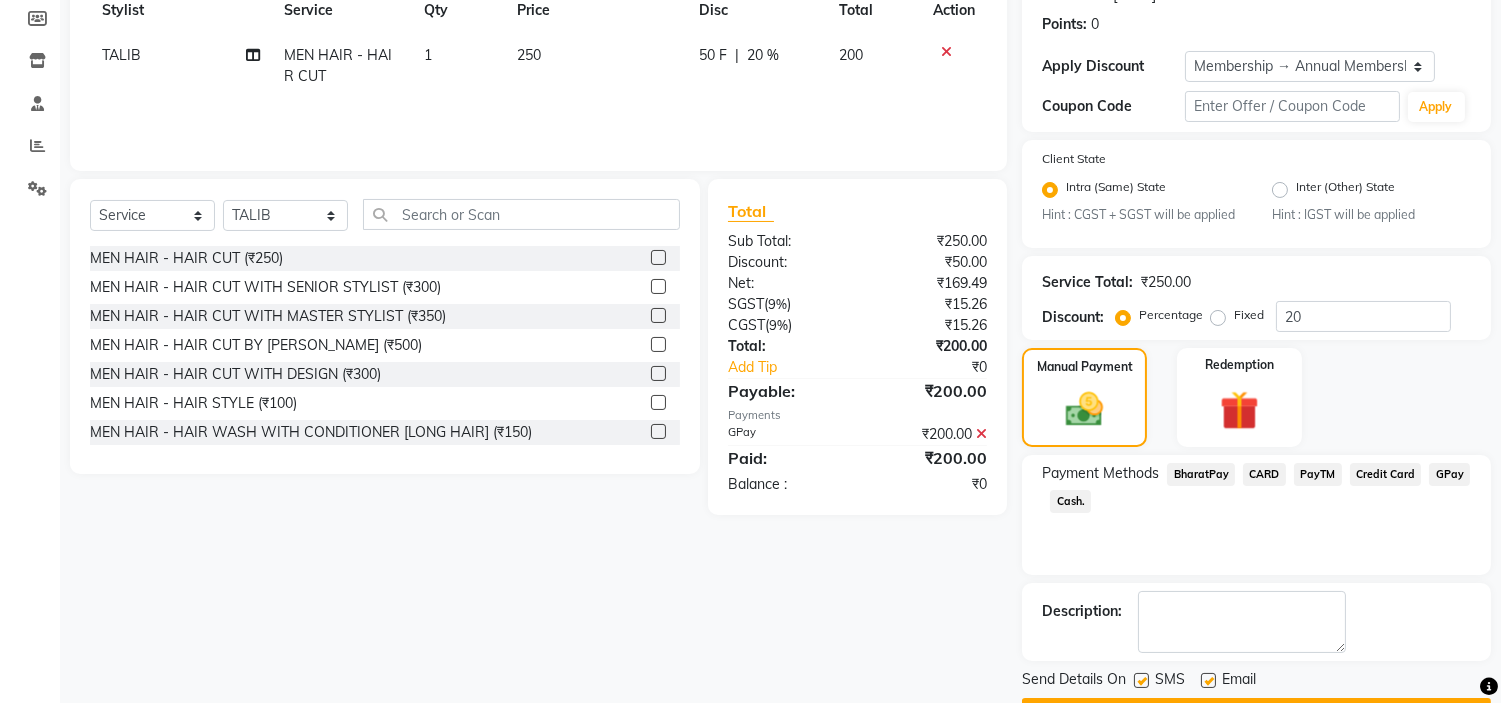 scroll, scrollTop: 353, scrollLeft: 0, axis: vertical 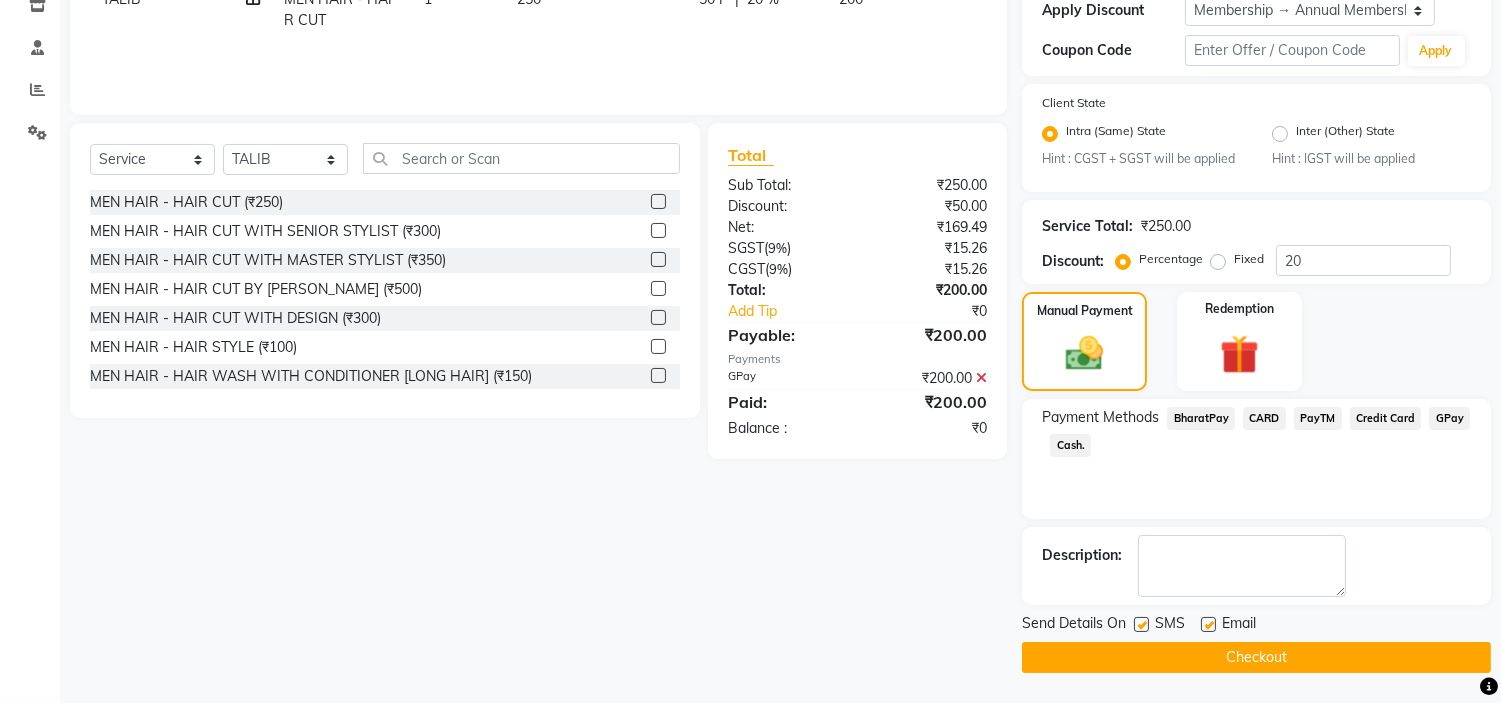 click on "Checkout" 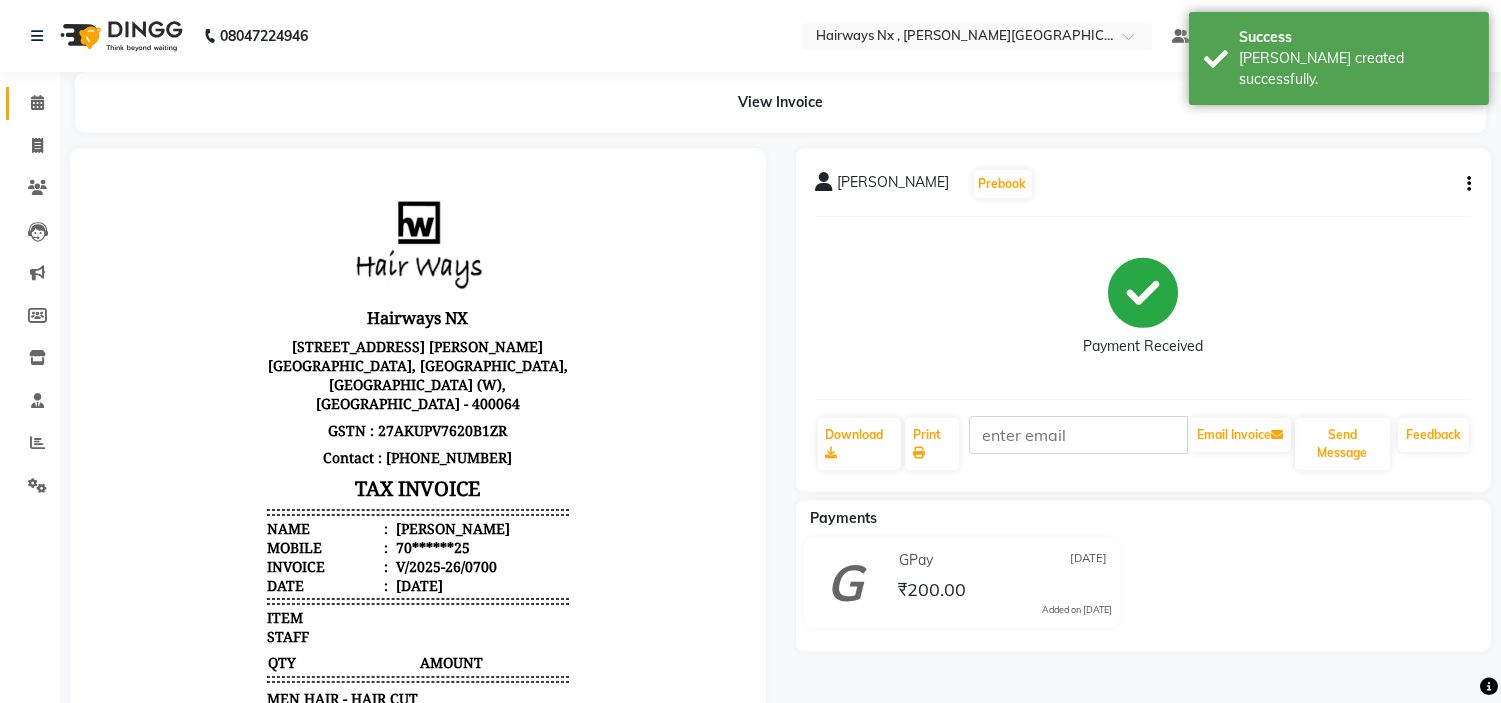 scroll, scrollTop: 0, scrollLeft: 0, axis: both 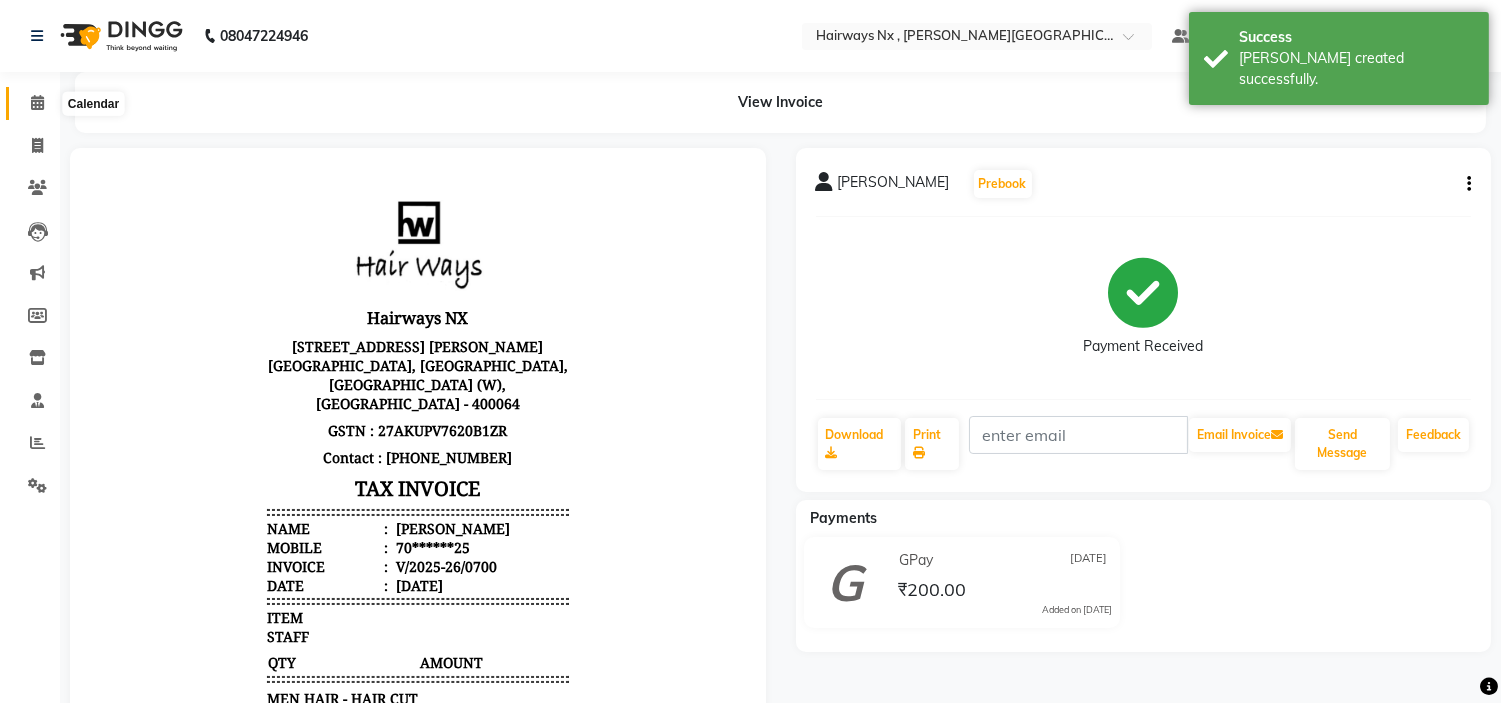 click 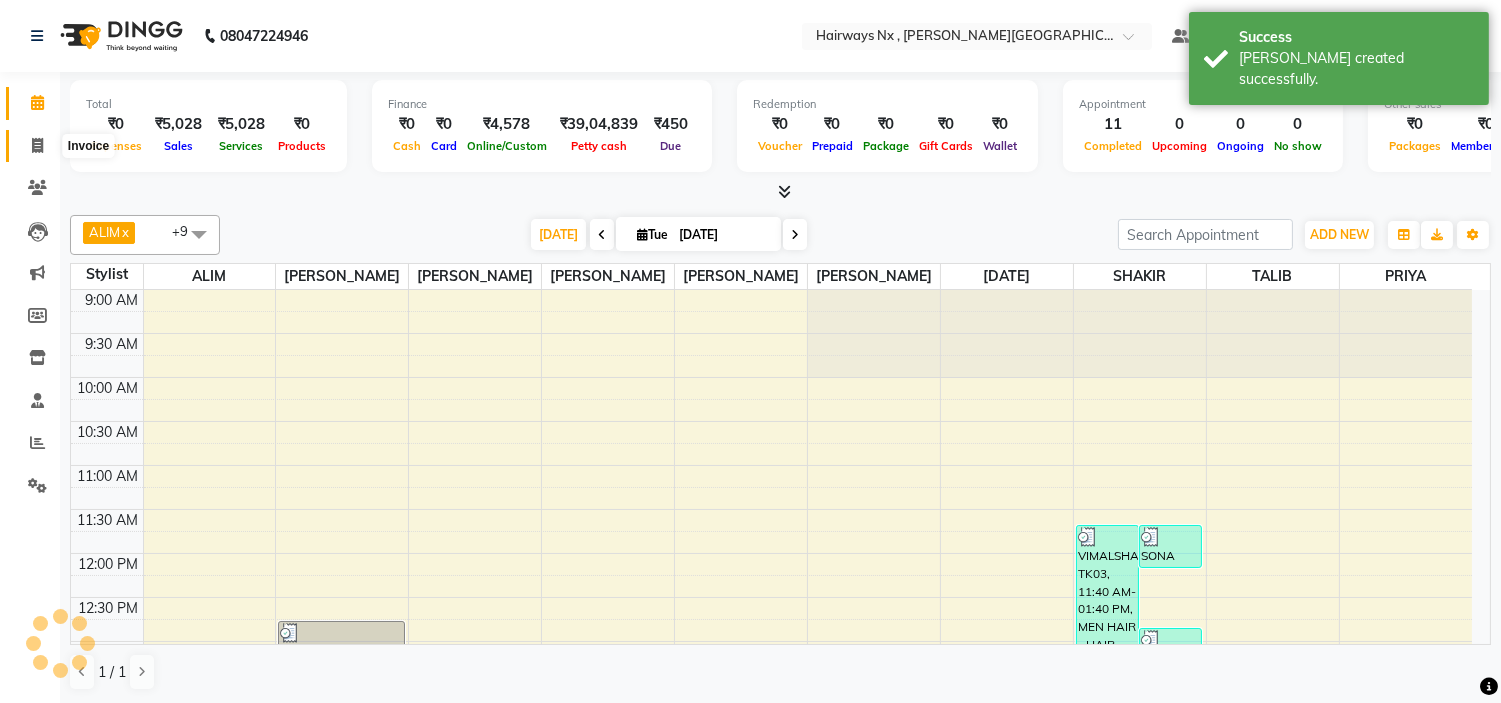 click 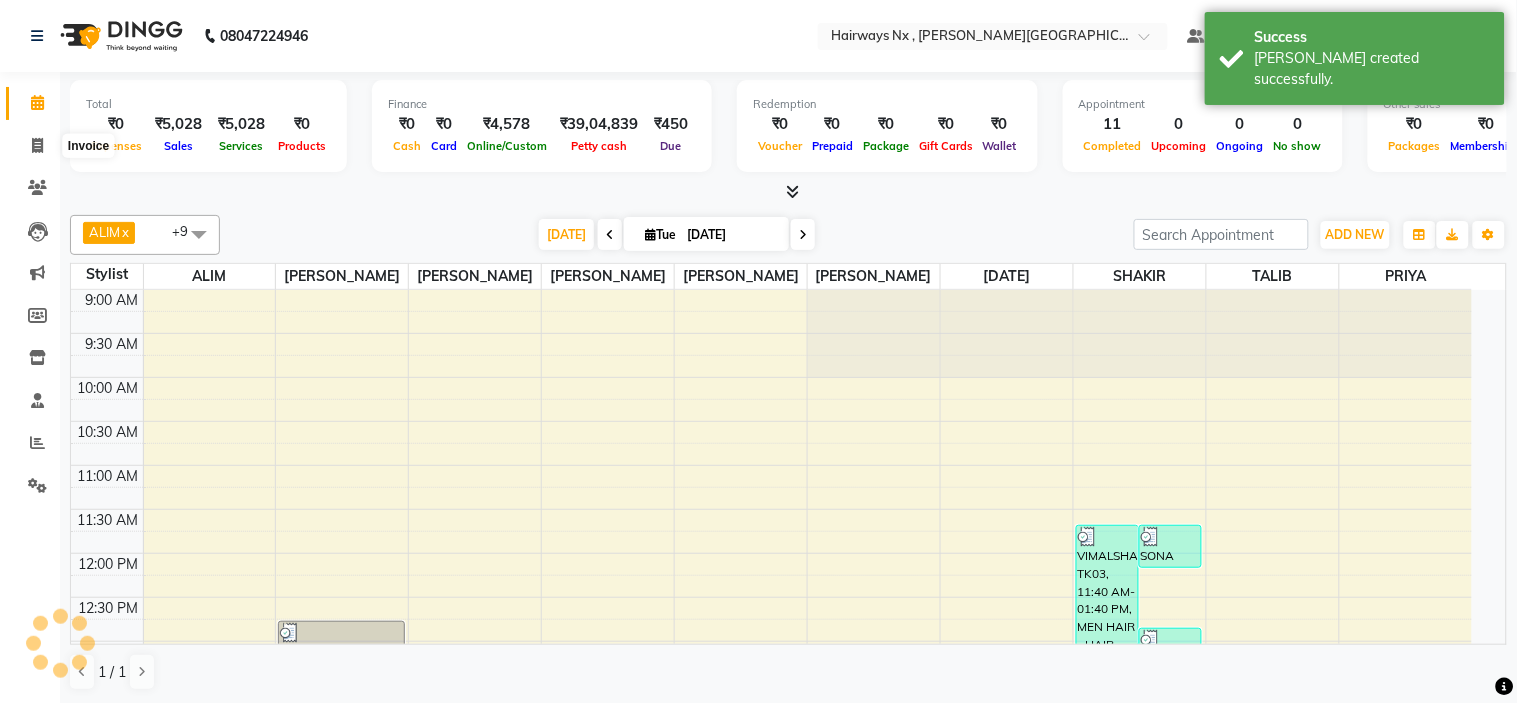 select on "service" 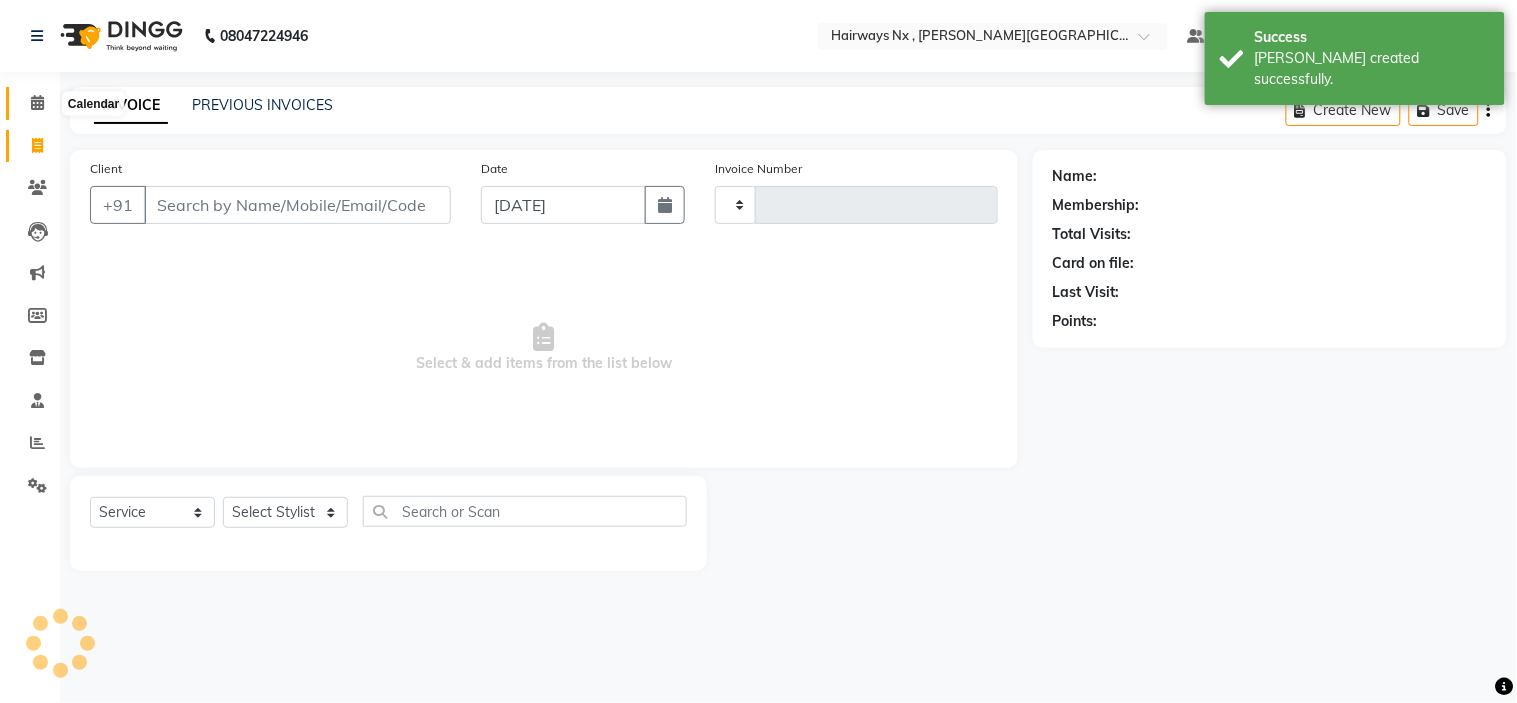 type on "0701" 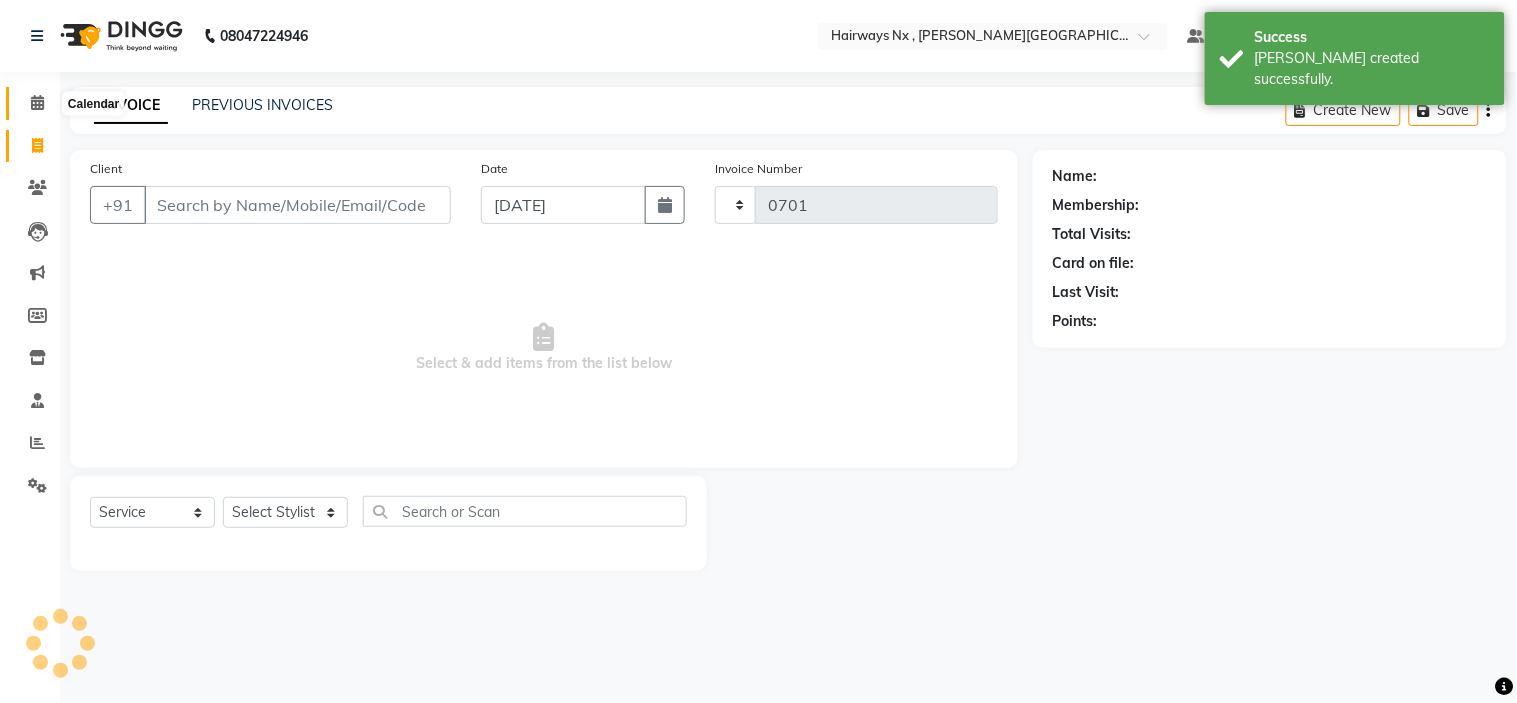 select on "778" 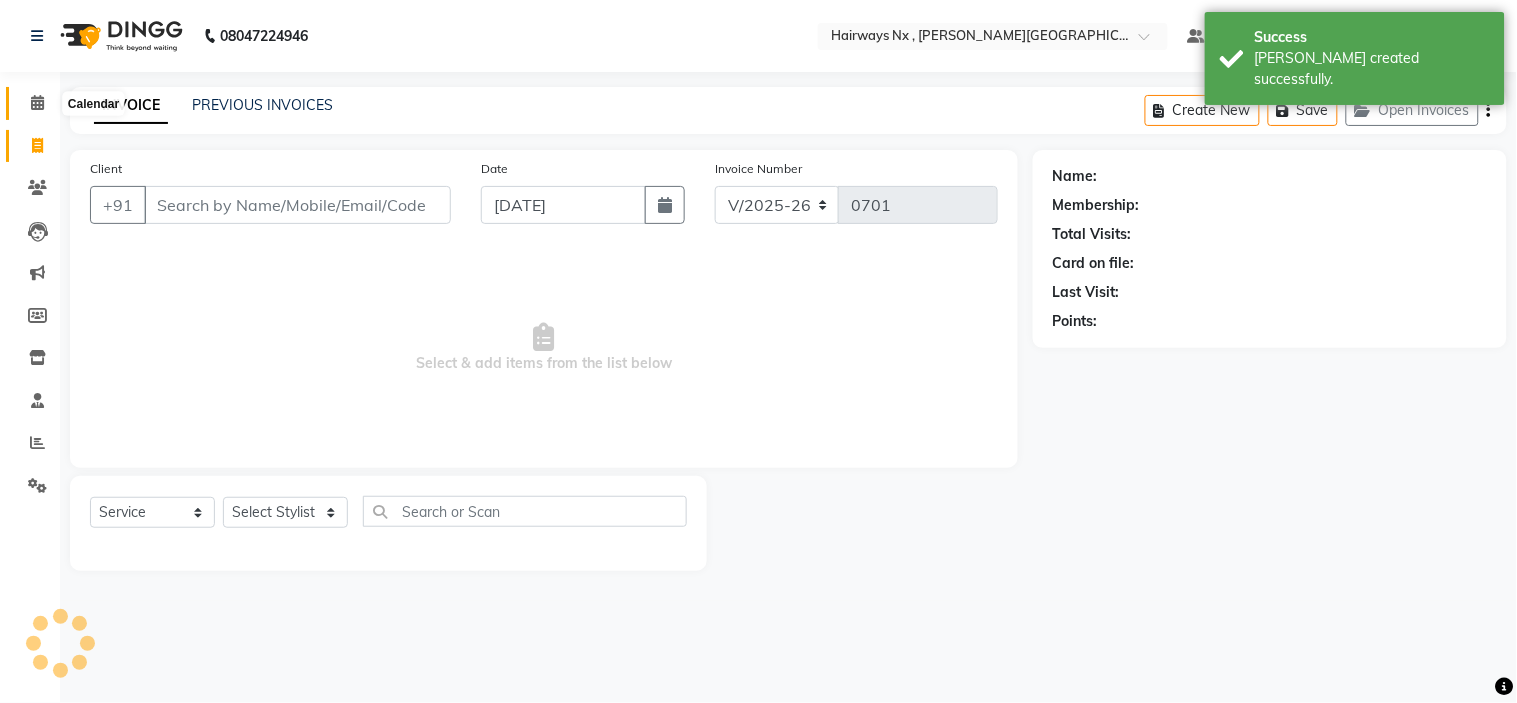 click 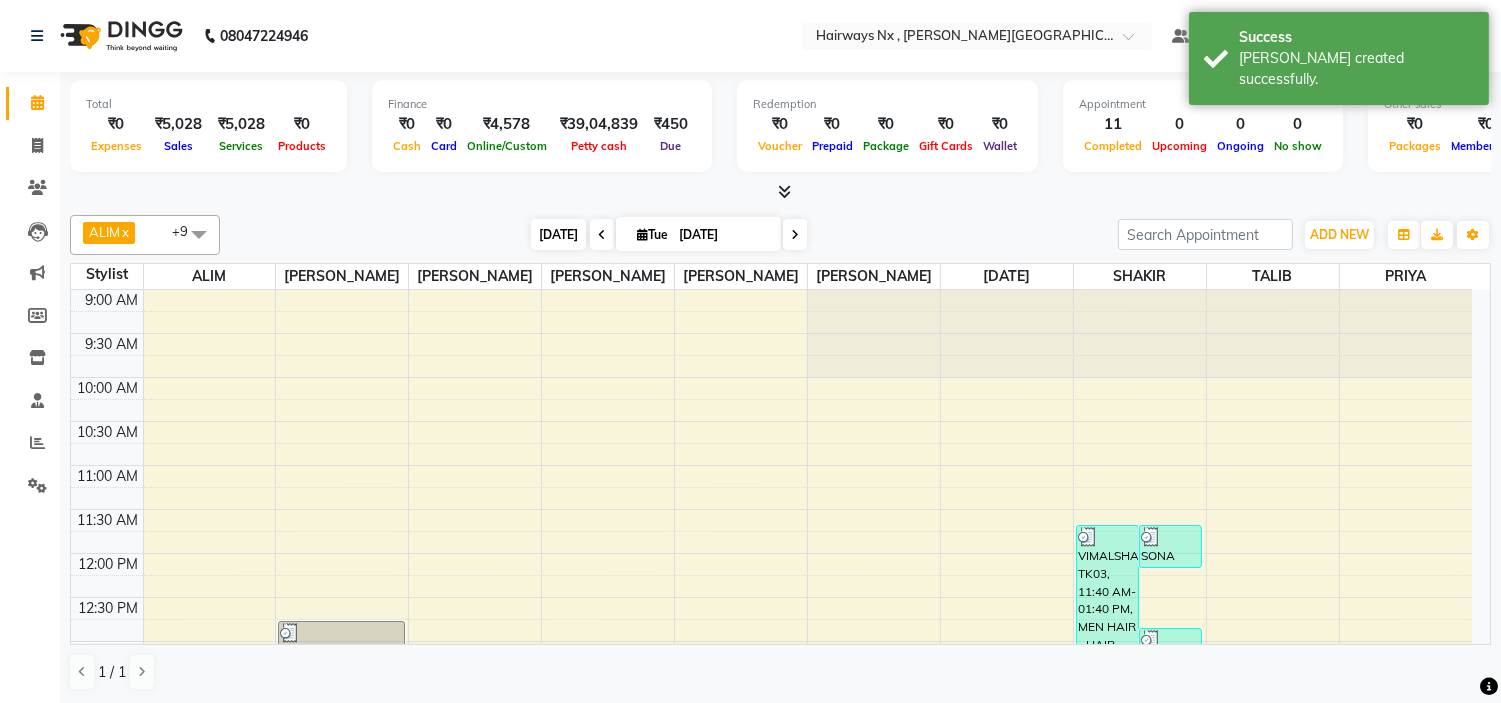 click on "[DATE]" at bounding box center (558, 234) 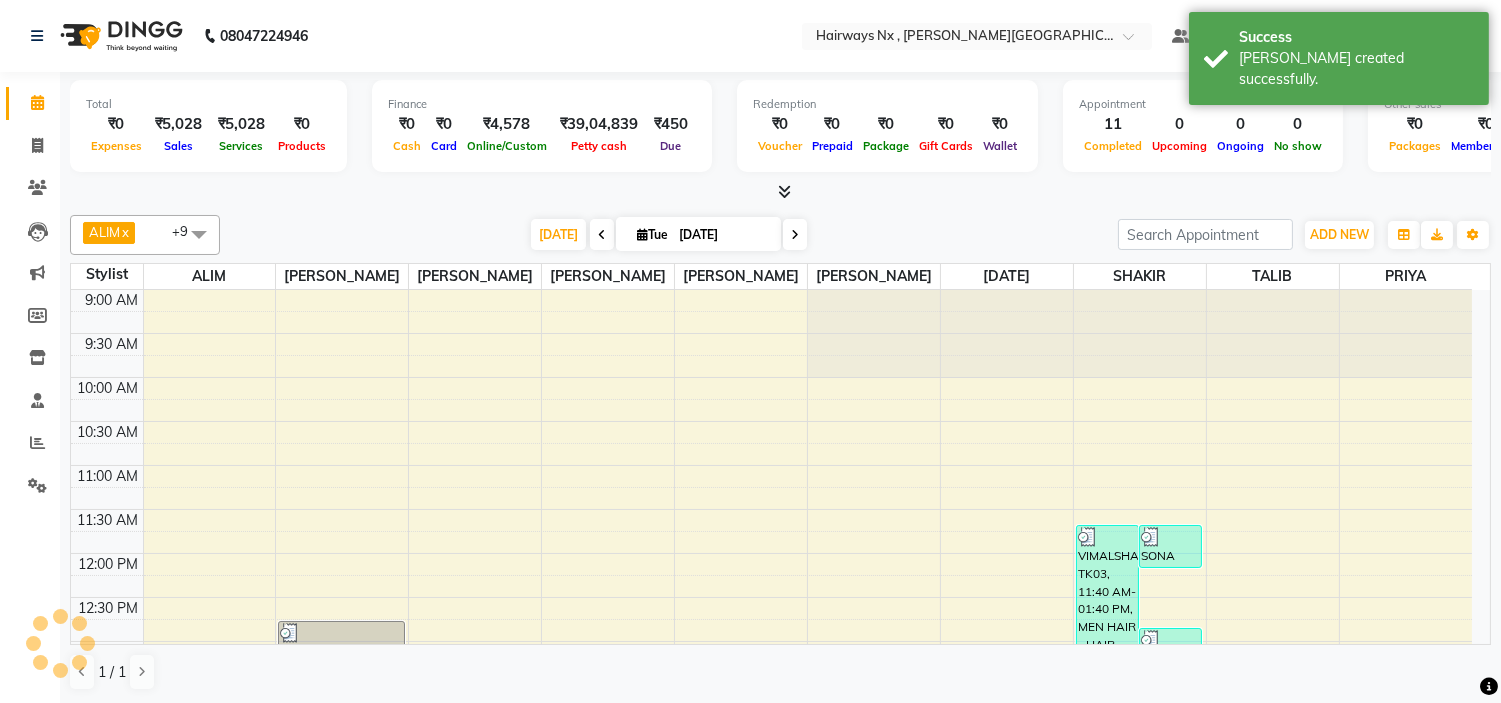 scroll, scrollTop: 620, scrollLeft: 0, axis: vertical 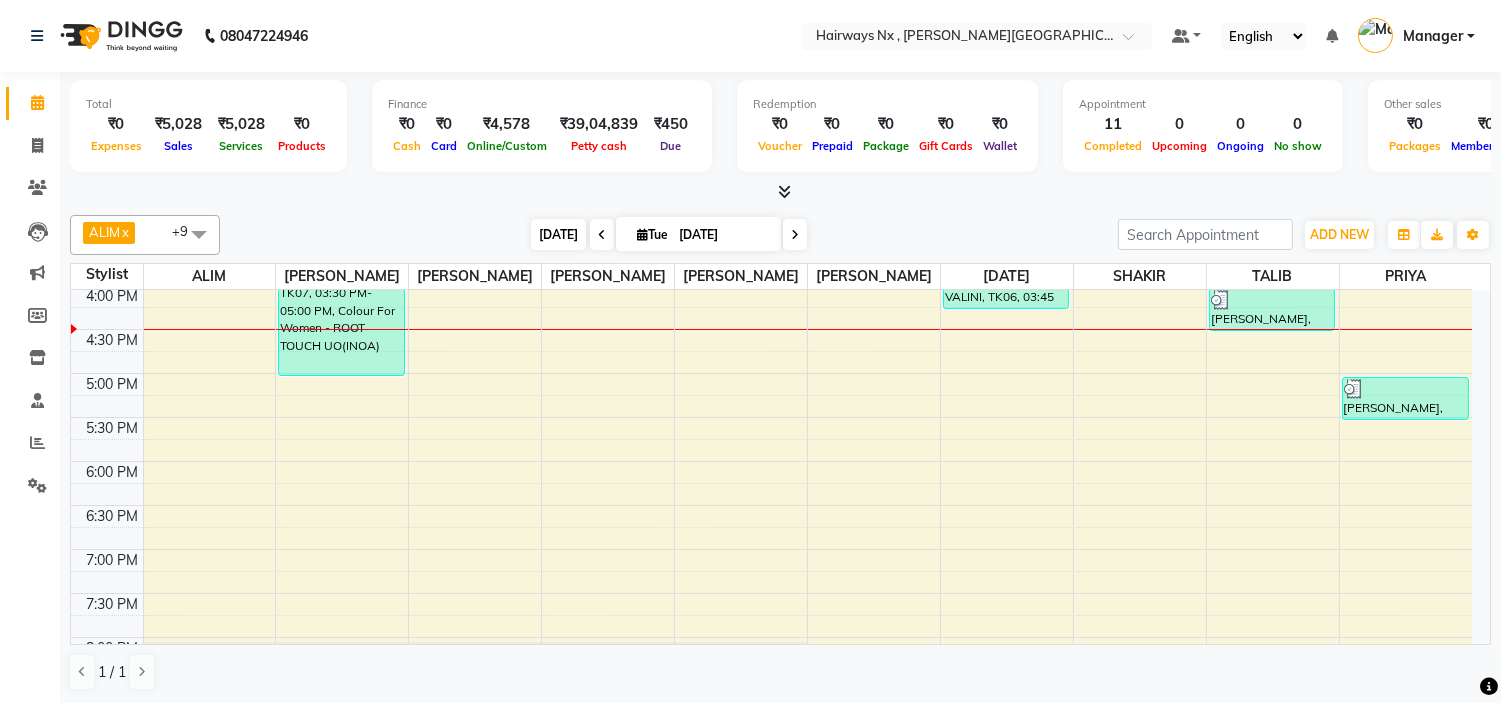 click on "[DATE]" at bounding box center [558, 234] 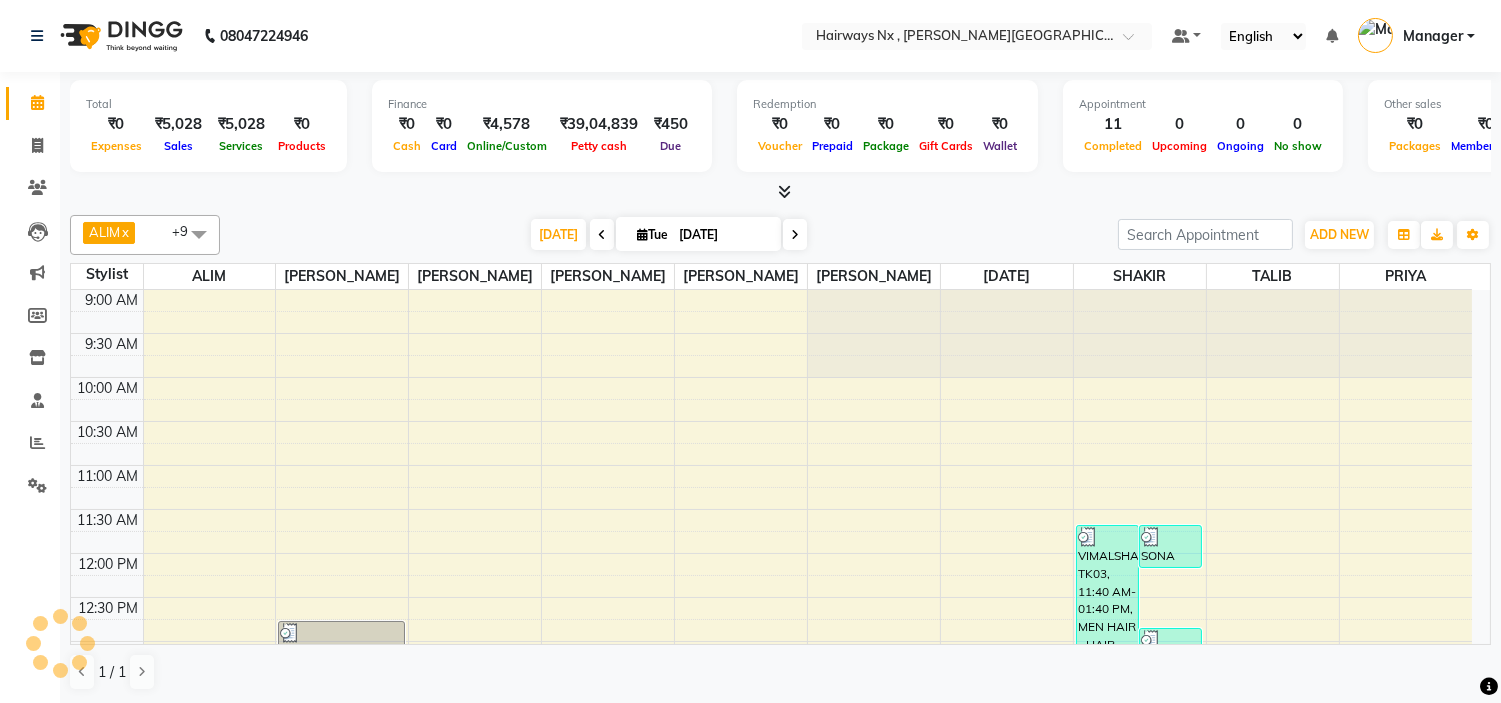 scroll, scrollTop: 620, scrollLeft: 0, axis: vertical 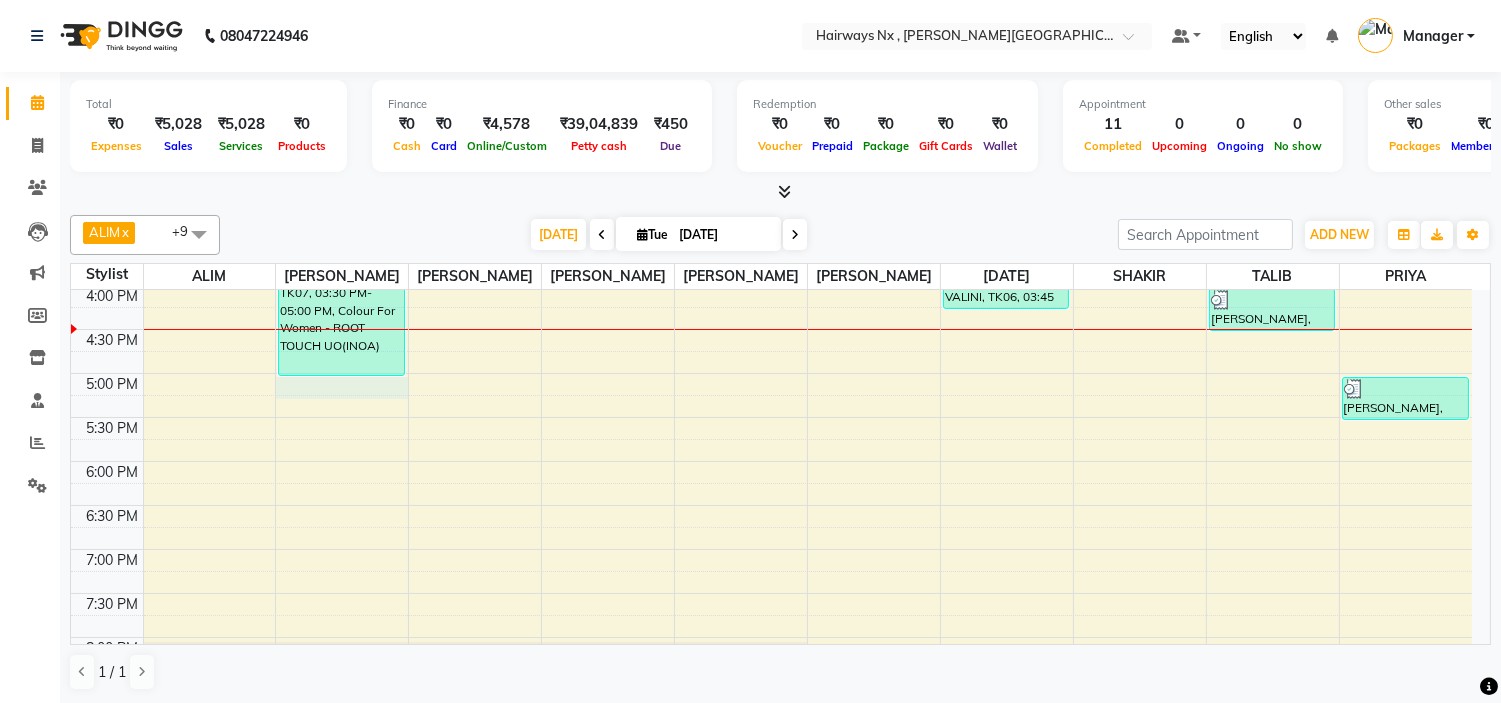 click on "9:00 AM 9:30 AM 10:00 AM 10:30 AM 11:00 AM 11:30 AM 12:00 PM 12:30 PM 1:00 PM 1:30 PM 2:00 PM 2:30 PM 3:00 PM 3:30 PM 4:00 PM 4:30 PM 5:00 PM 5:30 PM 6:00 PM 6:30 PM 7:00 PM 7:30 PM 8:00 PM 8:30 PM 9:00 PM 9:30 PM 10:00 PM 10:30 PM     [PERSON_NAME], TK02, 12:45 PM-01:15 PM, MEN HAIR - HAIR CUT     Akshay [PERSON_NAME], TK02, 01:15 PM-01:45 PM, MEN HAIR - HAIR CUT WITH SENIOR STYLIST     [PERSON_NAME], TK02, 01:45 PM-02:15 PM, MEN HAIR - REGULAR SHAVE/TRIM     [PERSON_NAME], TK07, 03:30 PM-05:00 PM, Colour For Women - ROOT TOUCH UO(INOA)     VIMALSHAH, TK03, 01:40 PM-02:10 PM, Threading - EYEBROW (₹60)     CHIRU RONTA, TK05, 01:45 PM-02:15 PM, MEN HAIR - HAIR CUT WITH SENIOR STYLIST     VALINI, TK06, 03:45 PM-04:15 PM, Hair wash with Conditioner - HAIR WASH {BELOW SHOULDER}     VIMALSHAH, TK03, 11:40 AM-01:40 PM, MEN HAIR - HAIR CUT WITH MASTER STYLIST (₹350),Hair Colour [DEMOGRAPHIC_DATA] - GLOBAL COLOUR(INΟΑ) (₹1300)     SONA PUNJABI, TK01, 11:40 AM-12:10 PM, MEN HAIR - HAIR CUT WITH SENIOR STYLIST (₹300)" at bounding box center [771, 285] 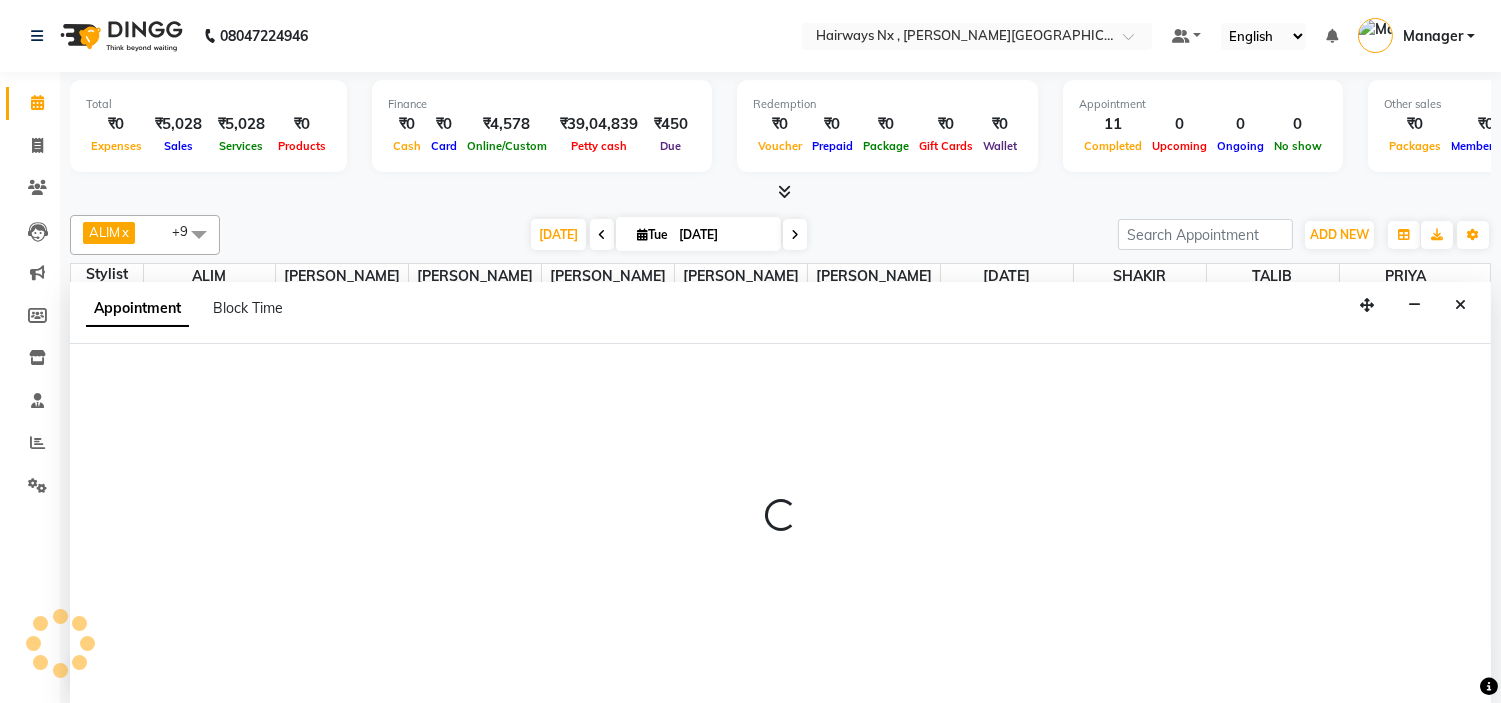 scroll, scrollTop: 1, scrollLeft: 0, axis: vertical 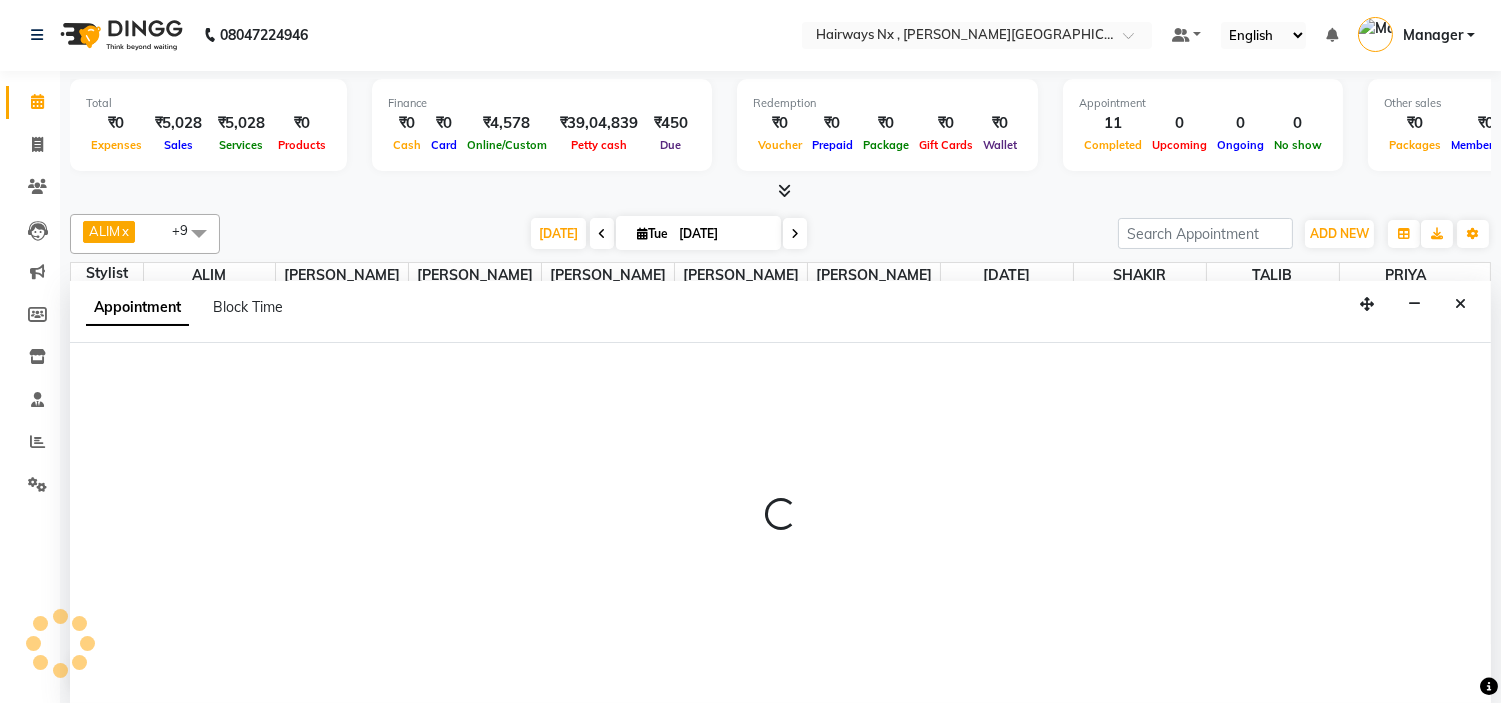 select on "12971" 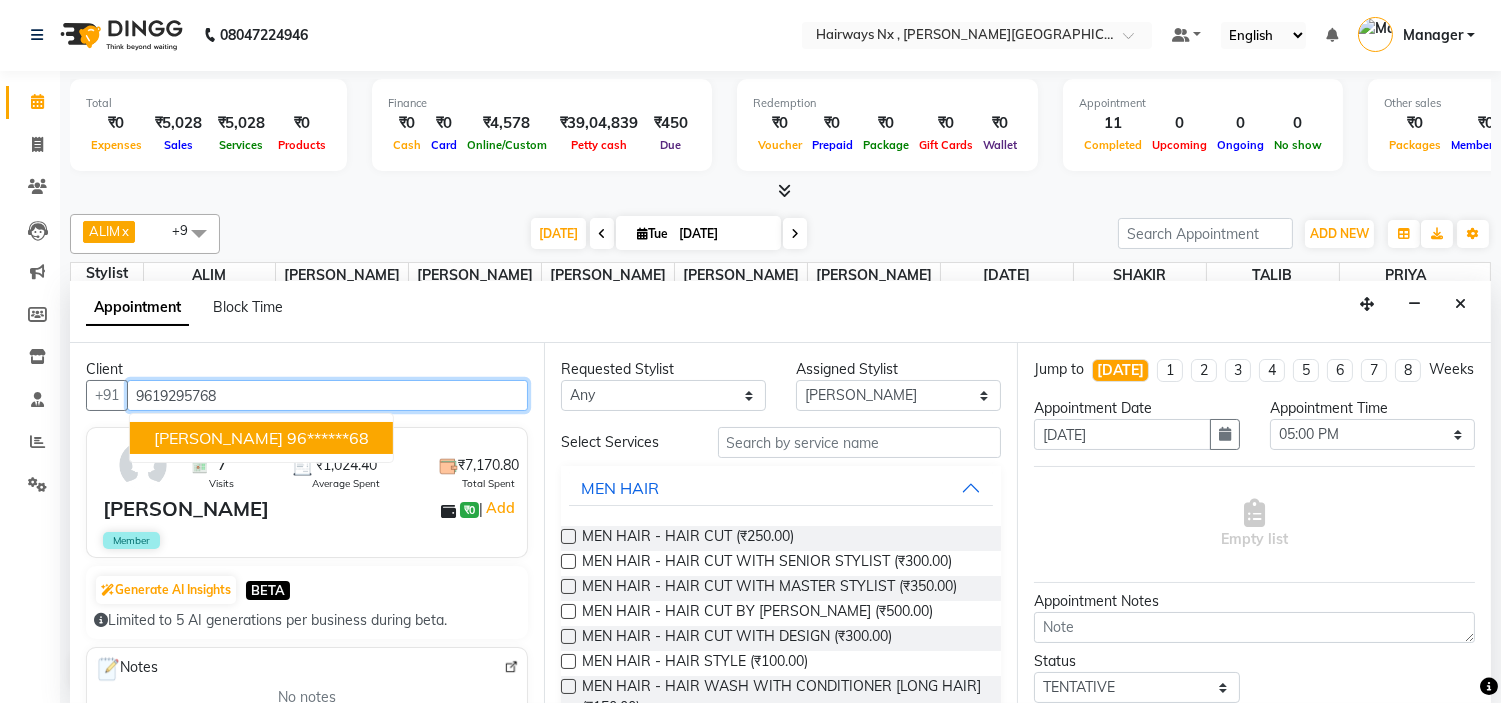click on "[PERSON_NAME]" at bounding box center [218, 438] 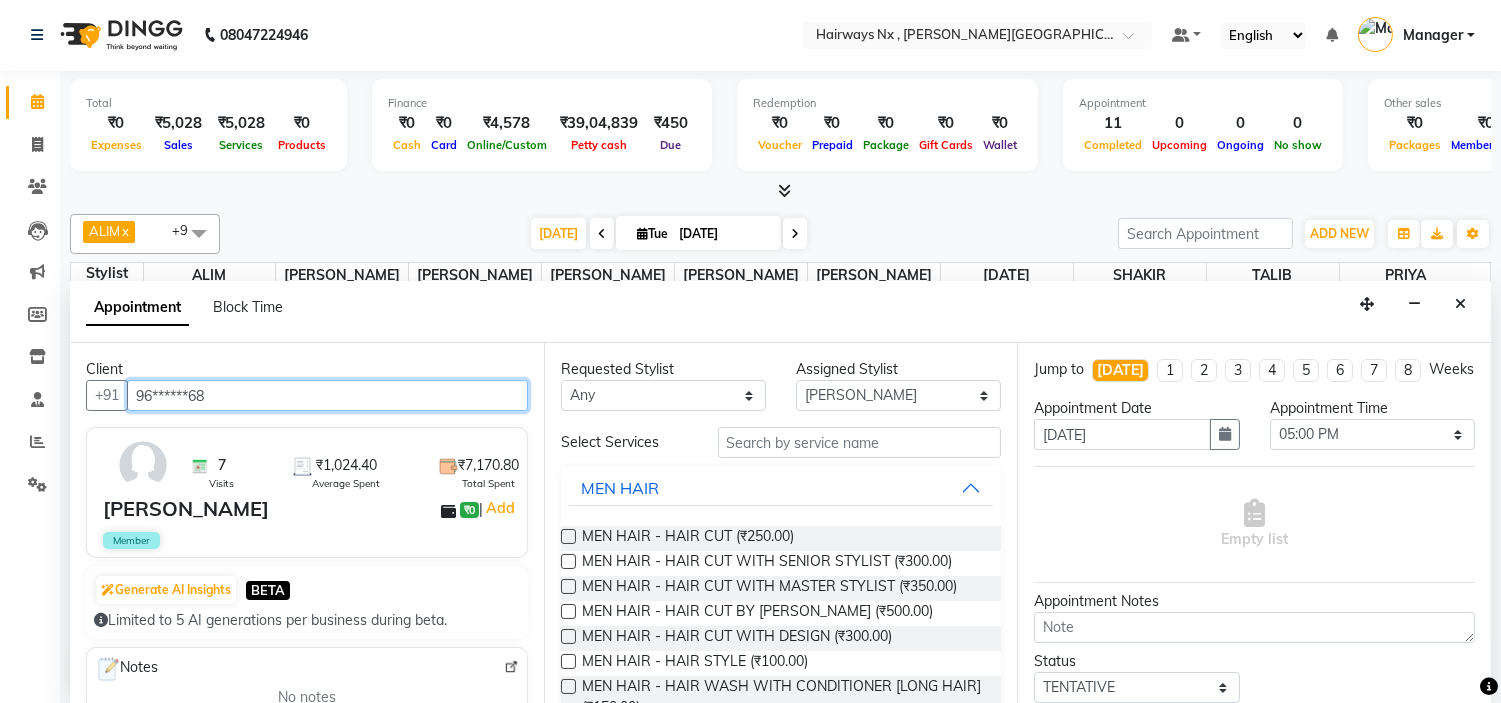 type on "96******68" 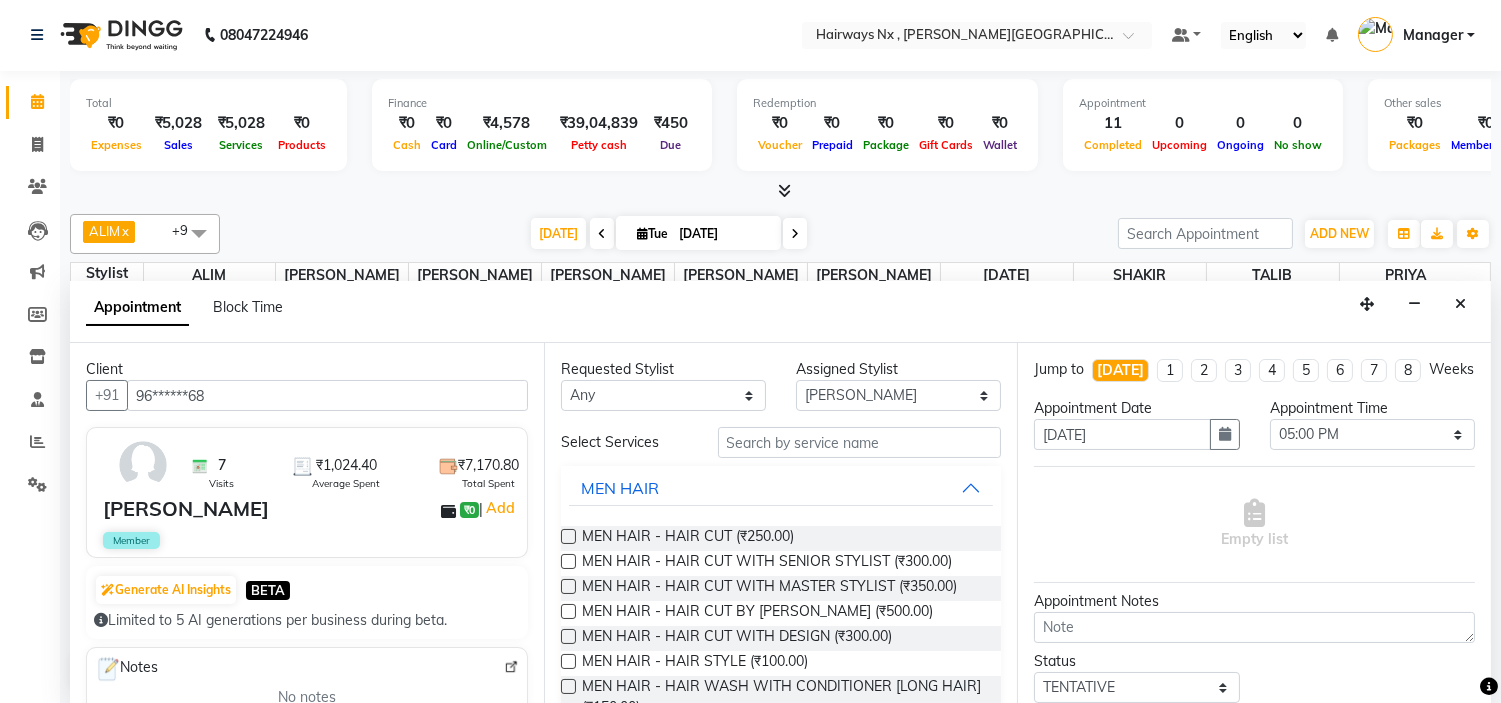 click at bounding box center (568, 561) 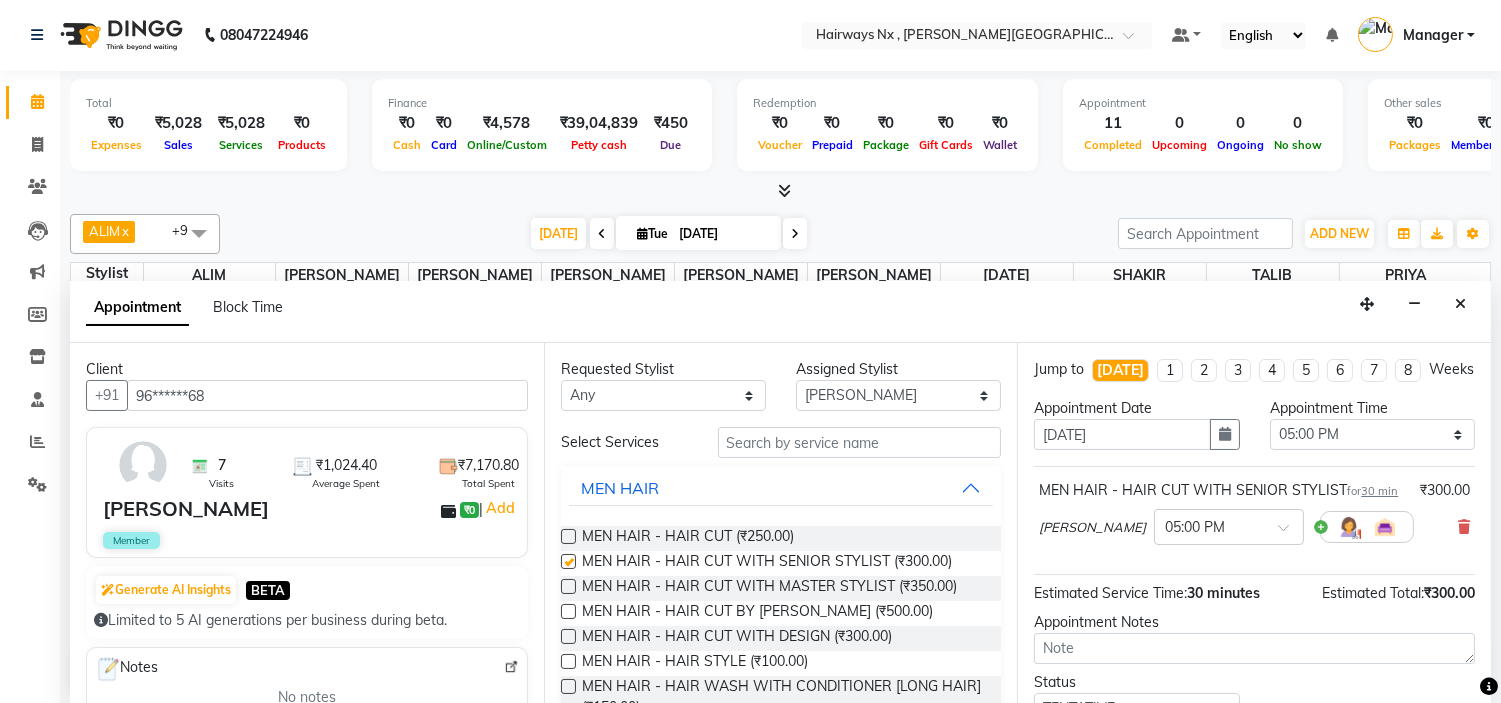 checkbox on "false" 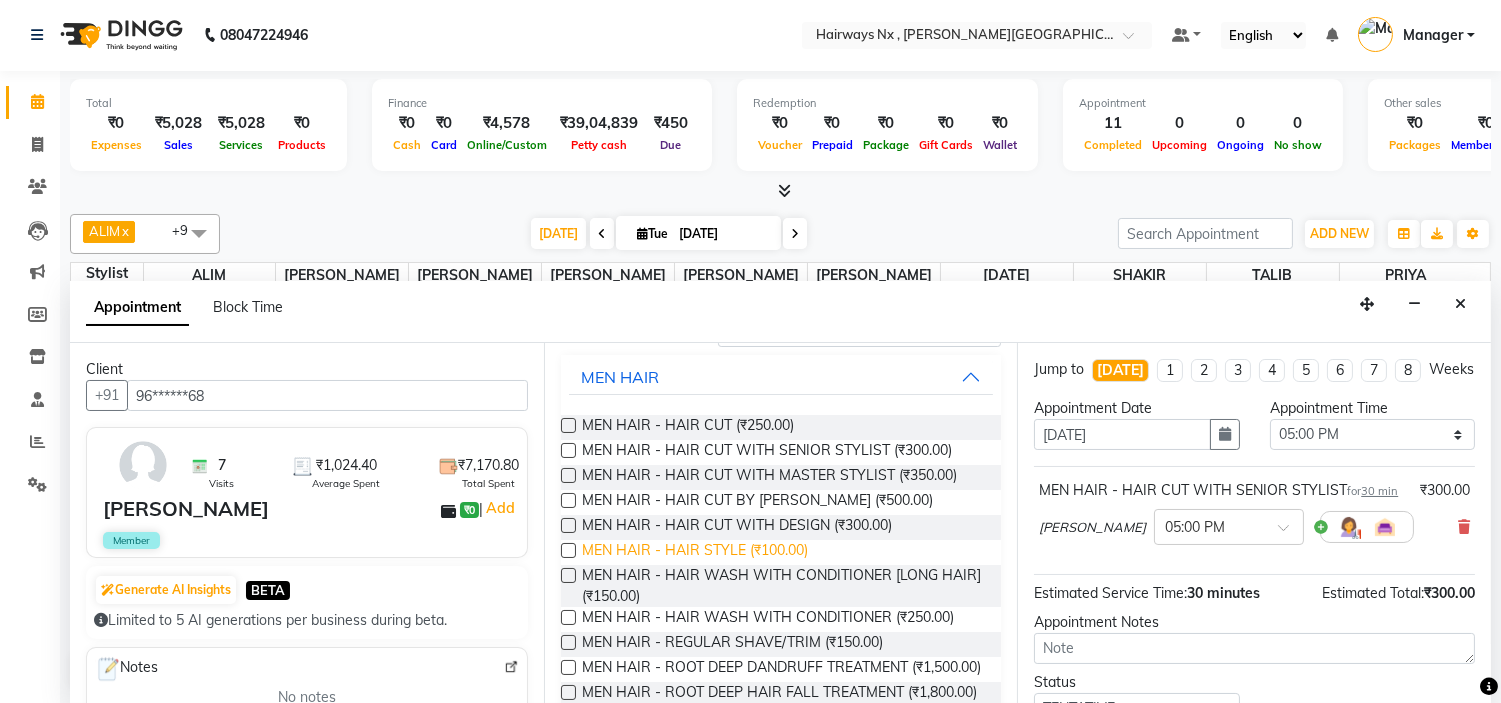 scroll, scrollTop: 222, scrollLeft: 0, axis: vertical 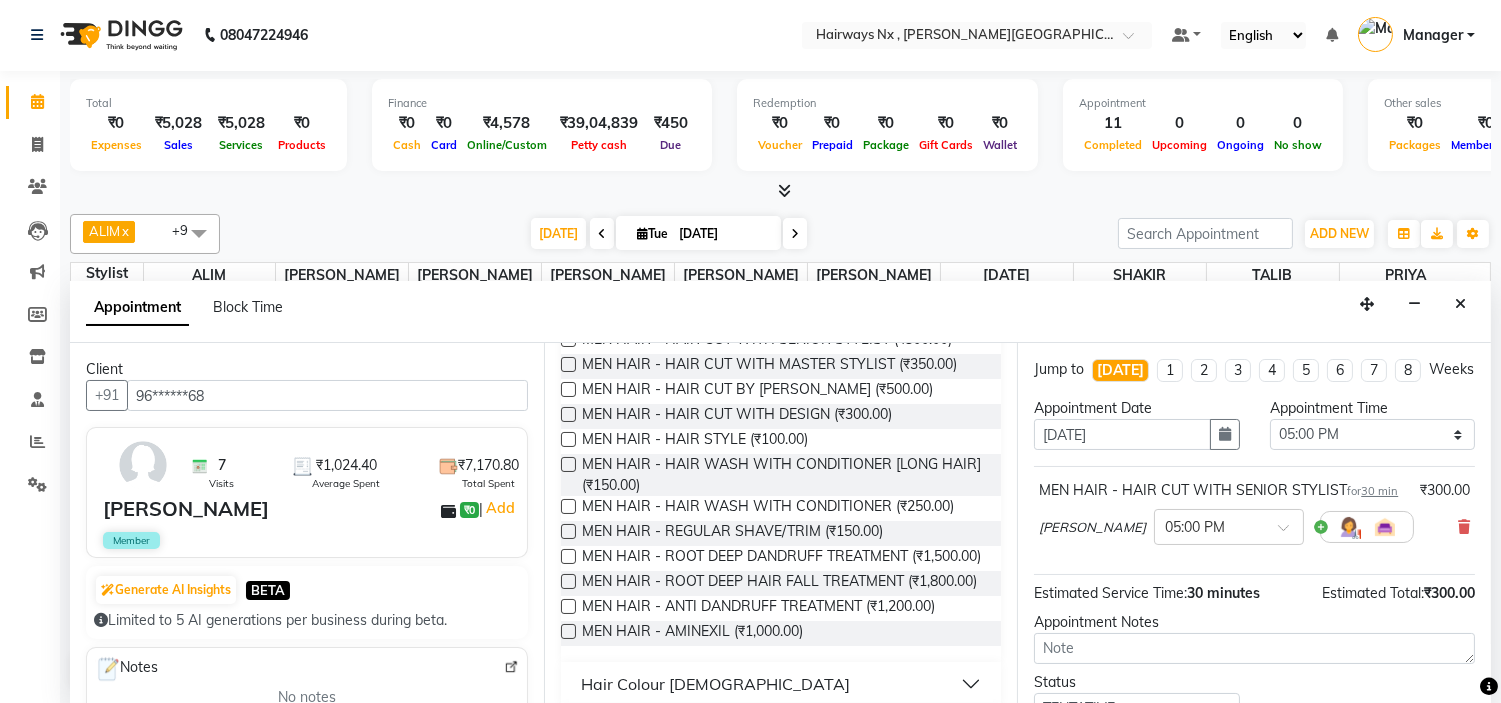 click at bounding box center [568, 531] 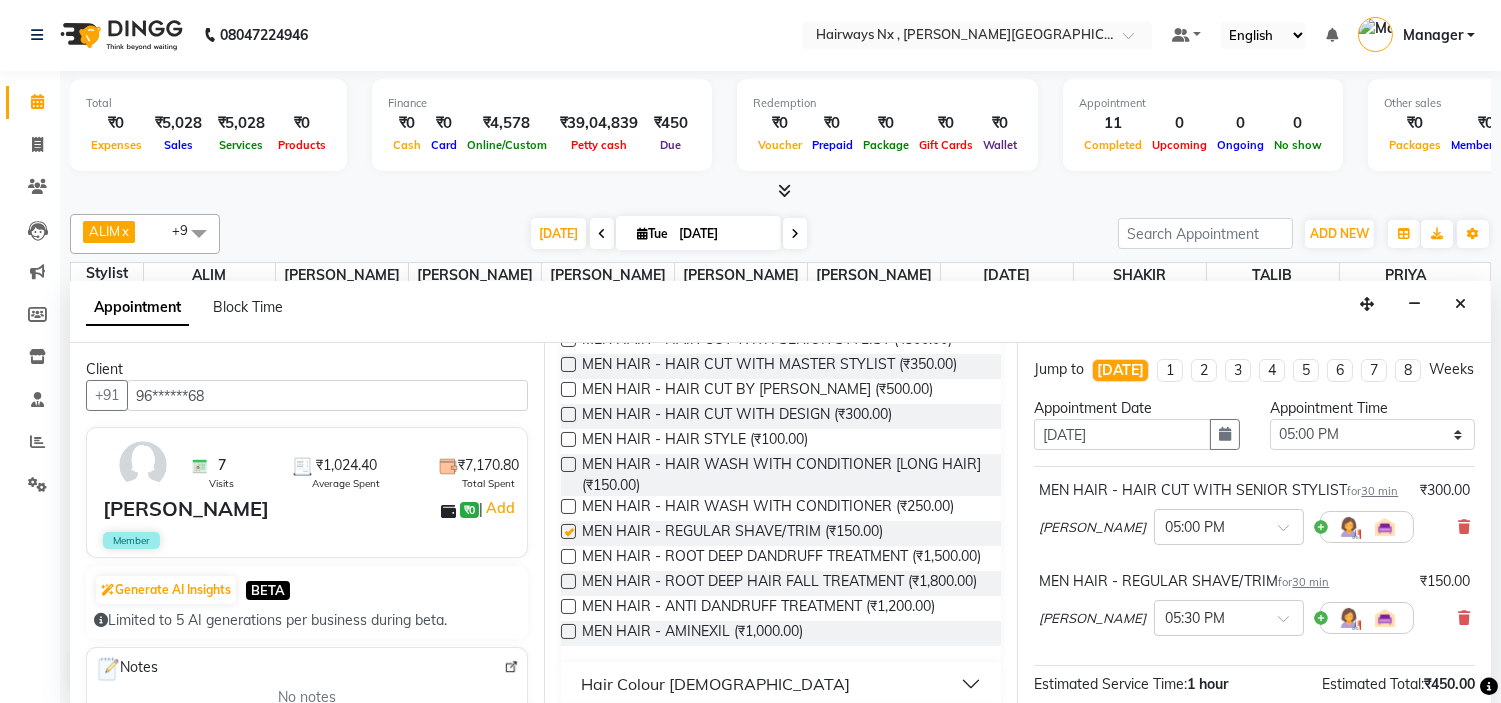 checkbox on "false" 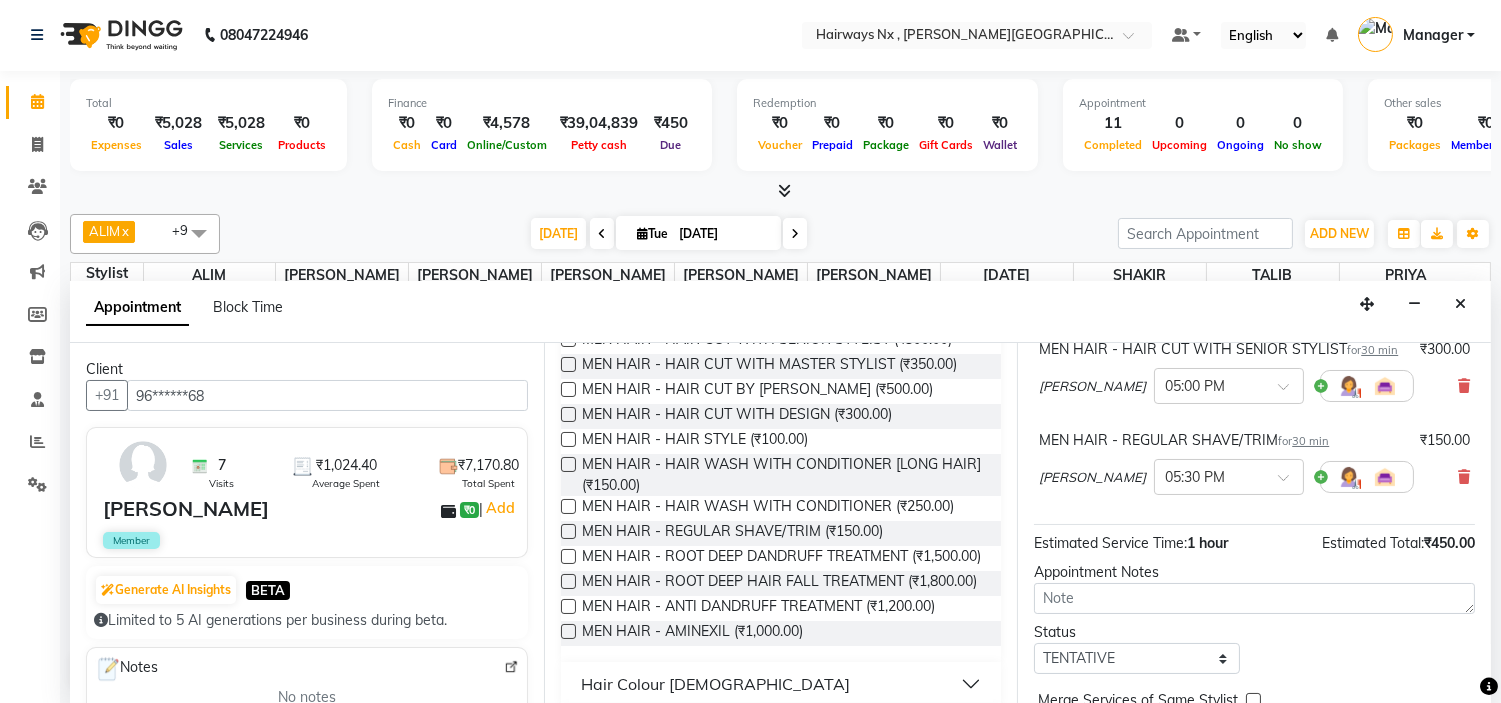 scroll, scrollTop: 277, scrollLeft: 0, axis: vertical 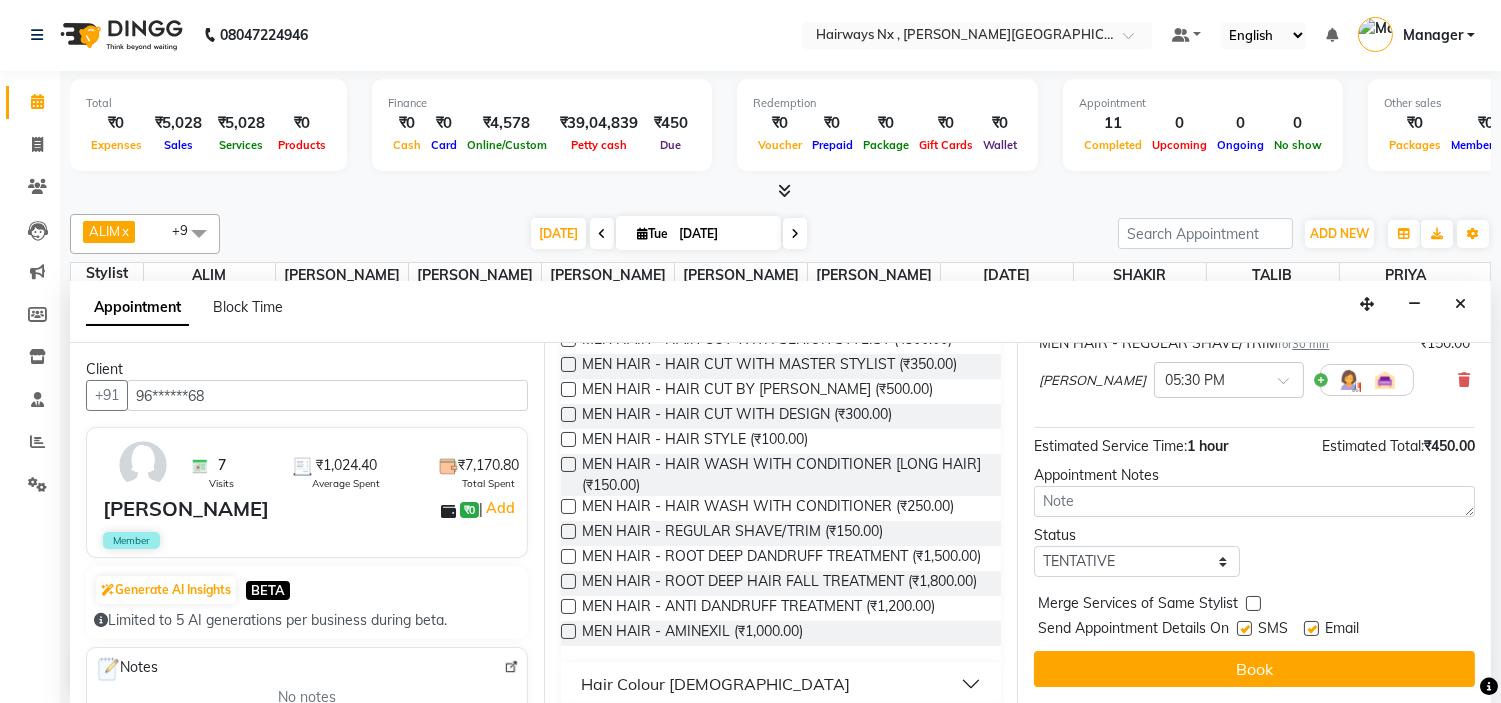 click at bounding box center [1244, 628] 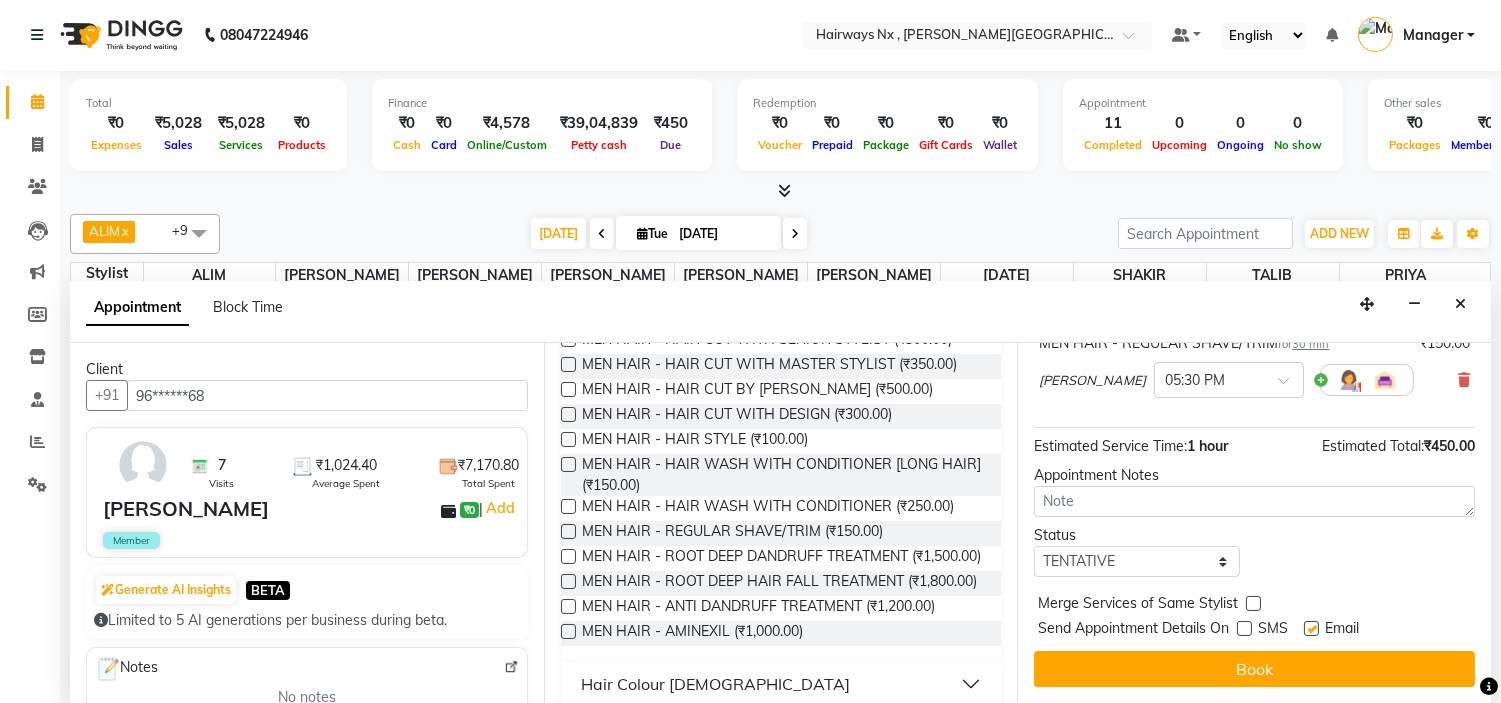 click at bounding box center (1311, 628) 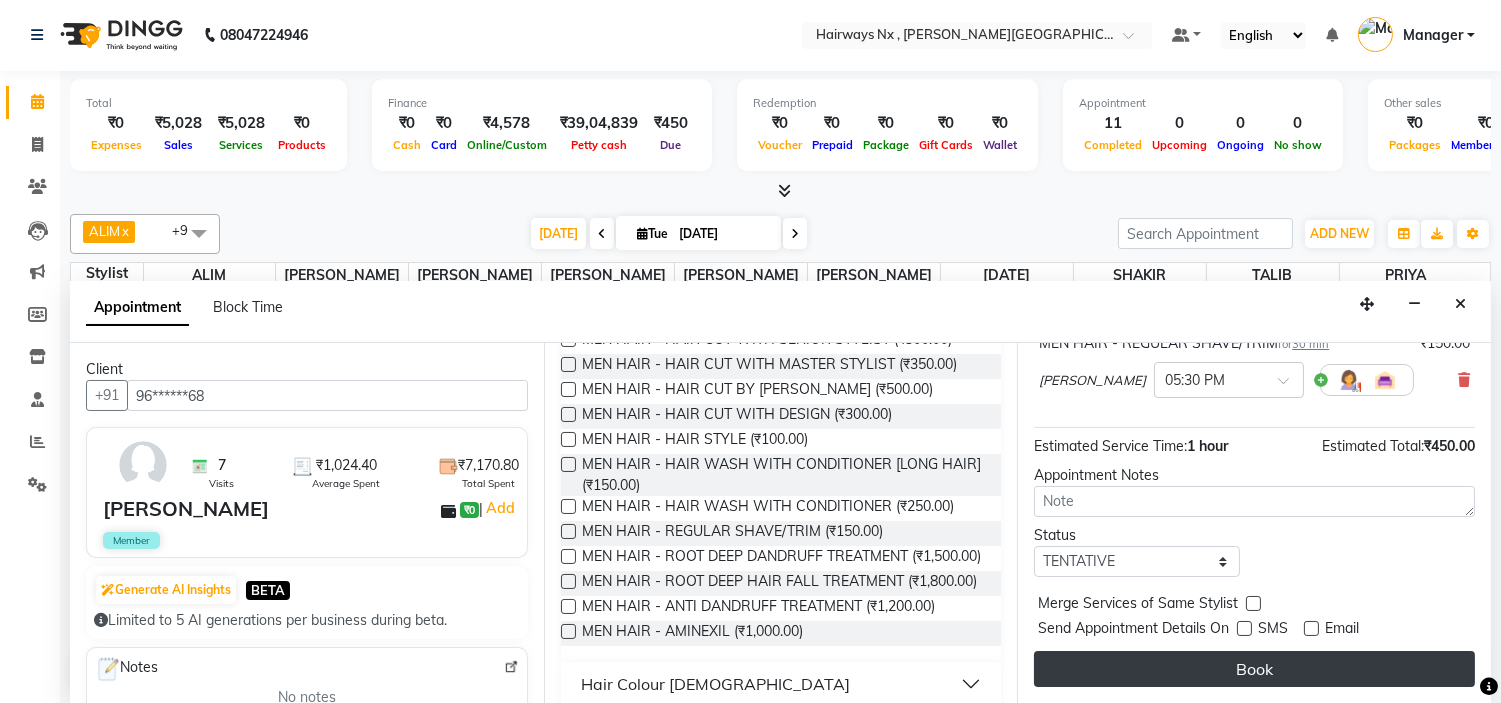 click on "Book" at bounding box center (1254, 669) 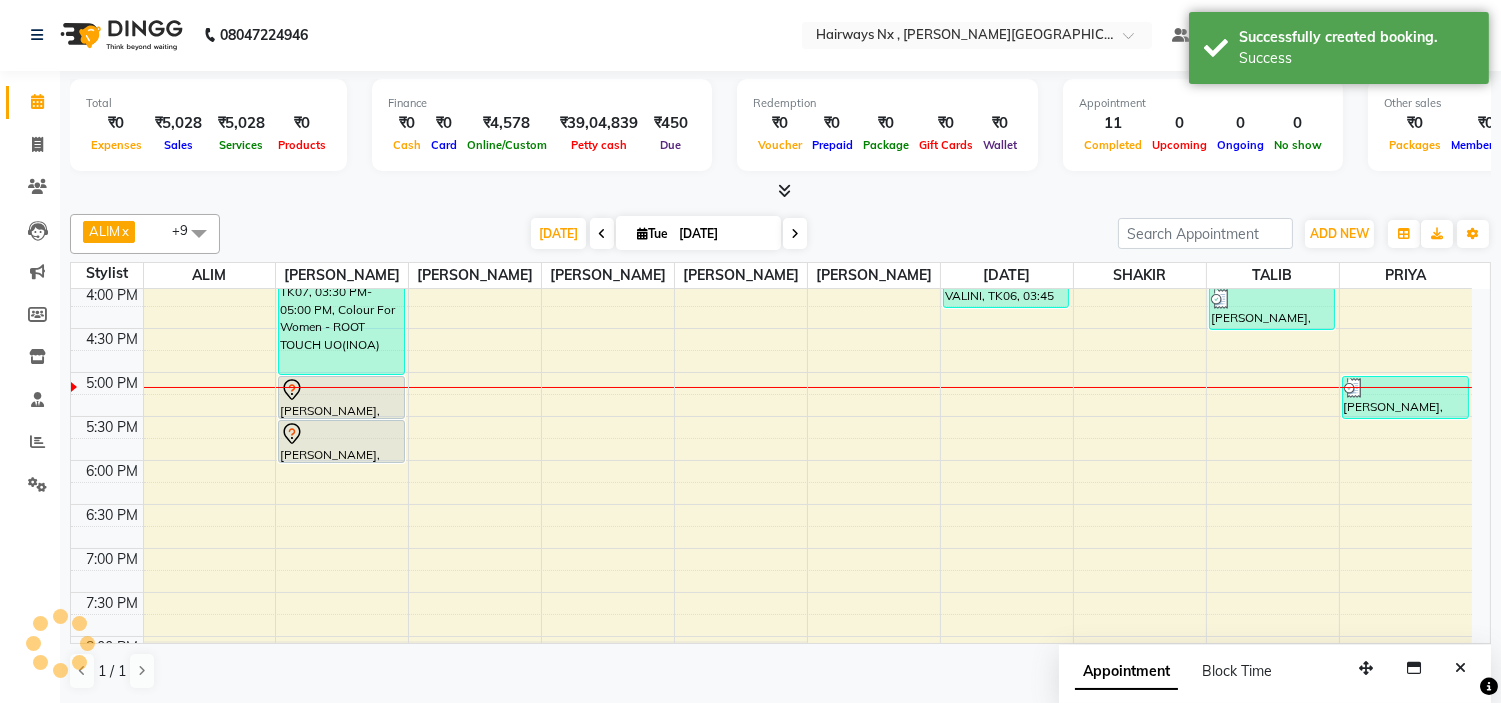 scroll, scrollTop: 0, scrollLeft: 0, axis: both 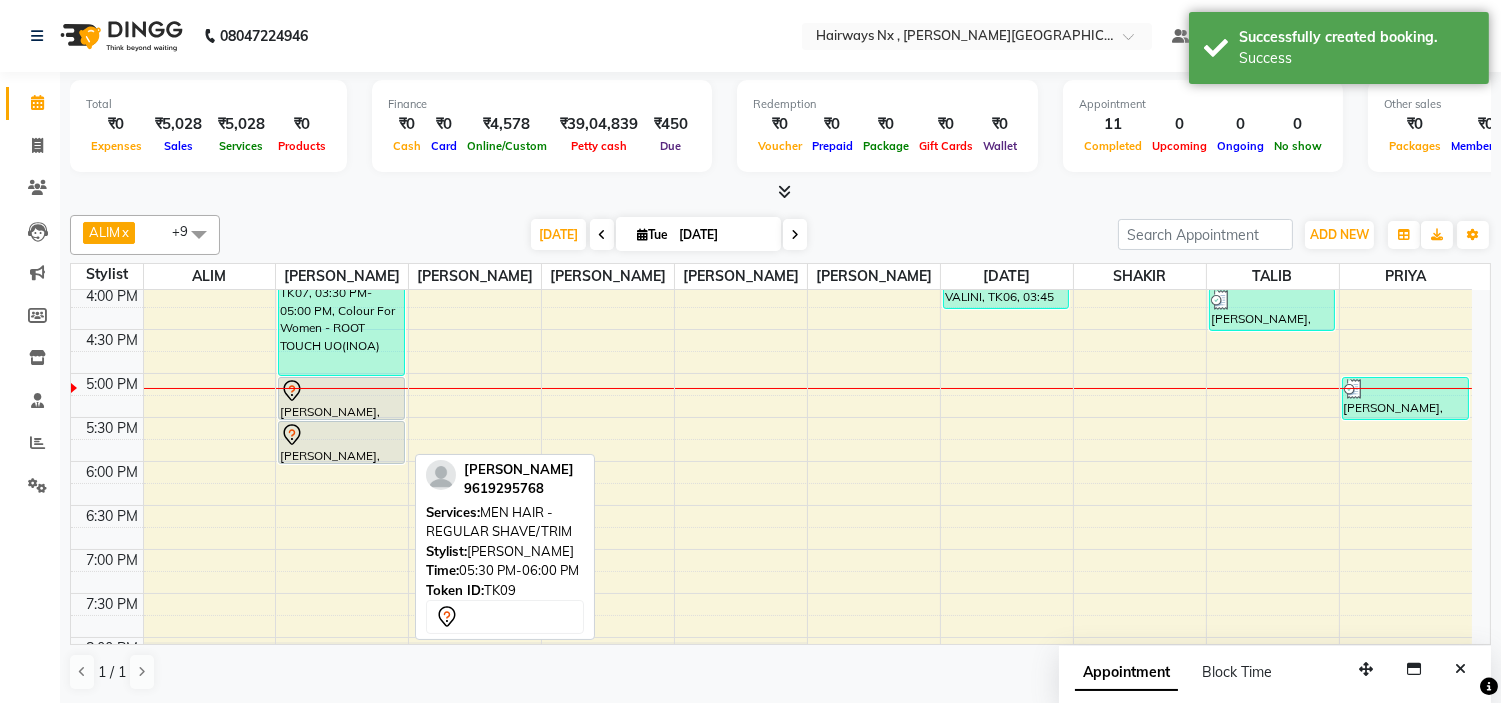 click at bounding box center [341, 435] 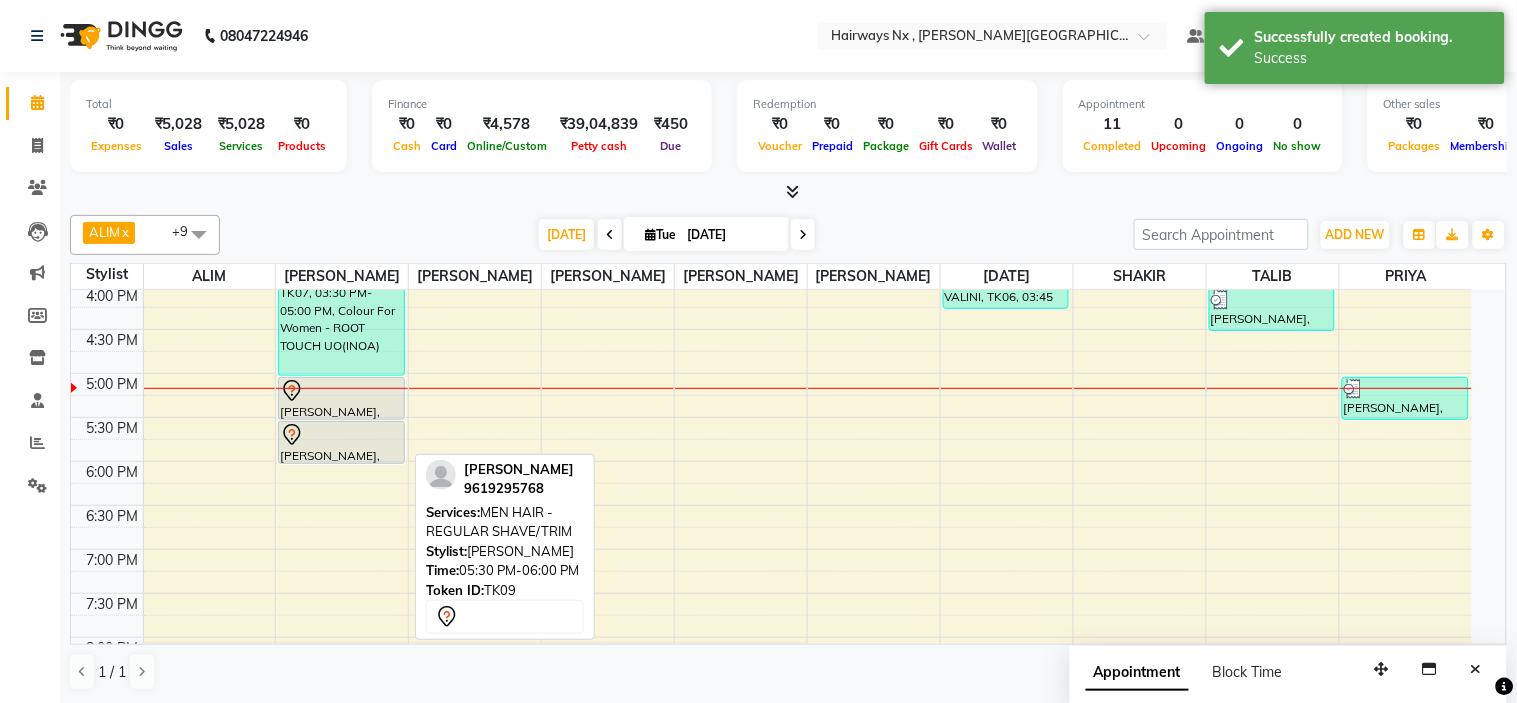 select on "7" 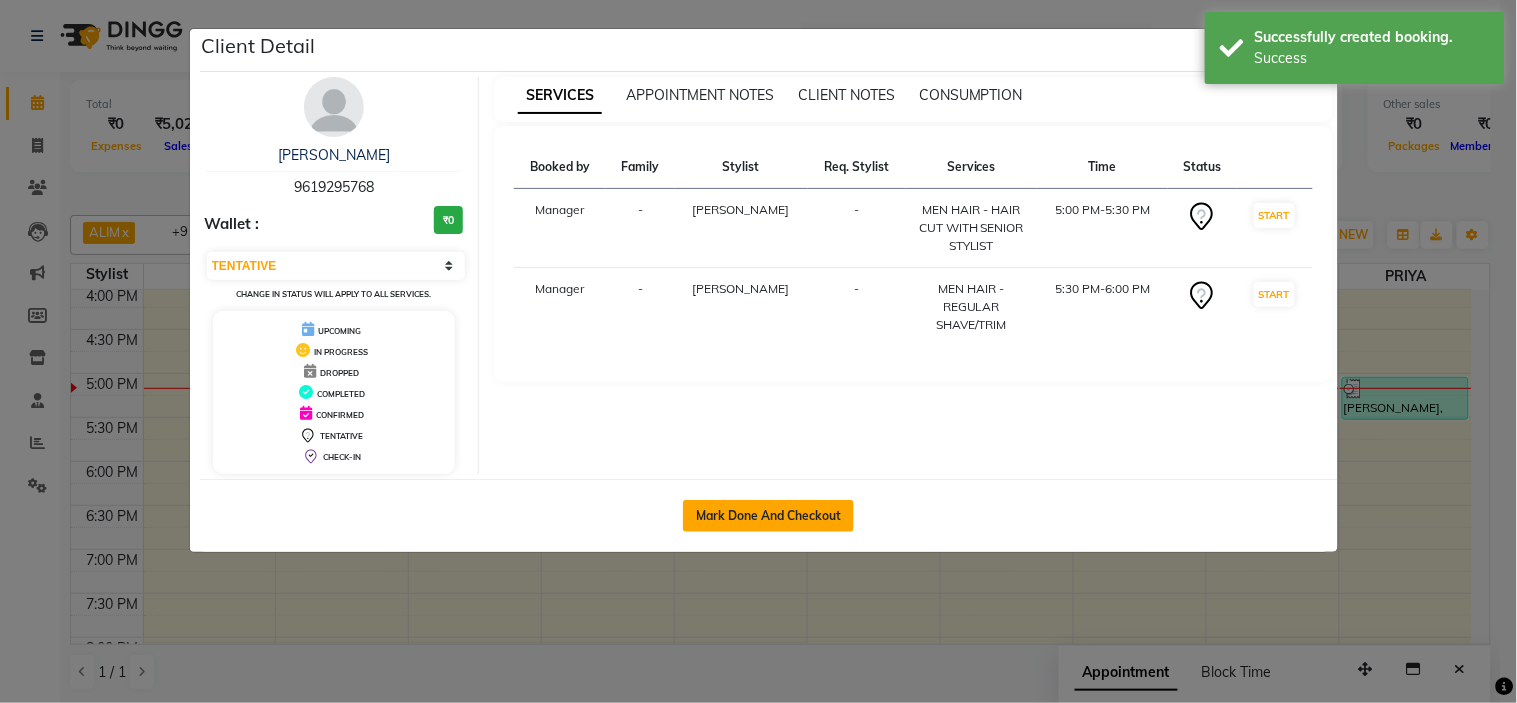 click on "Mark Done And Checkout" 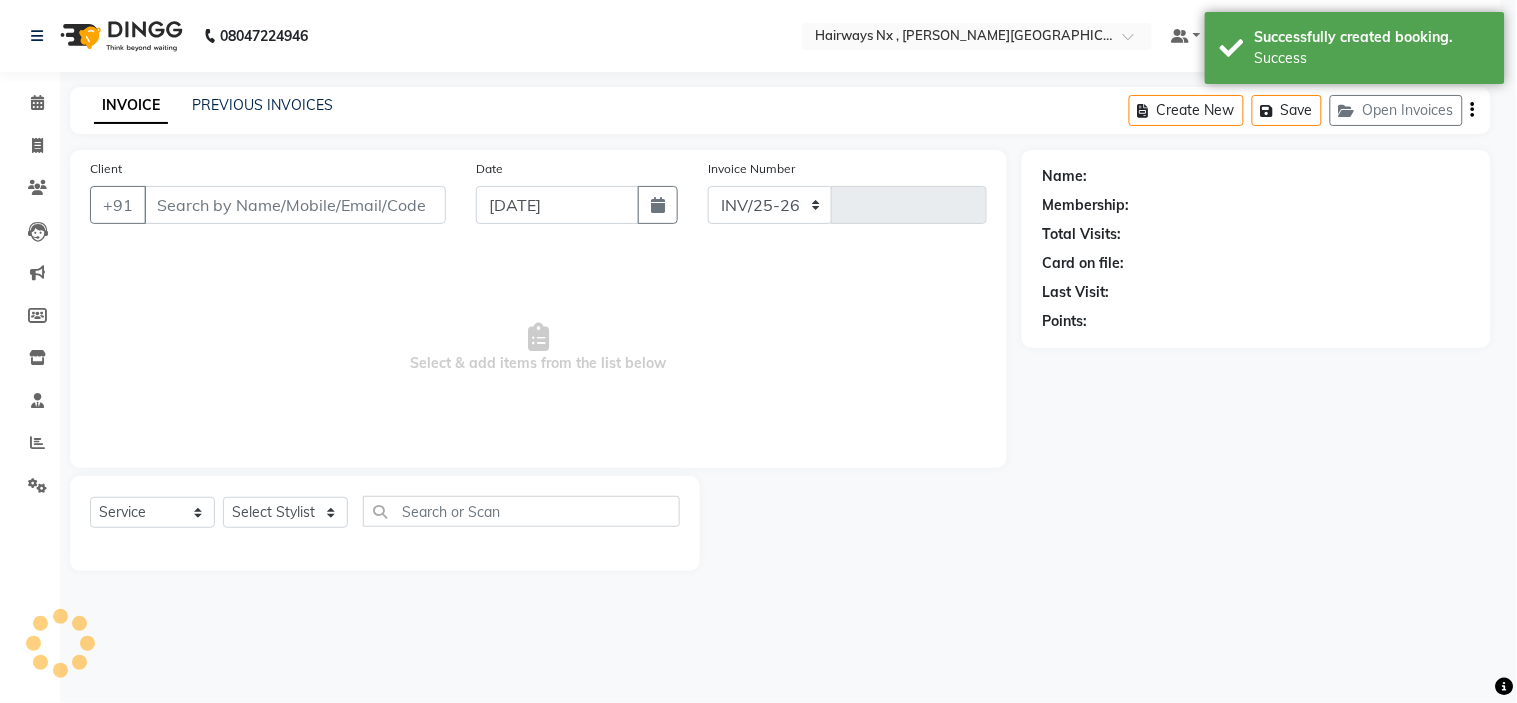 select on "778" 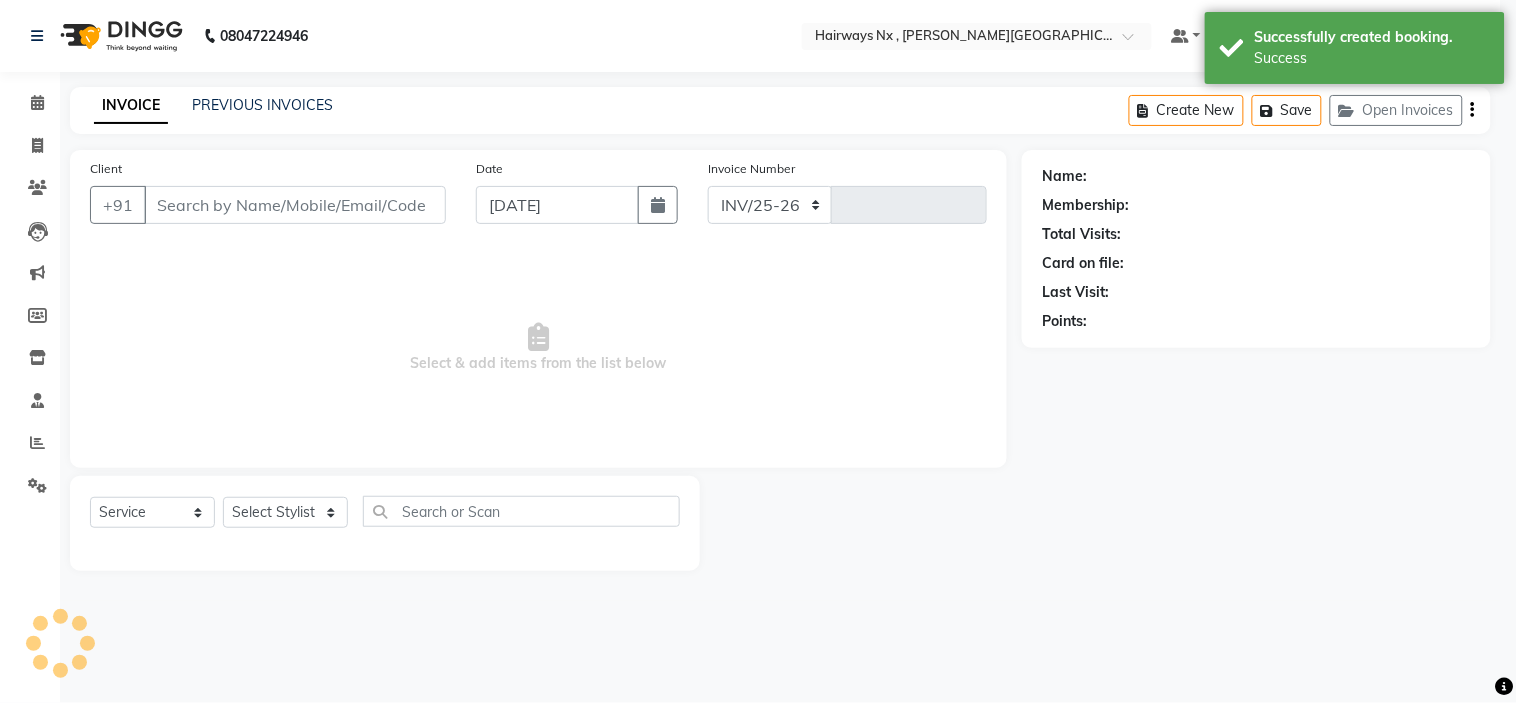 type on "0701" 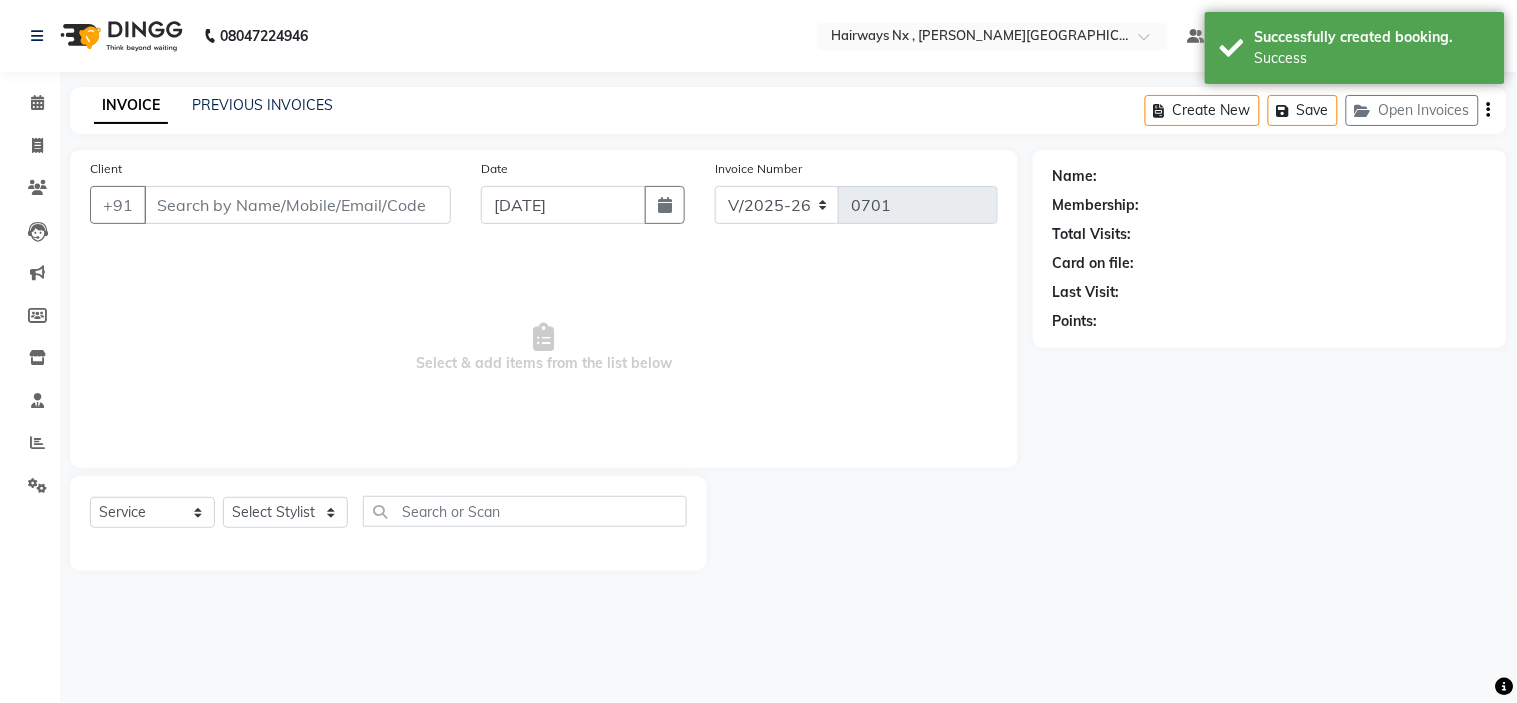 type on "96******68" 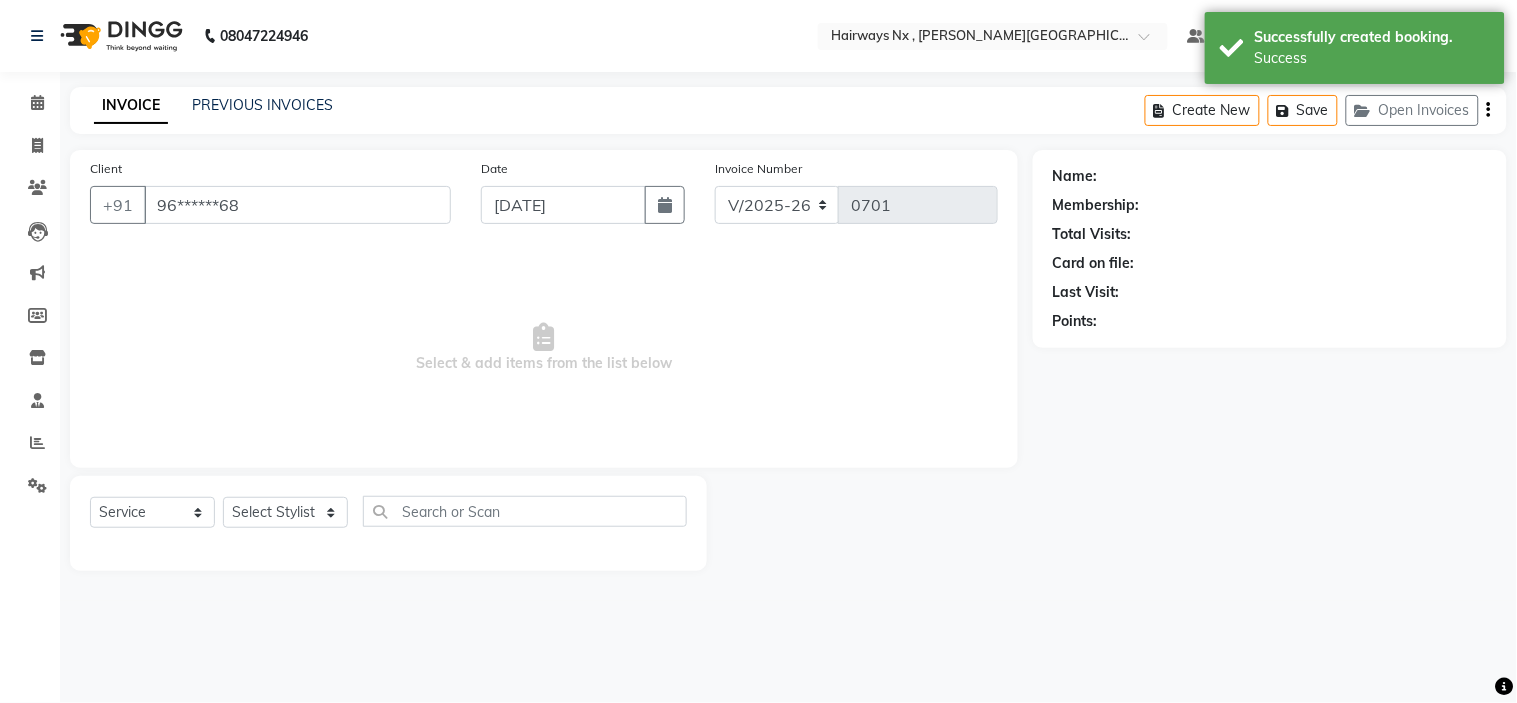 select on "12971" 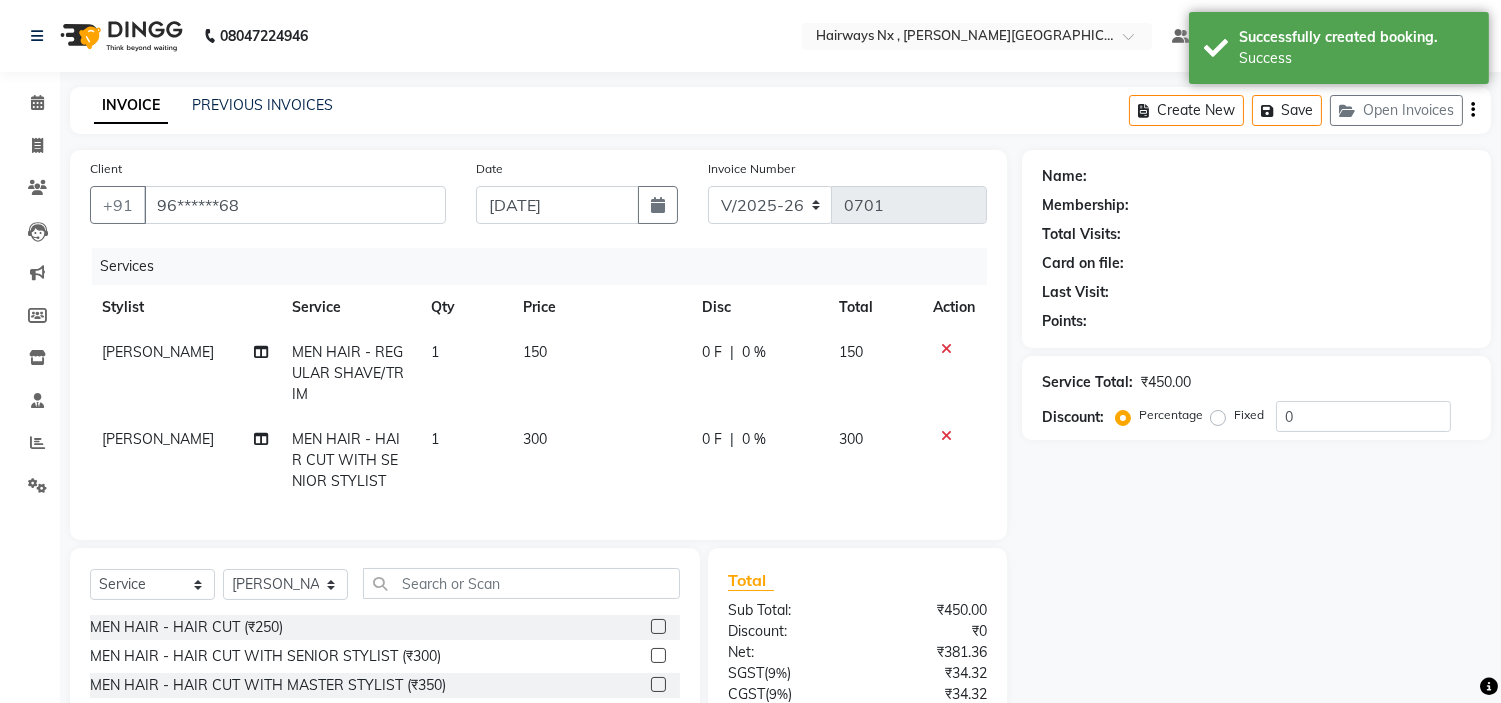 select on "1: Object" 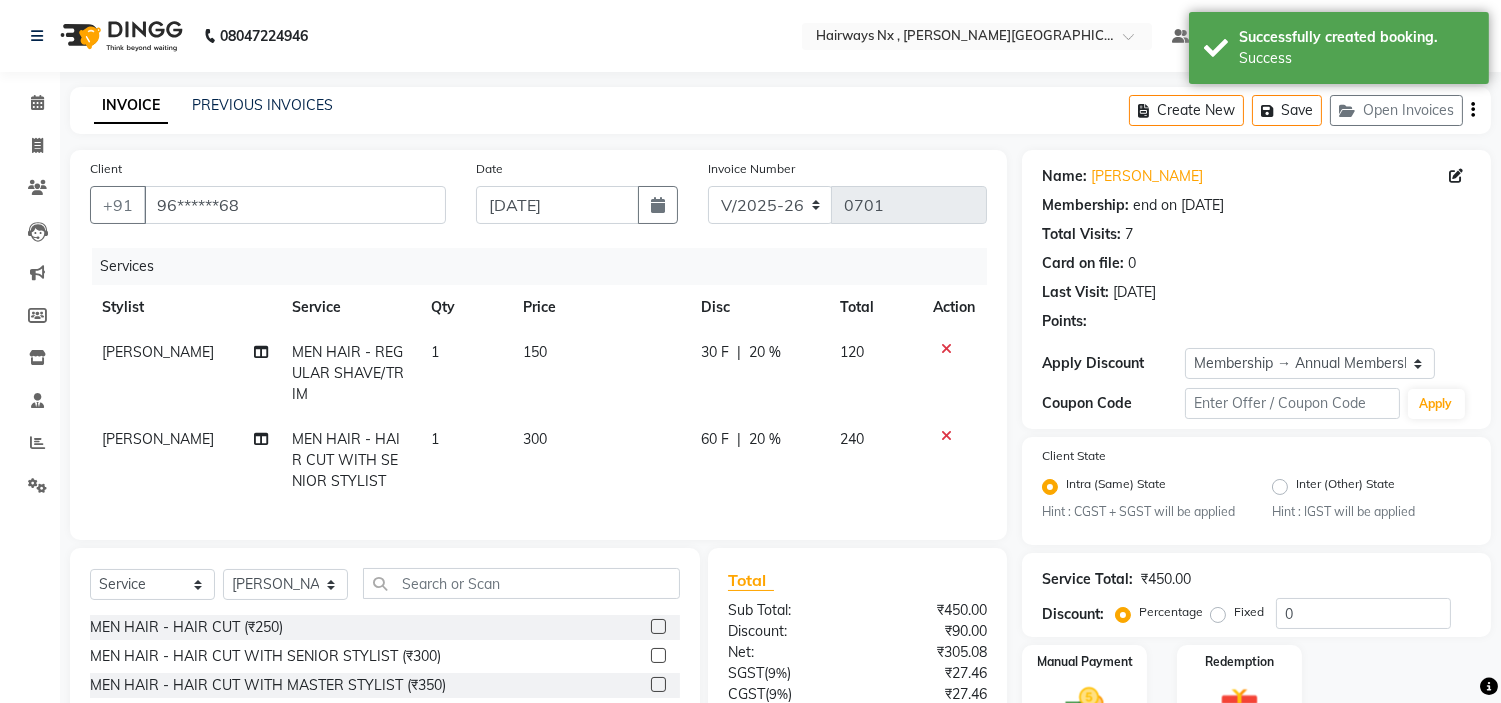 type on "20" 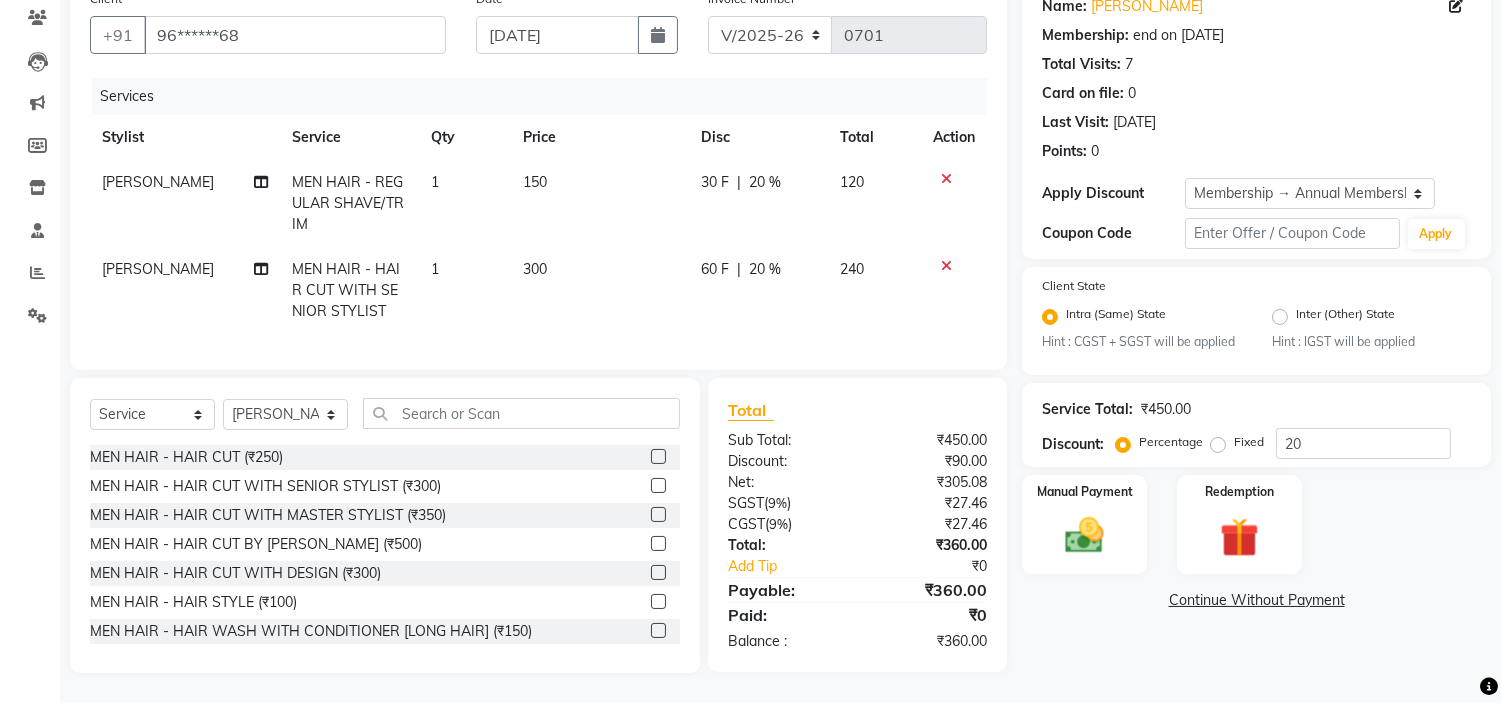 scroll, scrollTop: 0, scrollLeft: 0, axis: both 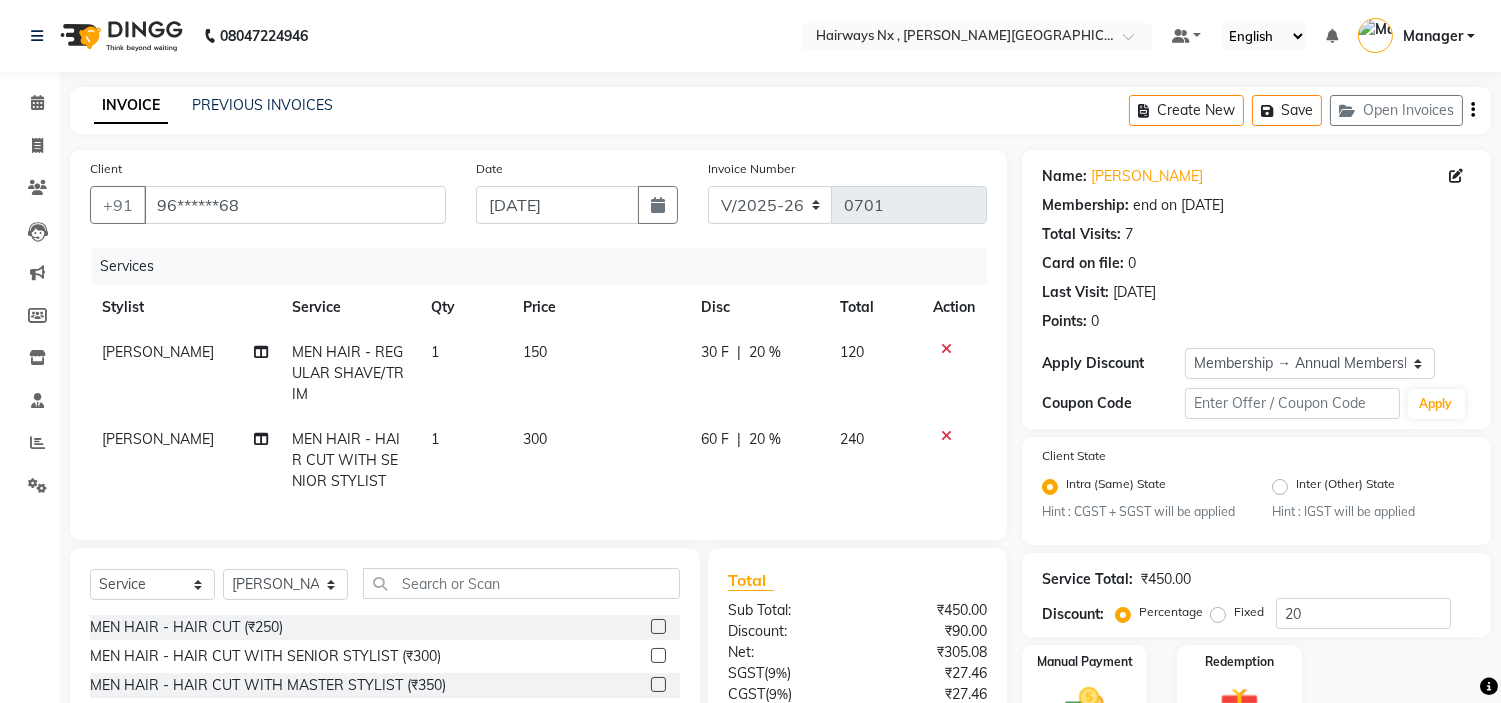 click 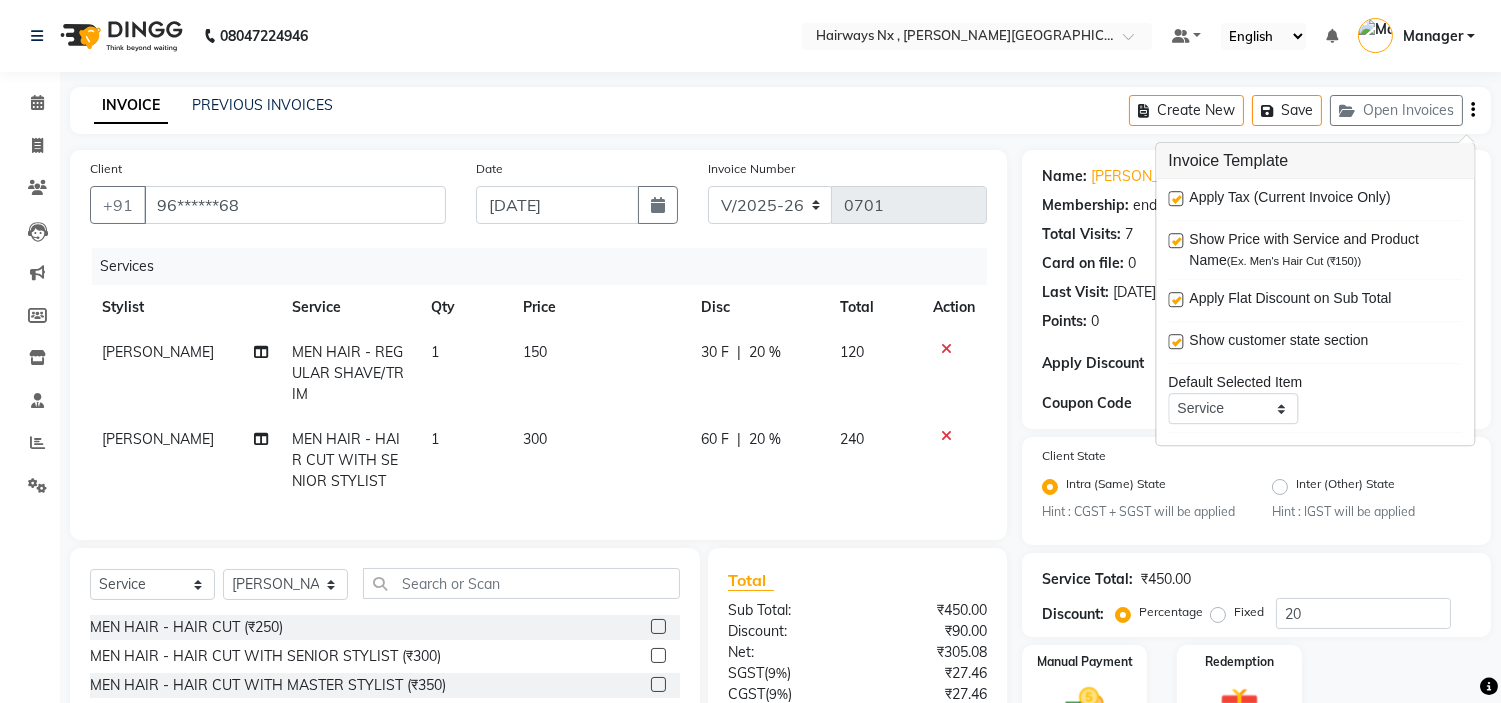click at bounding box center [1175, 198] 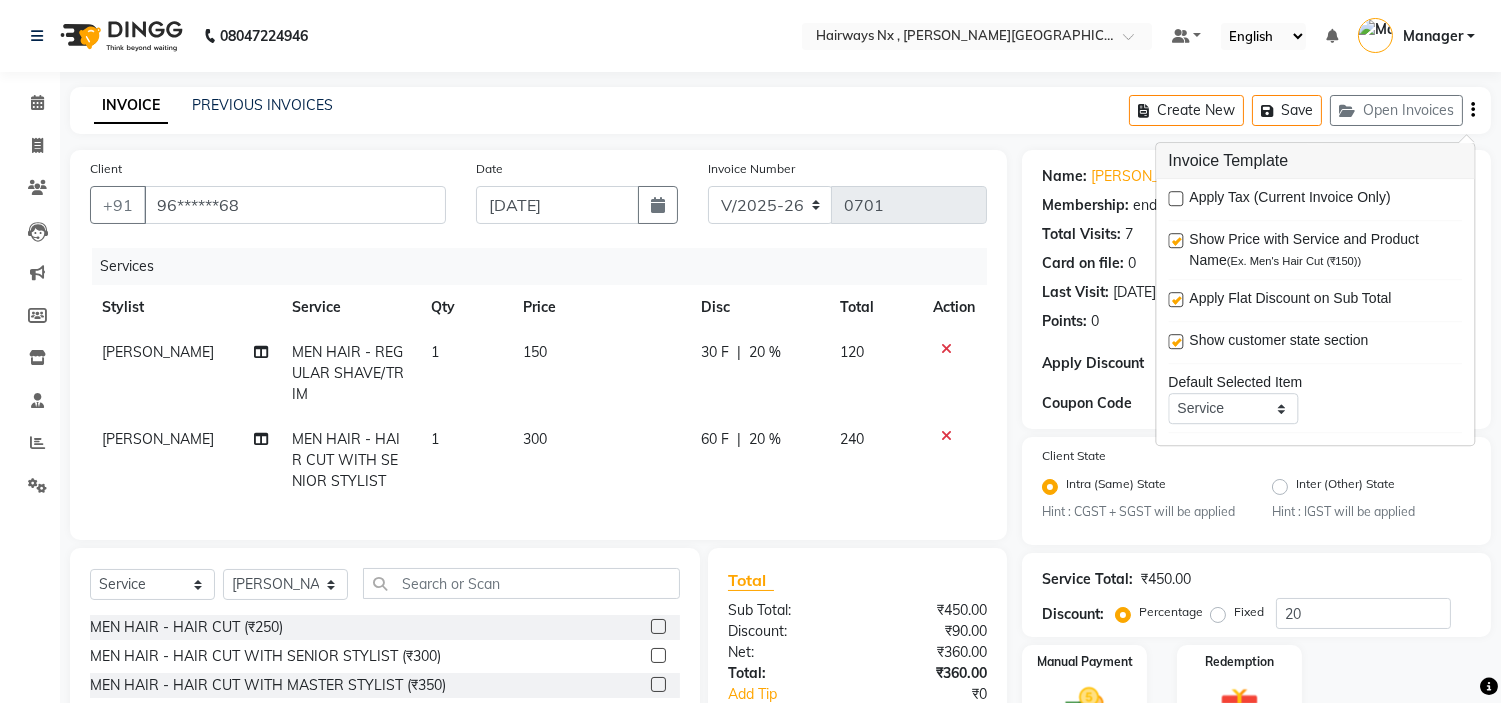 click at bounding box center (1175, 198) 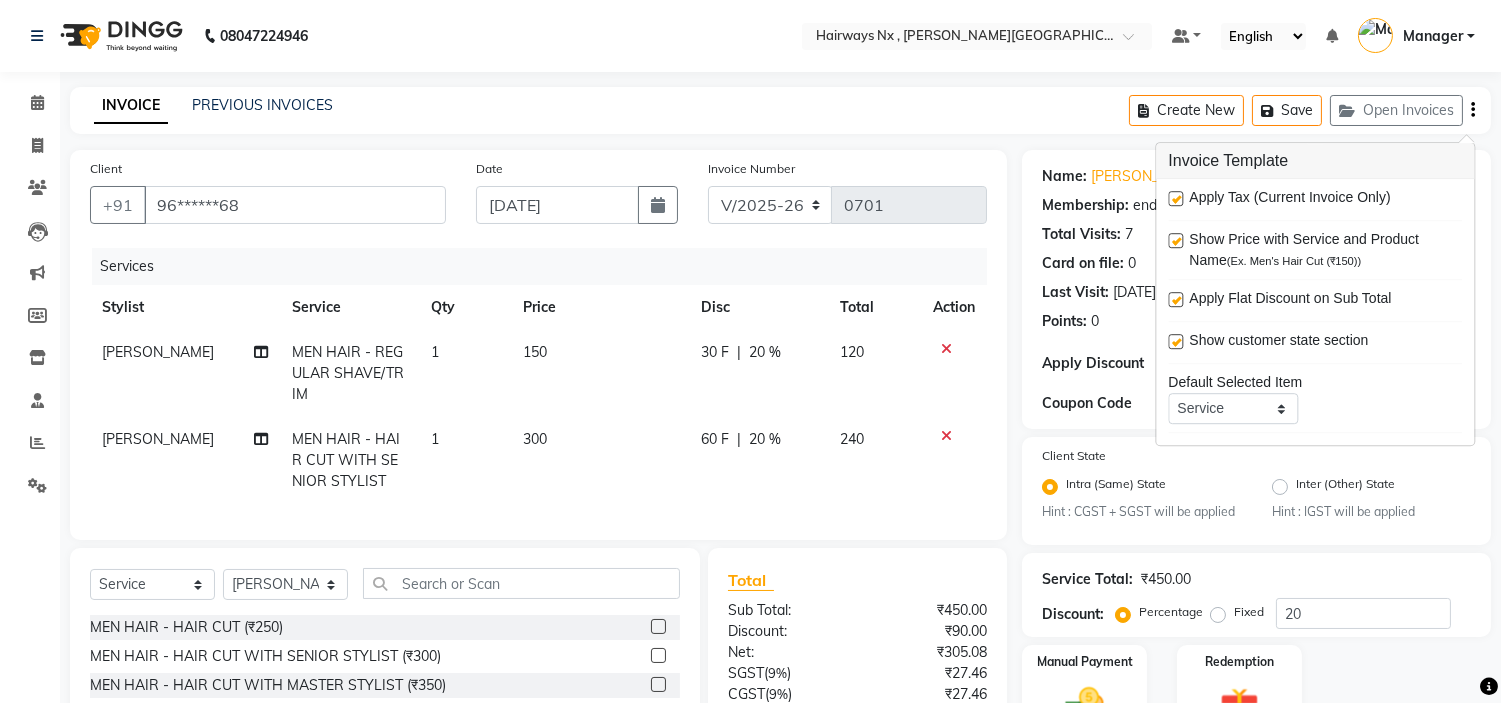 scroll, scrollTop: 186, scrollLeft: 0, axis: vertical 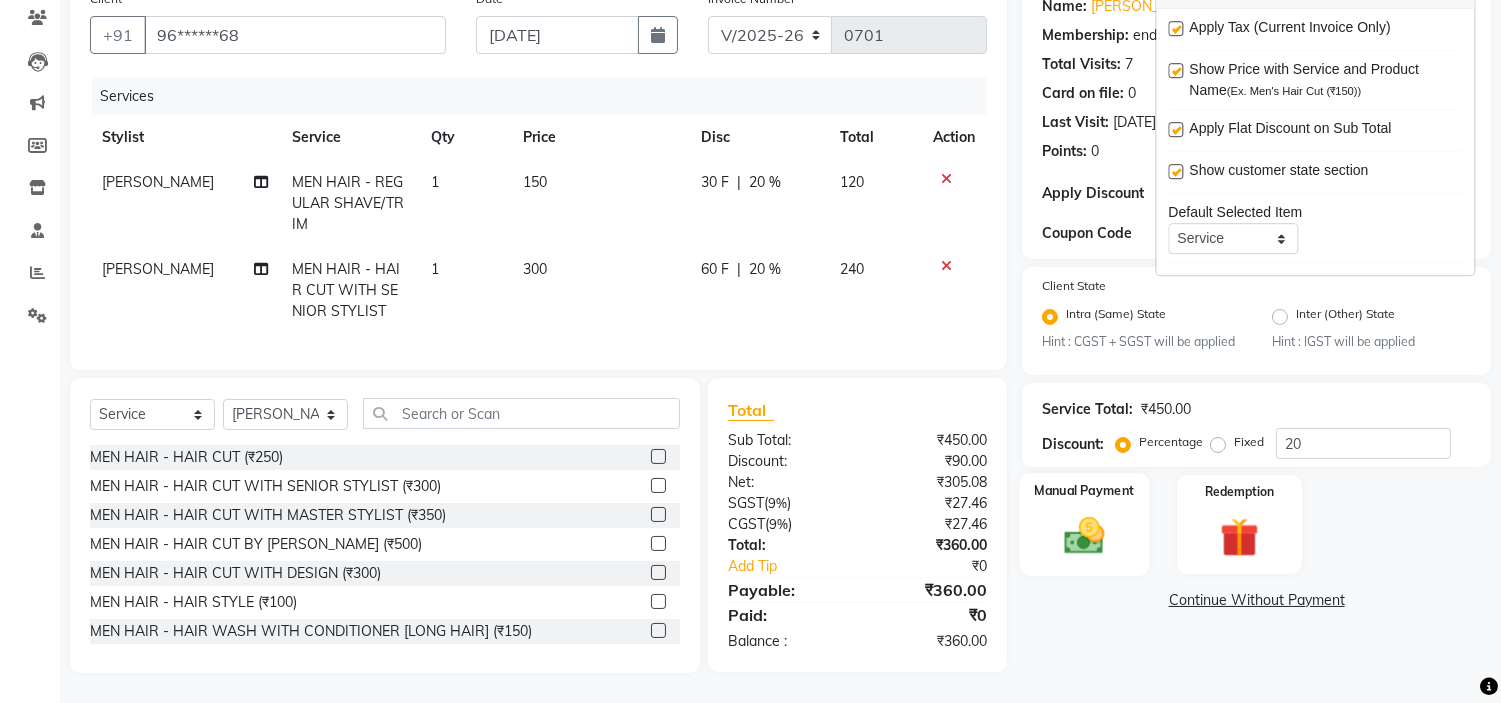 click on "Manual Payment" 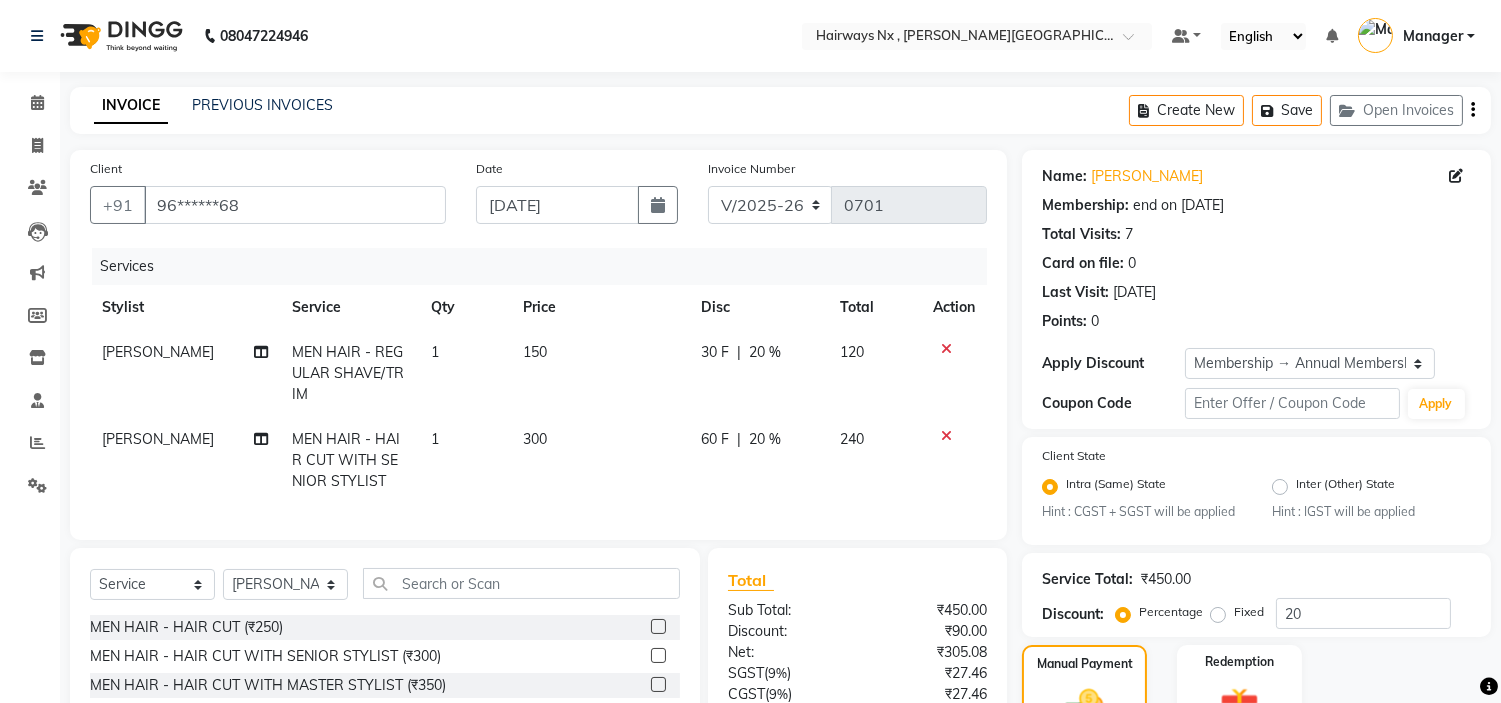 scroll, scrollTop: 240, scrollLeft: 0, axis: vertical 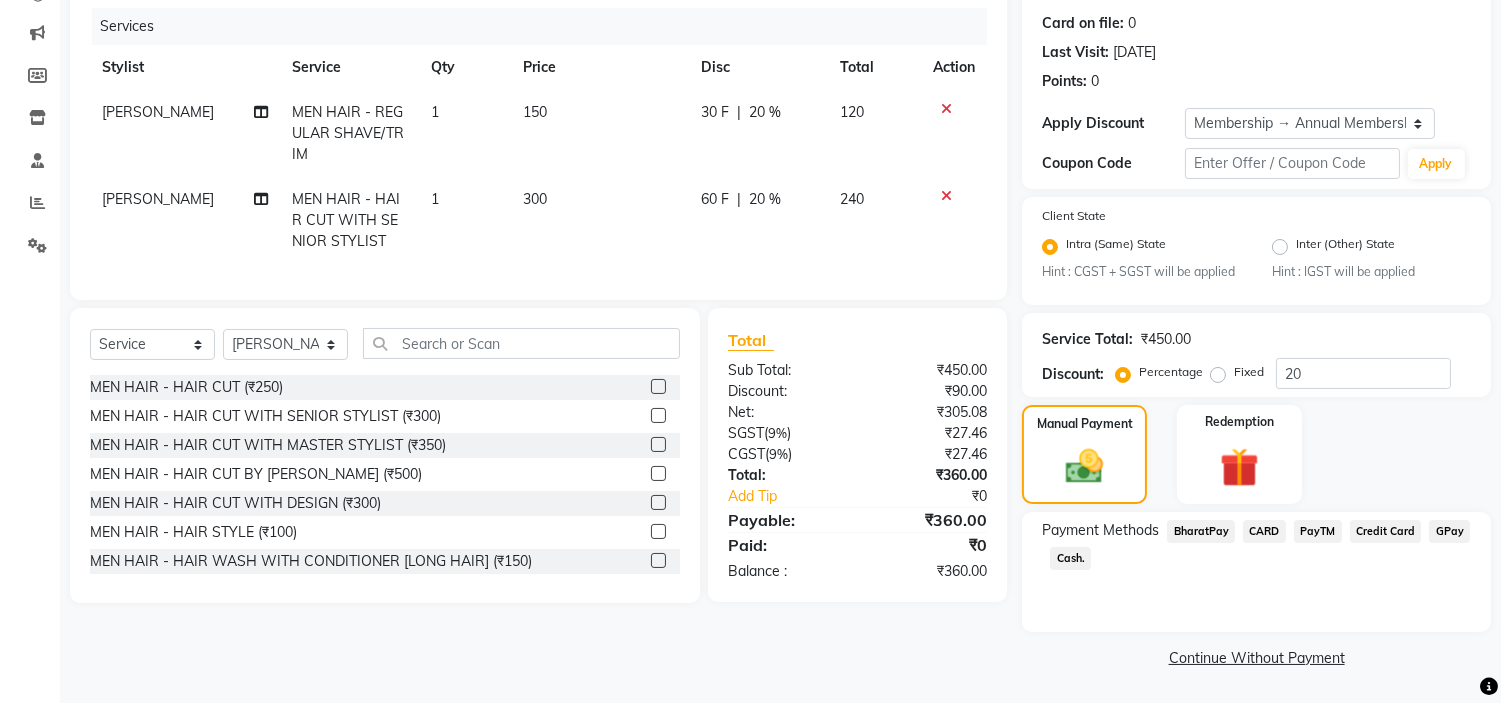click on "GPay" 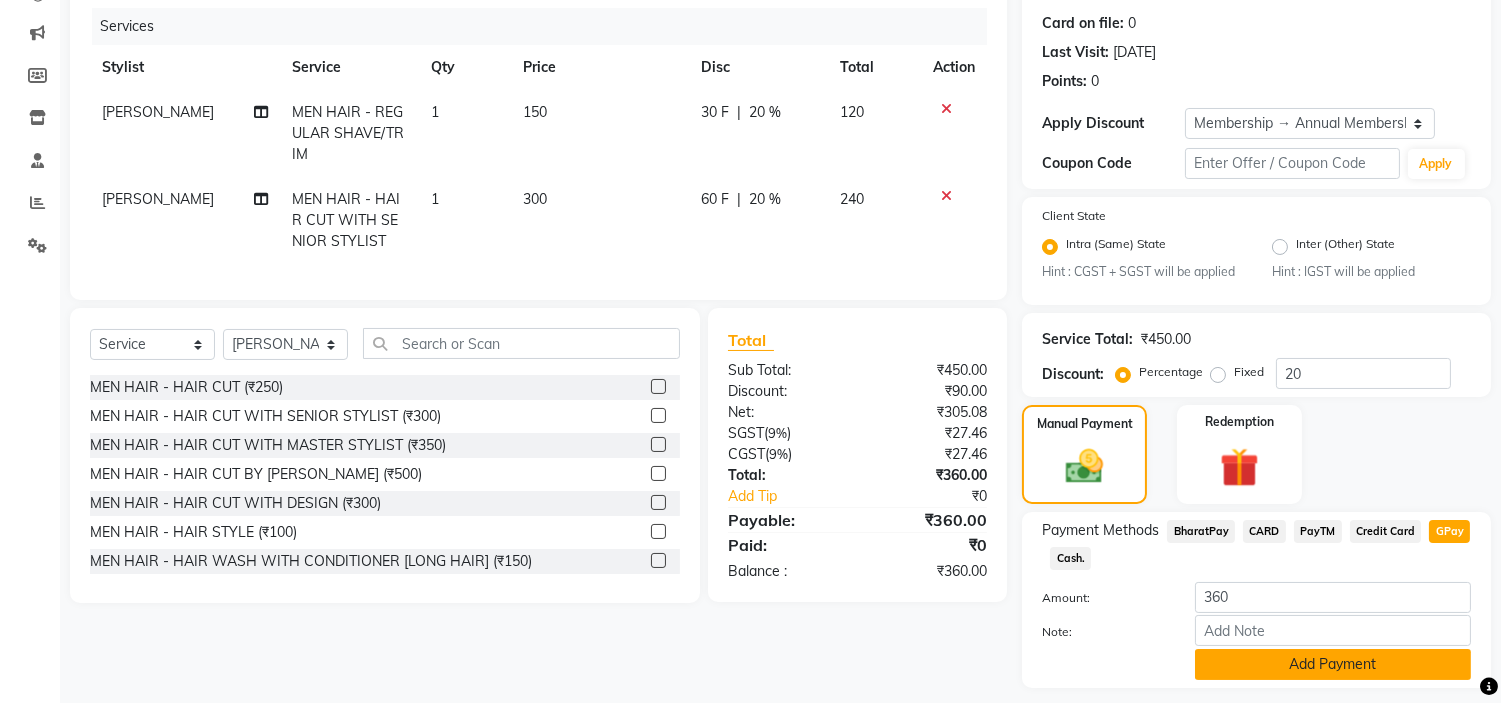 scroll, scrollTop: 296, scrollLeft: 0, axis: vertical 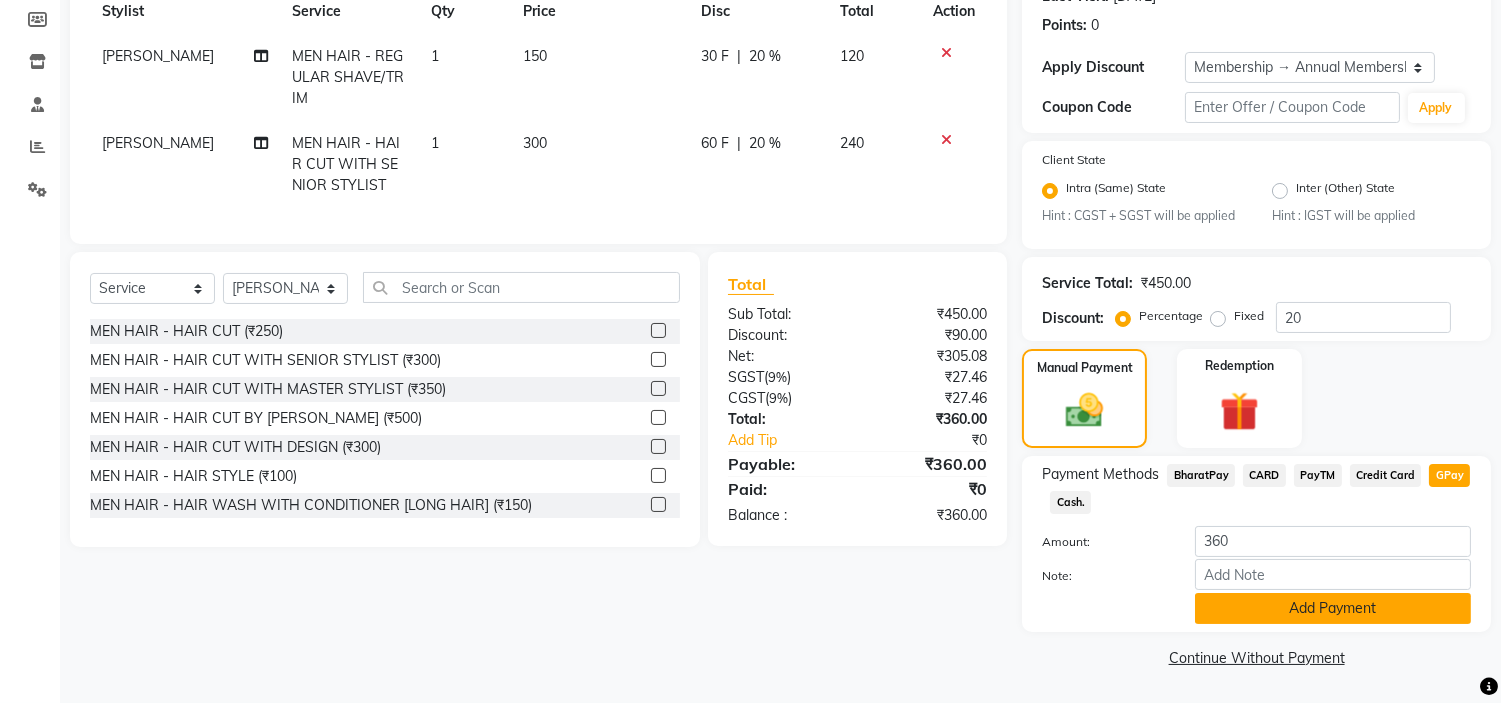 click on "Add Payment" 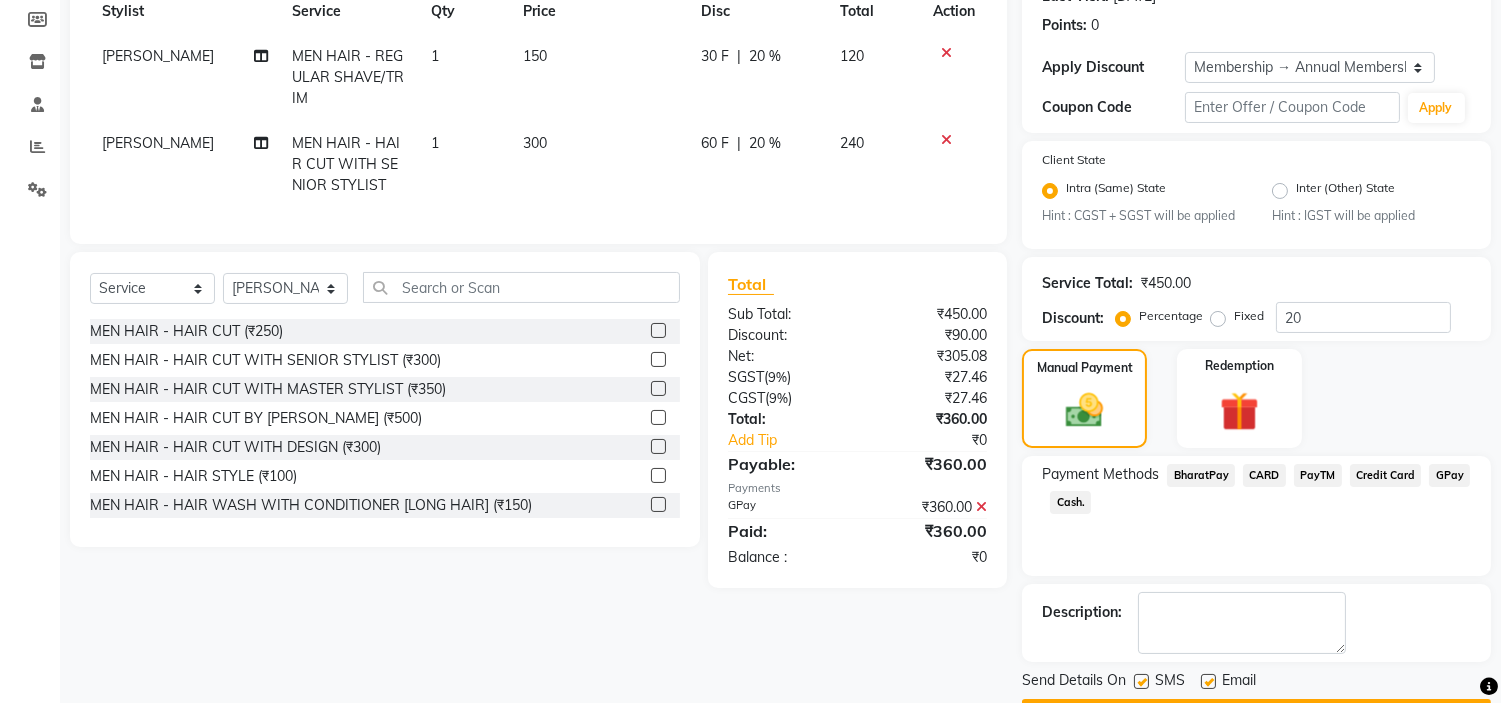 scroll, scrollTop: 0, scrollLeft: 0, axis: both 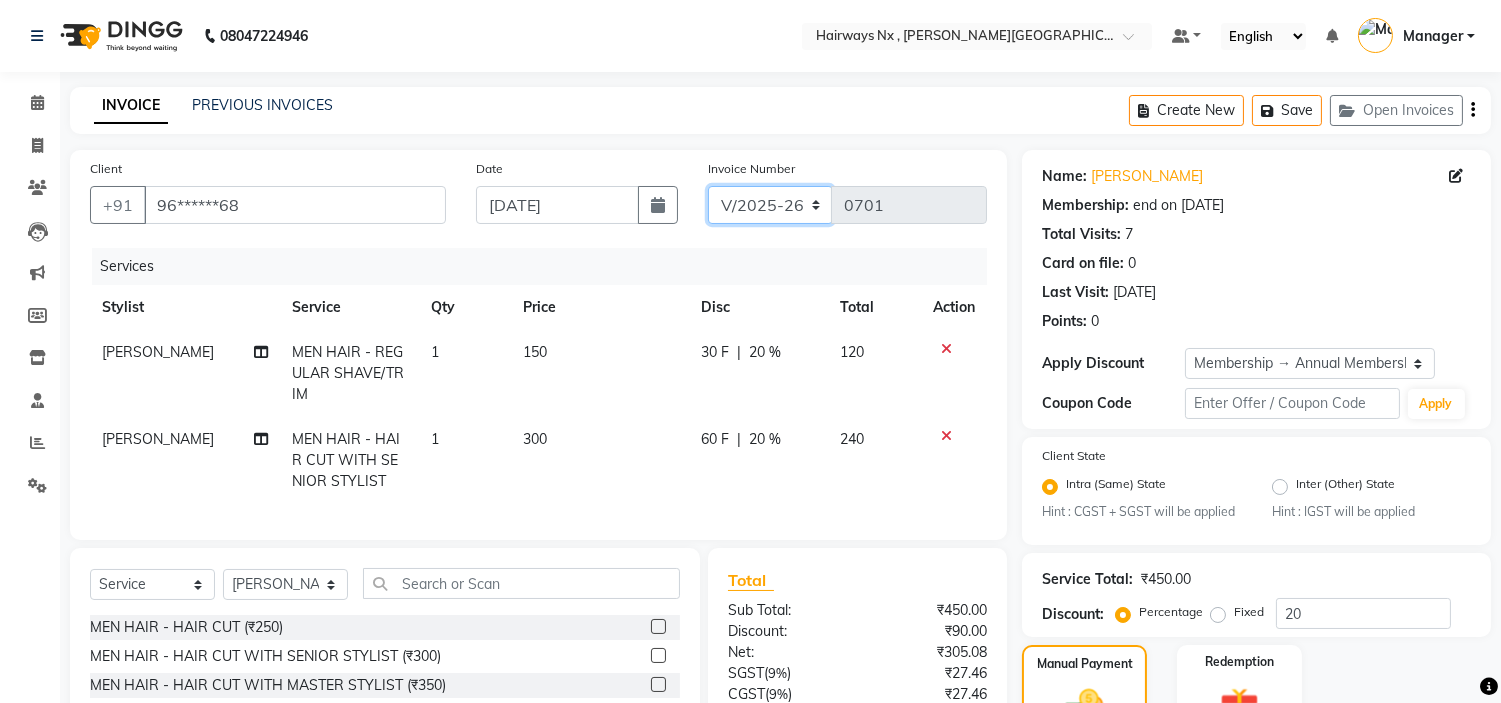 drag, startPoint x: 760, startPoint y: 196, endPoint x: 764, endPoint y: 206, distance: 10.770329 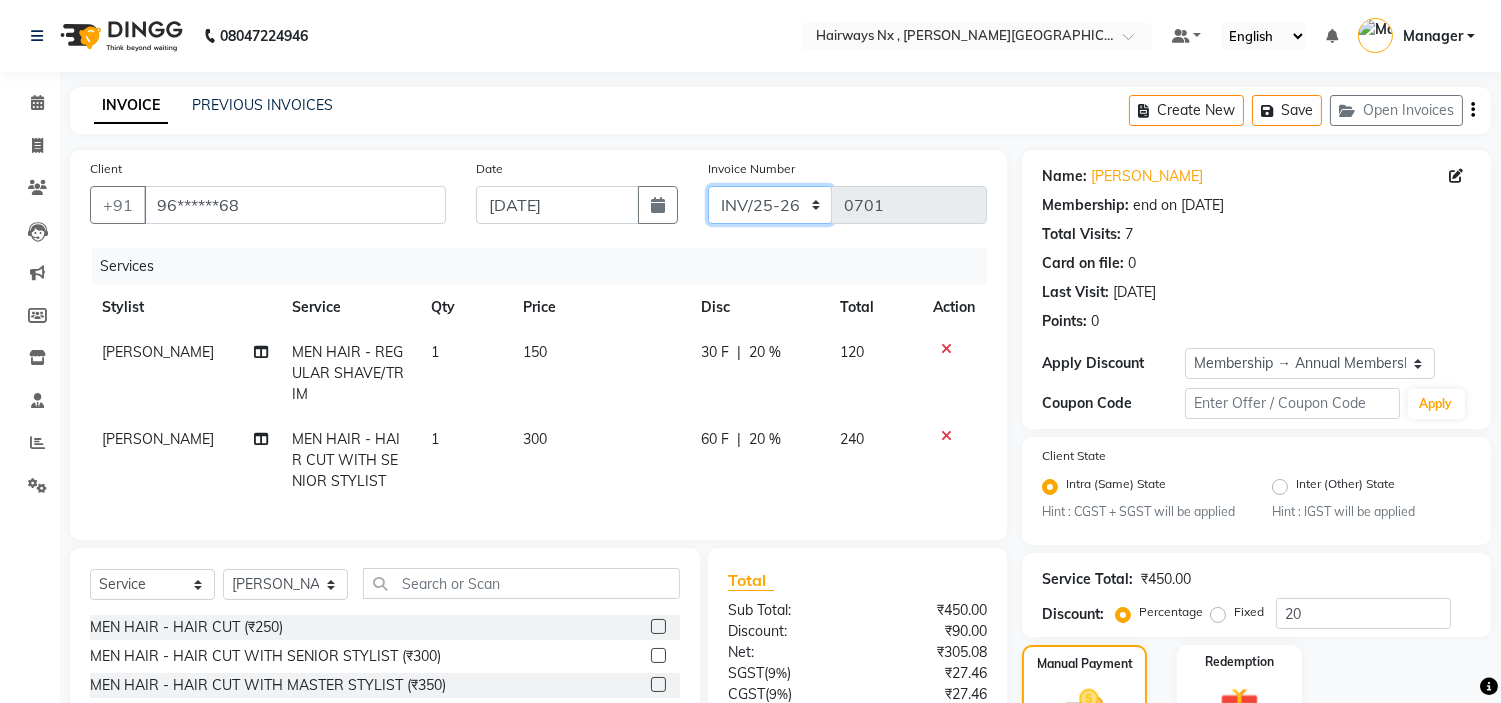 click on "INV/25-26 V/2025-26" 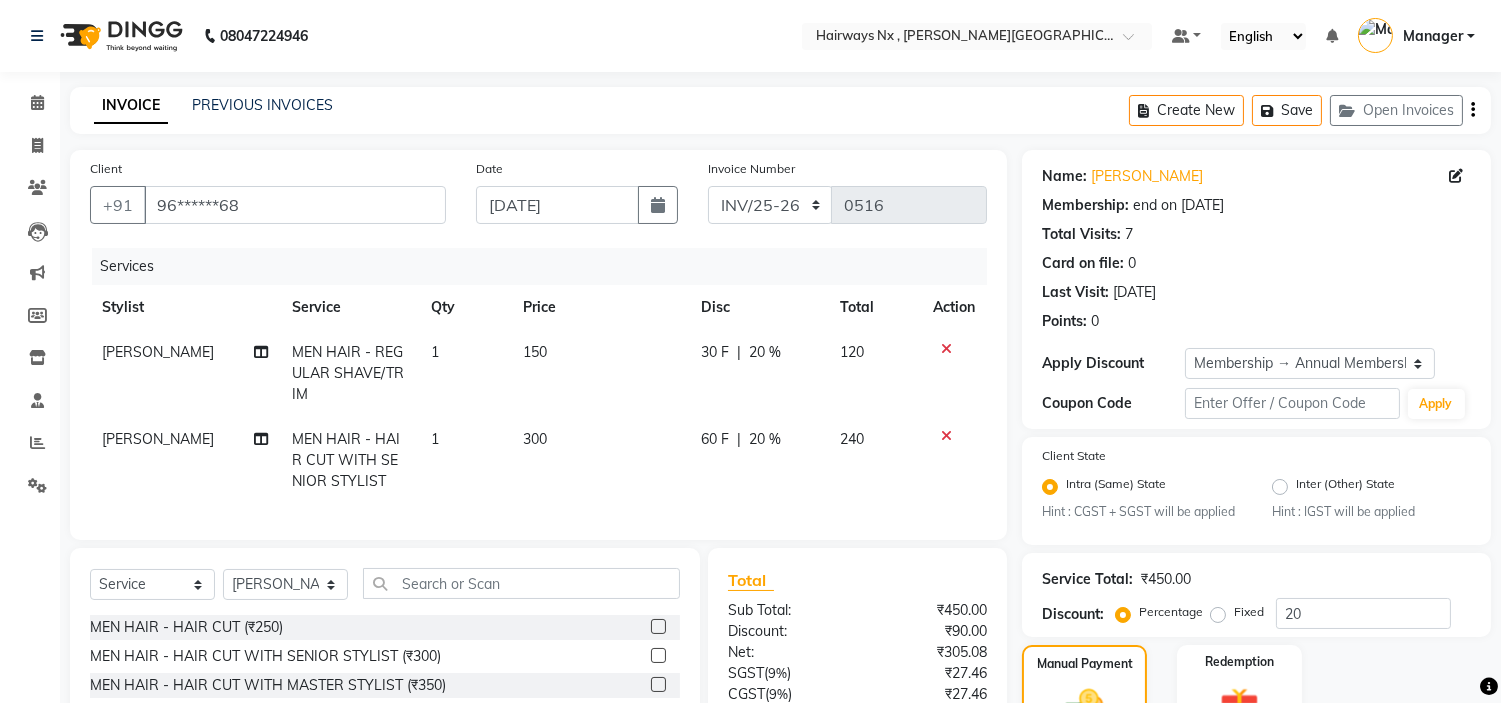 click 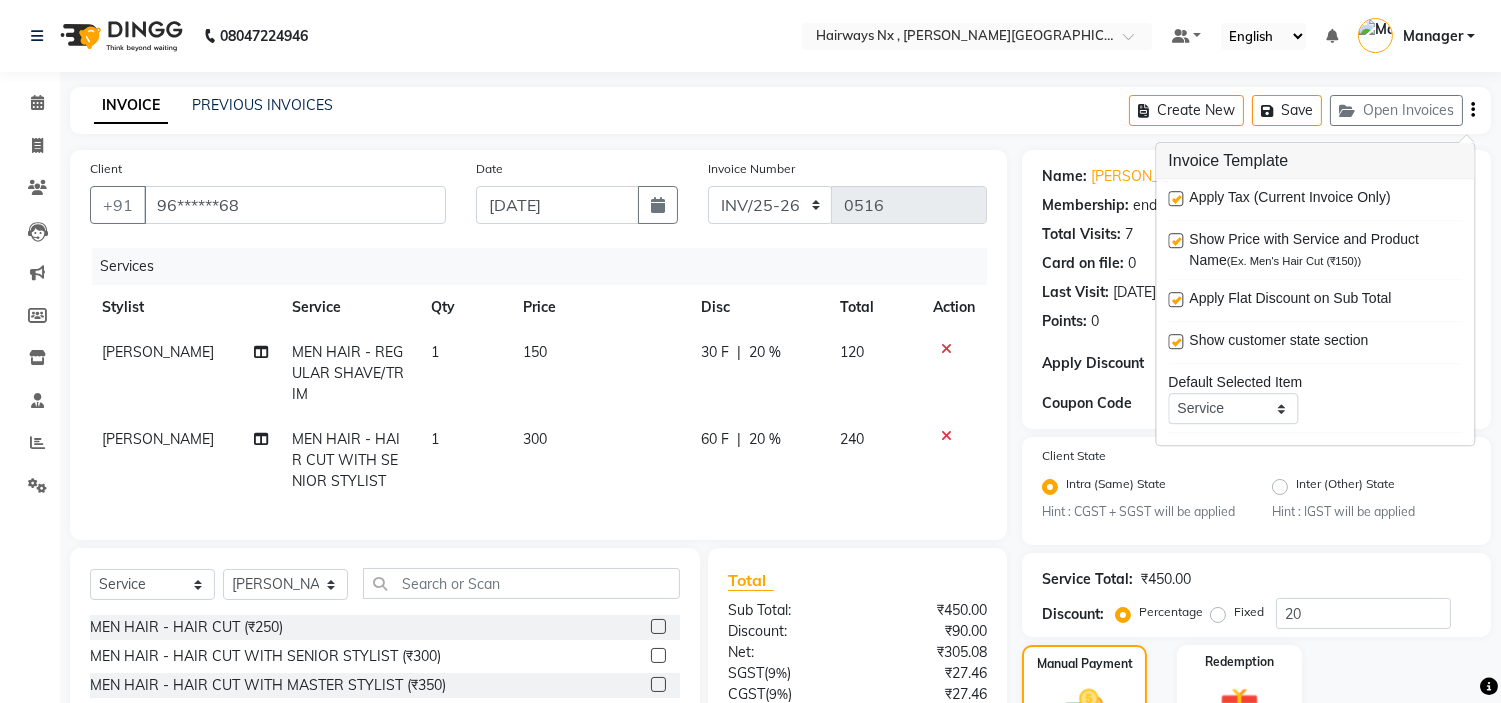 click at bounding box center (1175, 198) 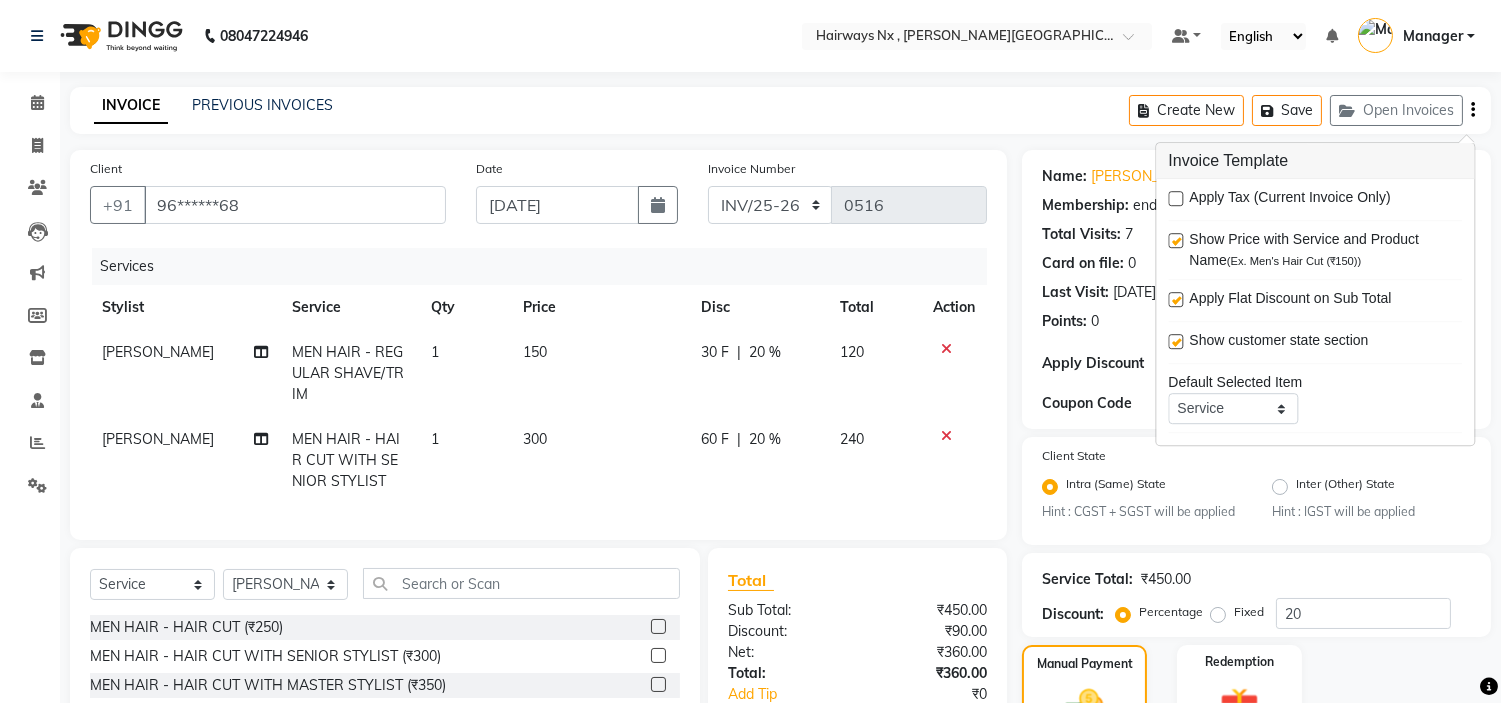 scroll, scrollTop: 353, scrollLeft: 0, axis: vertical 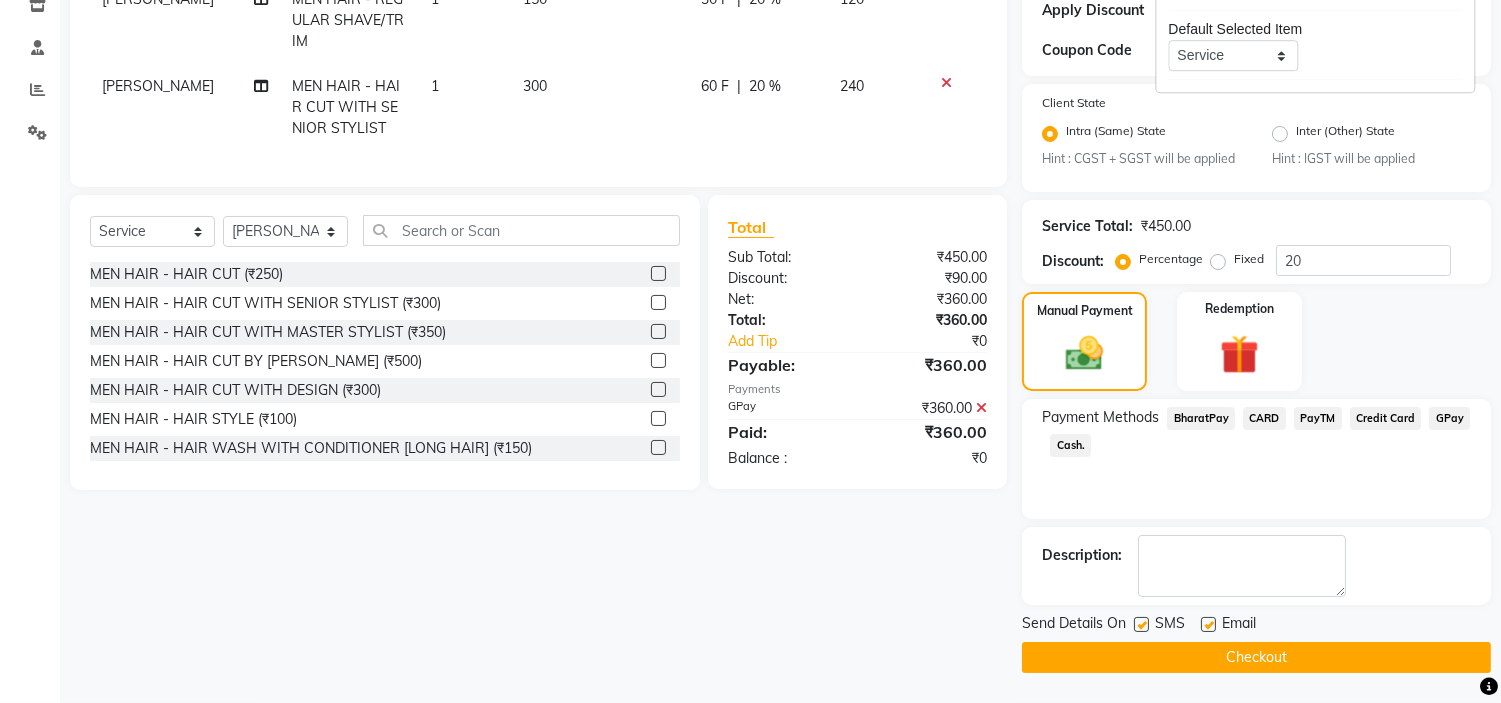 click 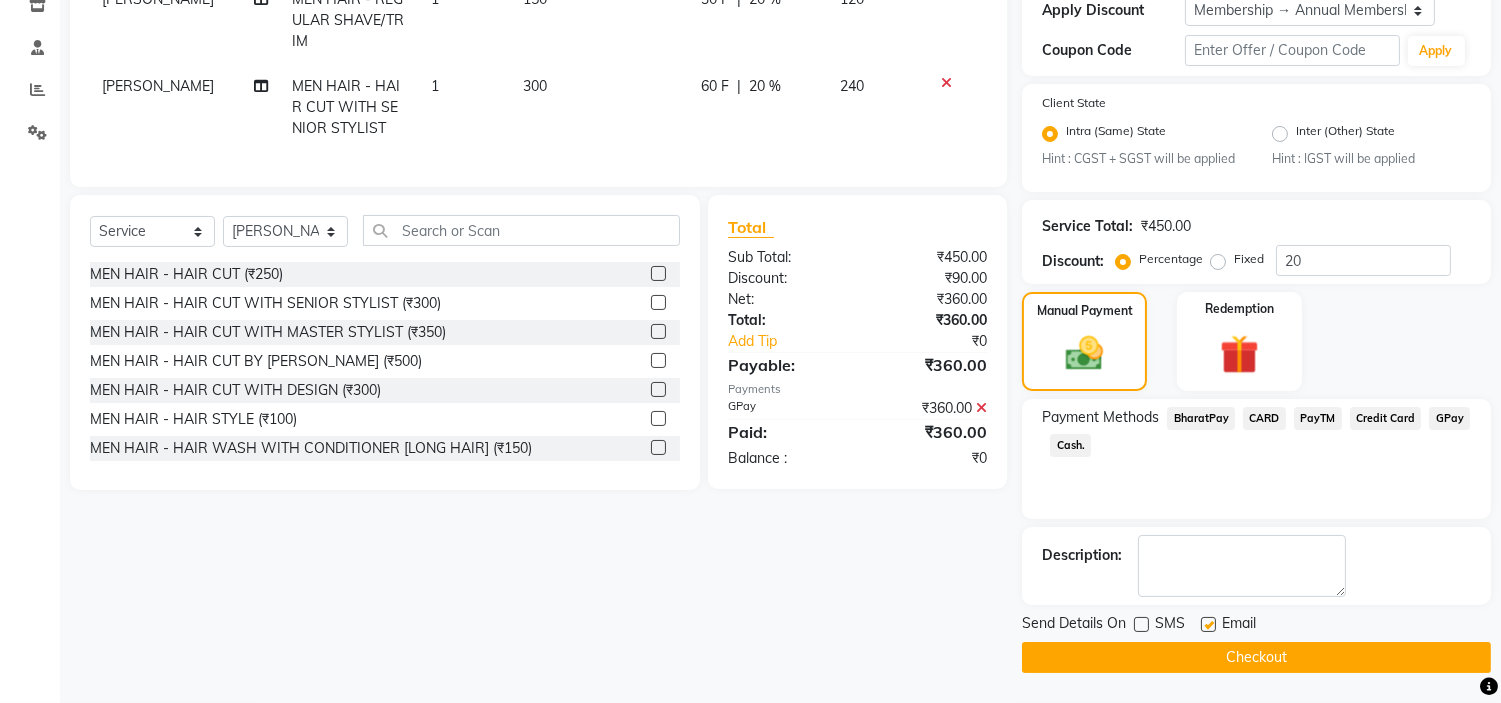 click 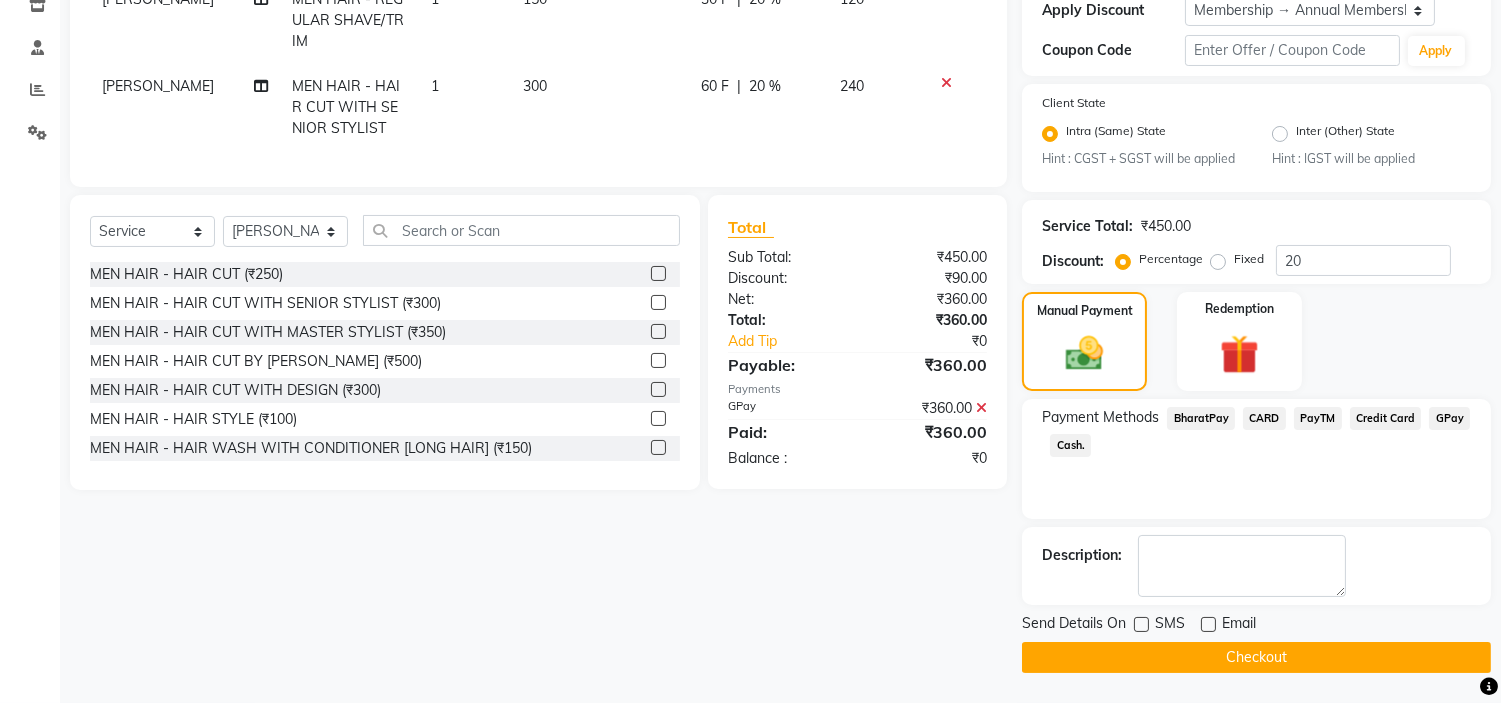 click on "Checkout" 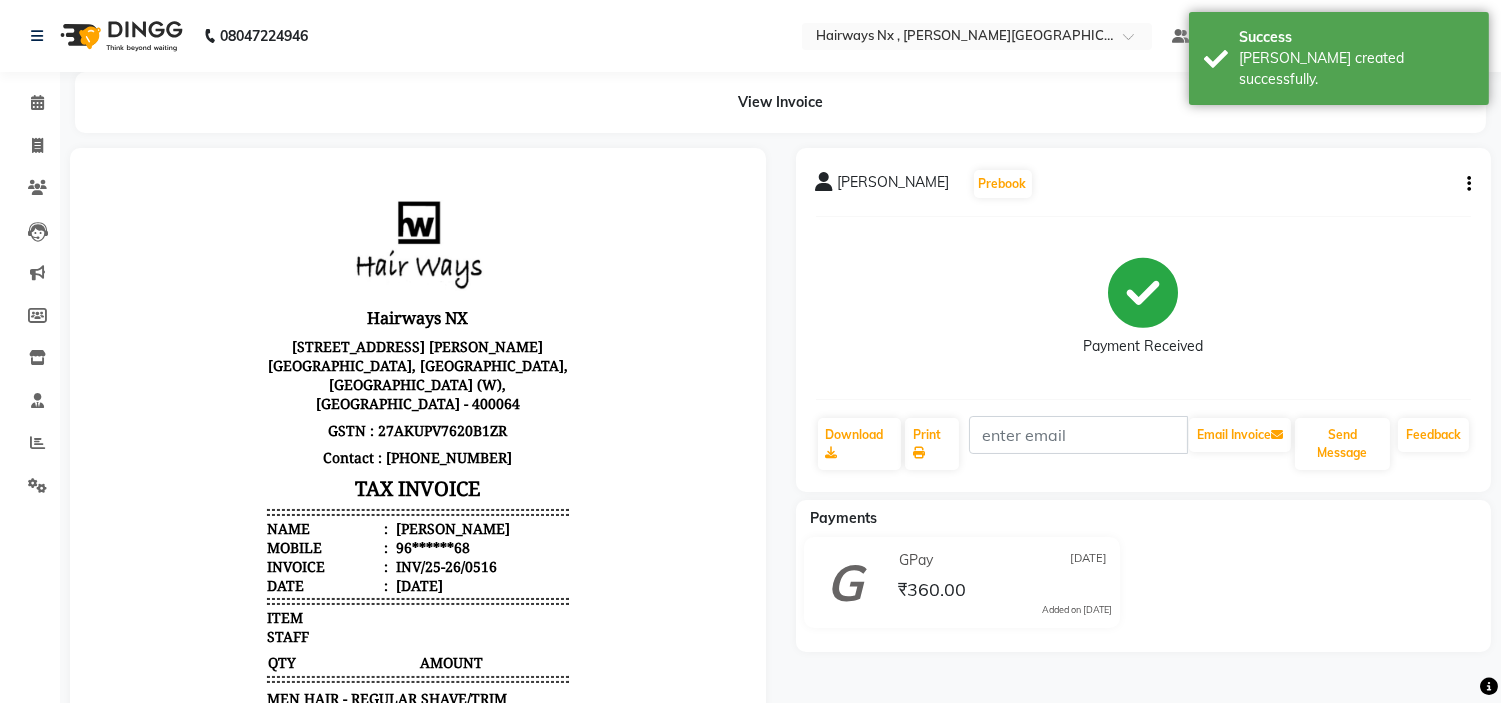 scroll, scrollTop: 0, scrollLeft: 0, axis: both 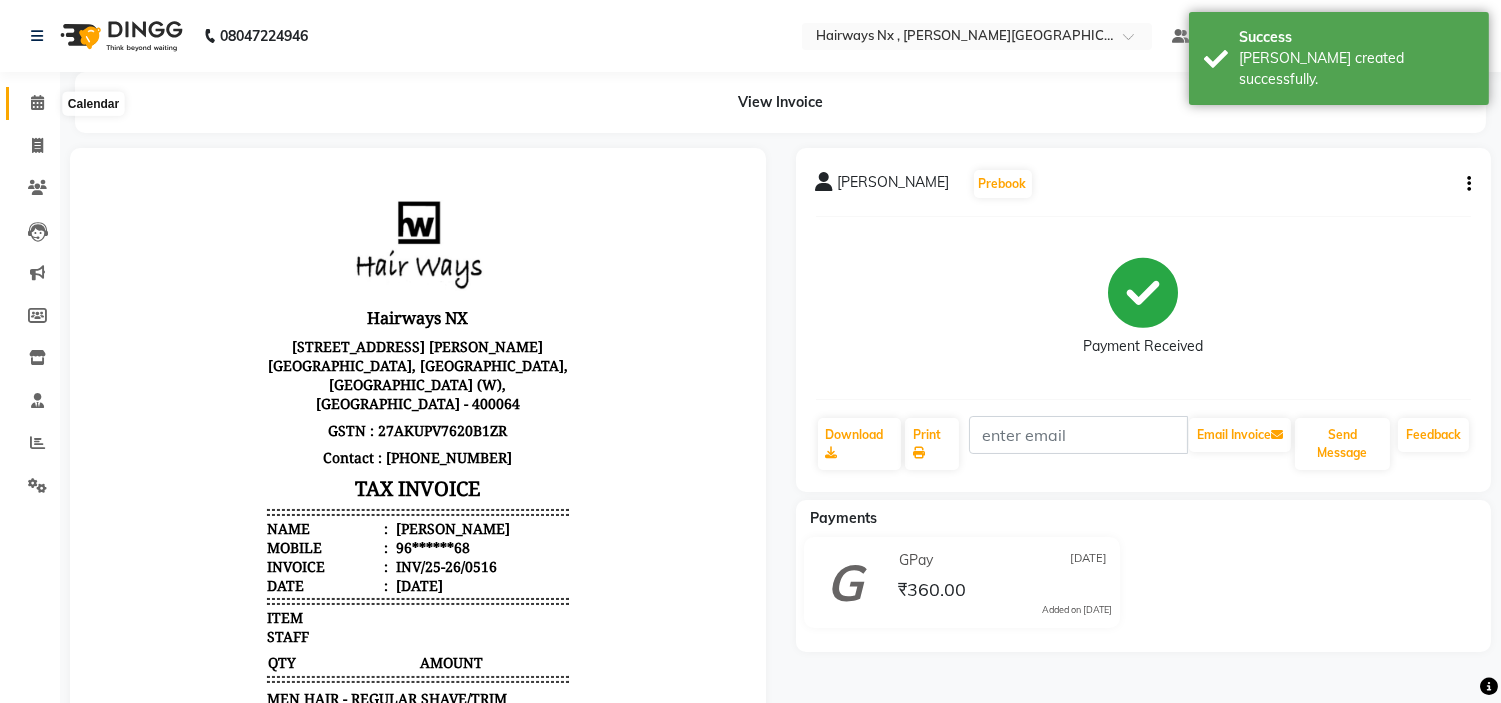 click 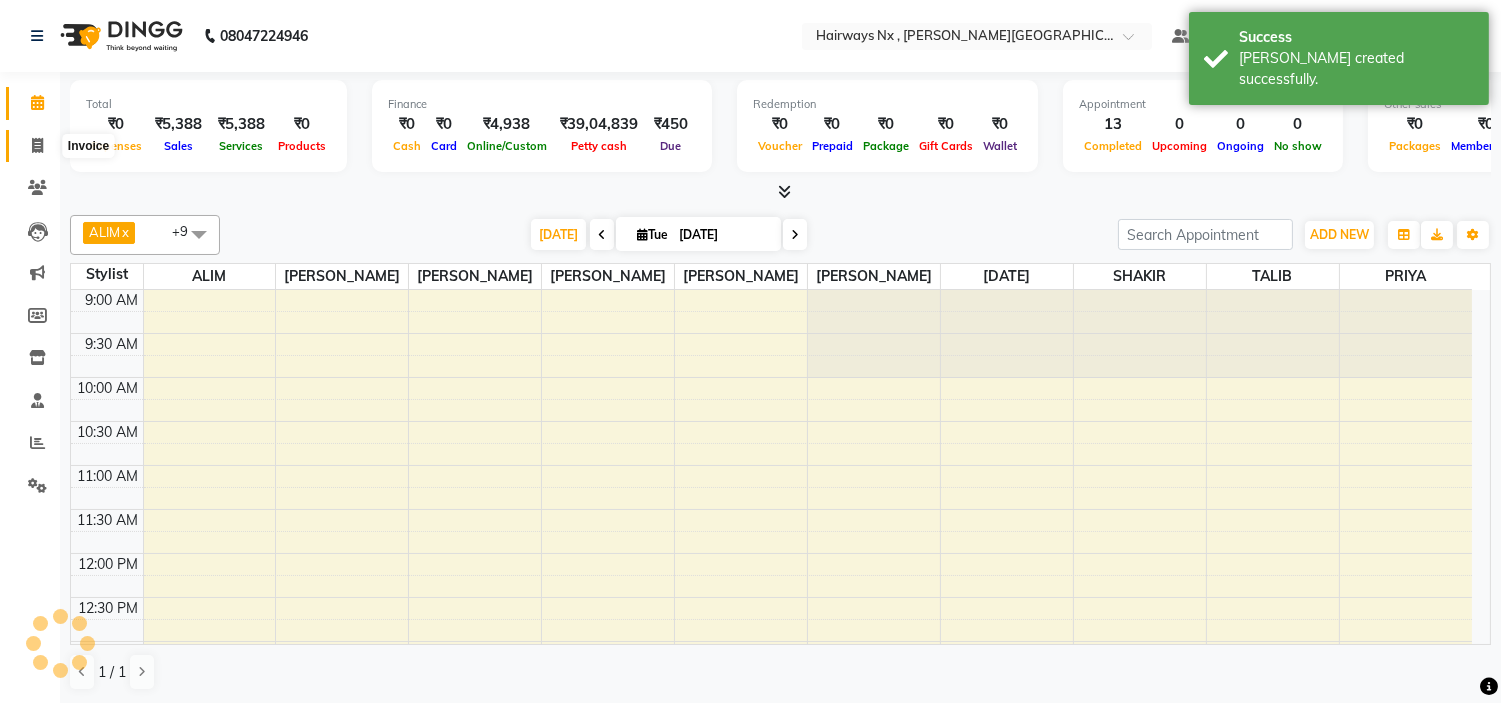 scroll, scrollTop: 0, scrollLeft: 0, axis: both 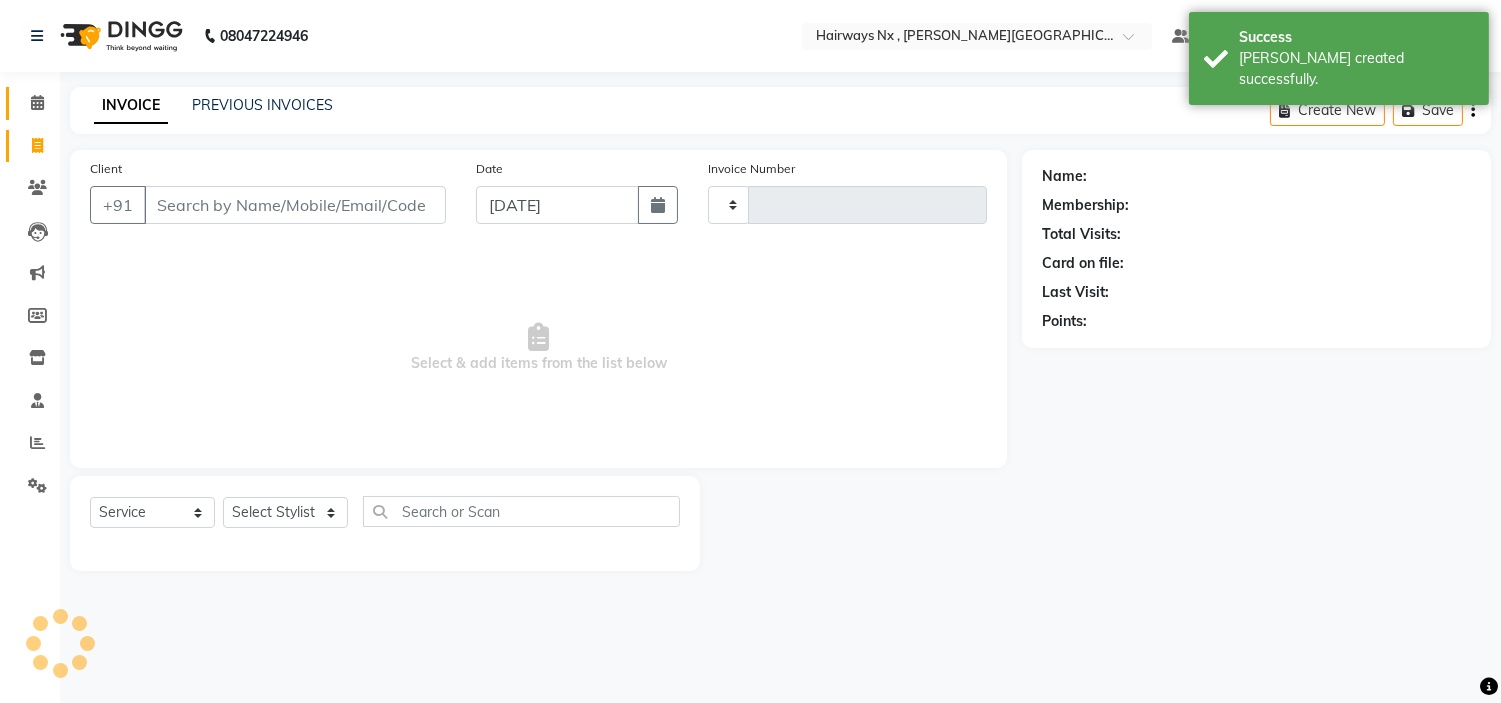 type on "0701" 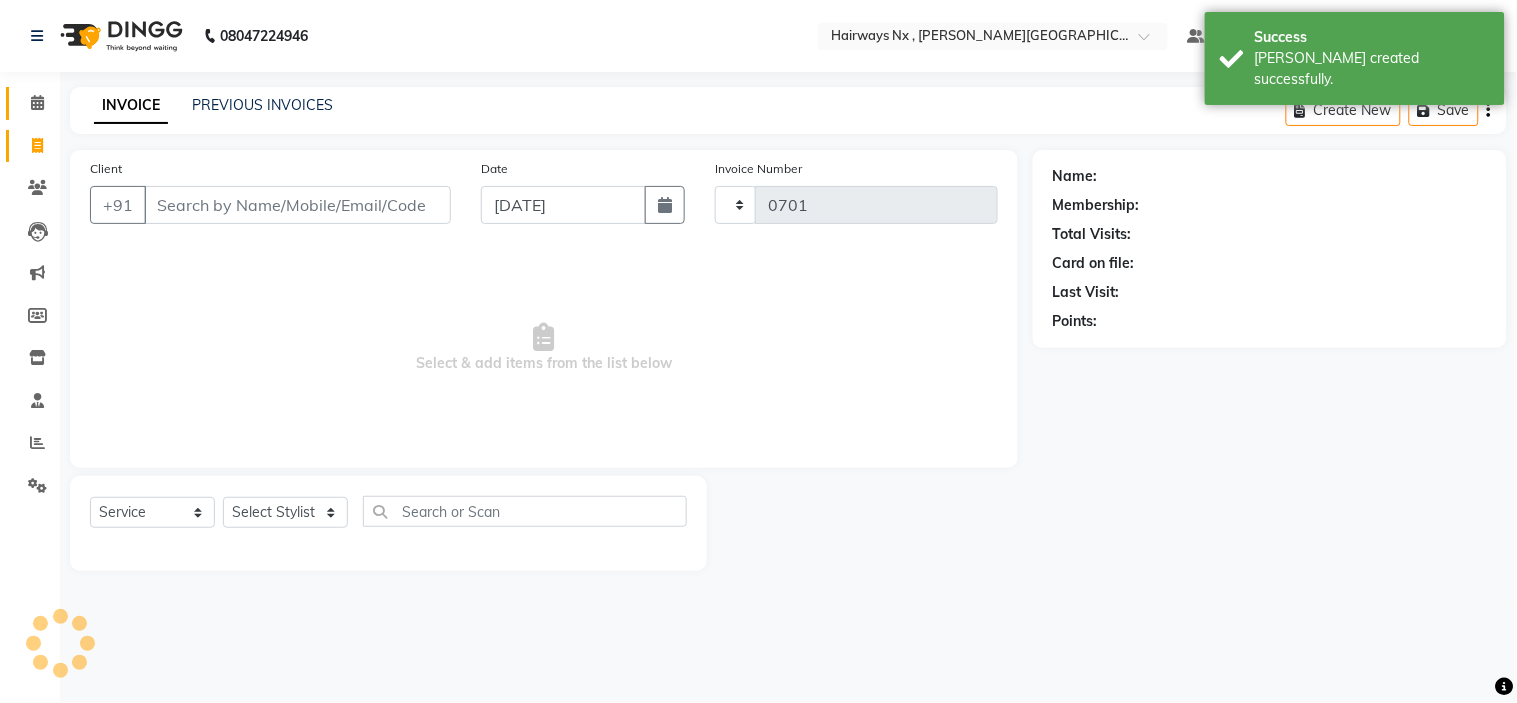 select on "778" 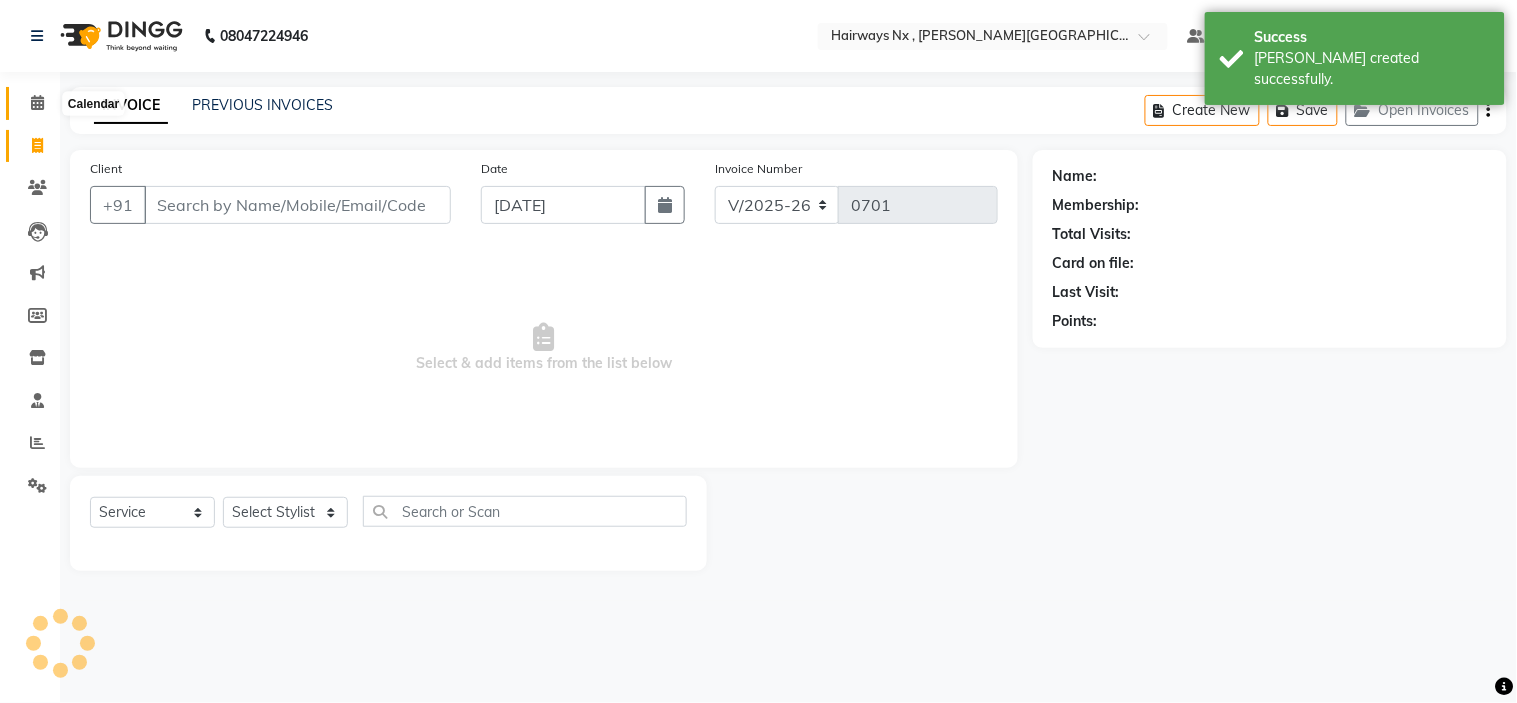 click 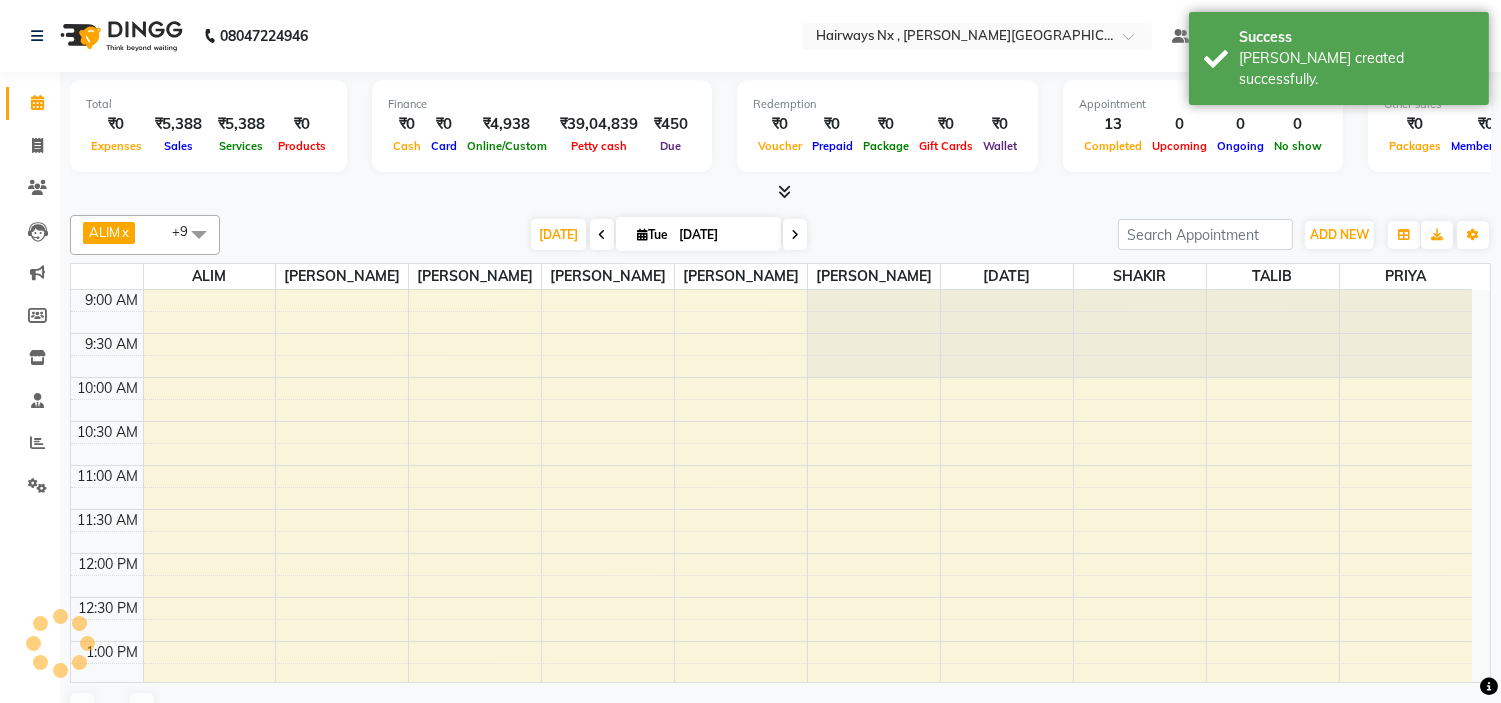 scroll, scrollTop: 0, scrollLeft: 0, axis: both 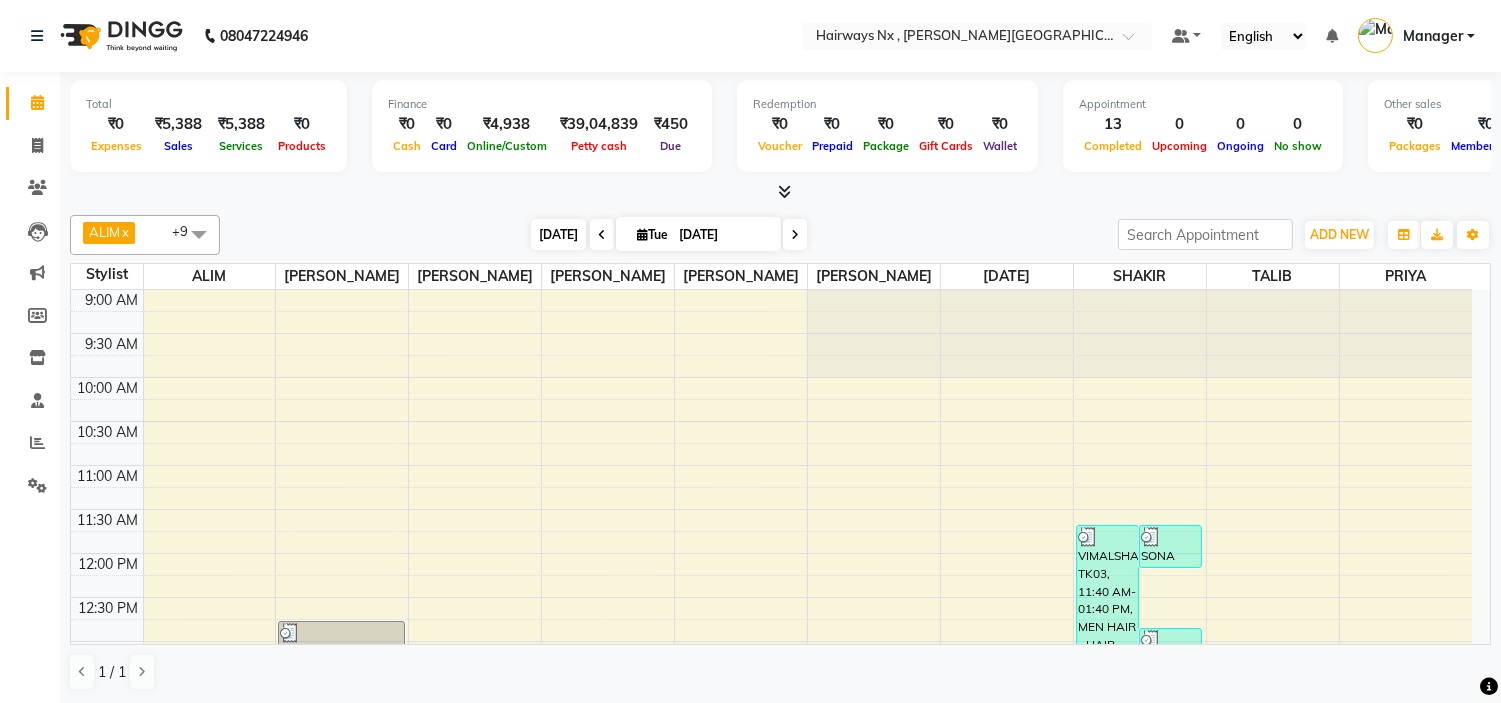 click on "[DATE]" at bounding box center (558, 234) 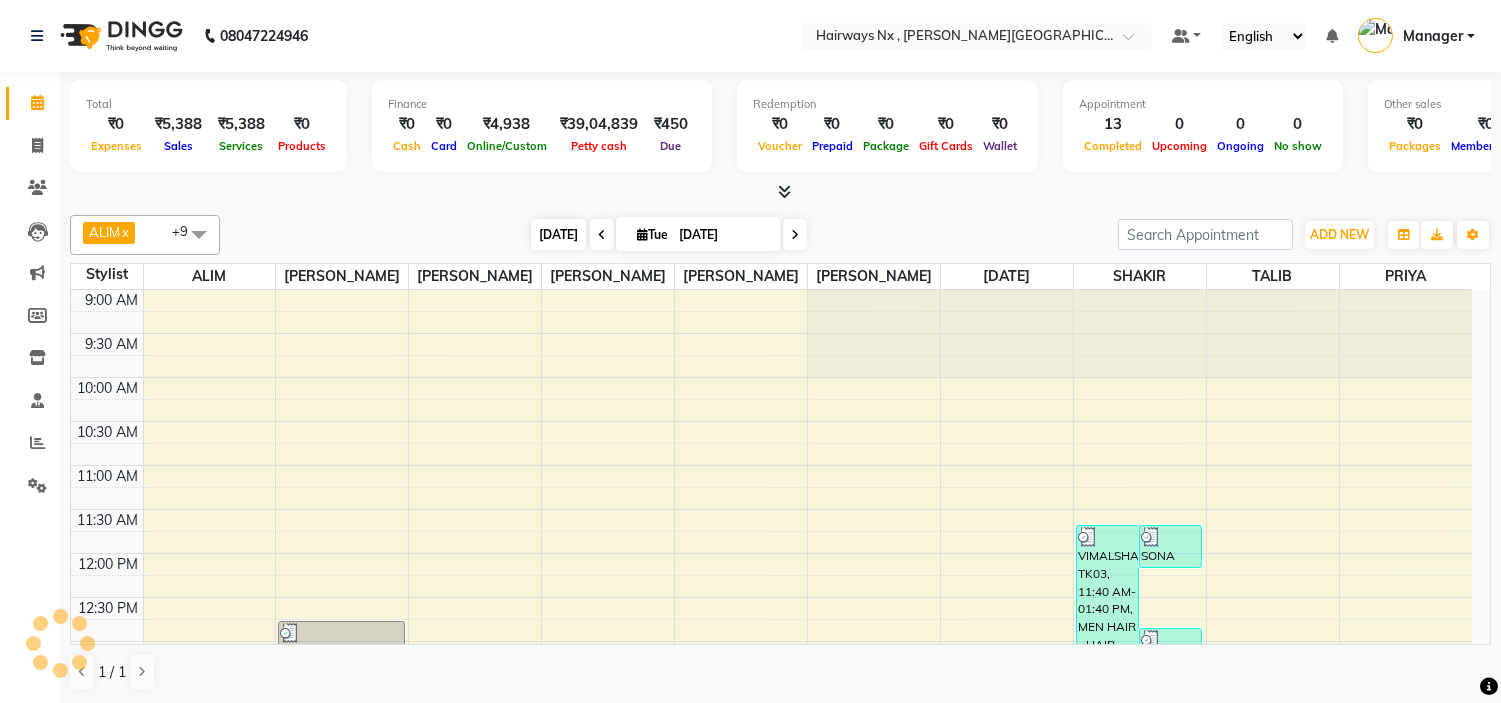 scroll, scrollTop: 707, scrollLeft: 0, axis: vertical 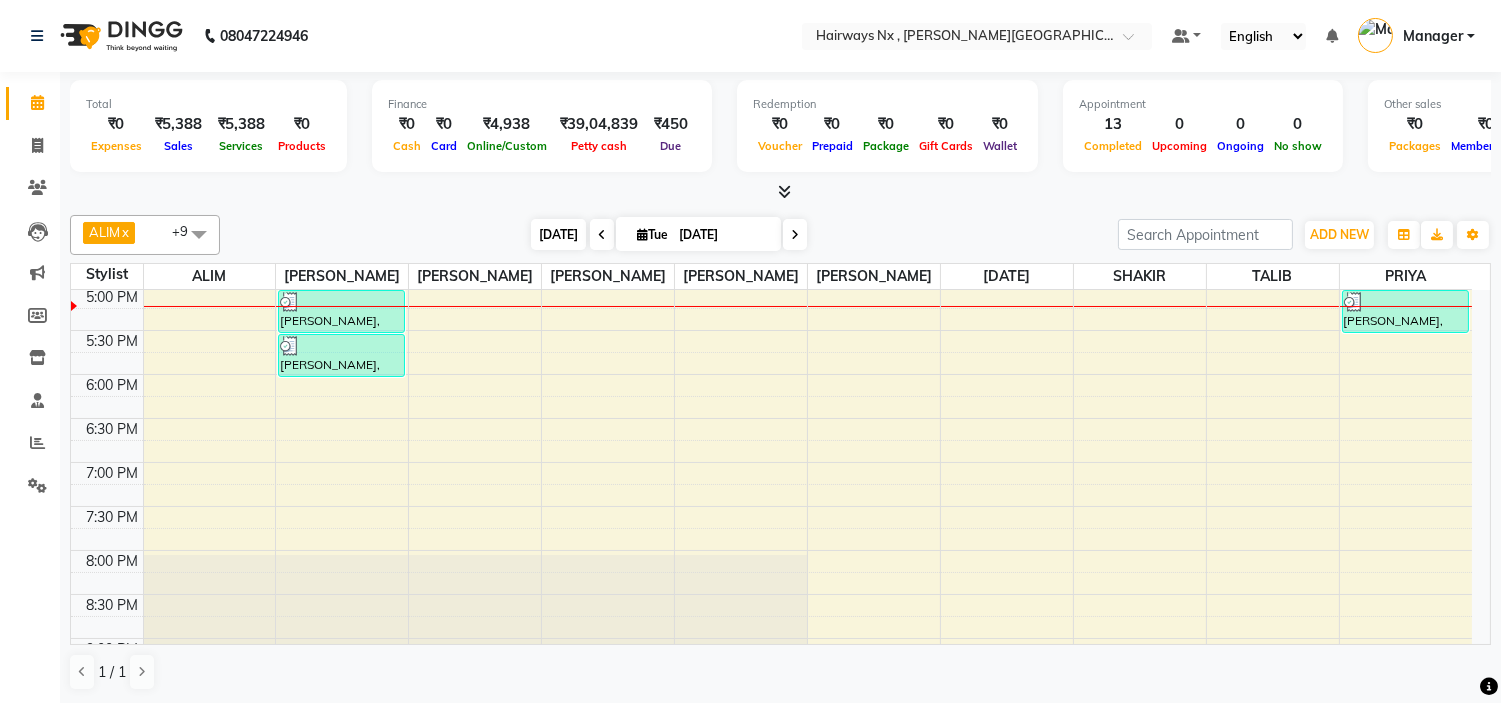 click on "[DATE]" at bounding box center (558, 234) 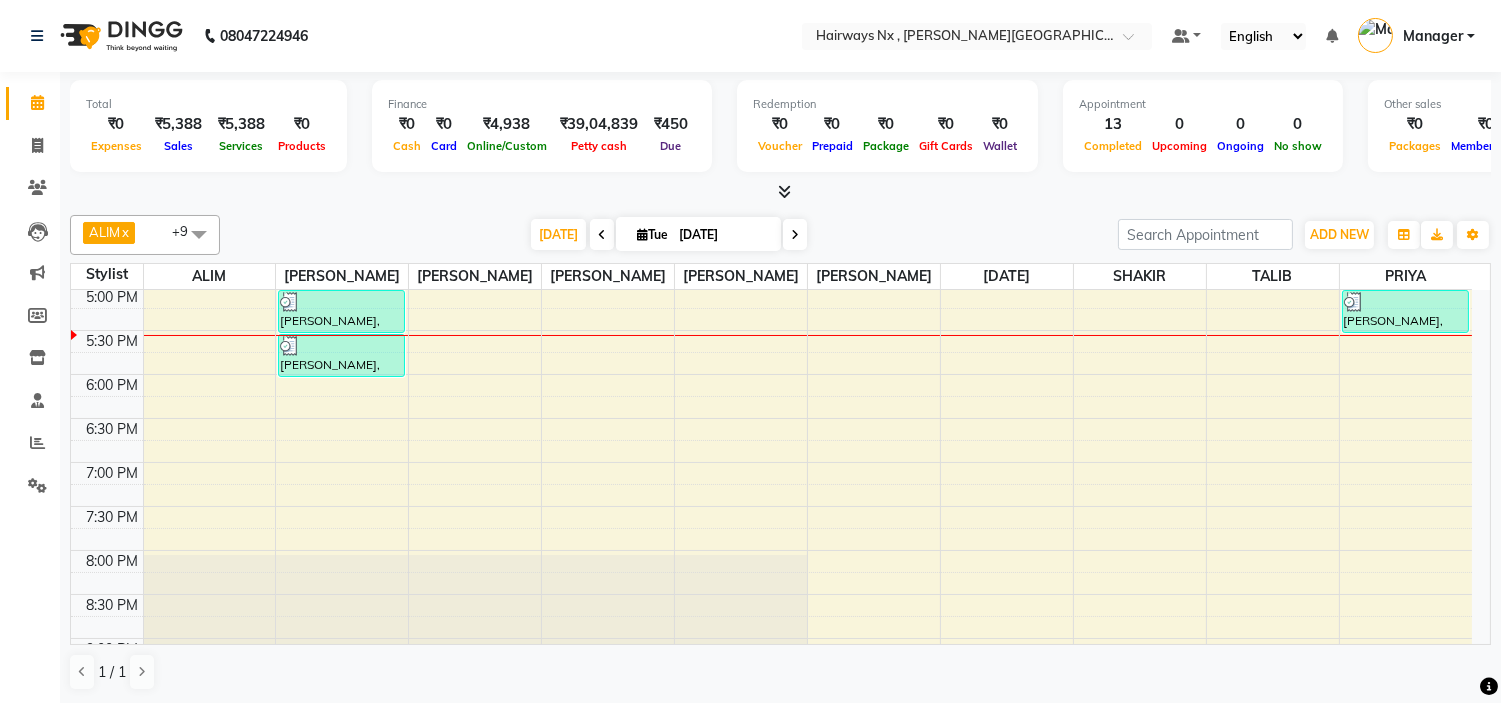 click on "9:00 AM 9:30 AM 10:00 AM 10:30 AM 11:00 AM 11:30 AM 12:00 PM 12:30 PM 1:00 PM 1:30 PM 2:00 PM 2:30 PM 3:00 PM 3:30 PM 4:00 PM 4:30 PM 5:00 PM 5:30 PM 6:00 PM 6:30 PM 7:00 PM 7:30 PM 8:00 PM 8:30 PM 9:00 PM 9:30 PM 10:00 PM 10:30 PM     [PERSON_NAME], TK02, 12:45 PM-01:15 PM, MEN HAIR - HAIR CUT     Akshay [PERSON_NAME], TK02, 01:15 PM-01:45 PM, MEN HAIR - HAIR CUT WITH SENIOR STYLIST     [PERSON_NAME], TK02, 01:45 PM-02:15 PM, MEN HAIR - REGULAR SHAVE/TRIM     [PERSON_NAME], TK07, 03:30 PM-05:00 PM, Colour For Women - ROOT TOUCH UO(INOA)     [PERSON_NAME], TK09, 05:00 PM-05:30 PM, MEN HAIR - HAIR CUT WITH SENIOR STYLIST     [PERSON_NAME], TK09, 05:30 PM-06:00 PM, MEN HAIR - REGULAR SHAVE/TRIM     VIMALSHAH, TK03, 01:40 PM-02:10 PM, Threading - EYEBROW (₹60)     CHIRU RONTA, TK05, 01:45 PM-02:15 PM, MEN HAIR - HAIR CUT WITH SENIOR STYLIST     [PERSON_NAME], TK06, 03:45 PM-04:15 PM, Hair wash with Conditioner - HAIR WASH {BELOW SHOULDER}         SONA PUNJABI, TK01, 11:40 AM-12:10 PM, MEN HAIR - HAIR CUT WITH SENIOR STYLIST (₹300)" at bounding box center [771, 198] 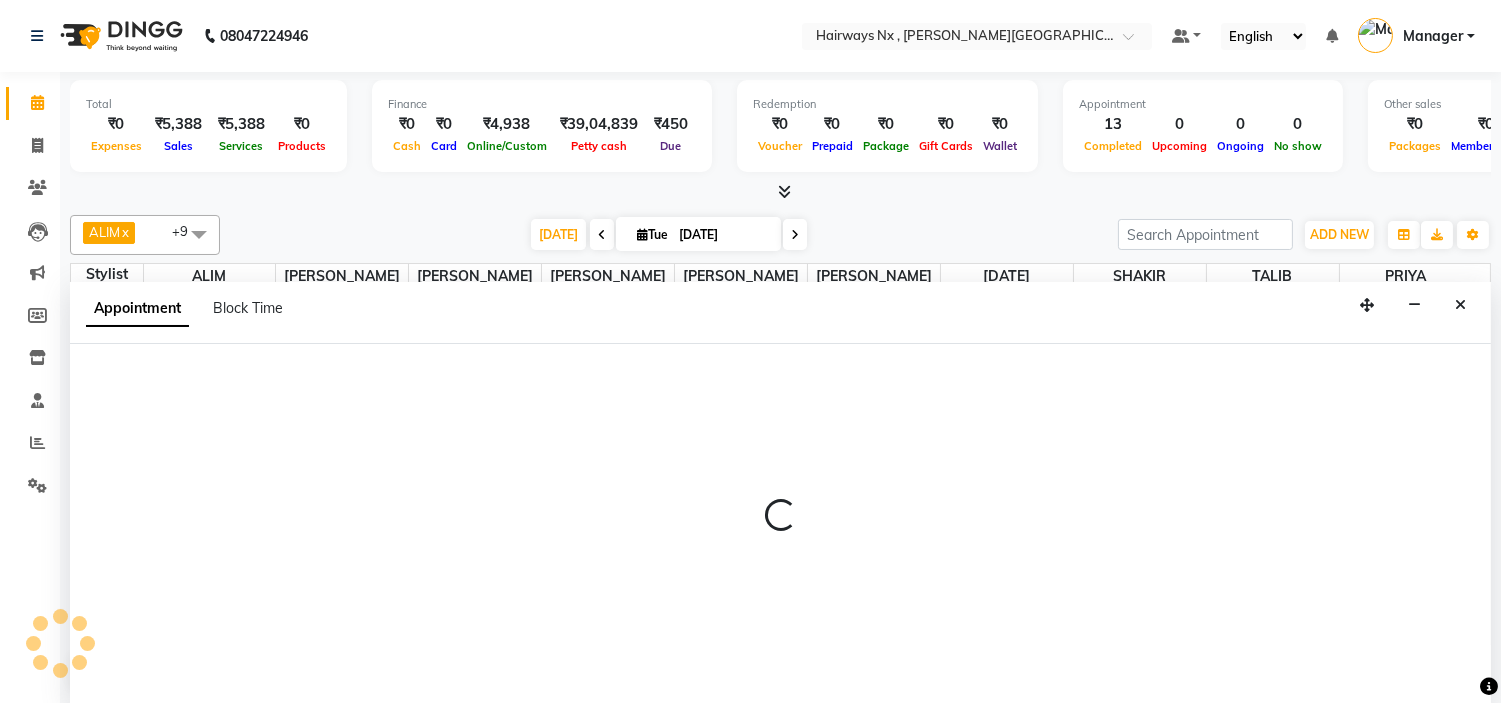 scroll, scrollTop: 1, scrollLeft: 0, axis: vertical 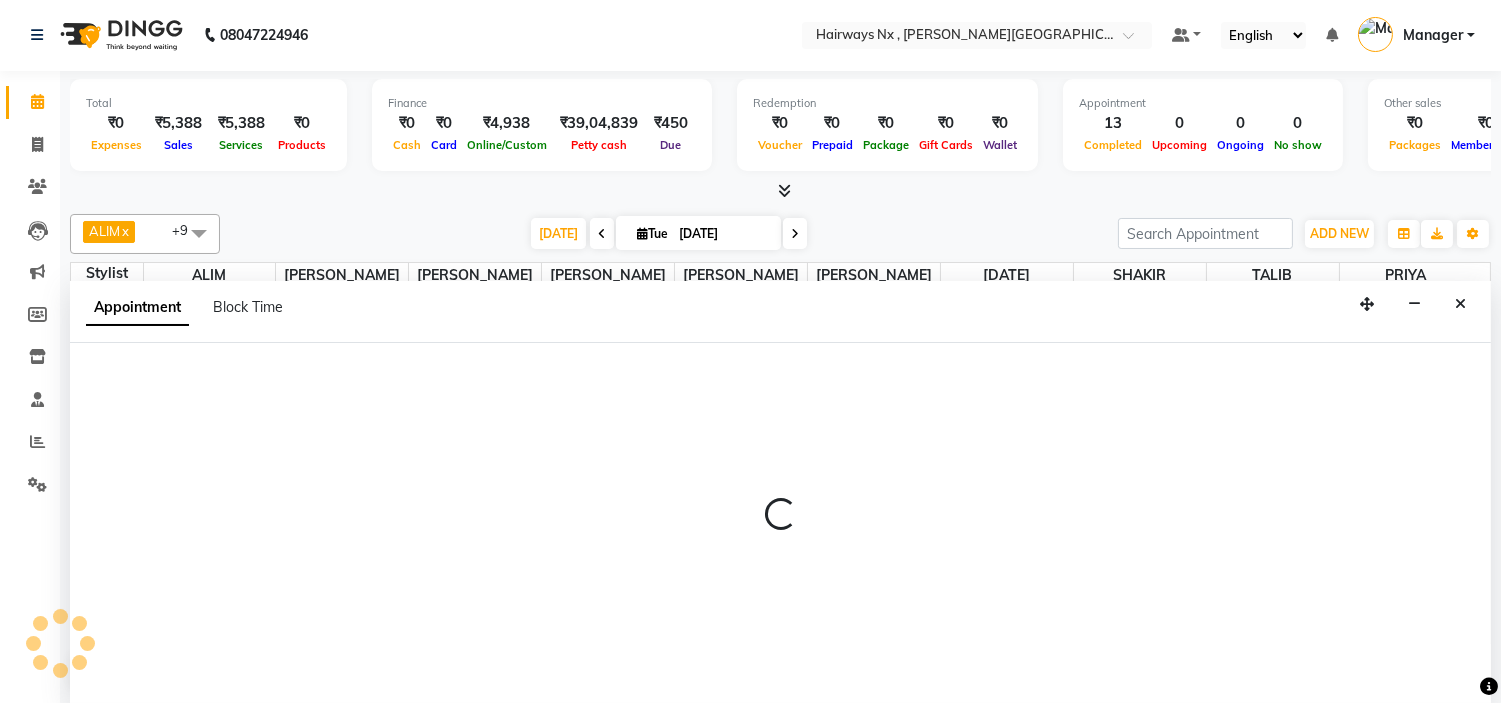 select on "12973" 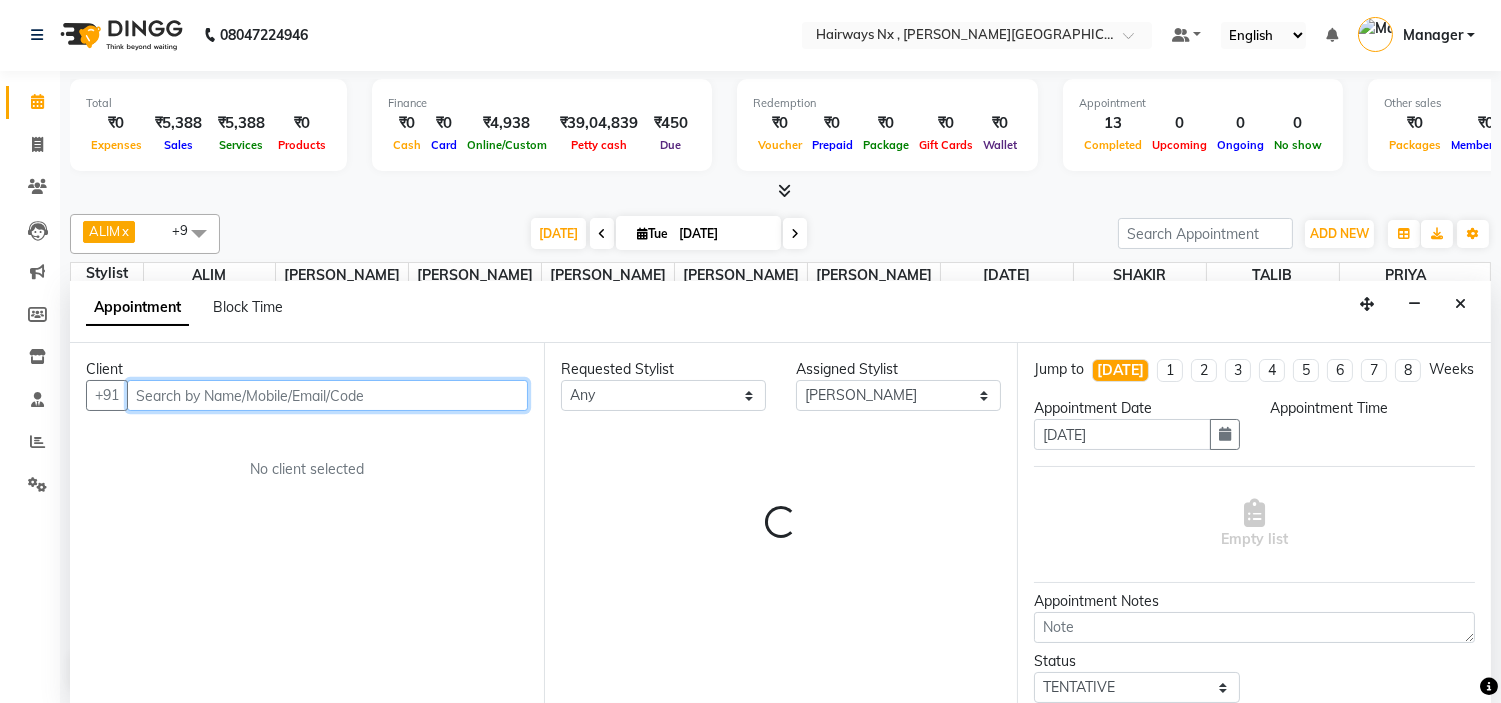 select on "1035" 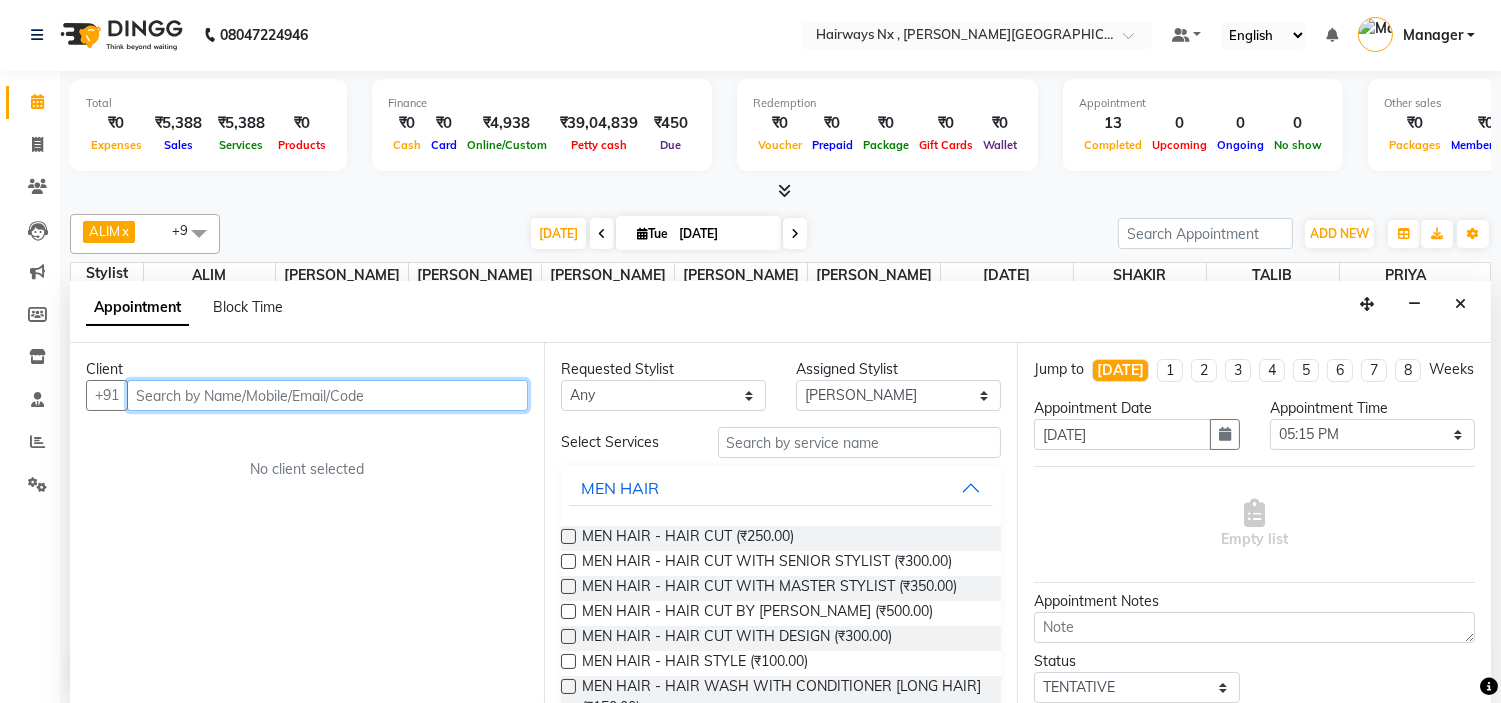click at bounding box center (327, 395) 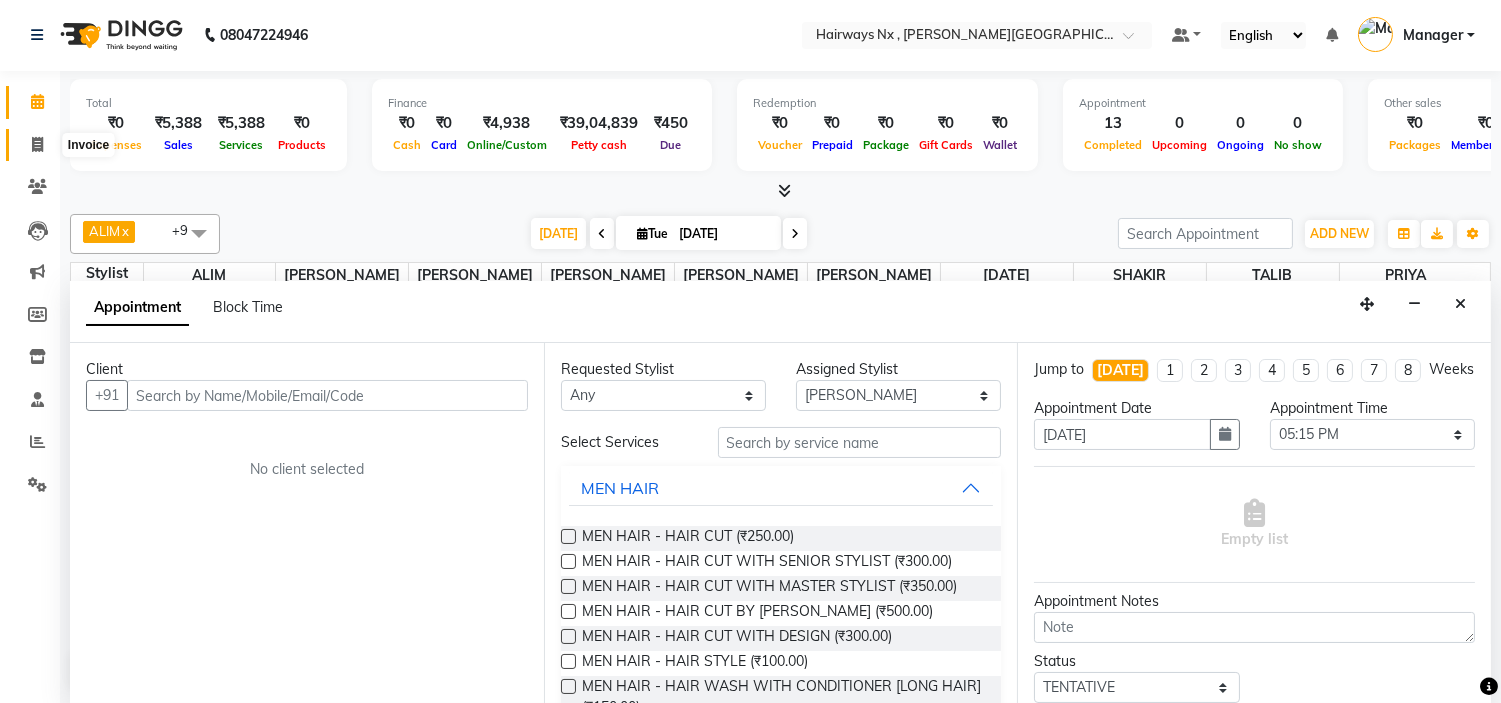 click 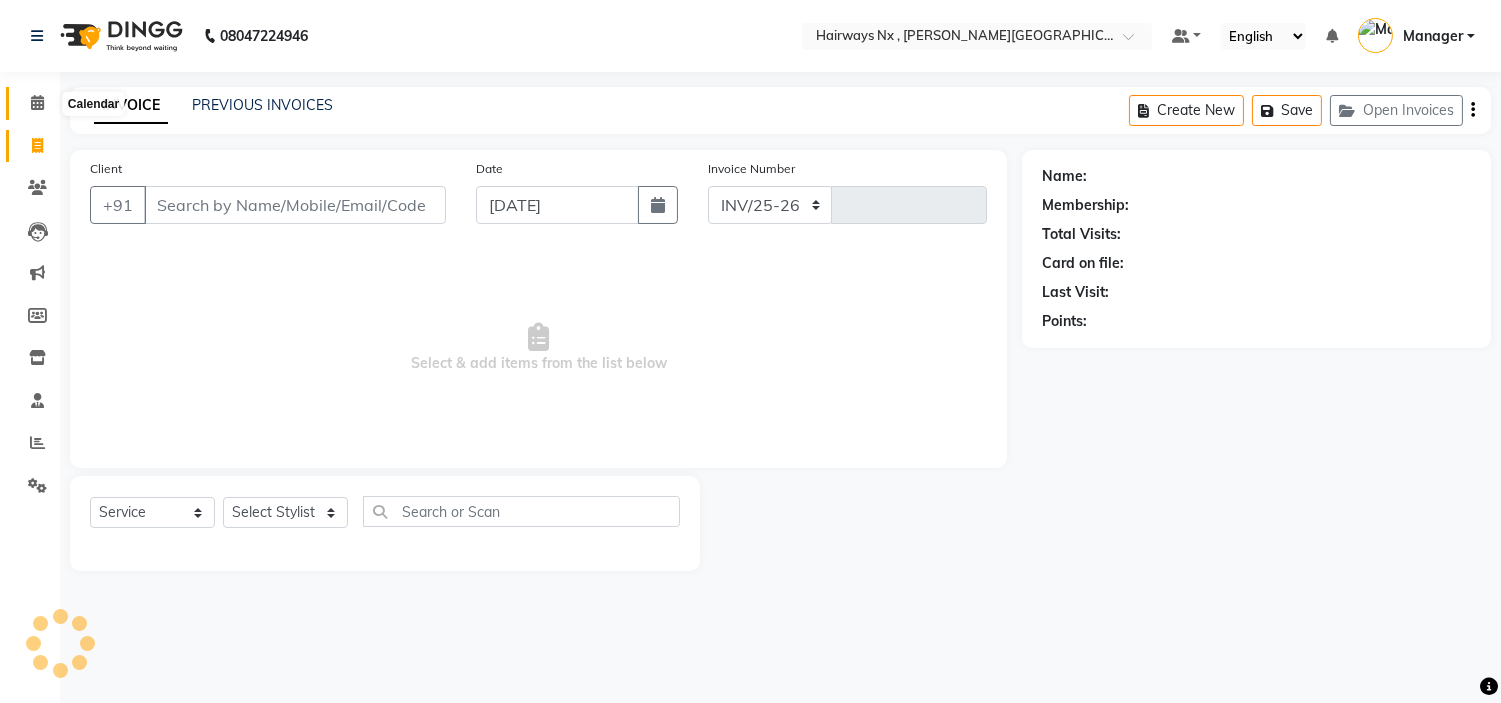 select on "778" 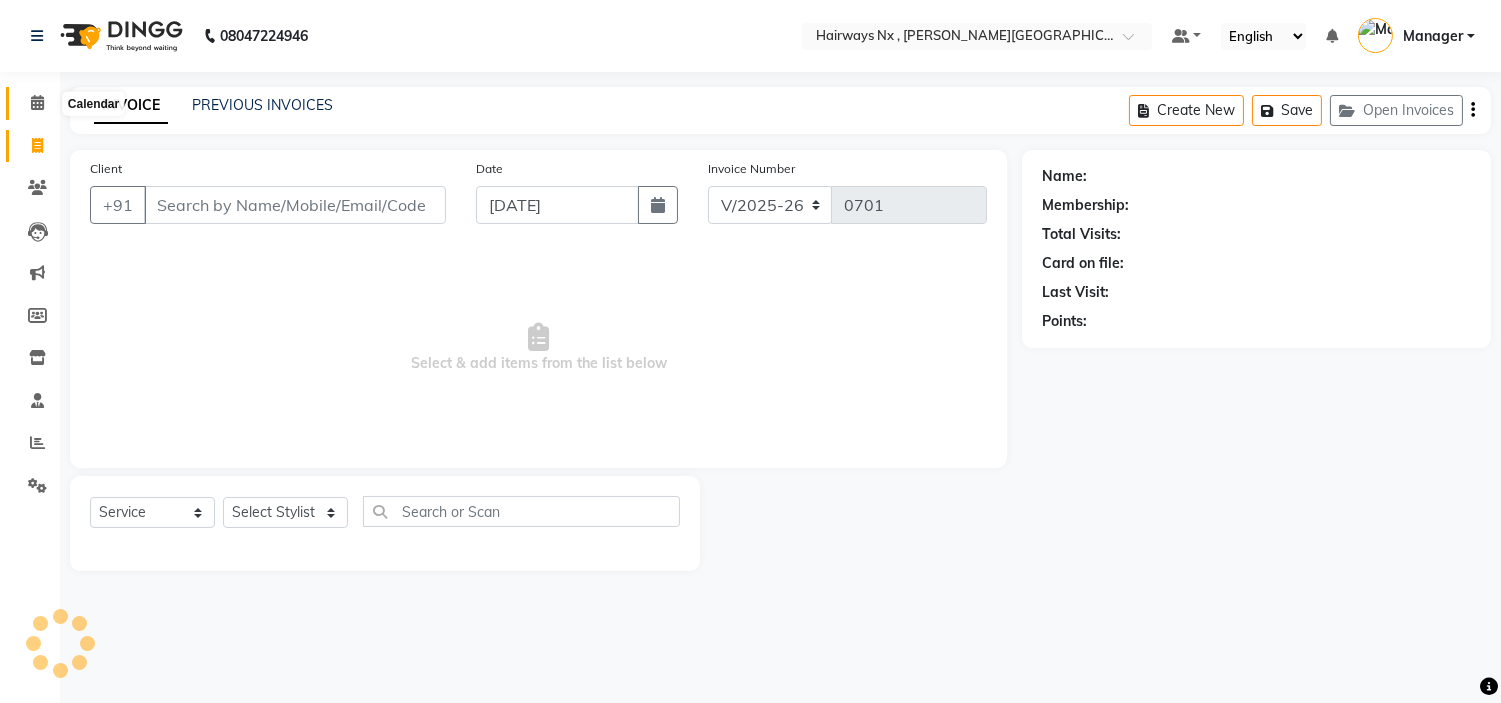 scroll, scrollTop: 0, scrollLeft: 0, axis: both 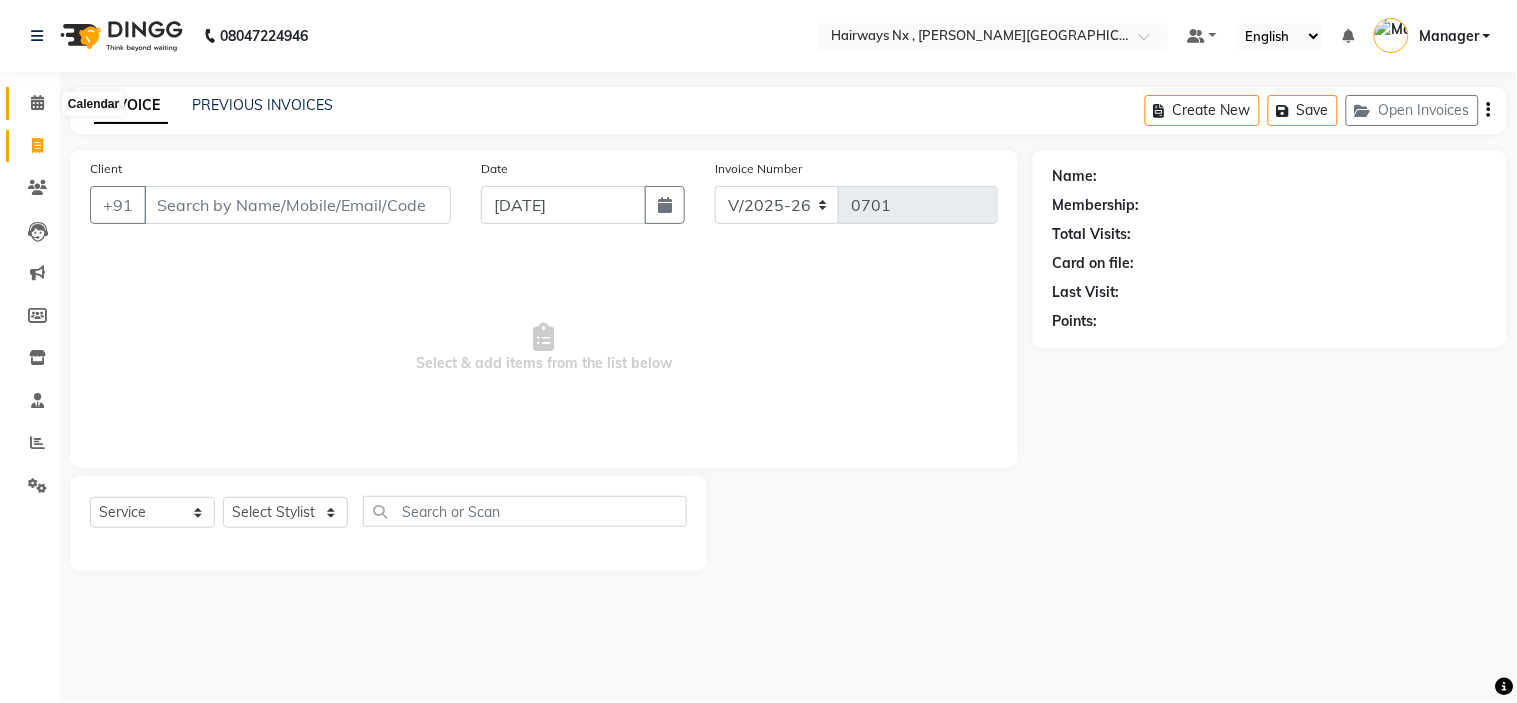 click 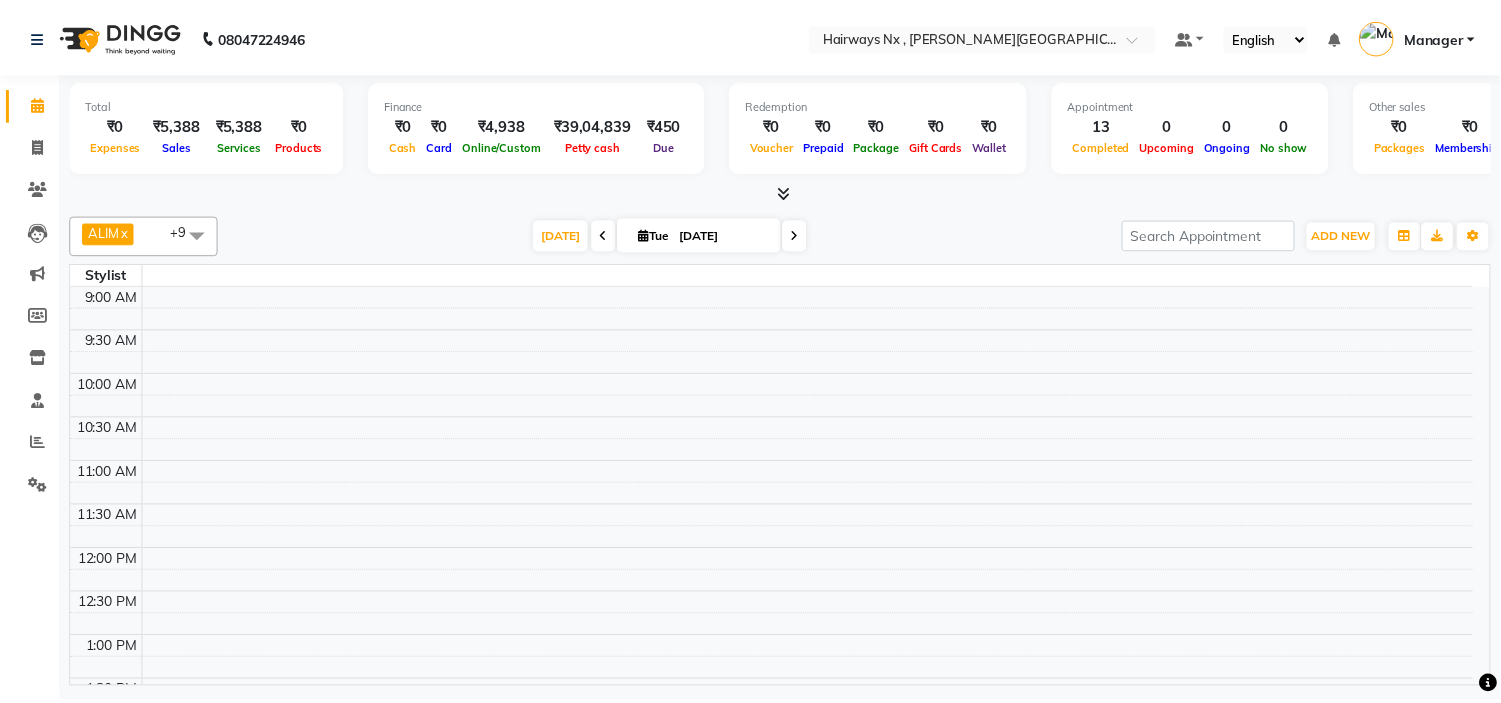 scroll, scrollTop: 707, scrollLeft: 0, axis: vertical 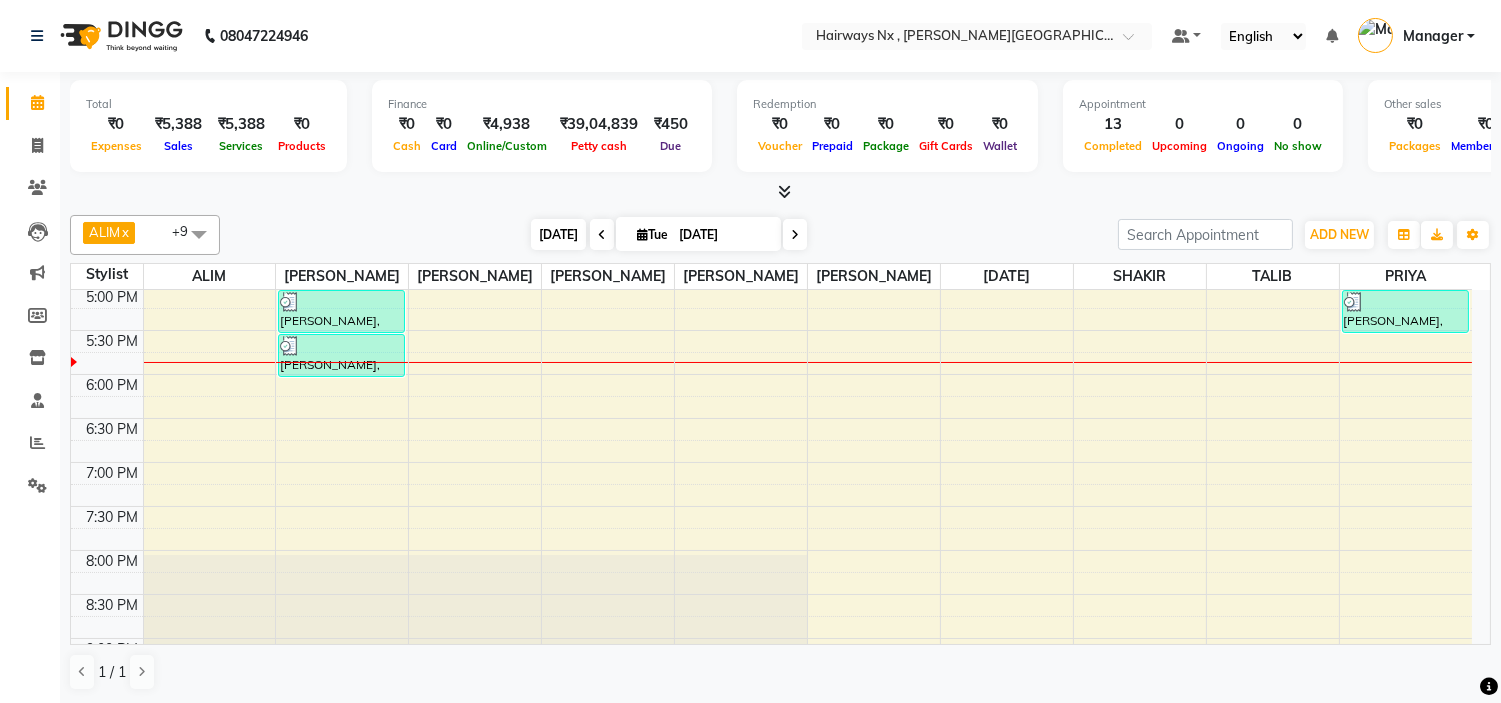 click on "[DATE]" at bounding box center (558, 234) 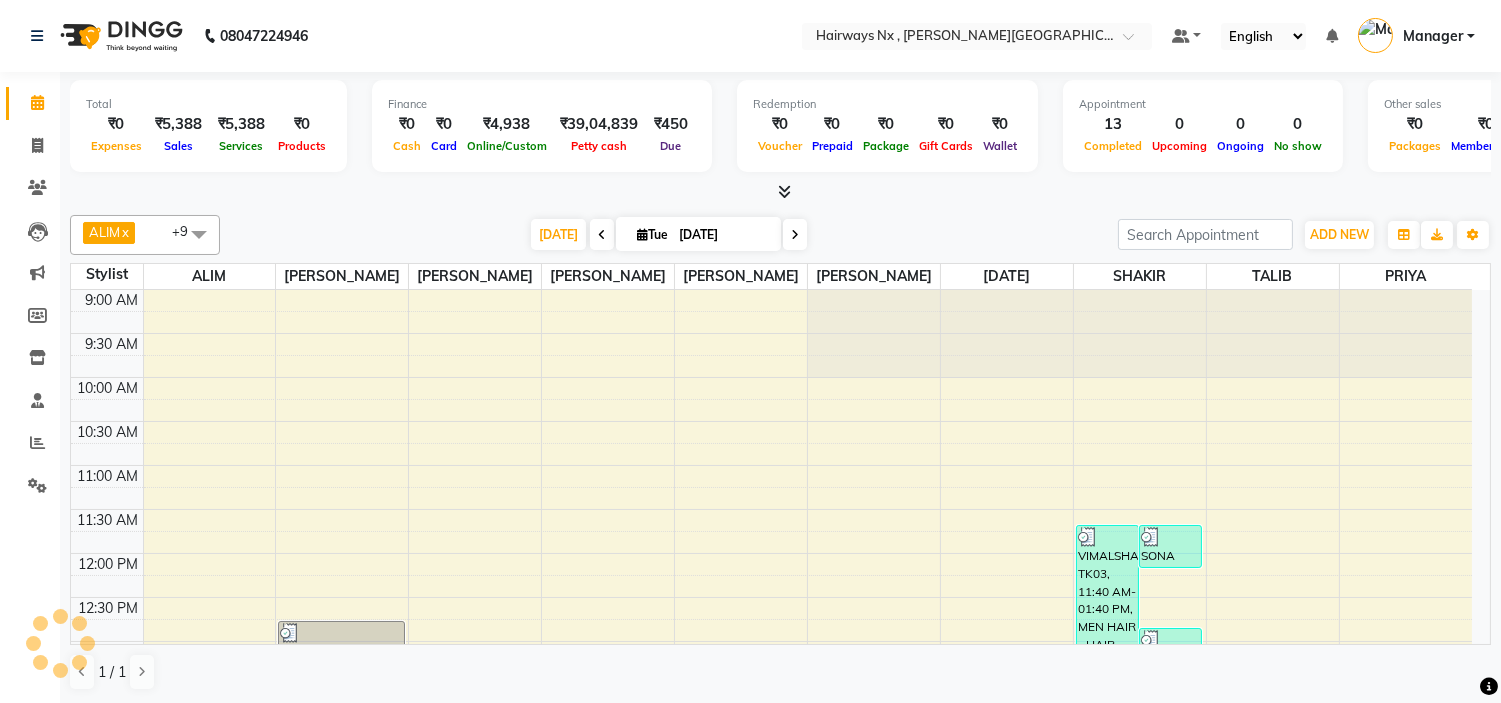 scroll, scrollTop: 707, scrollLeft: 0, axis: vertical 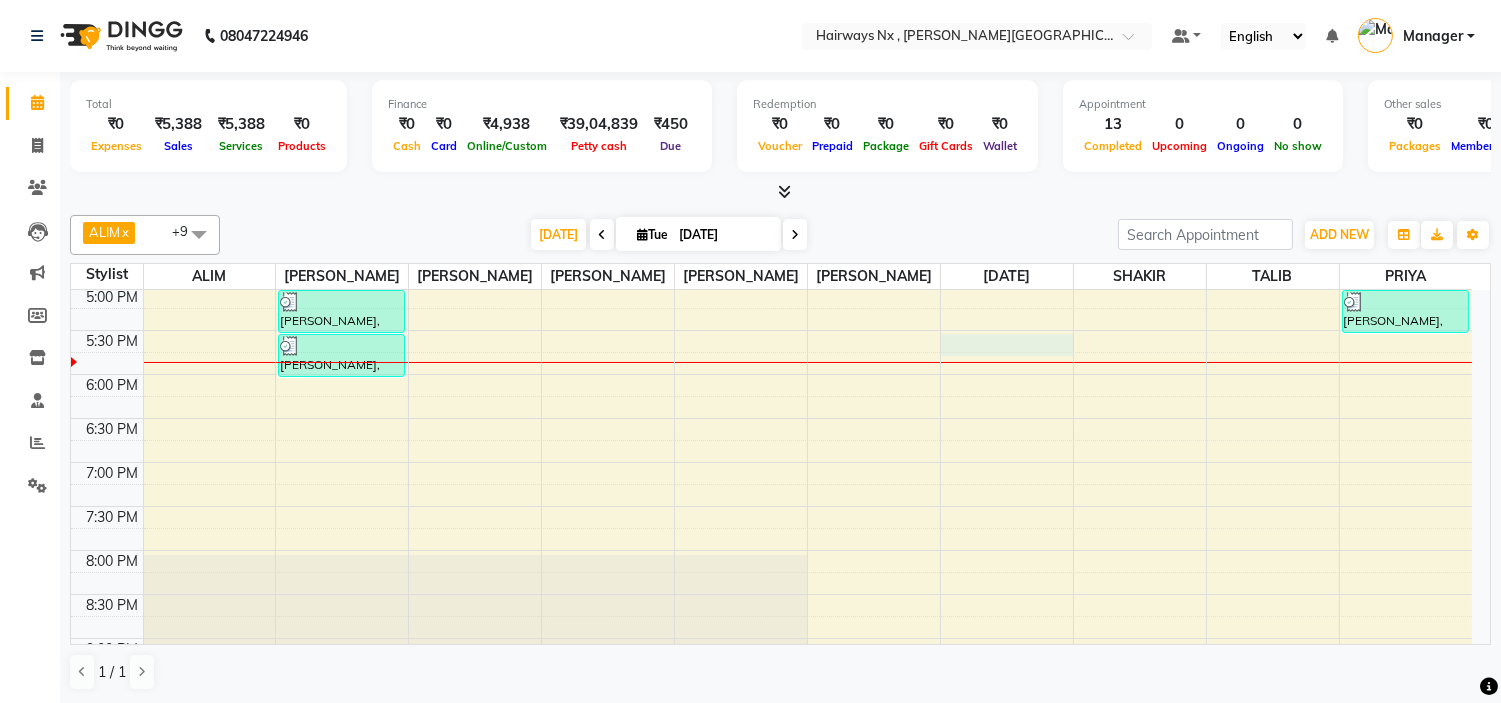 click on "9:00 AM 9:30 AM 10:00 AM 10:30 AM 11:00 AM 11:30 AM 12:00 PM 12:30 PM 1:00 PM 1:30 PM 2:00 PM 2:30 PM 3:00 PM 3:30 PM 4:00 PM 4:30 PM 5:00 PM 5:30 PM 6:00 PM 6:30 PM 7:00 PM 7:30 PM 8:00 PM 8:30 PM 9:00 PM 9:30 PM 10:00 PM 10:30 PM     [PERSON_NAME], TK02, 12:45 PM-01:15 PM, MEN HAIR - HAIR CUT     Akshay [PERSON_NAME], TK02, 01:15 PM-01:45 PM, MEN HAIR - HAIR CUT WITH SENIOR STYLIST     [PERSON_NAME], TK02, 01:45 PM-02:15 PM, MEN HAIR - REGULAR SHAVE/TRIM     [PERSON_NAME], TK07, 03:30 PM-05:00 PM, Colour For Women - ROOT TOUCH UO(INOA)     [PERSON_NAME], TK09, 05:00 PM-05:30 PM, MEN HAIR - HAIR CUT WITH SENIOR STYLIST     [PERSON_NAME], TK09, 05:30 PM-06:00 PM, MEN HAIR - REGULAR SHAVE/TRIM     VIMALSHAH, TK03, 01:40 PM-02:10 PM, Threading - EYEBROW (₹60)     CHIRU RONTA, TK05, 01:45 PM-02:15 PM, MEN HAIR - HAIR CUT WITH SENIOR STYLIST     [PERSON_NAME], TK06, 03:45 PM-04:15 PM, Hair wash with Conditioner - HAIR WASH {BELOW SHOULDER}         SONA PUNJABI, TK01, 11:40 AM-12:10 PM, MEN HAIR - HAIR CUT WITH SENIOR STYLIST (₹300)" at bounding box center (771, 198) 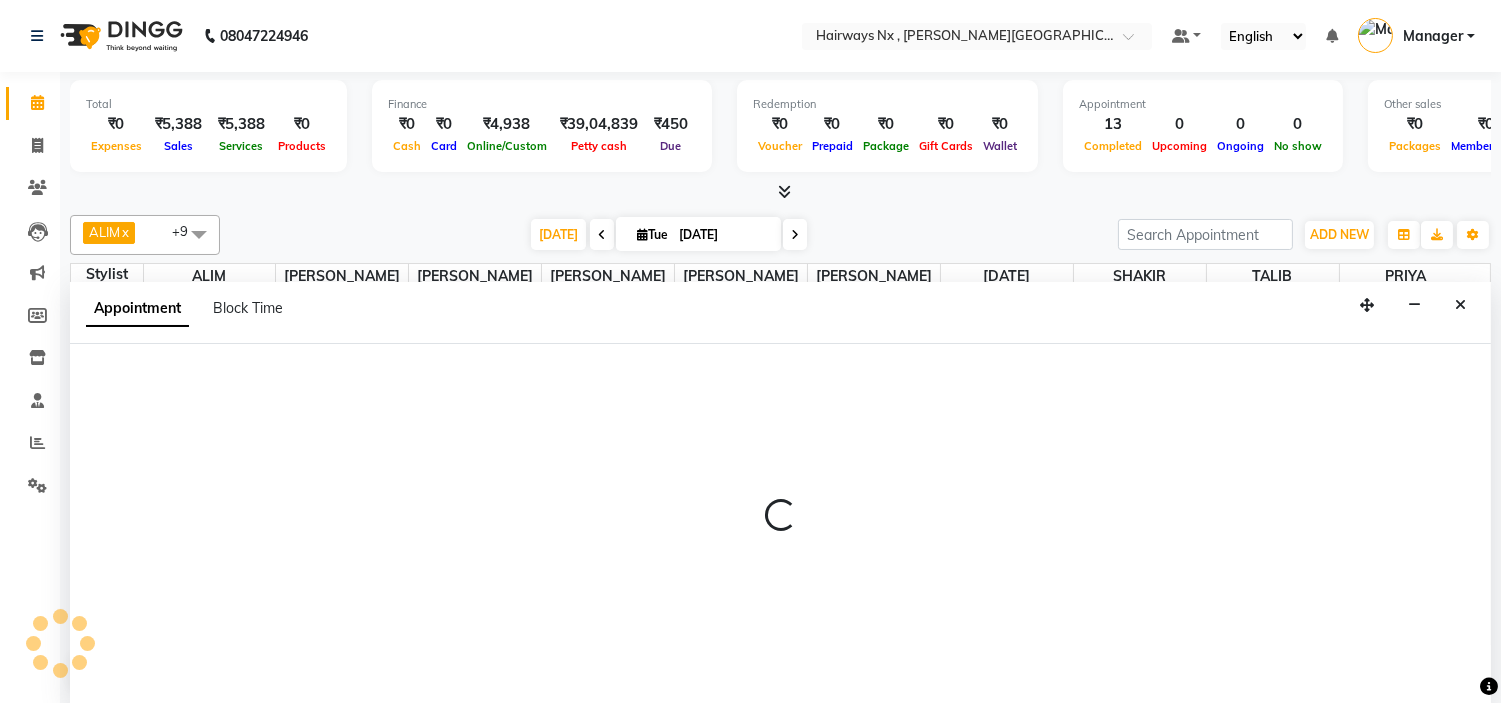 scroll, scrollTop: 1, scrollLeft: 0, axis: vertical 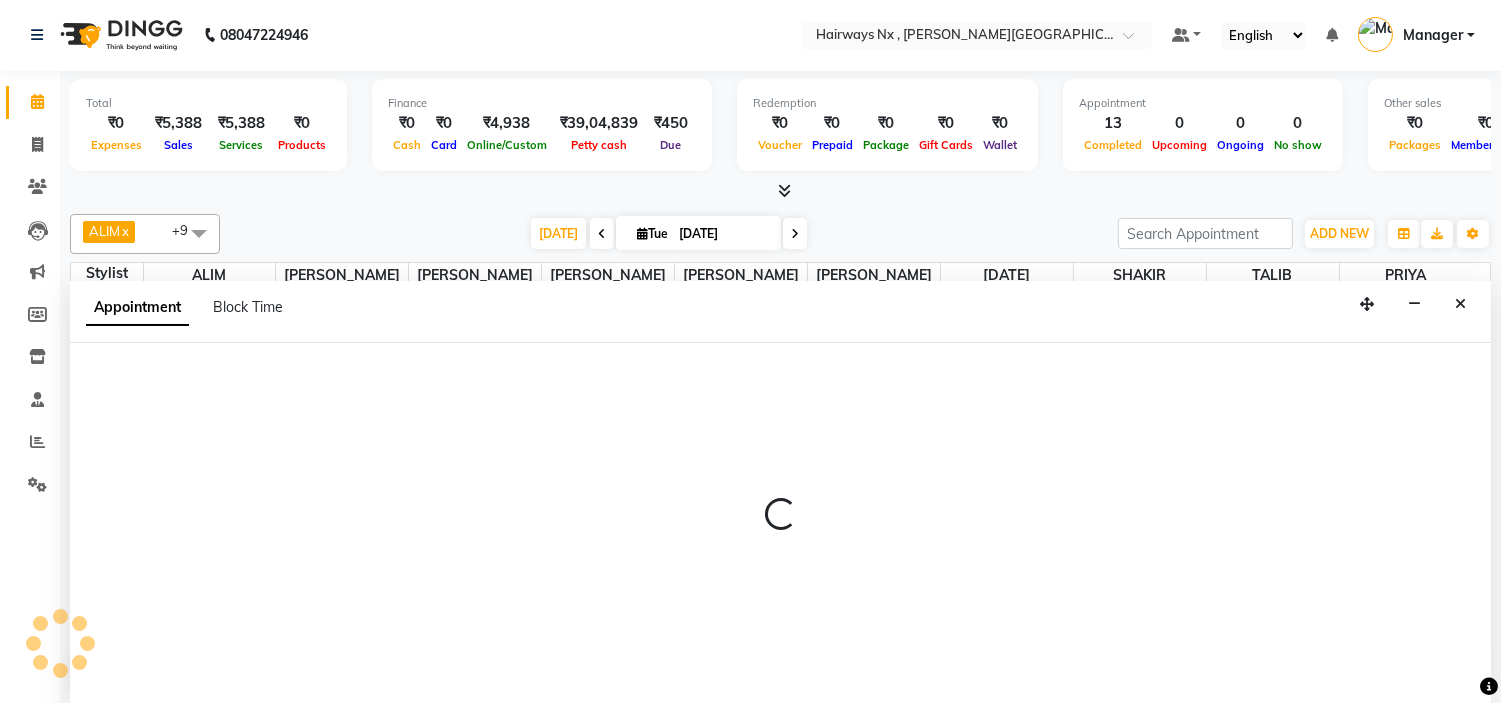 select on "66431" 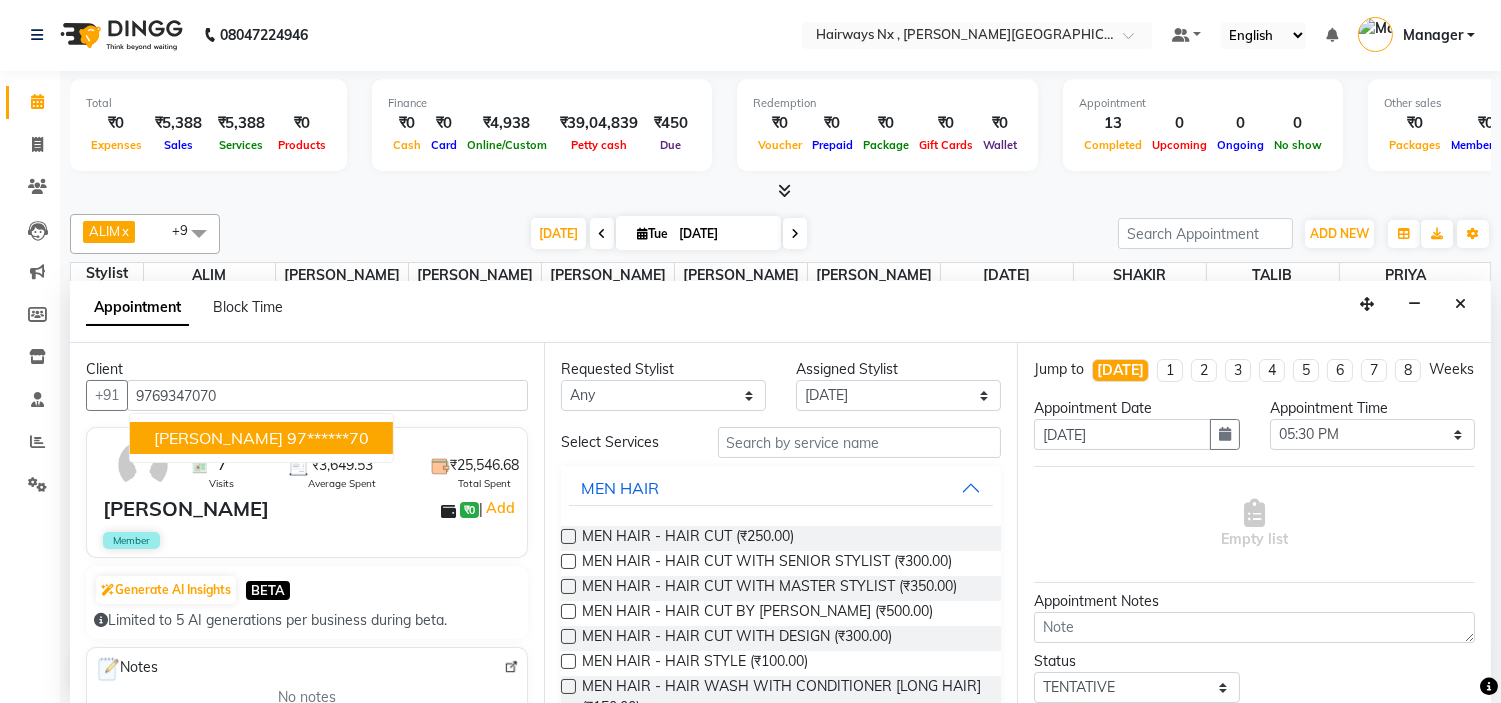 click on "97******70" at bounding box center [328, 438] 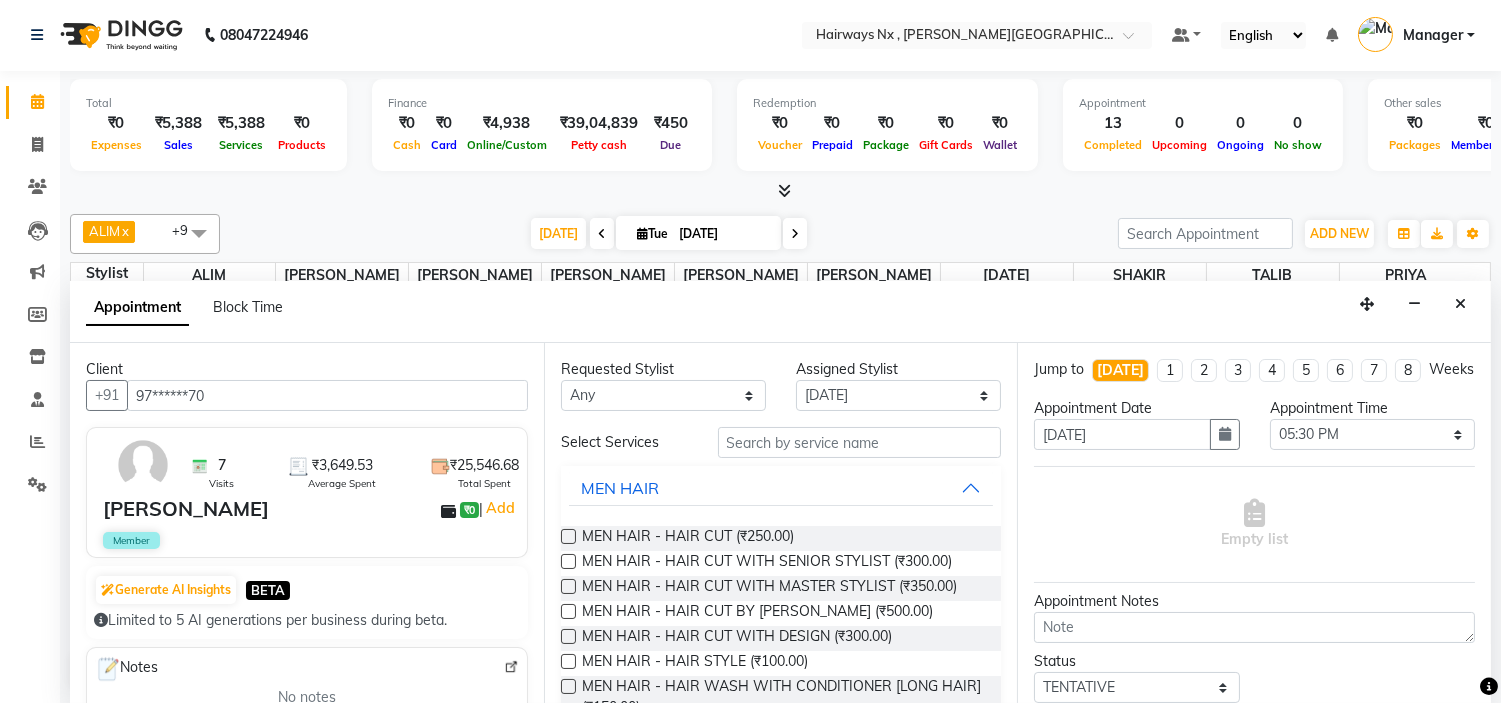 type on "97******70" 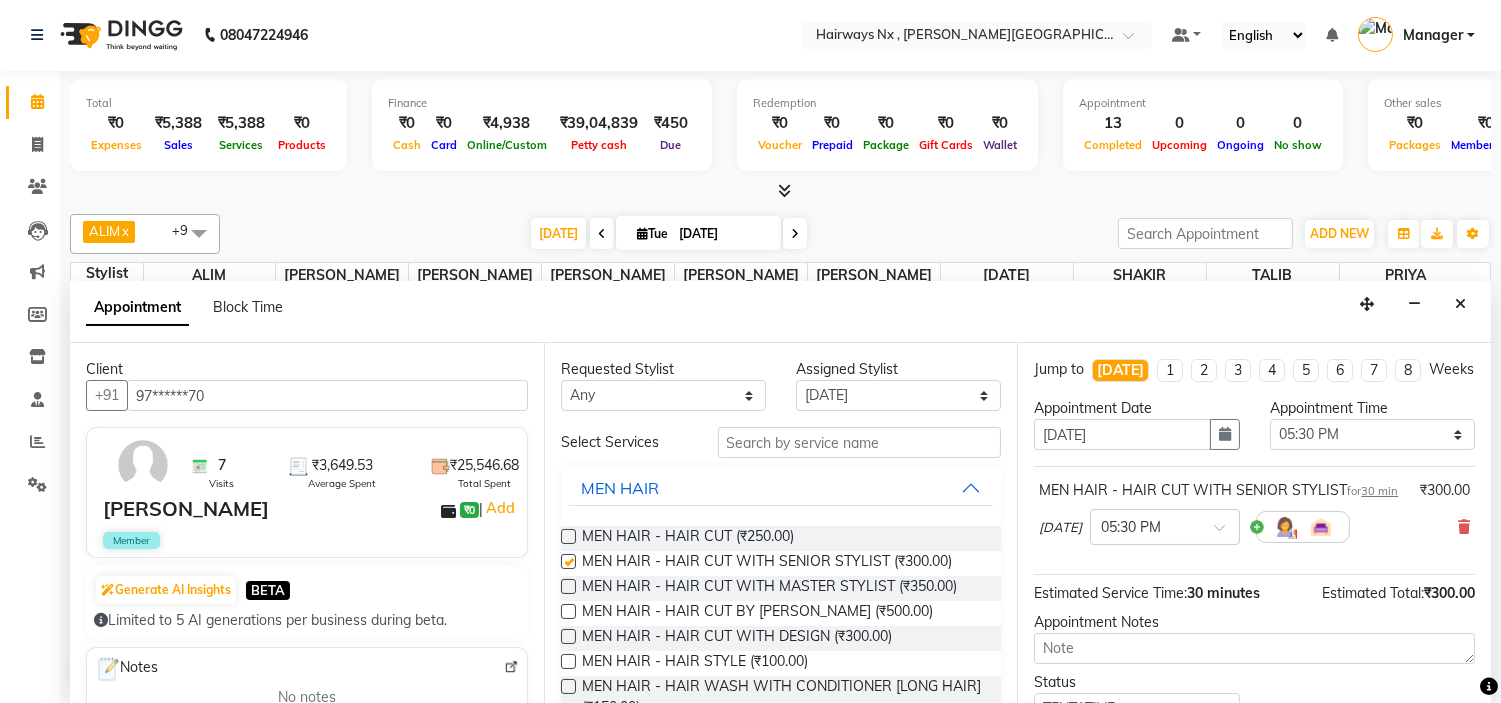 checkbox on "false" 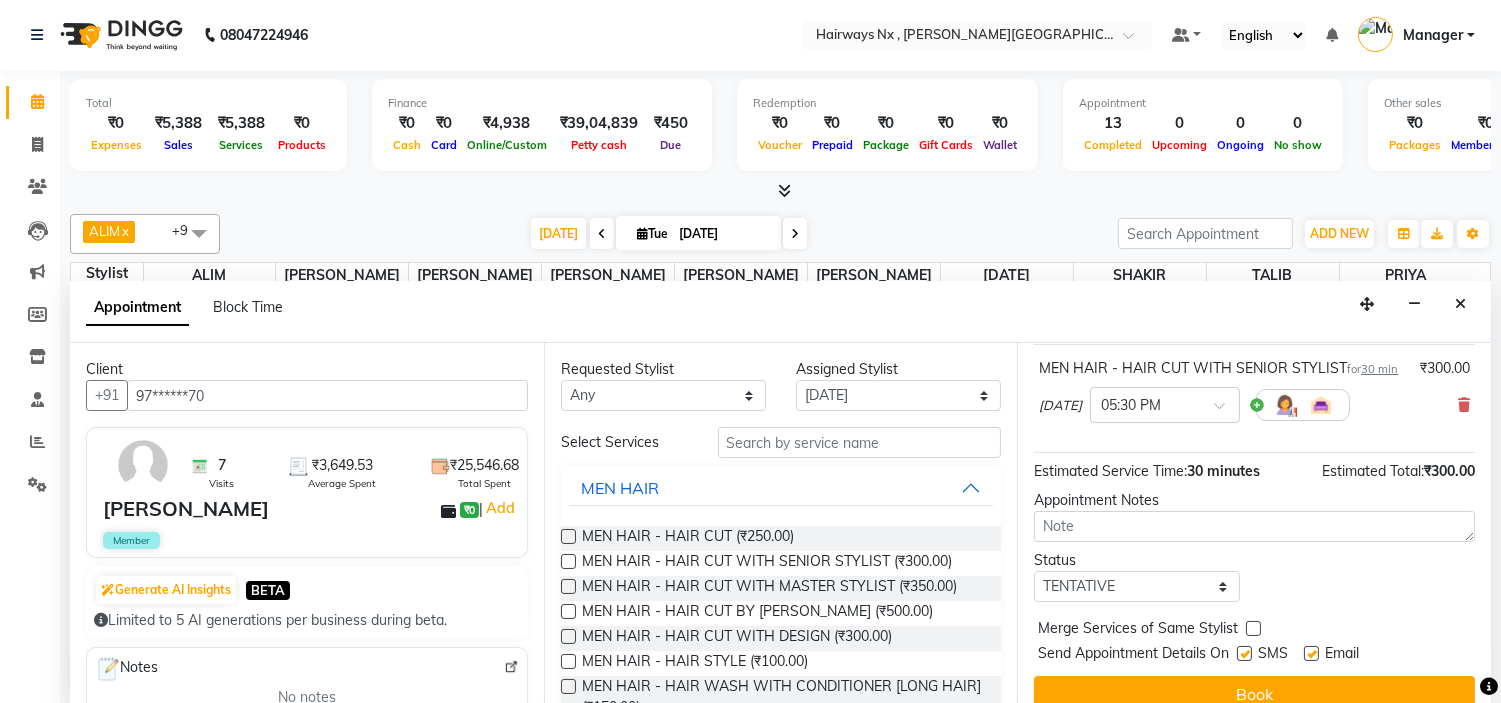 scroll, scrollTop: 186, scrollLeft: 0, axis: vertical 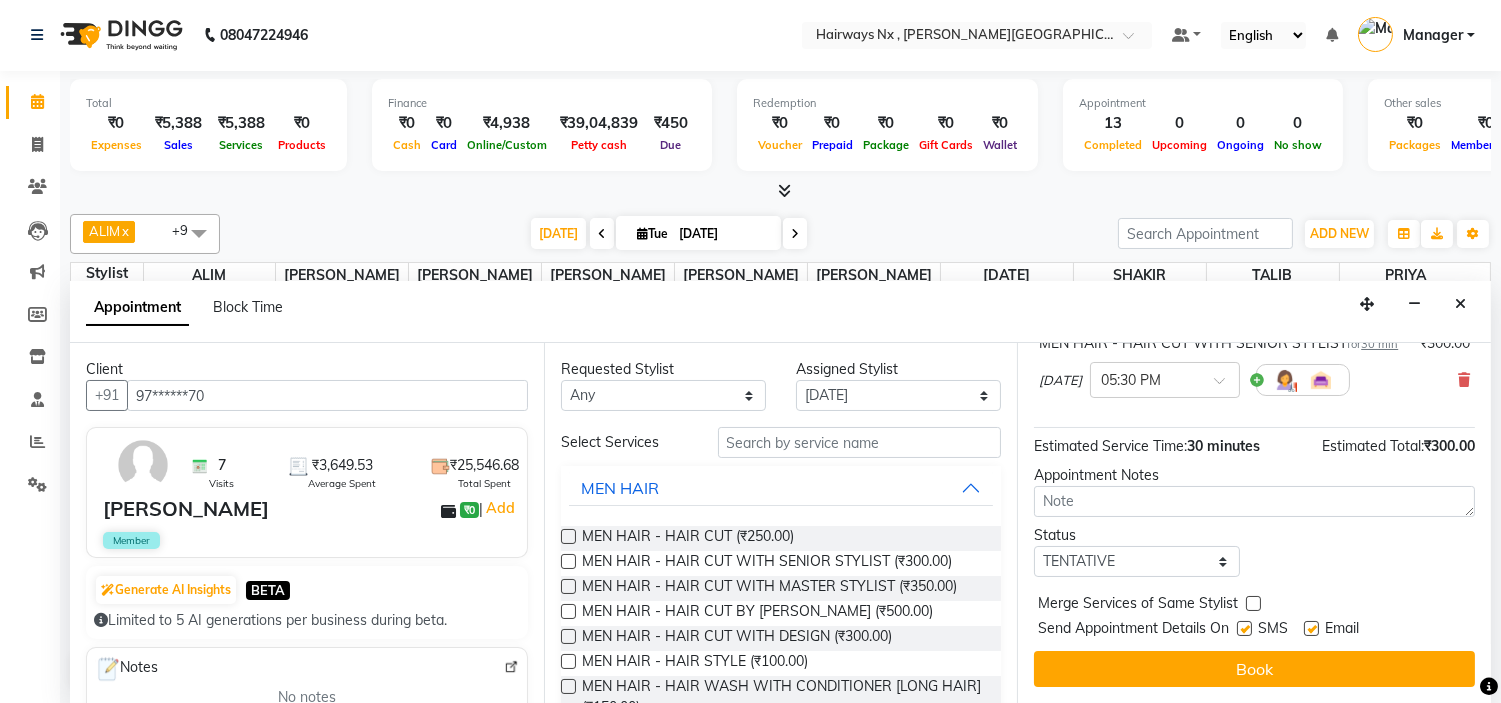 click at bounding box center [1244, 628] 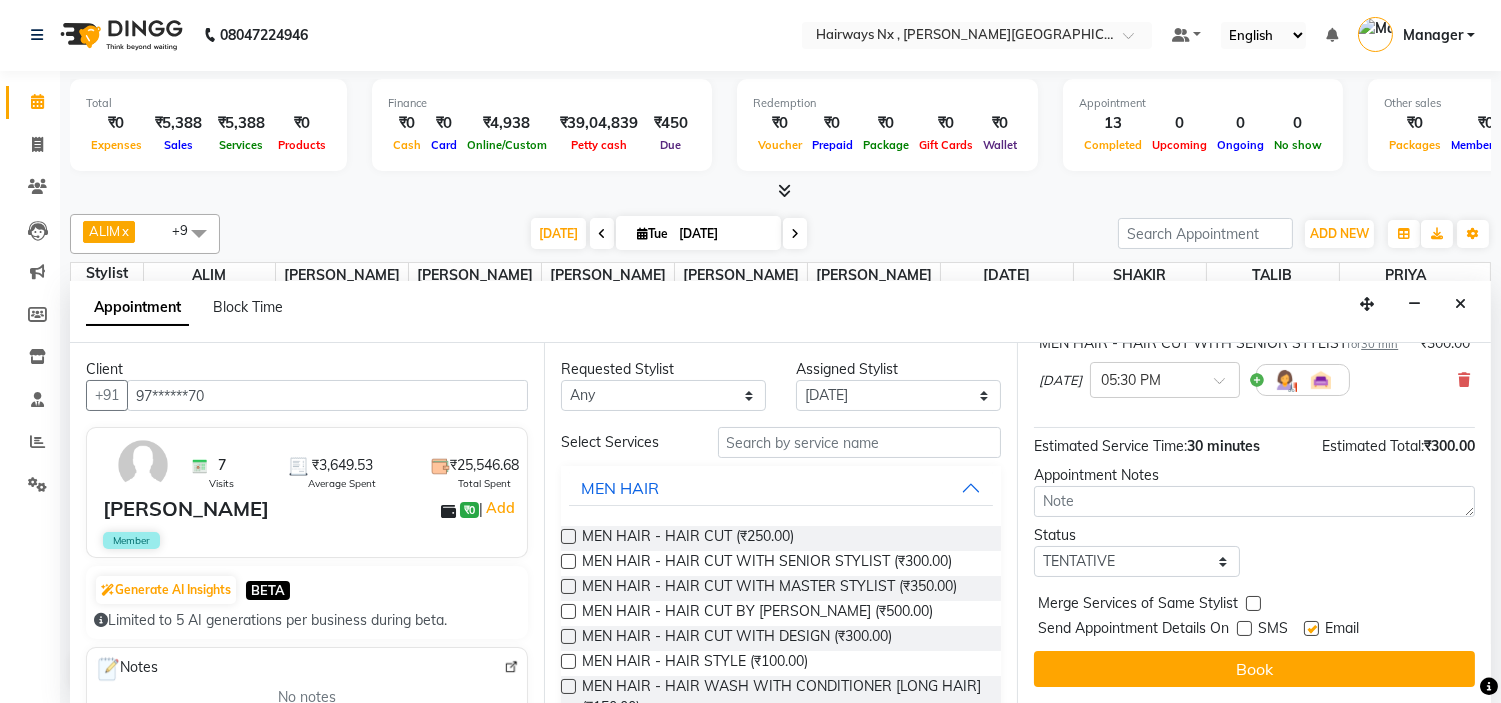 click at bounding box center (1311, 628) 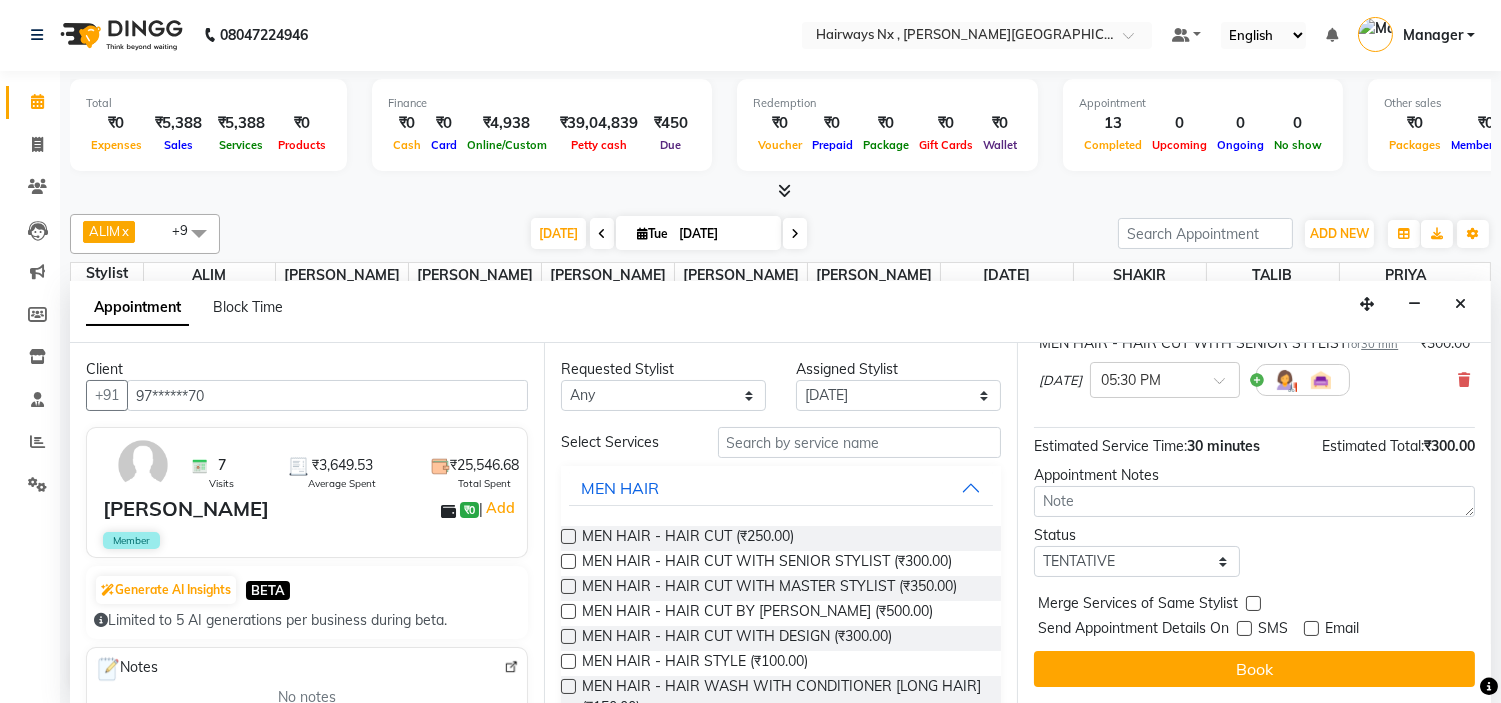 drag, startPoint x: 1290, startPoint y: 670, endPoint x: 1364, endPoint y: 674, distance: 74.10803 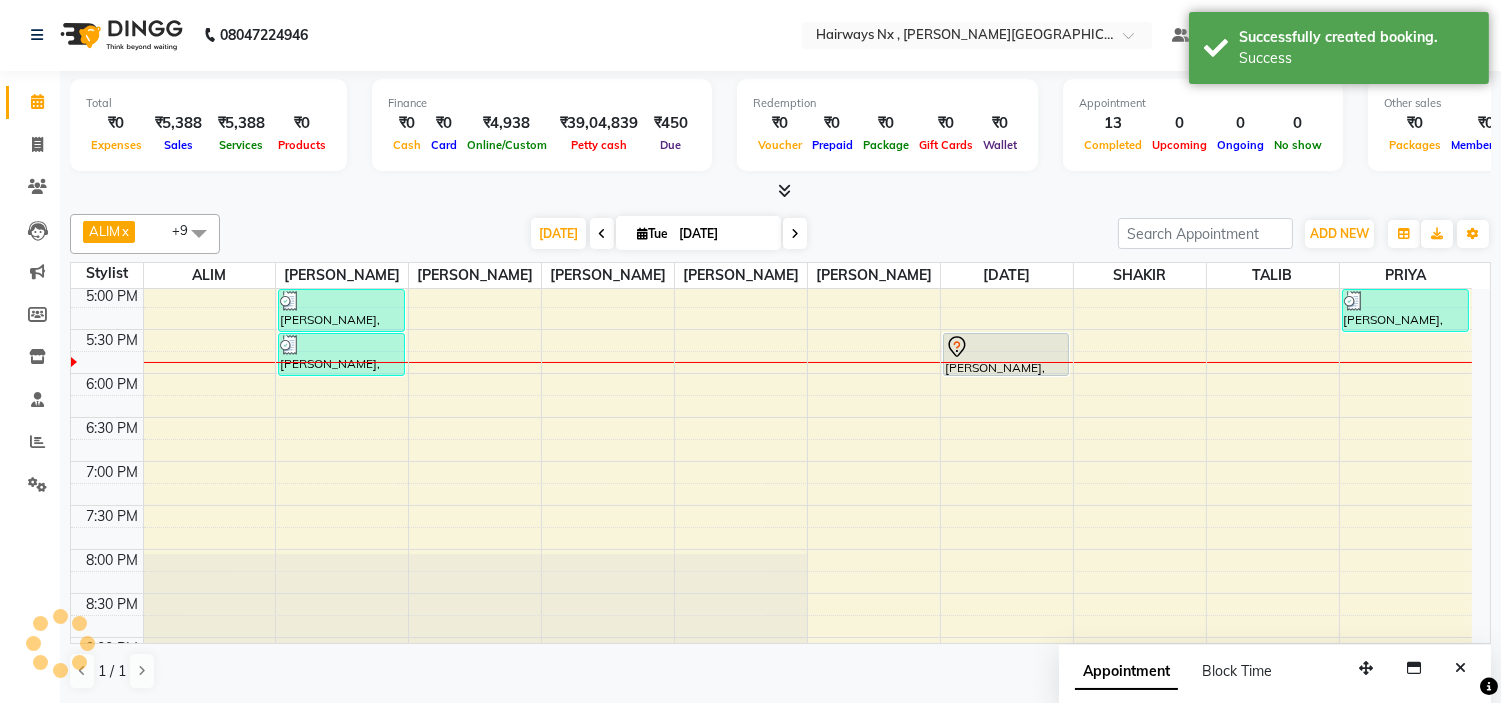 scroll, scrollTop: 0, scrollLeft: 0, axis: both 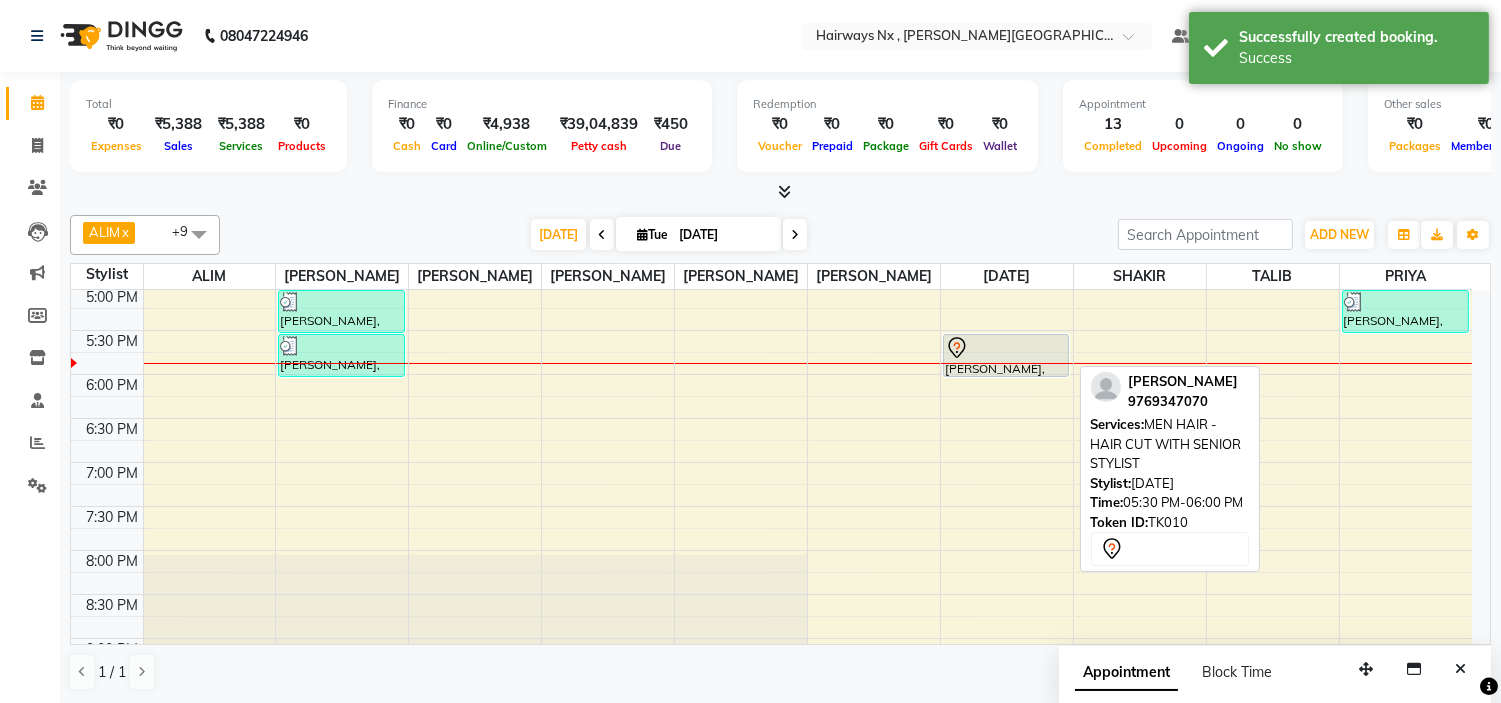 click at bounding box center (1006, 348) 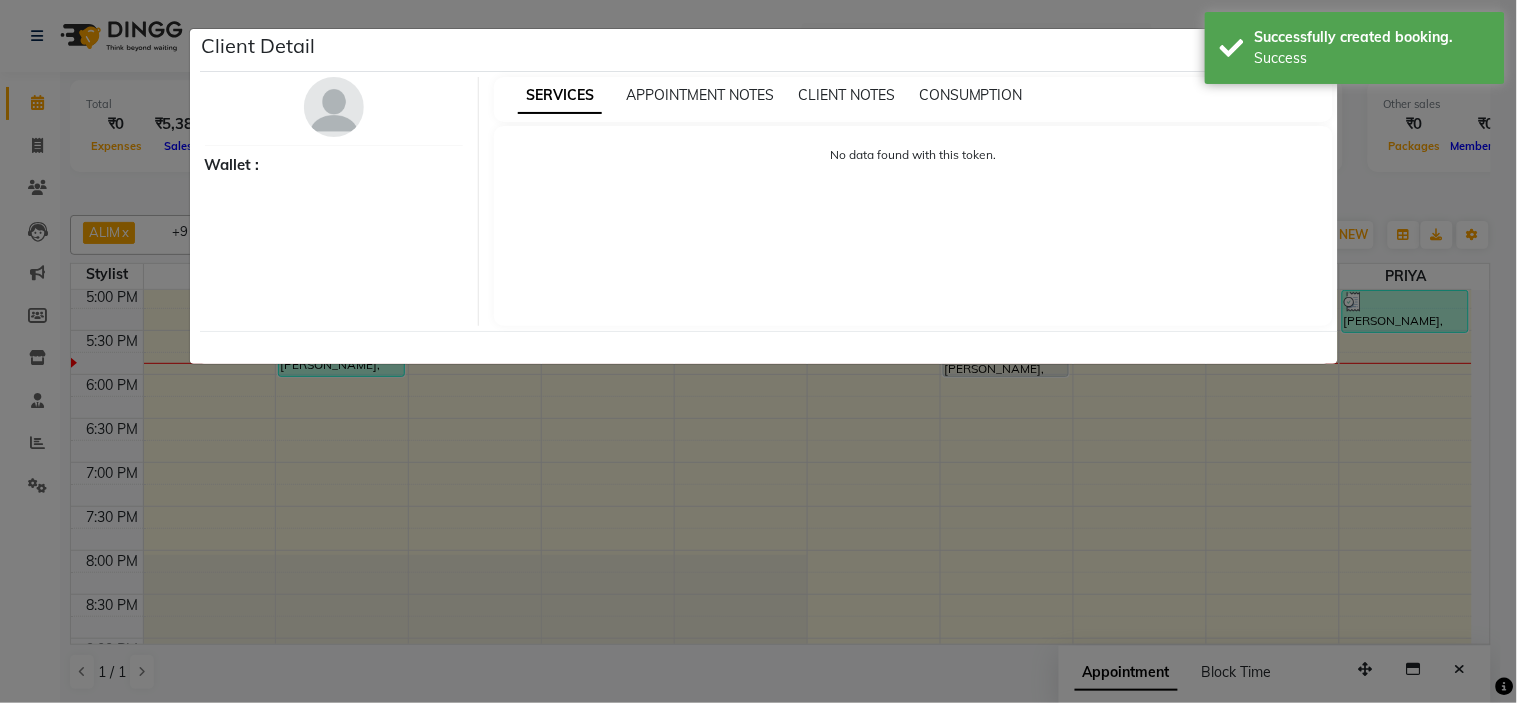 select on "7" 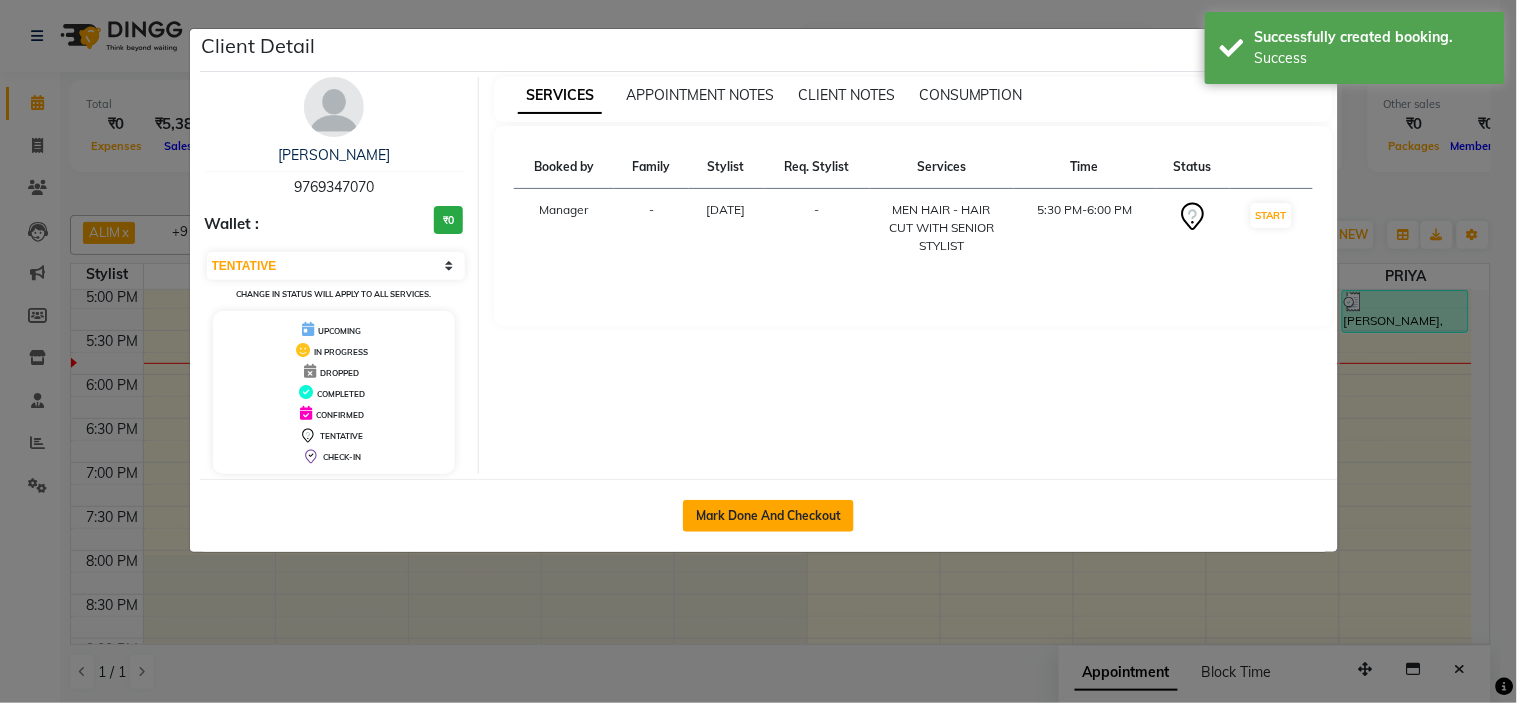 click on "Mark Done And Checkout" 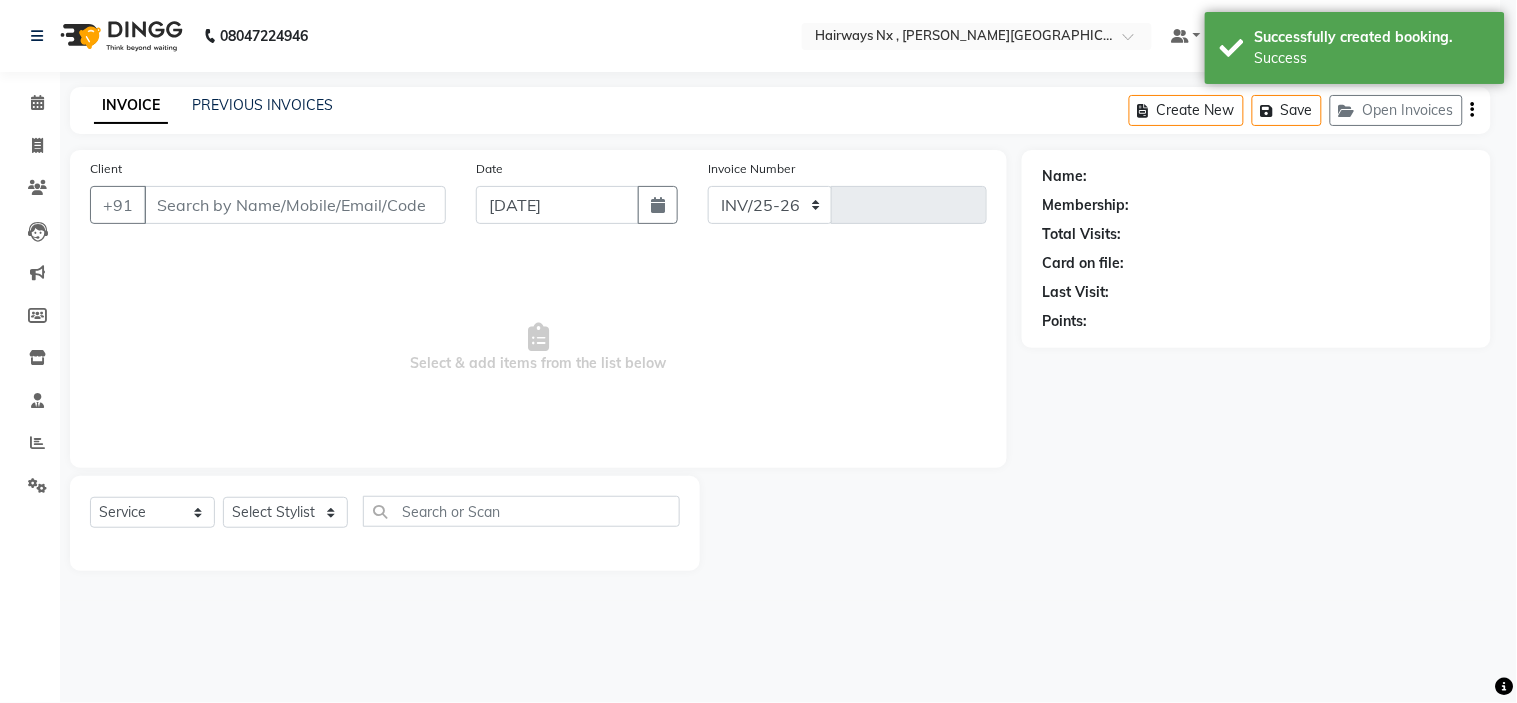 select on "778" 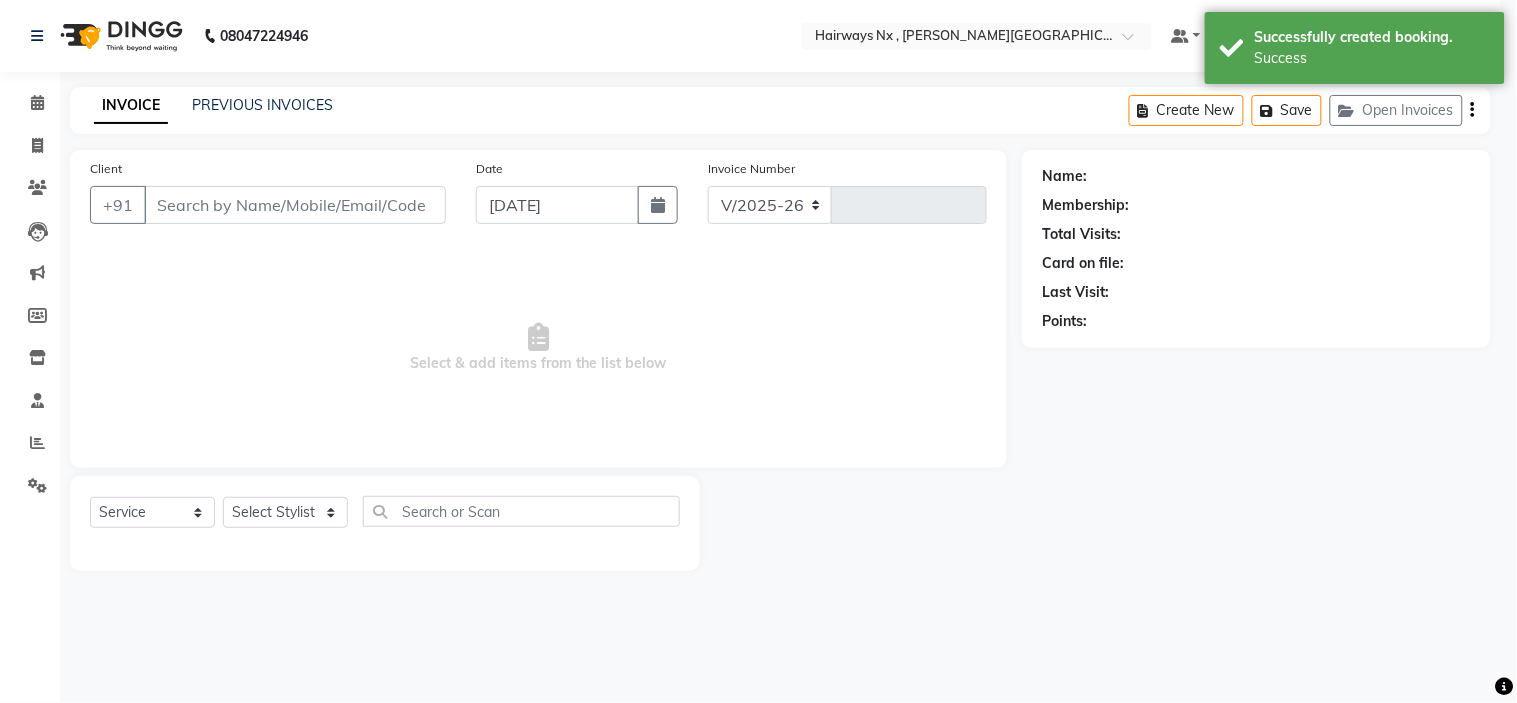 type on "0701" 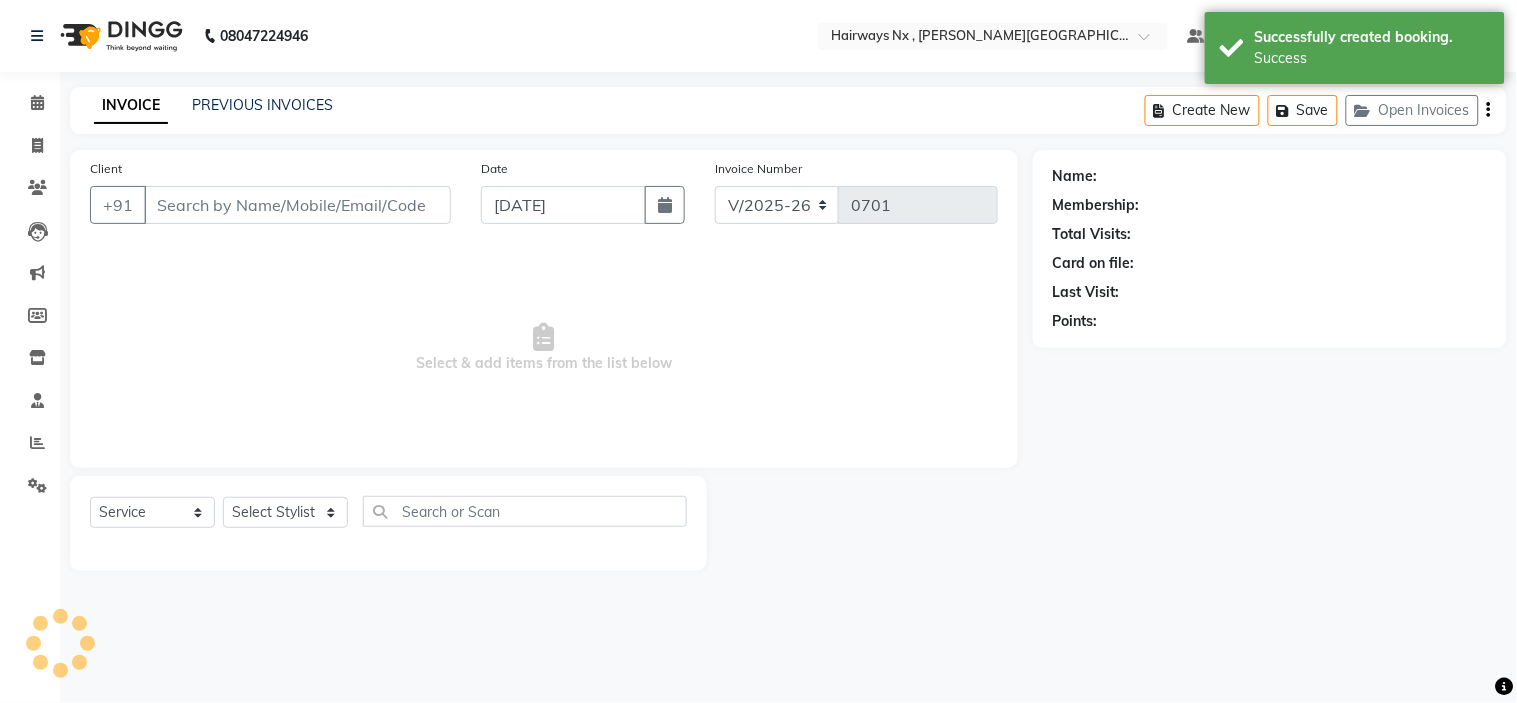 type on "97******70" 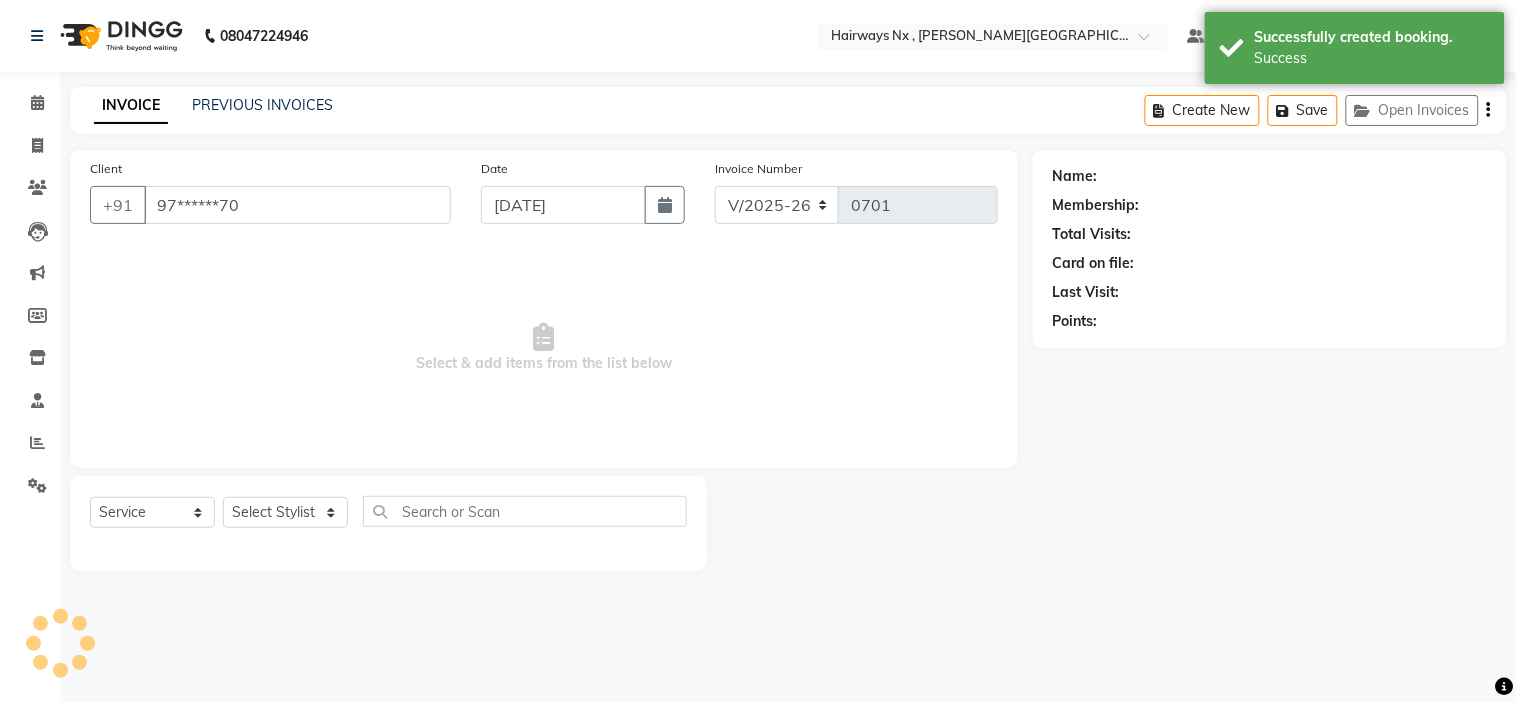 select on "66431" 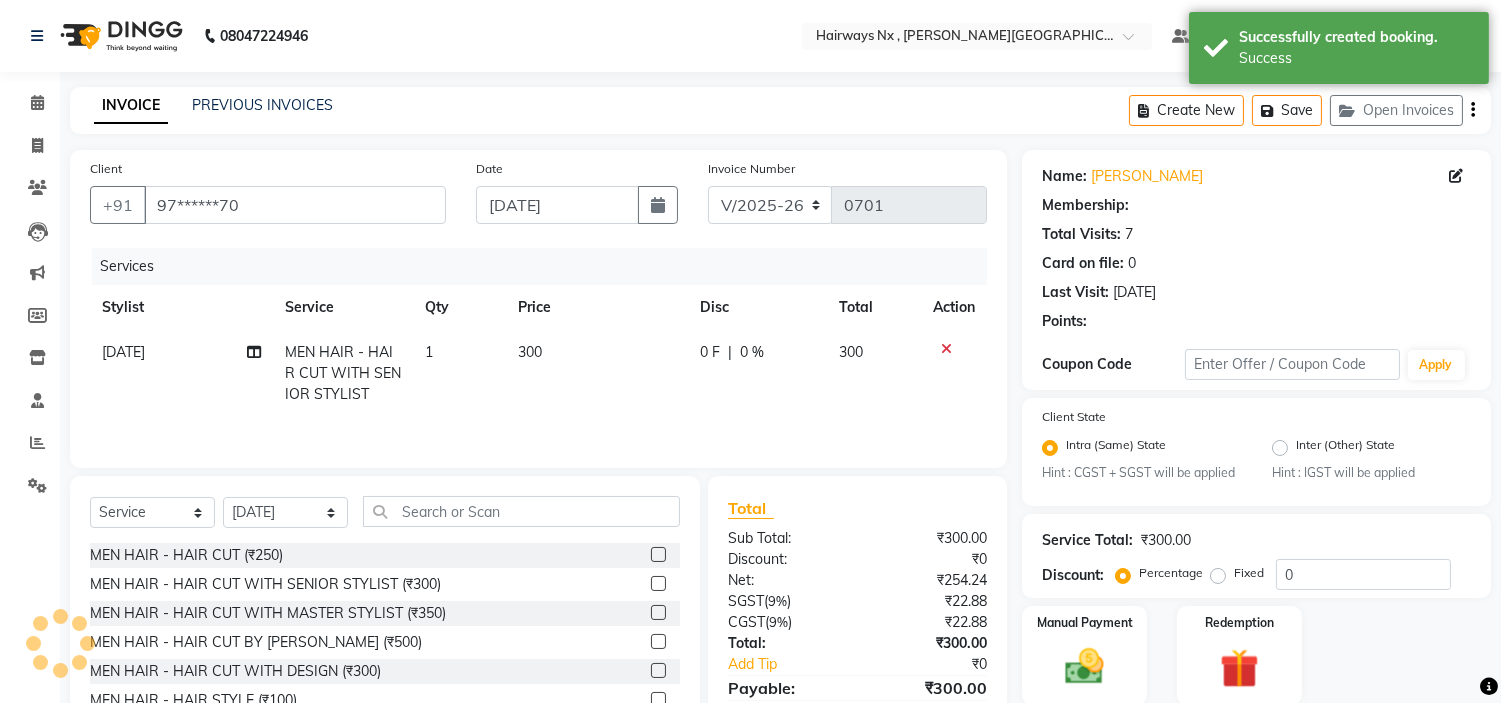 select on "1: Object" 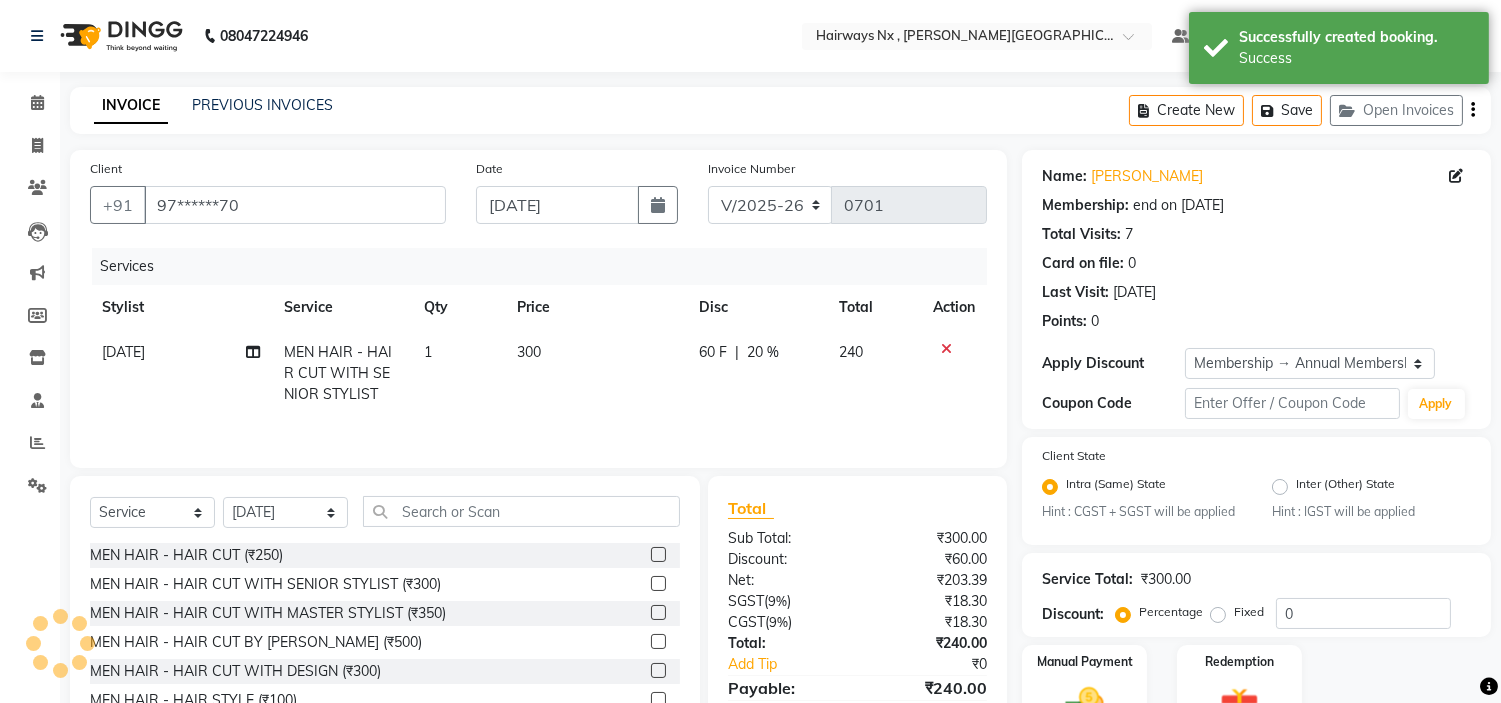 type on "20" 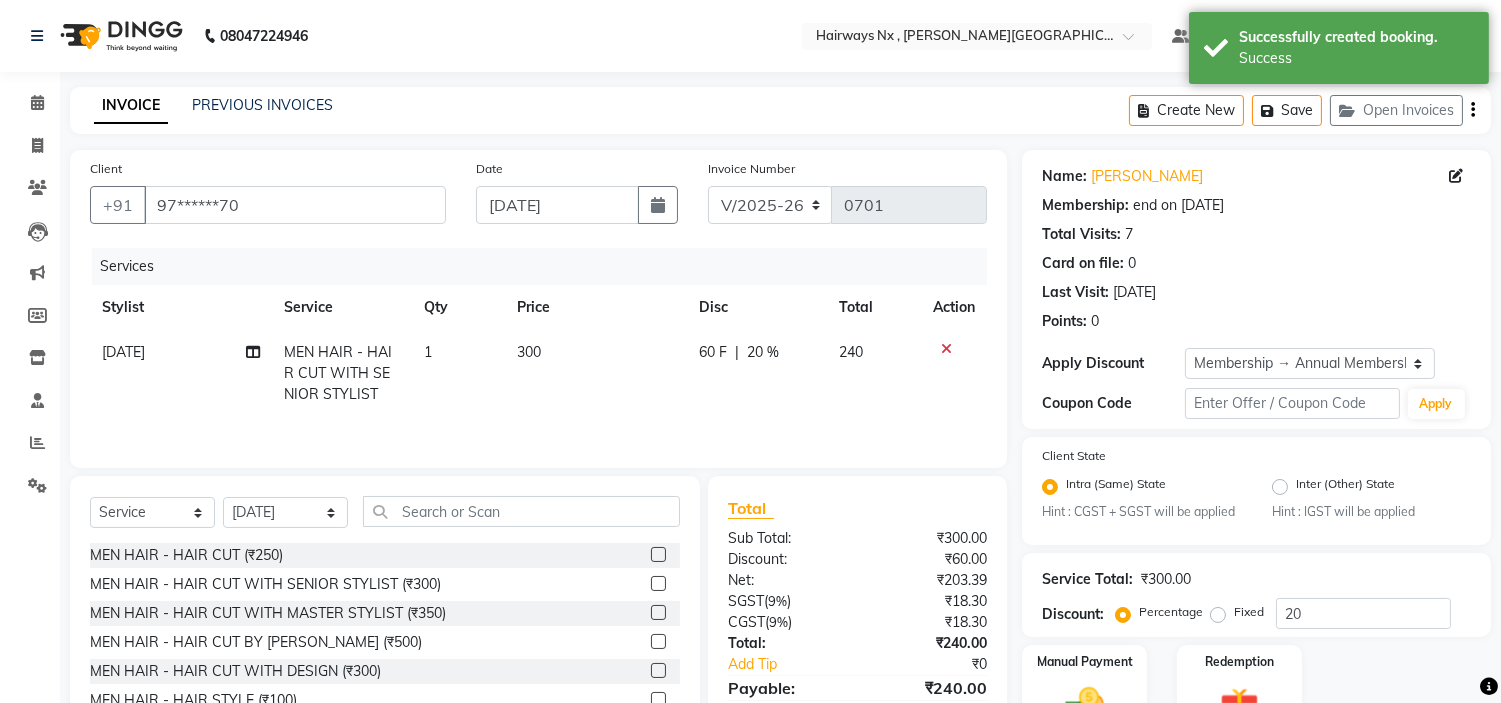 click on "300" 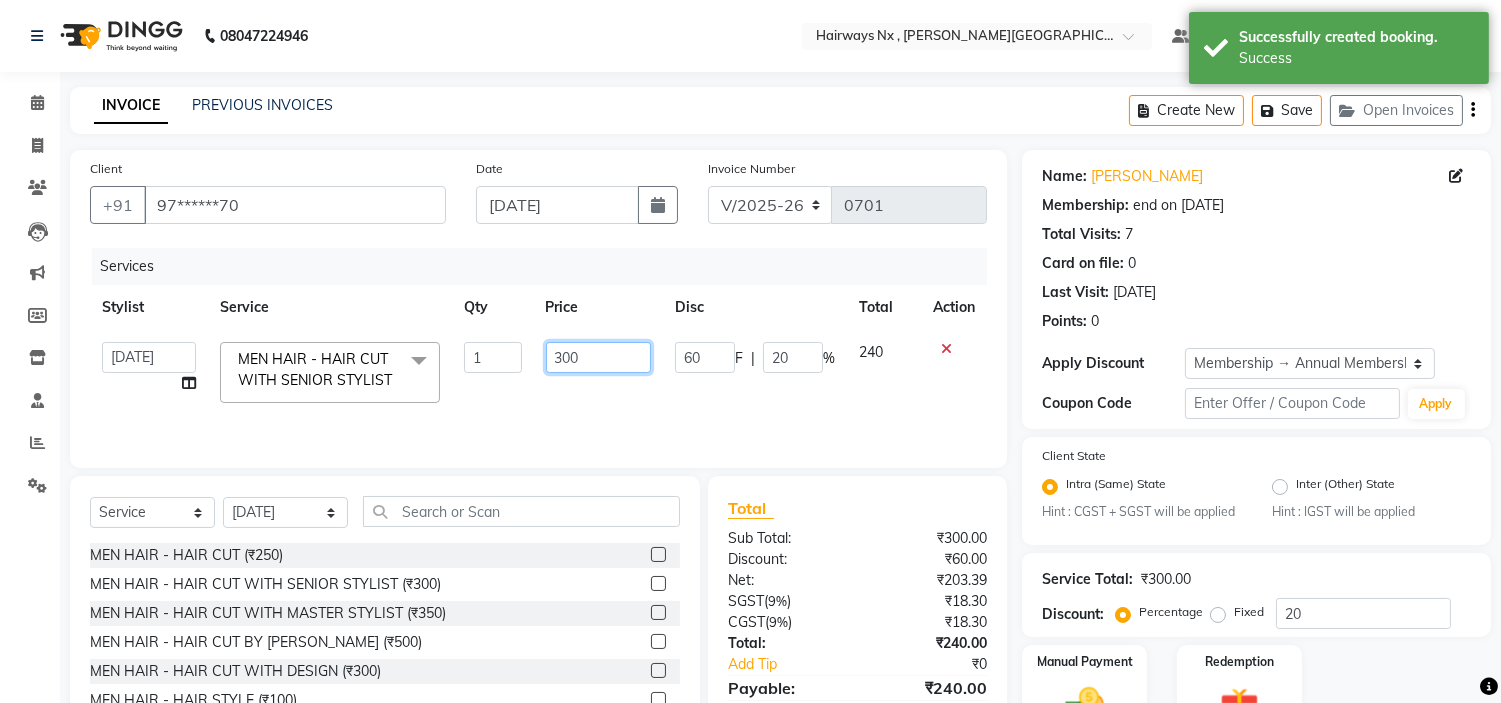 click on "300" 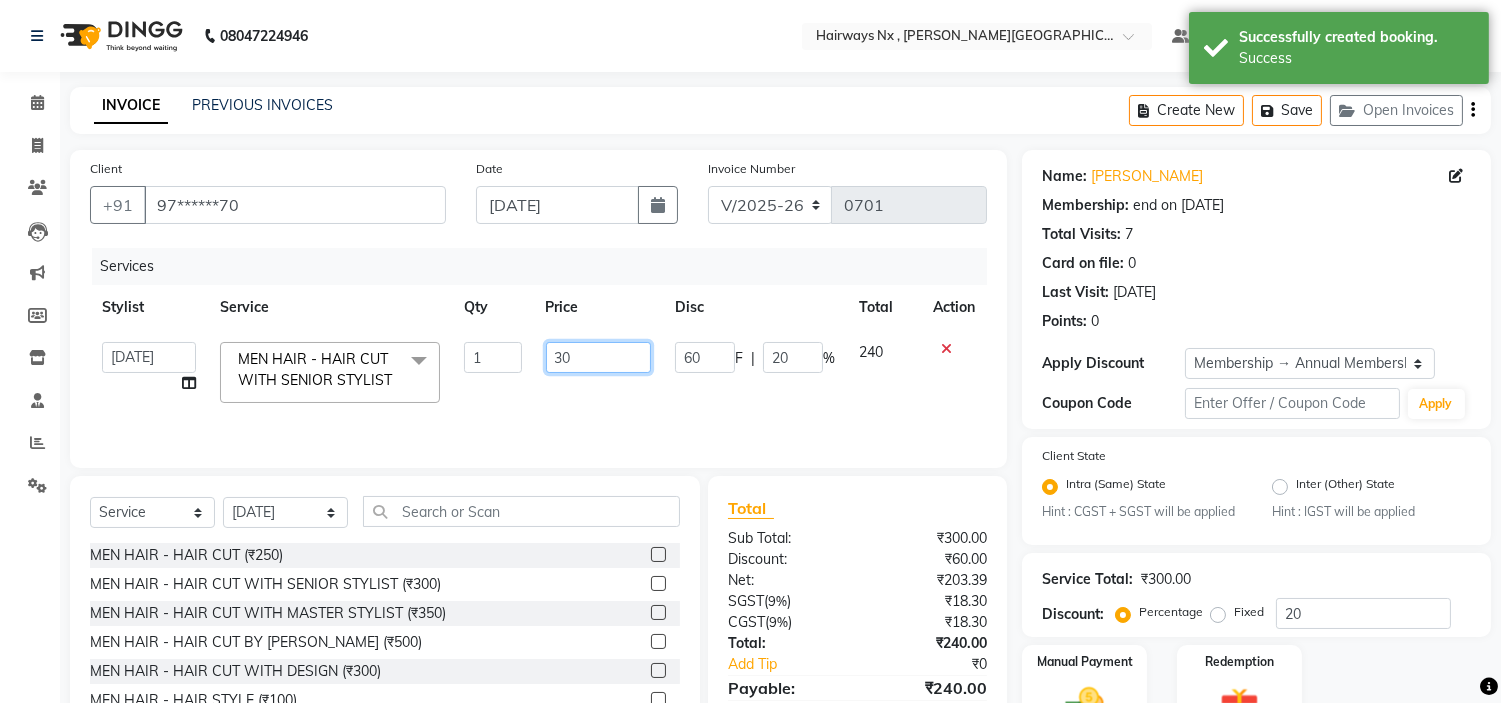 type on "3" 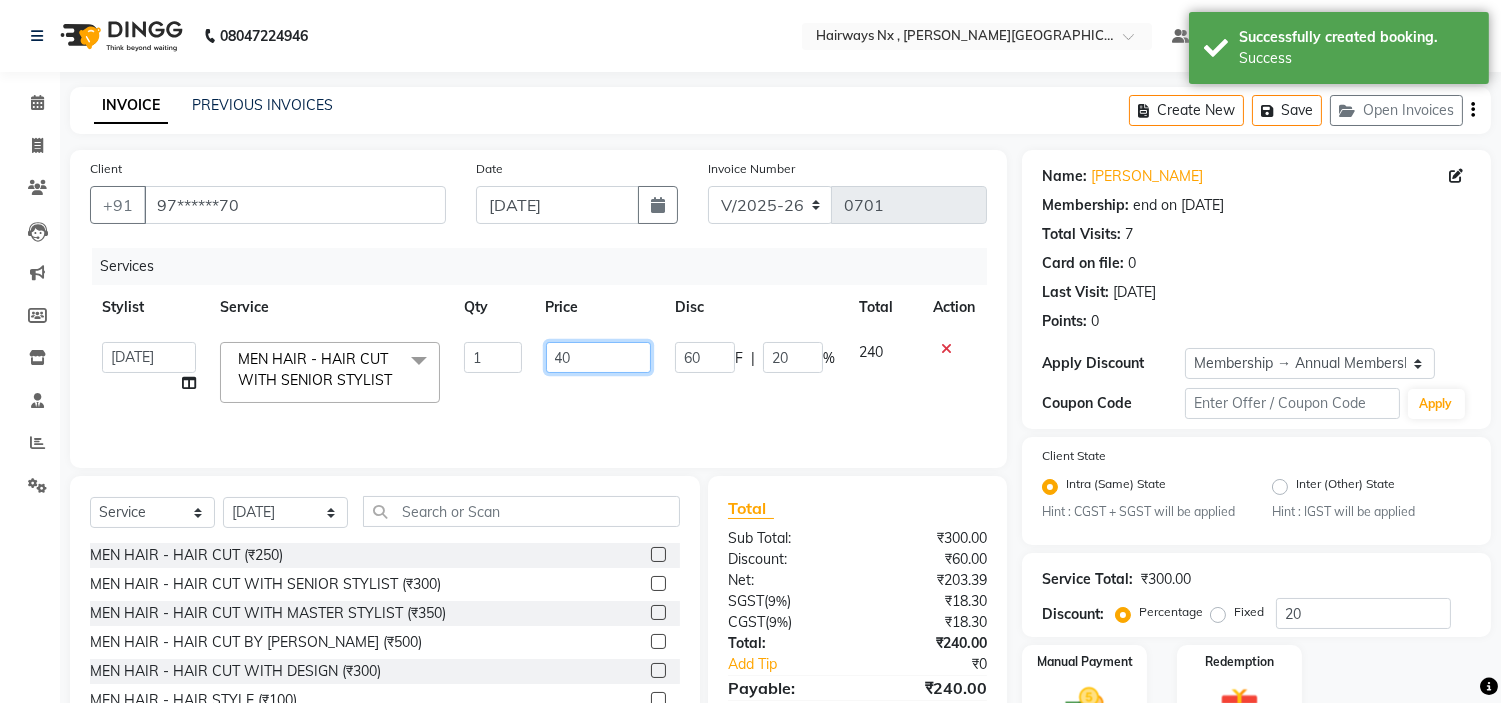 type on "400" 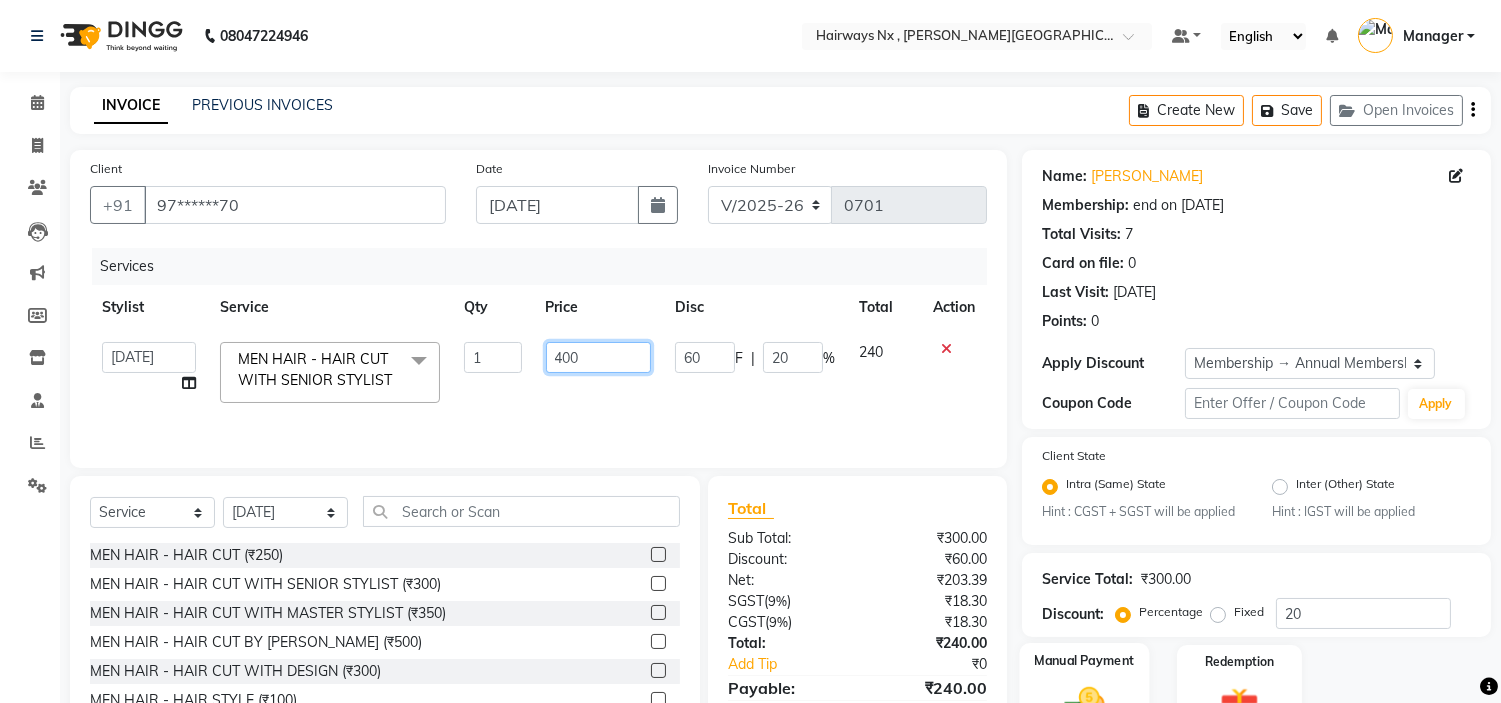 scroll, scrollTop: 111, scrollLeft: 0, axis: vertical 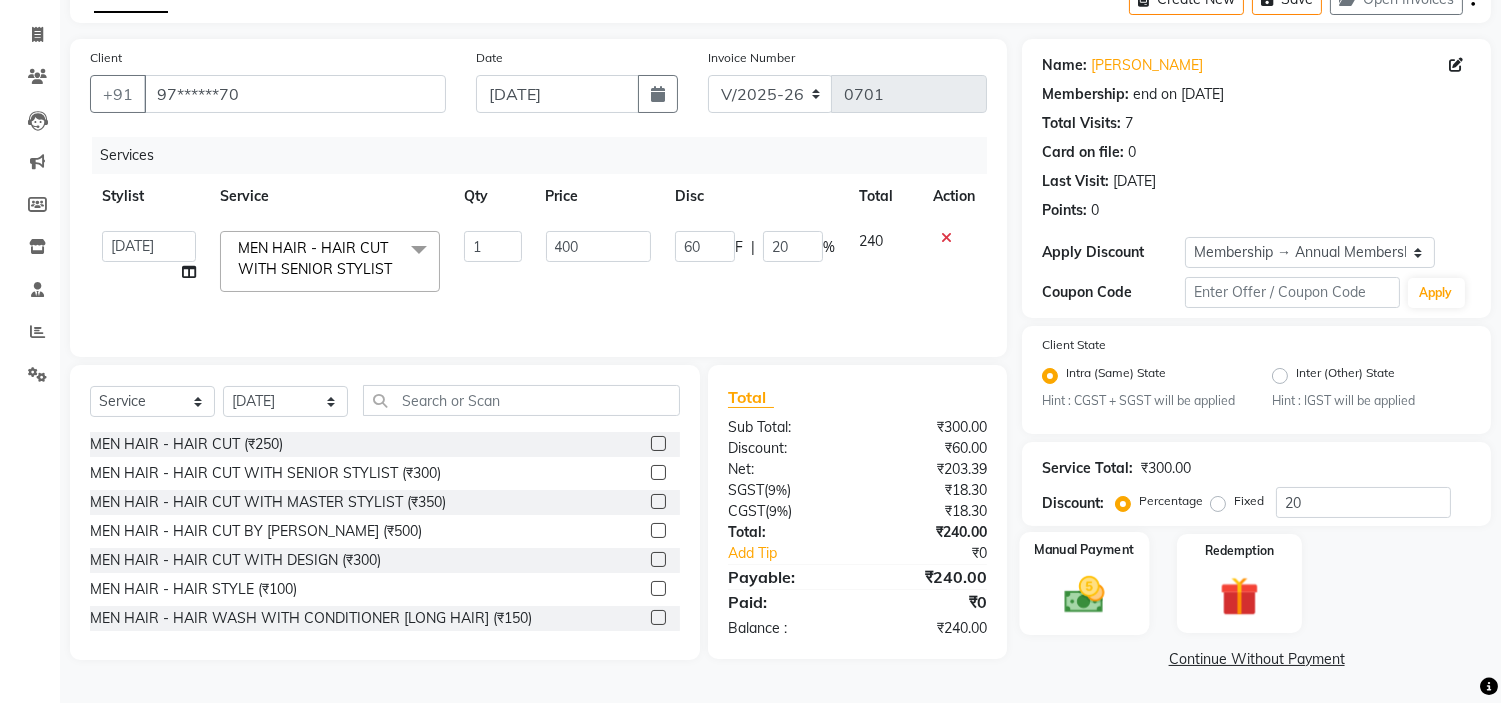 click 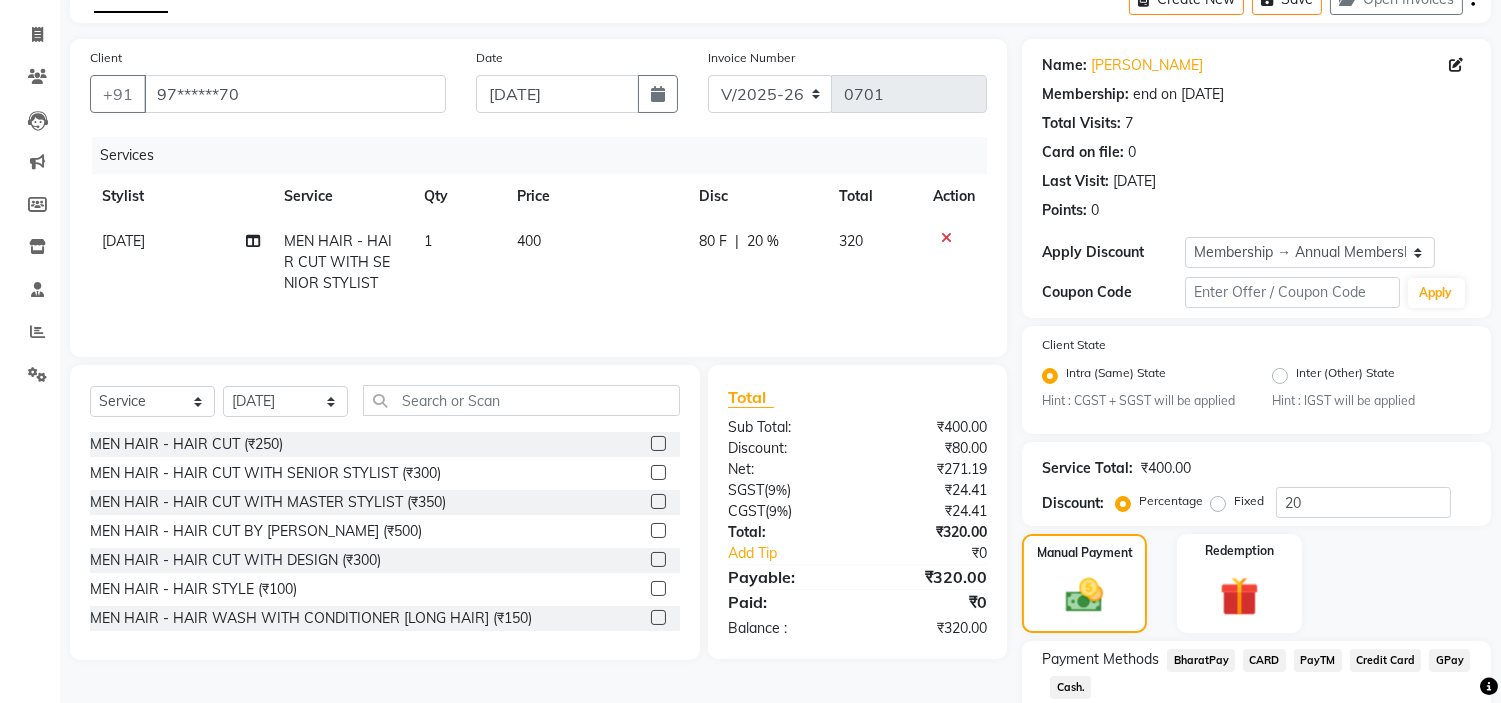 scroll, scrollTop: 0, scrollLeft: 0, axis: both 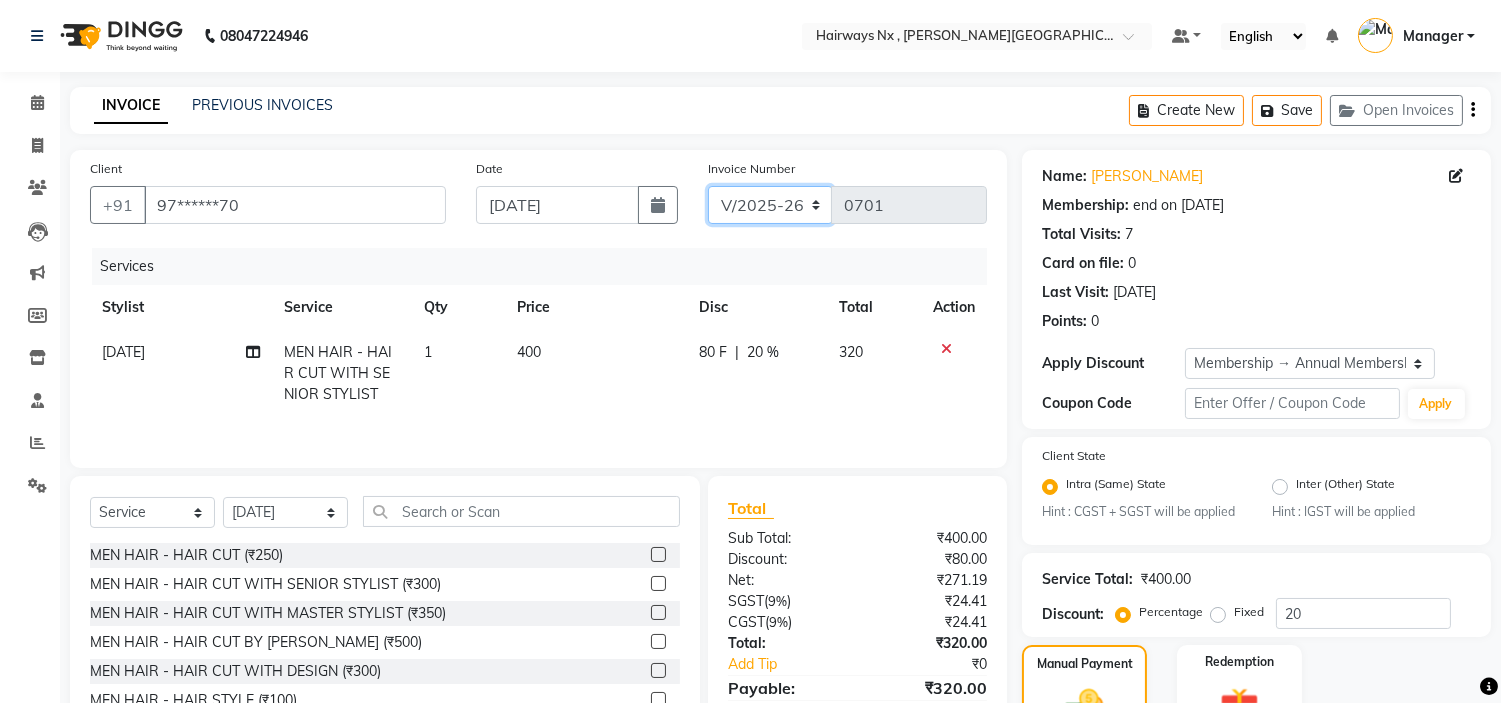 click on "INV/25-26 V/2025-26" 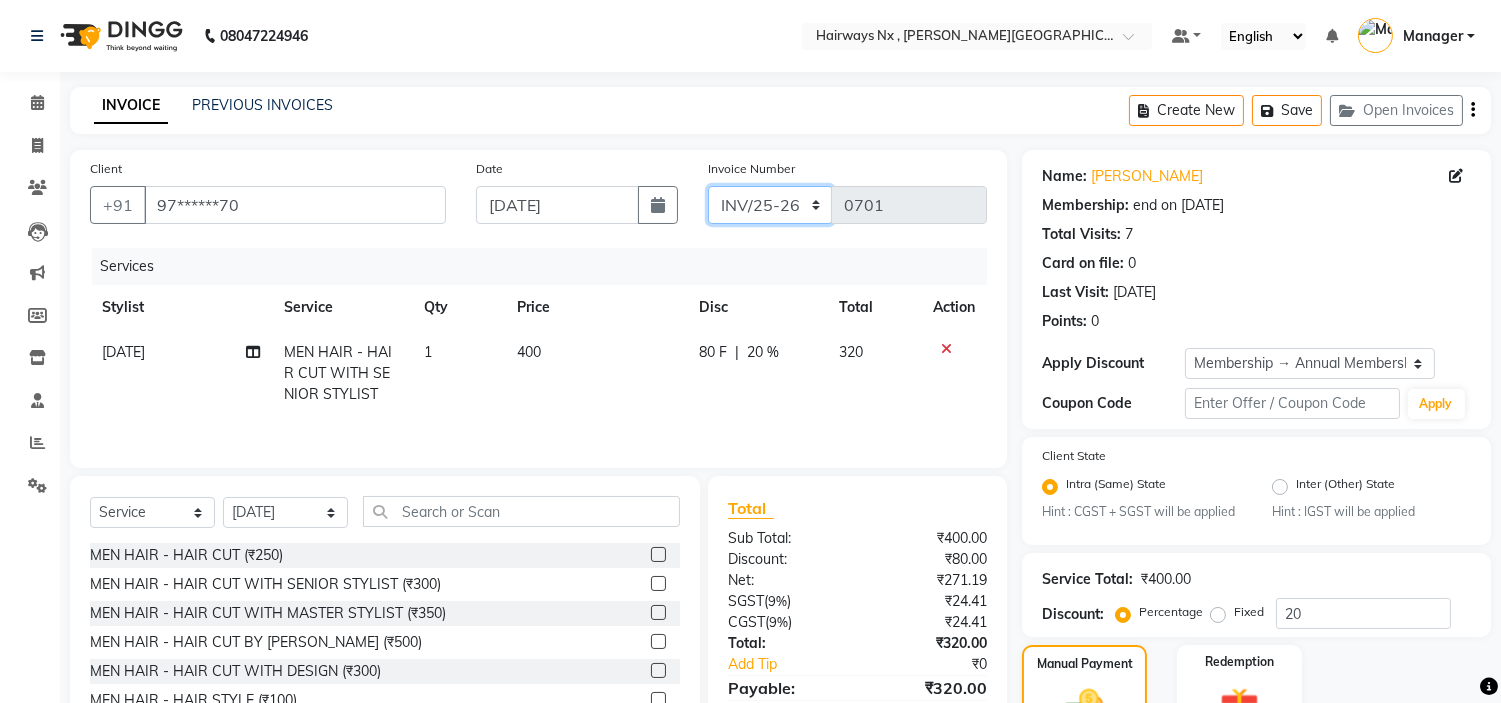 click on "INV/25-26 V/2025-26" 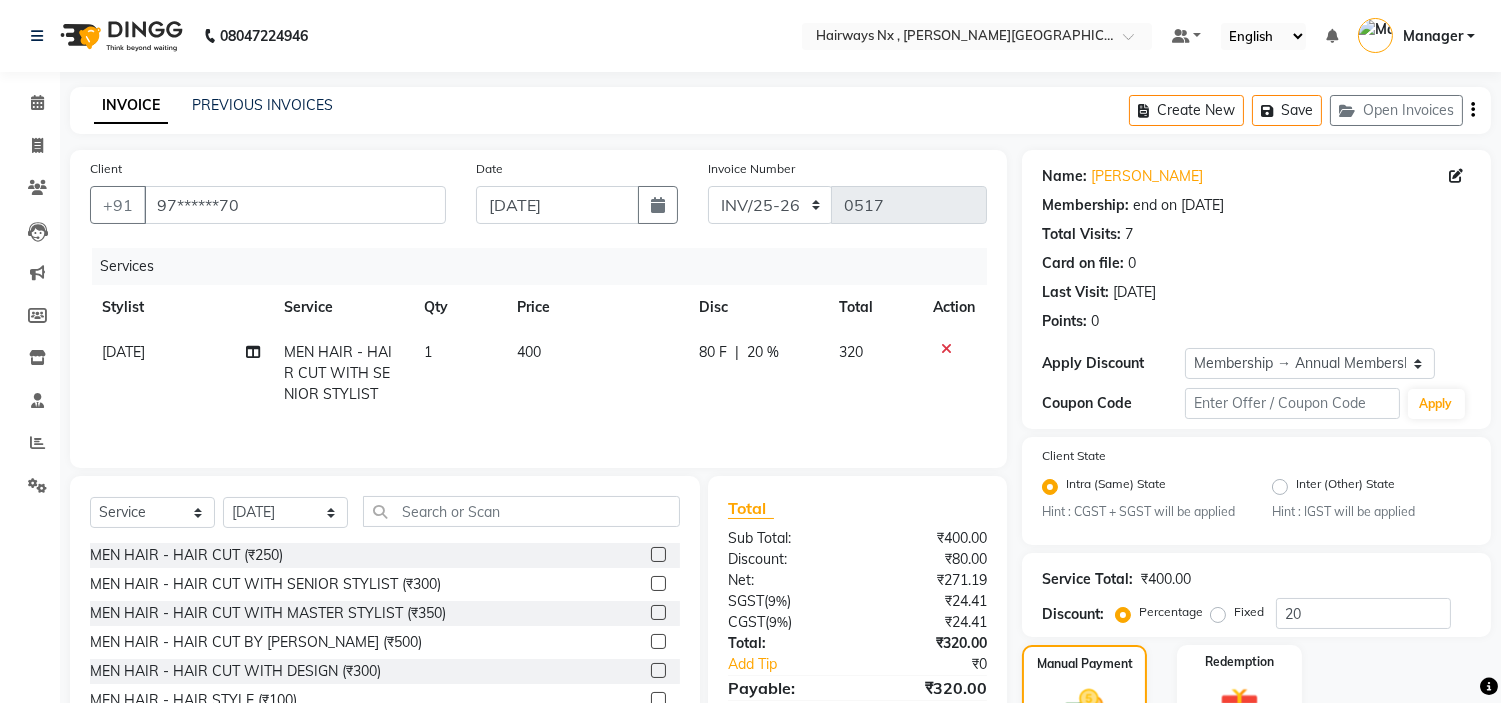 click on "Create New   Save   Open Invoices" 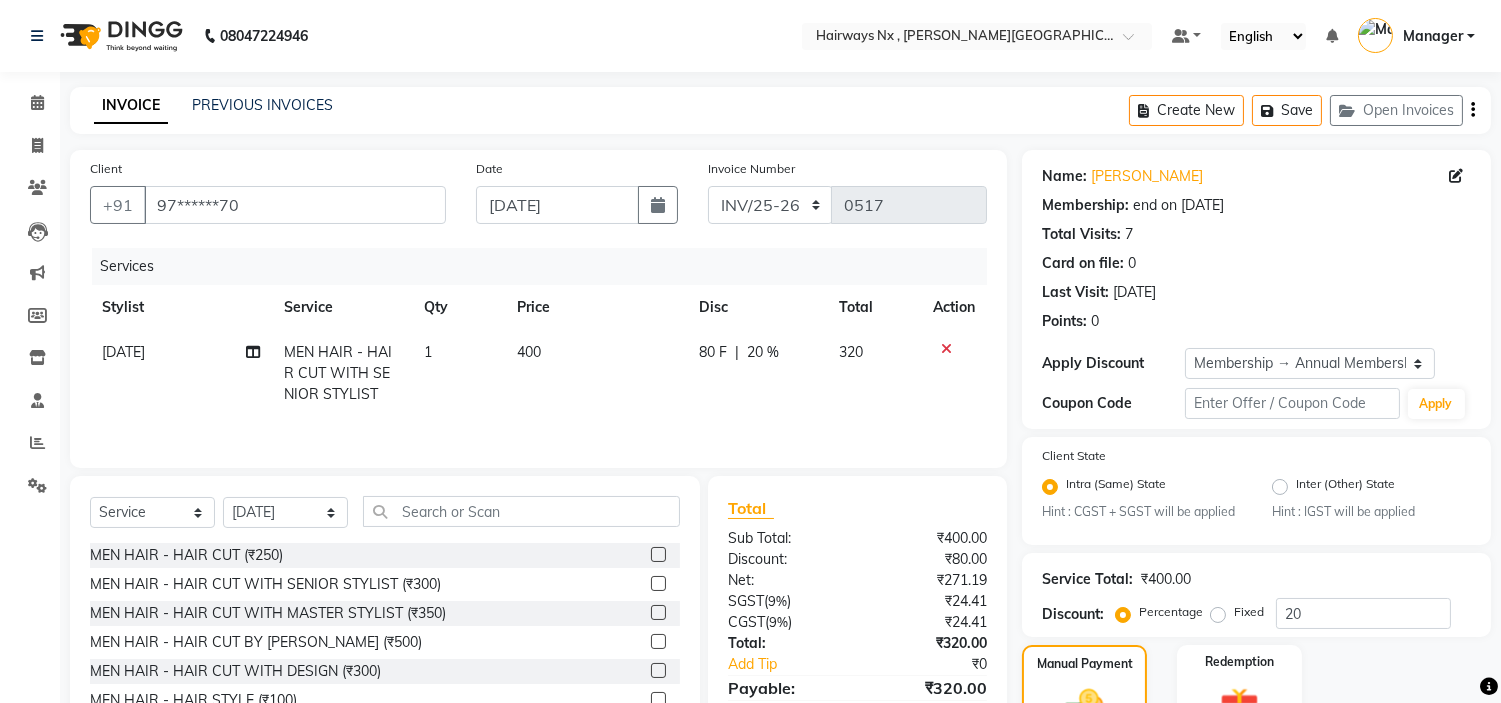 click 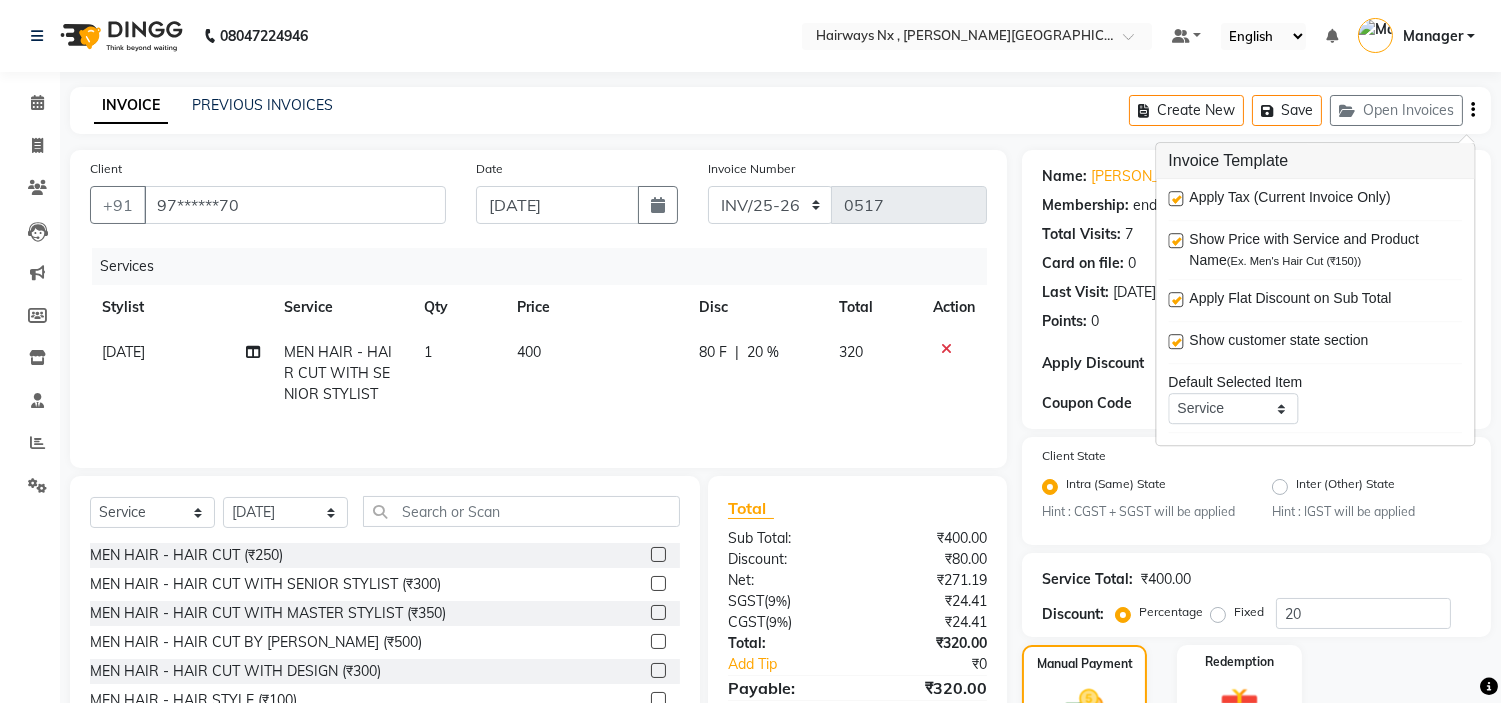 click at bounding box center (1175, 198) 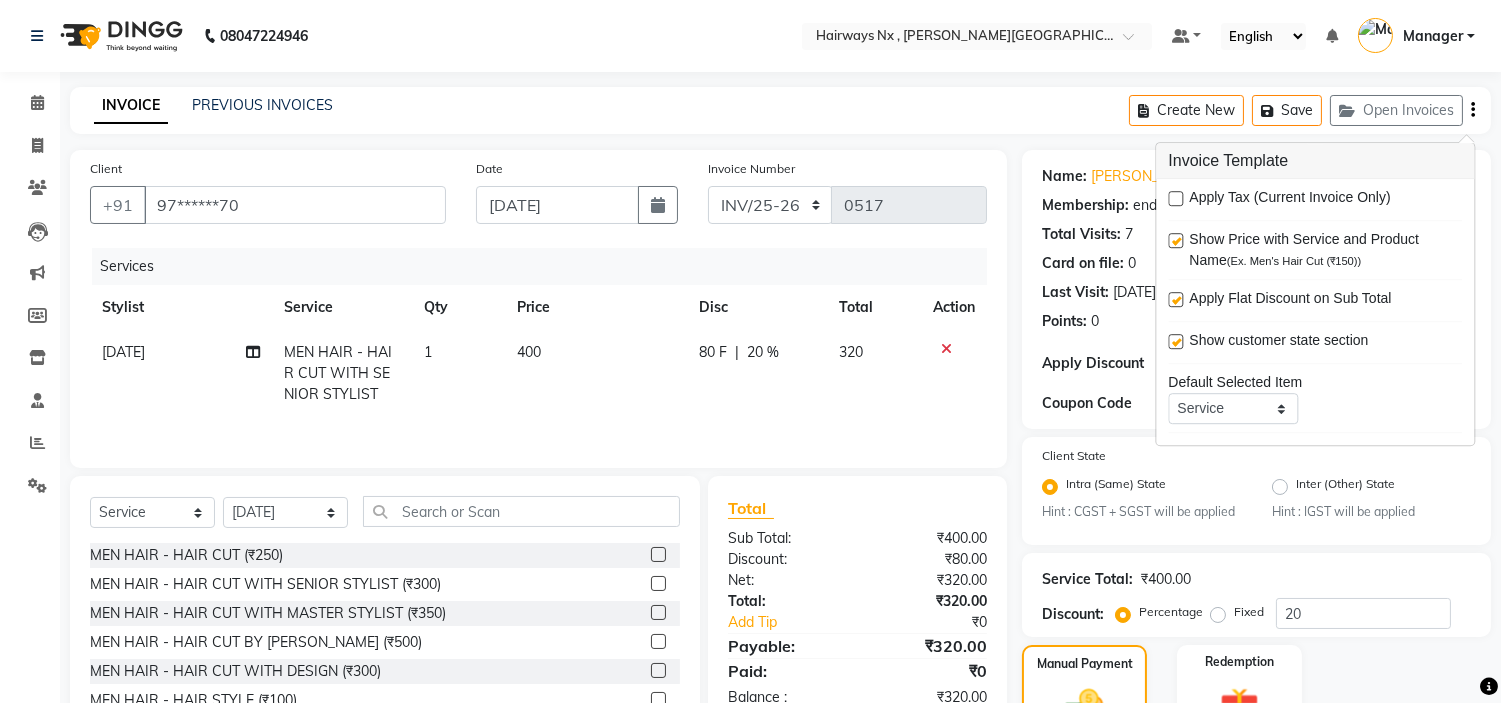 scroll, scrollTop: 240, scrollLeft: 0, axis: vertical 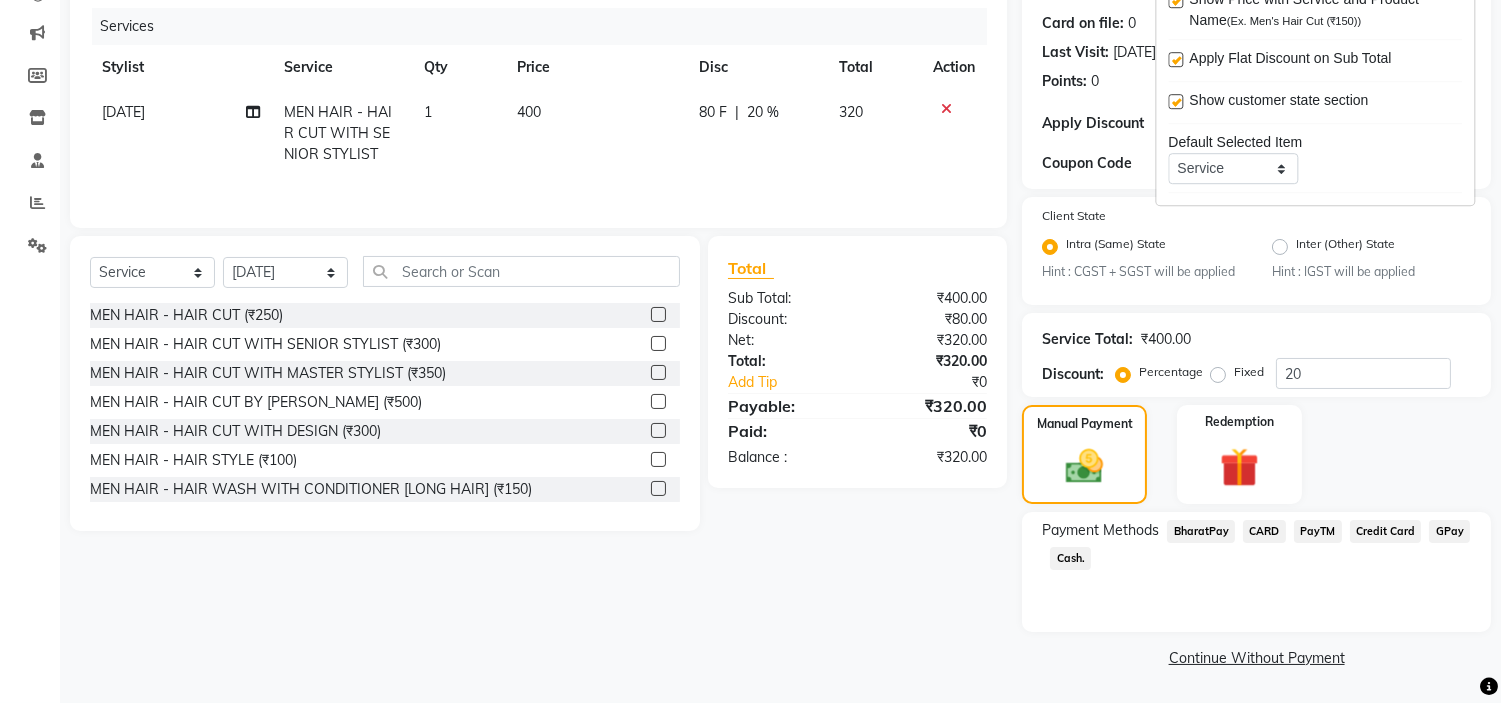 click on "Cash." 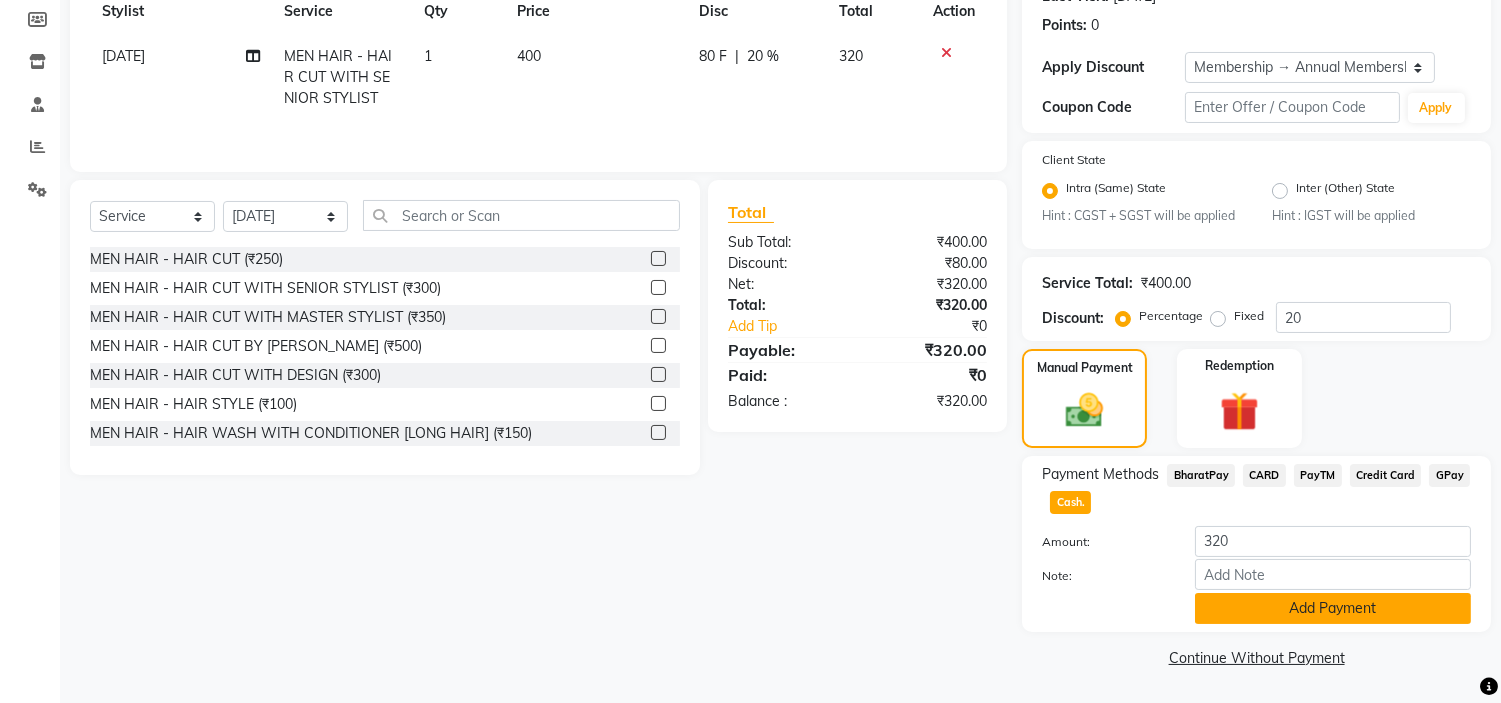 click on "Add Payment" 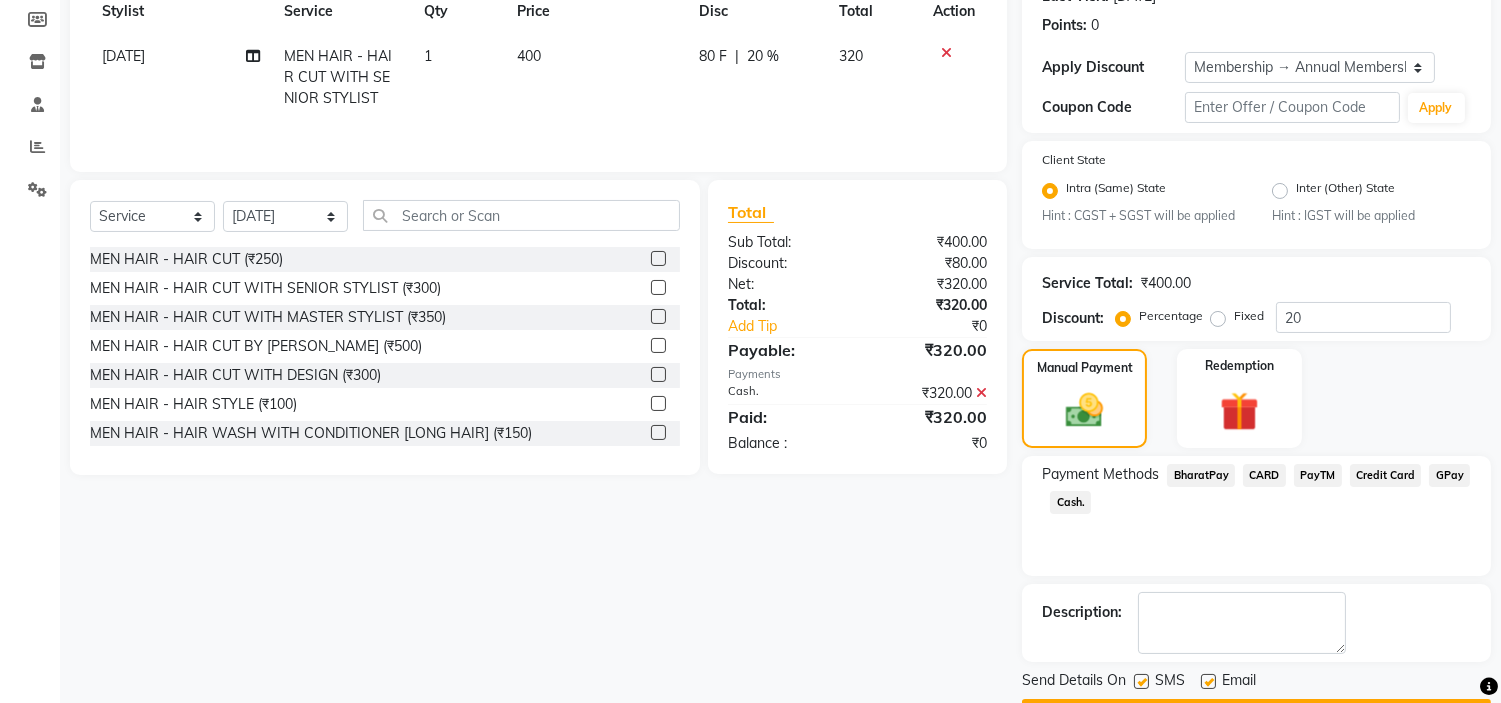 scroll, scrollTop: 353, scrollLeft: 0, axis: vertical 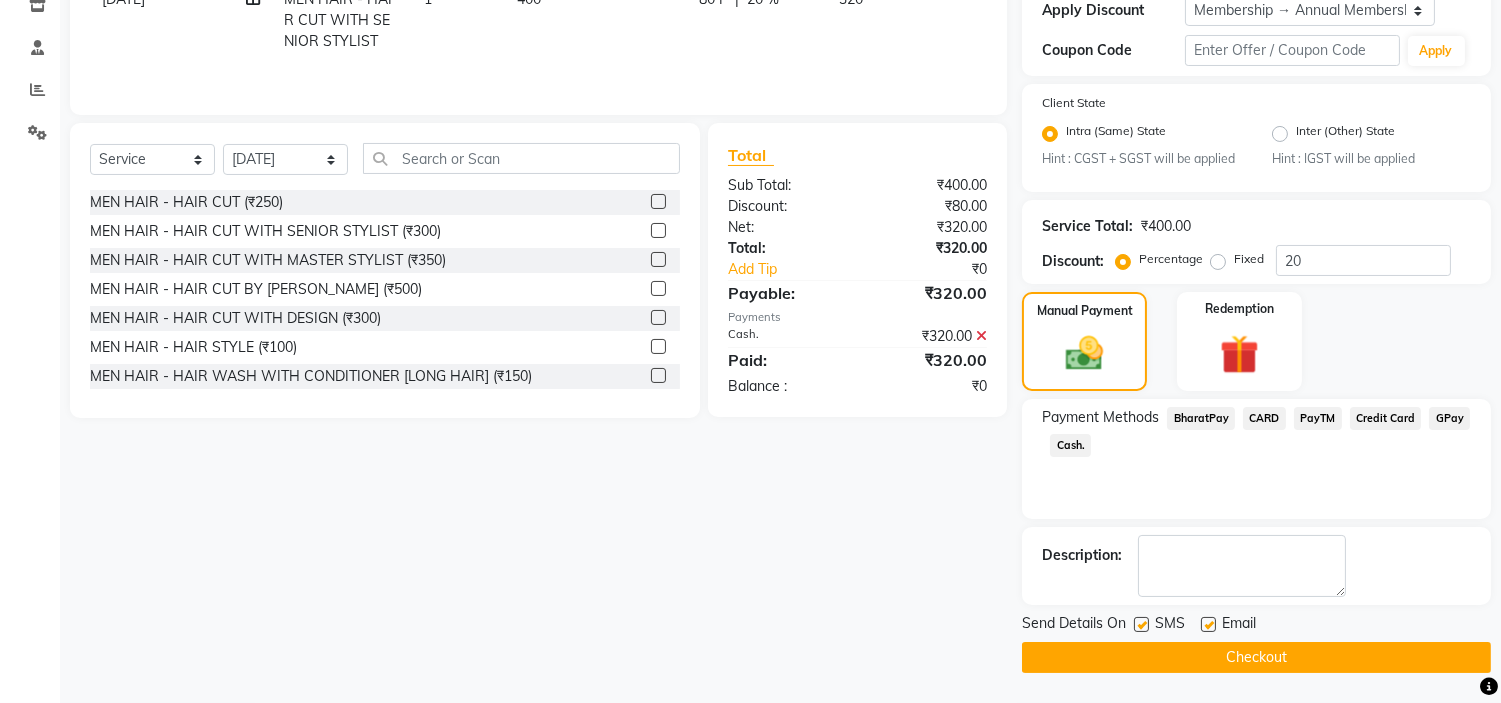 click 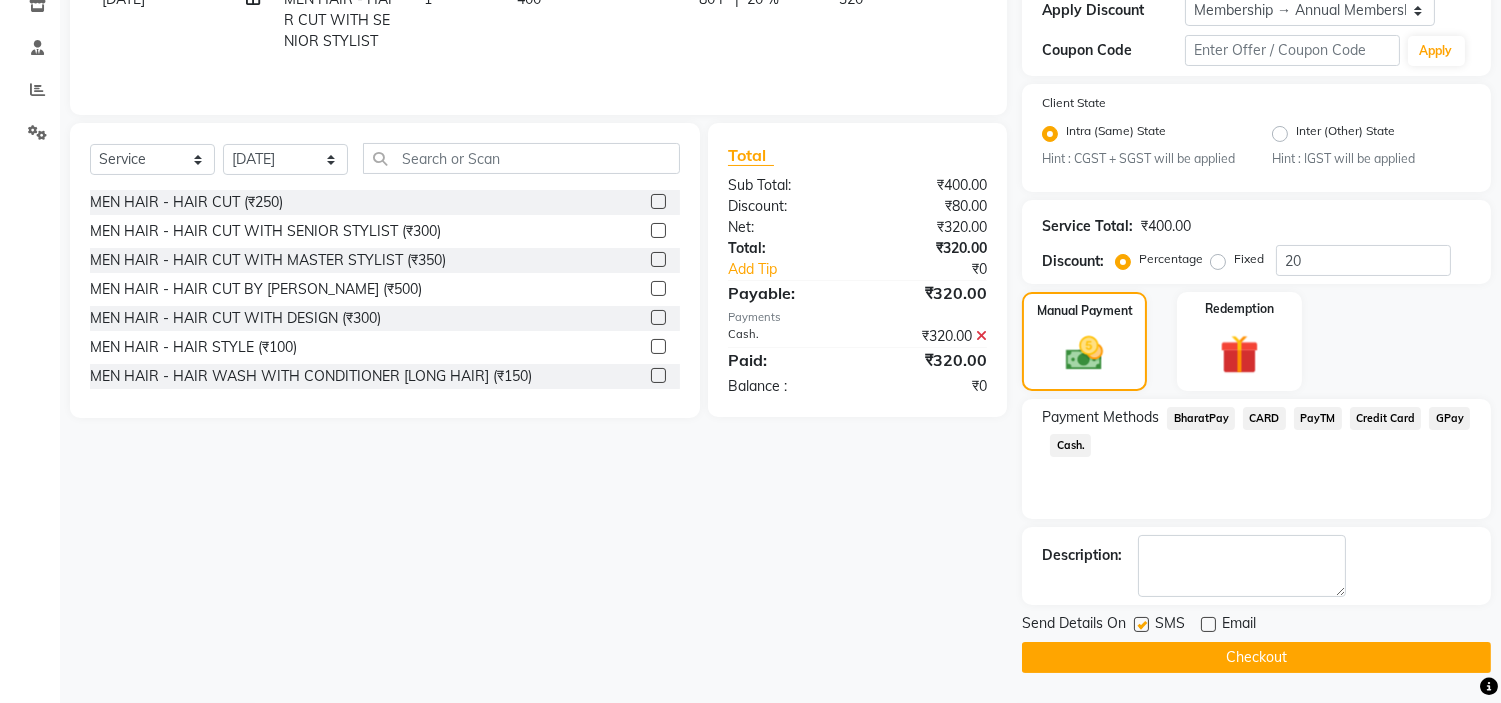 click 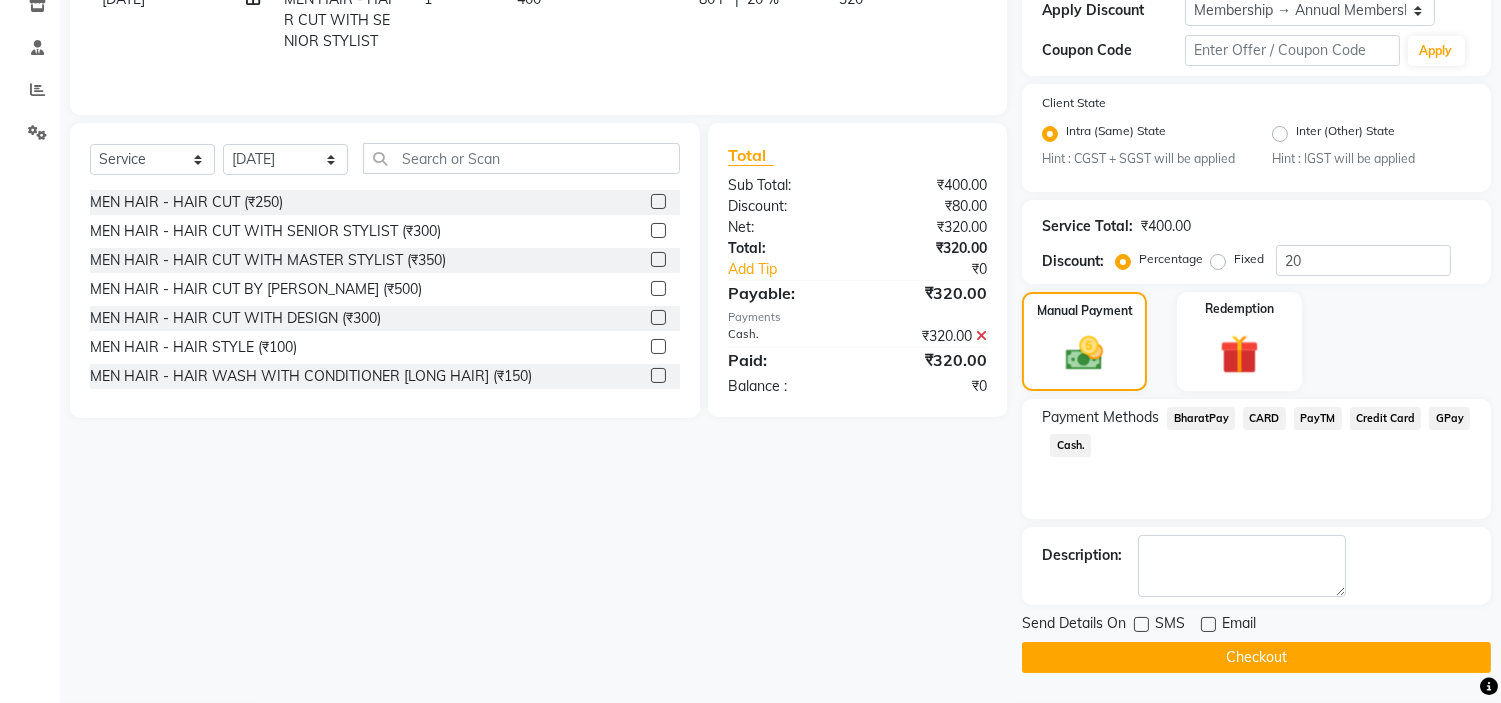 click on "Checkout" 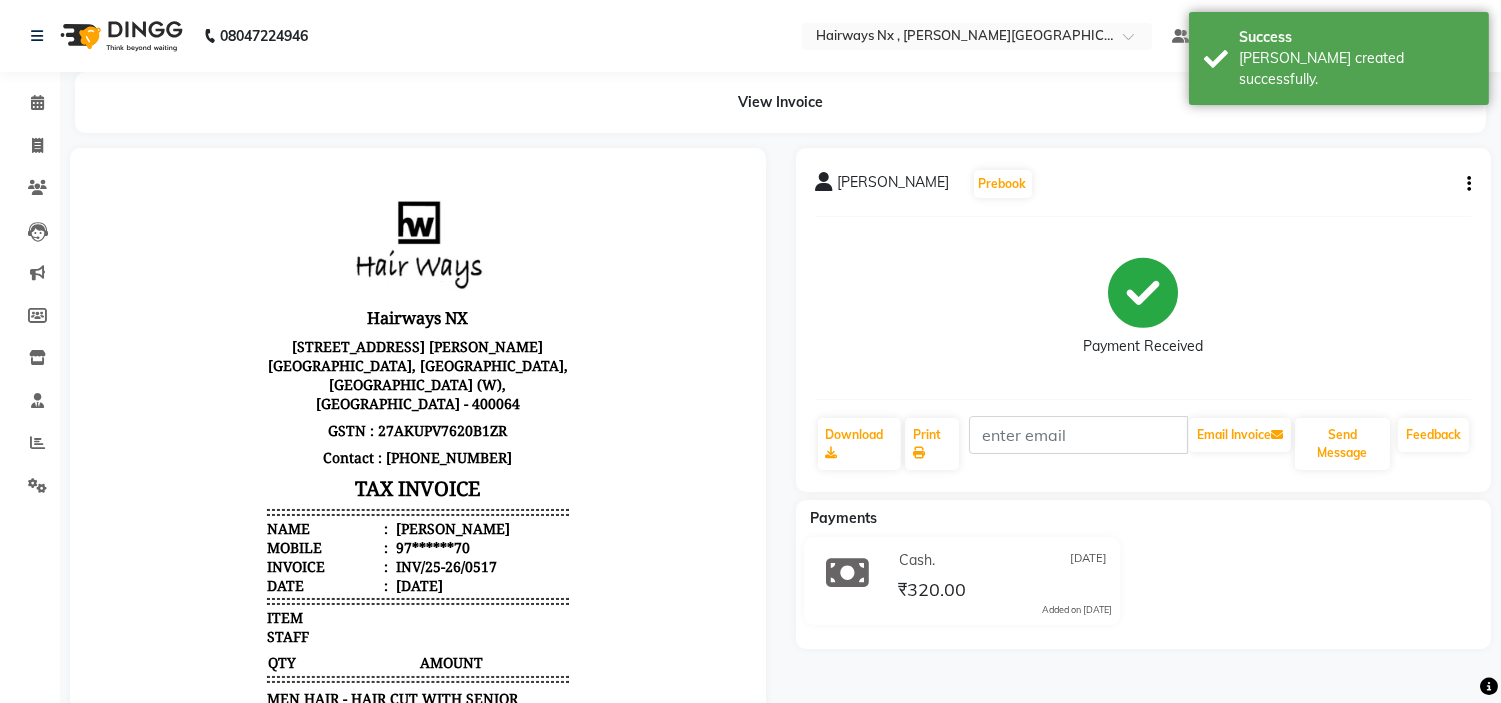 scroll, scrollTop: 0, scrollLeft: 0, axis: both 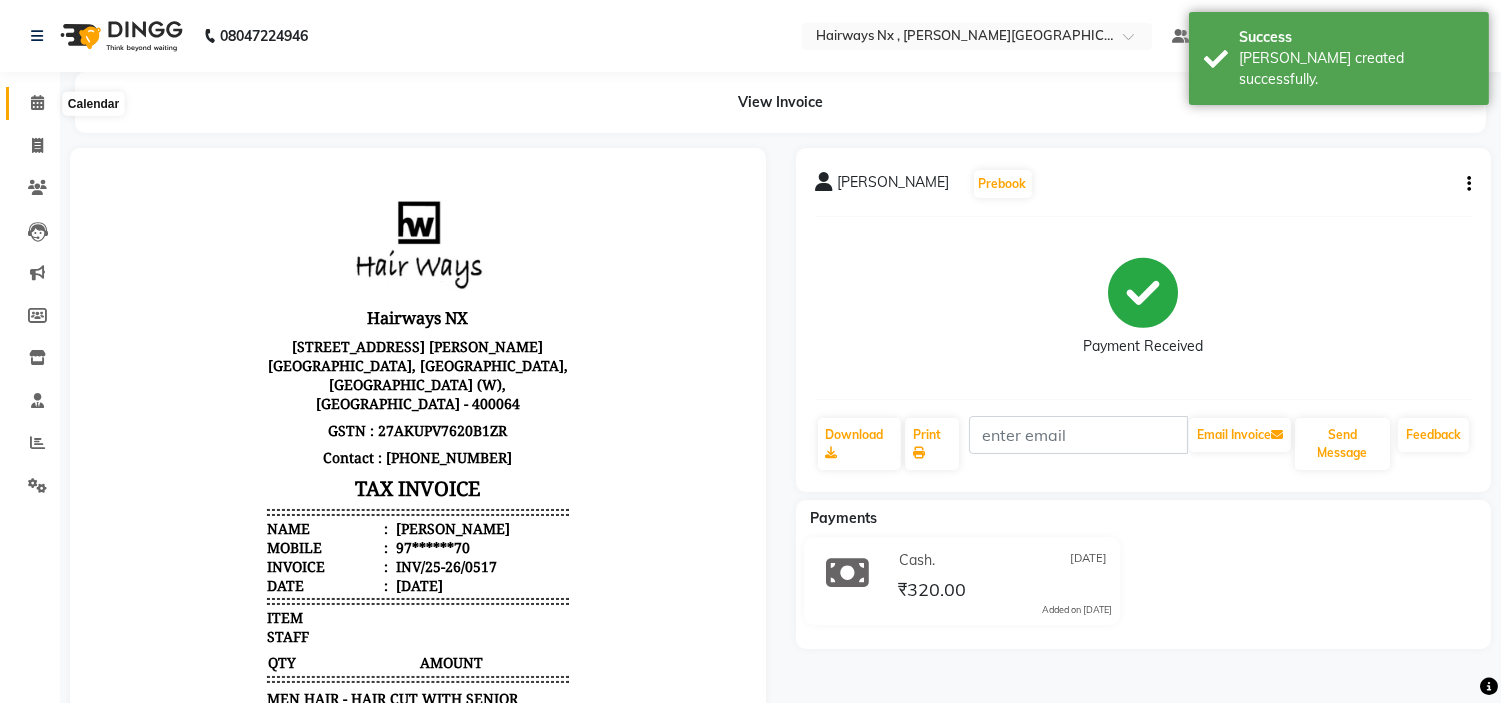 click 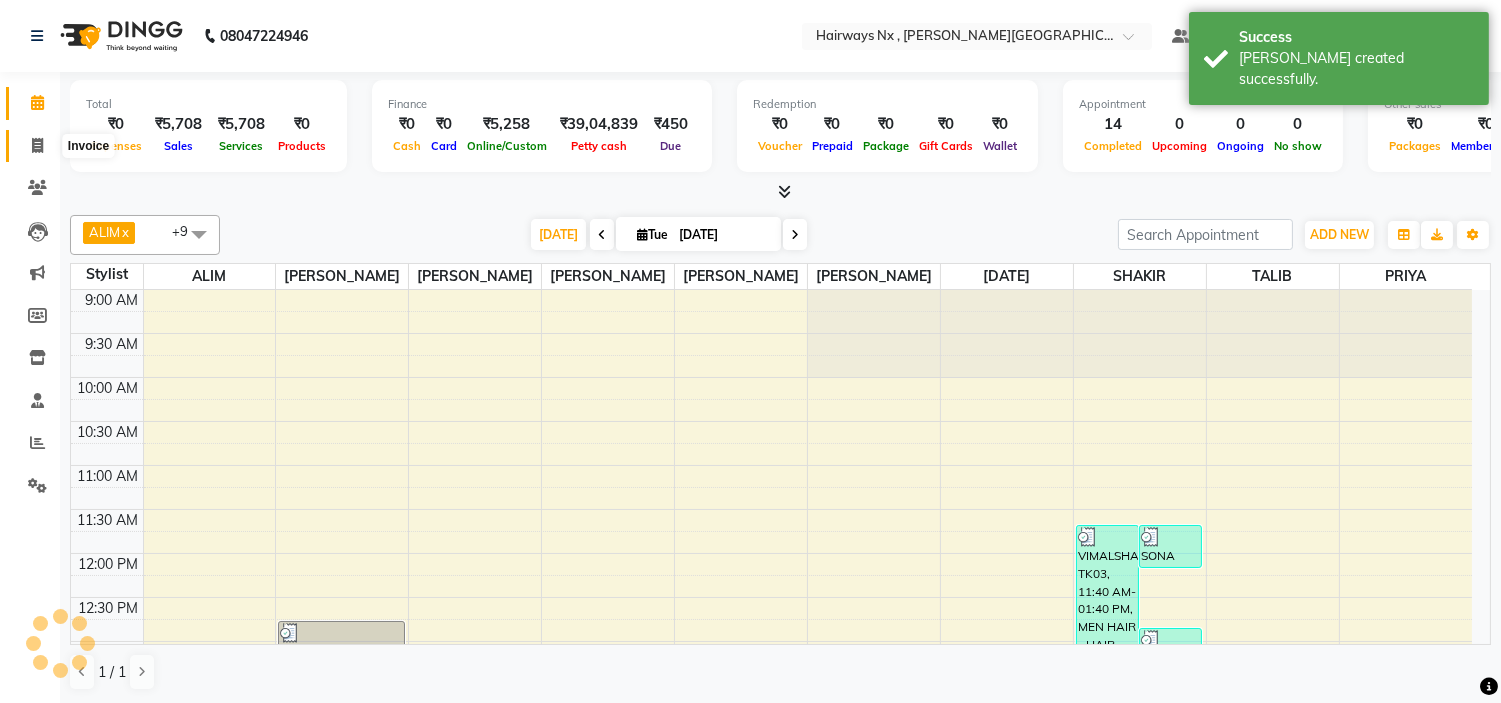 scroll, scrollTop: 0, scrollLeft: 0, axis: both 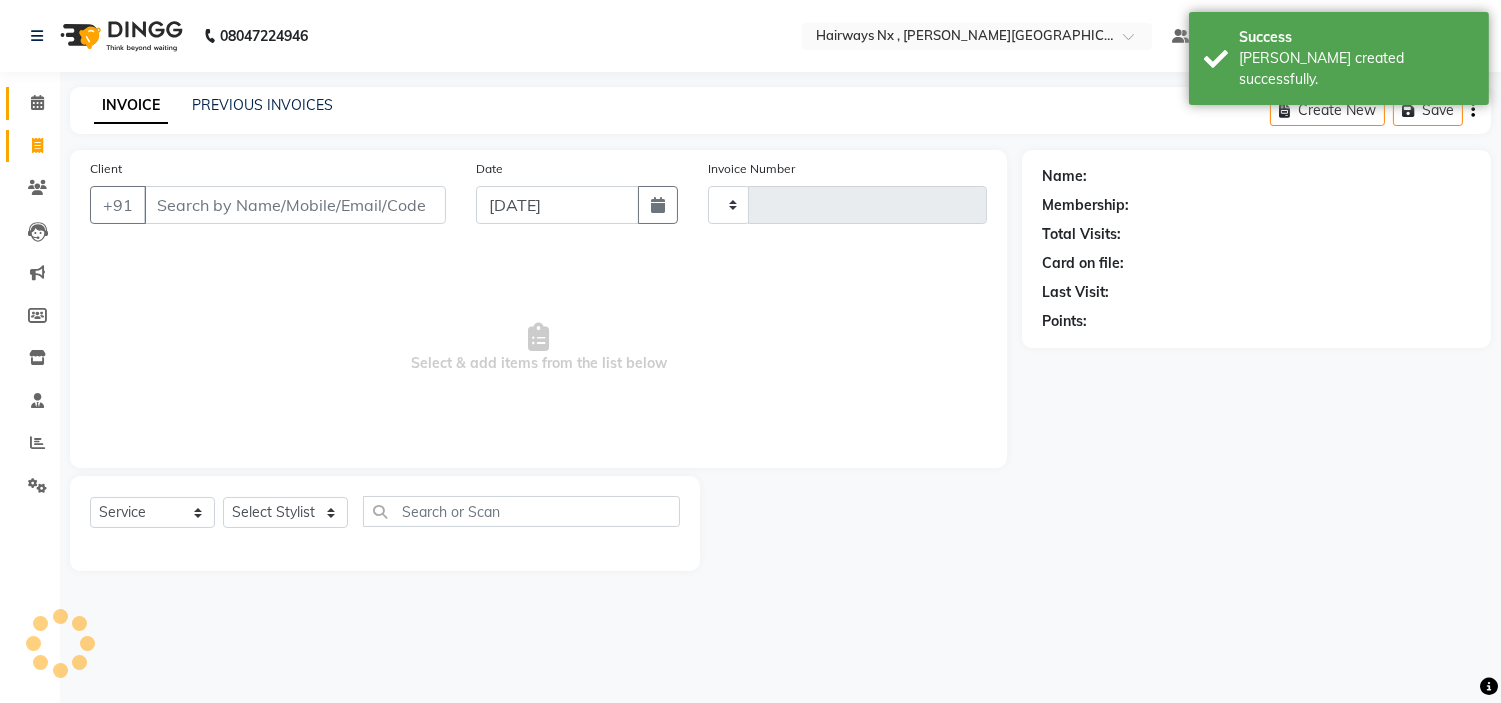 type on "0701" 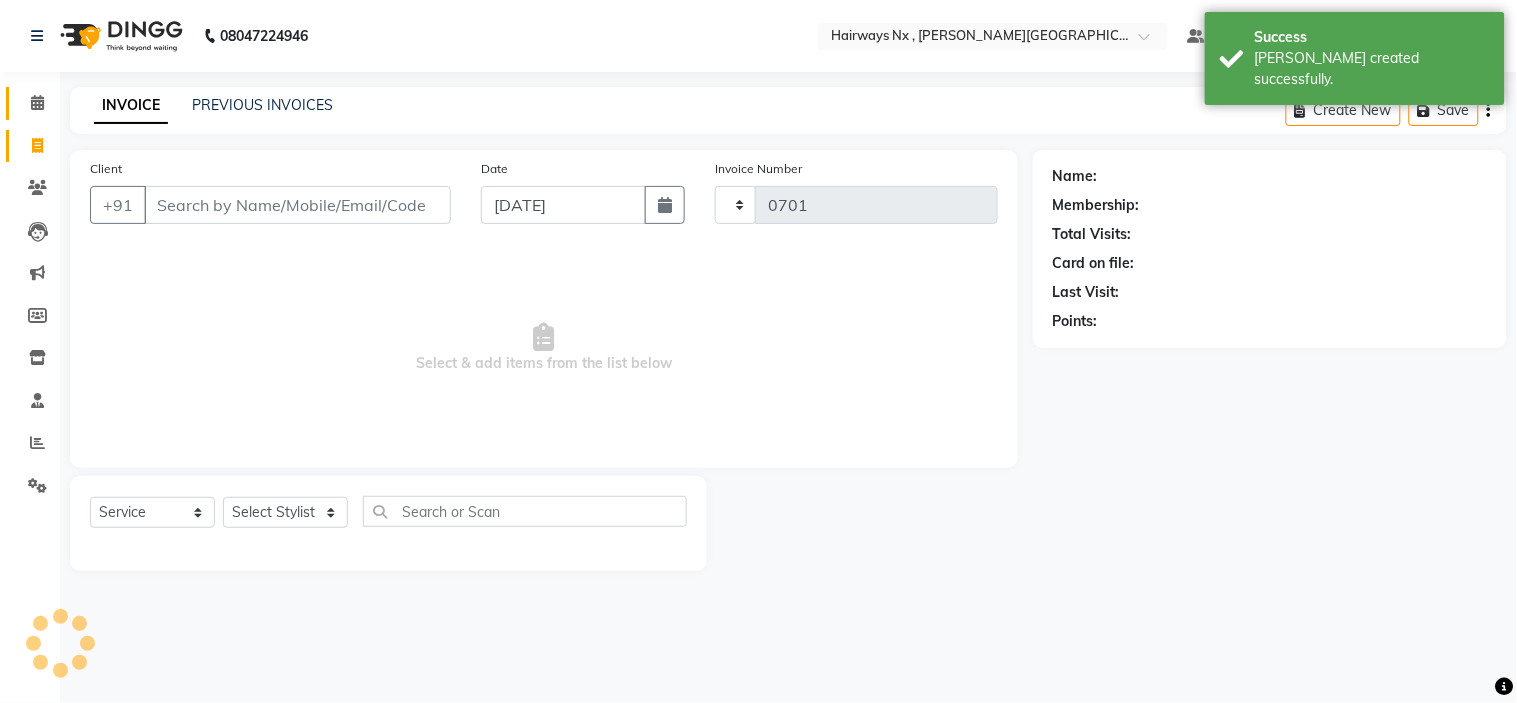 select on "778" 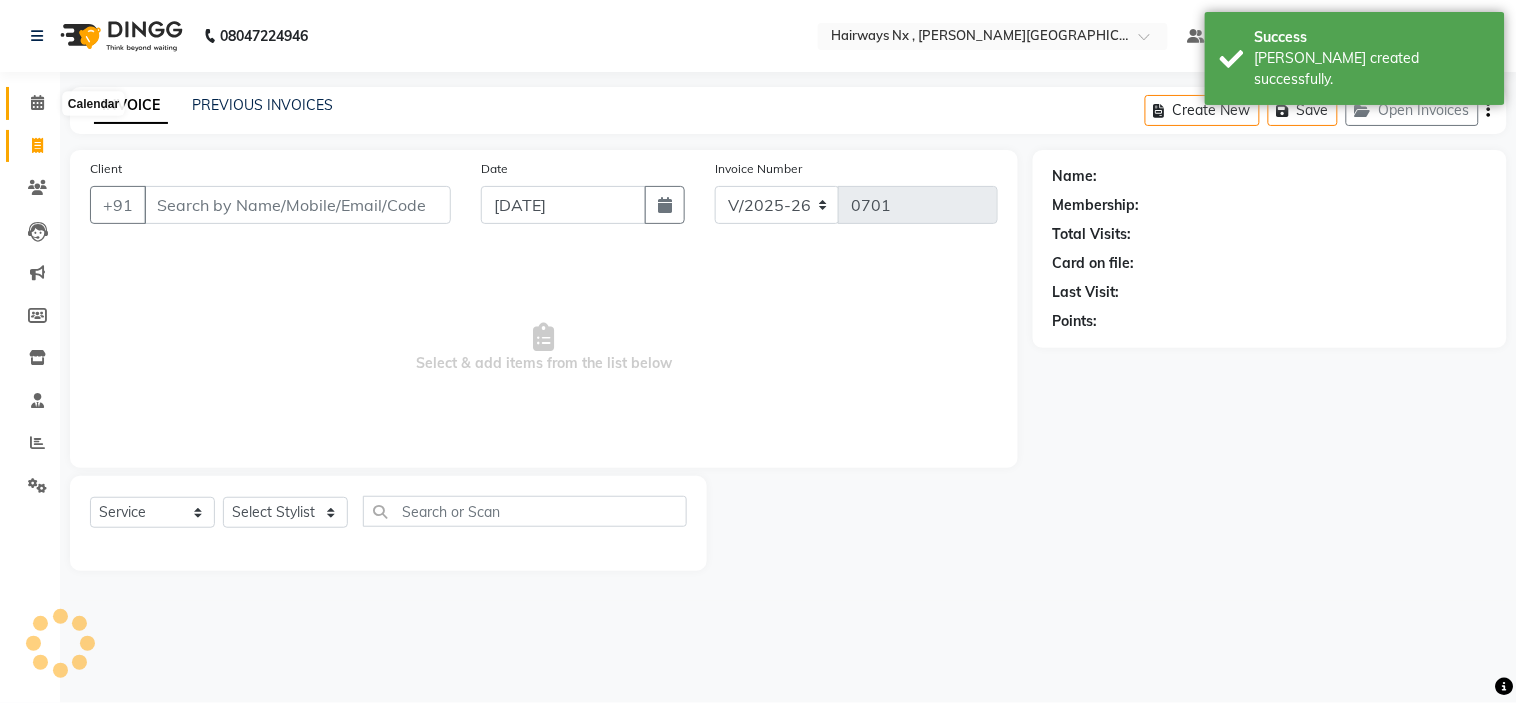click 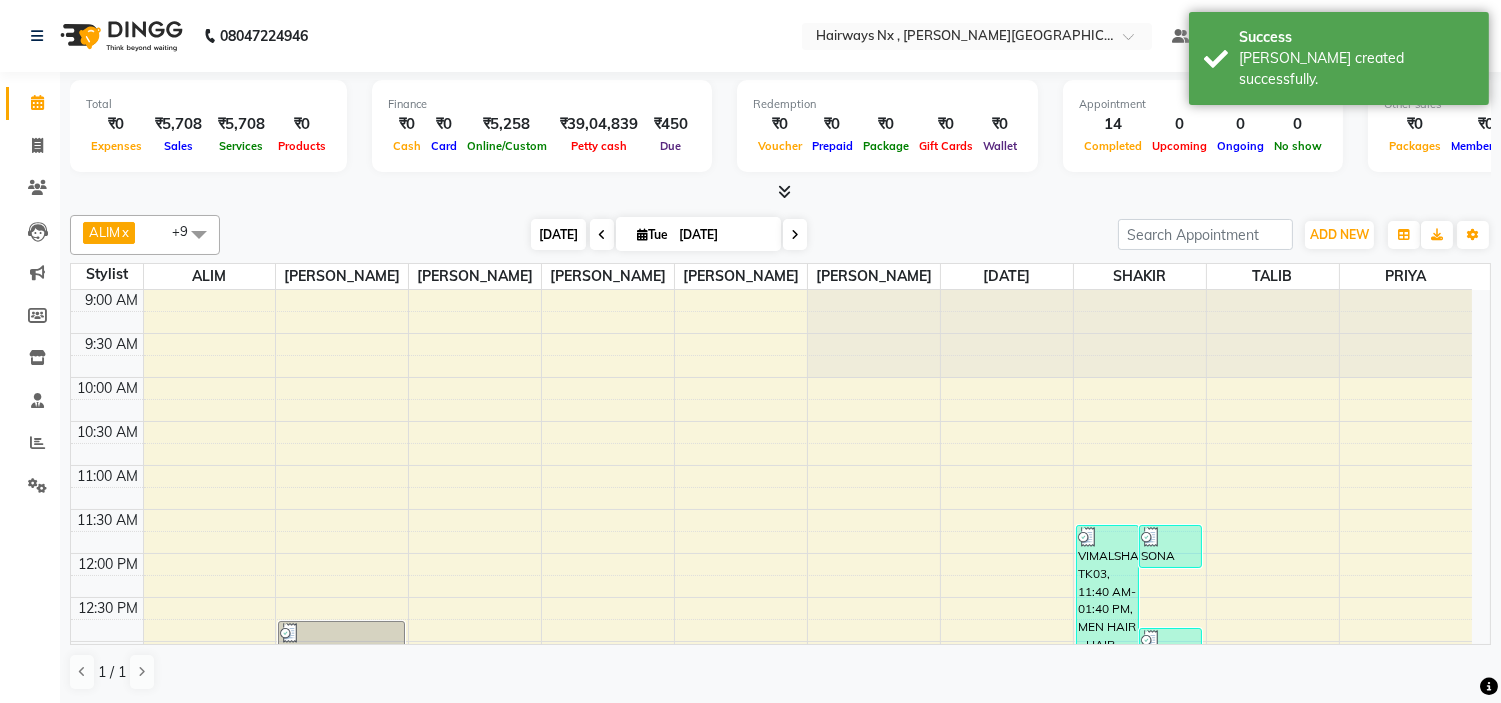 click on "[DATE]" at bounding box center (558, 234) 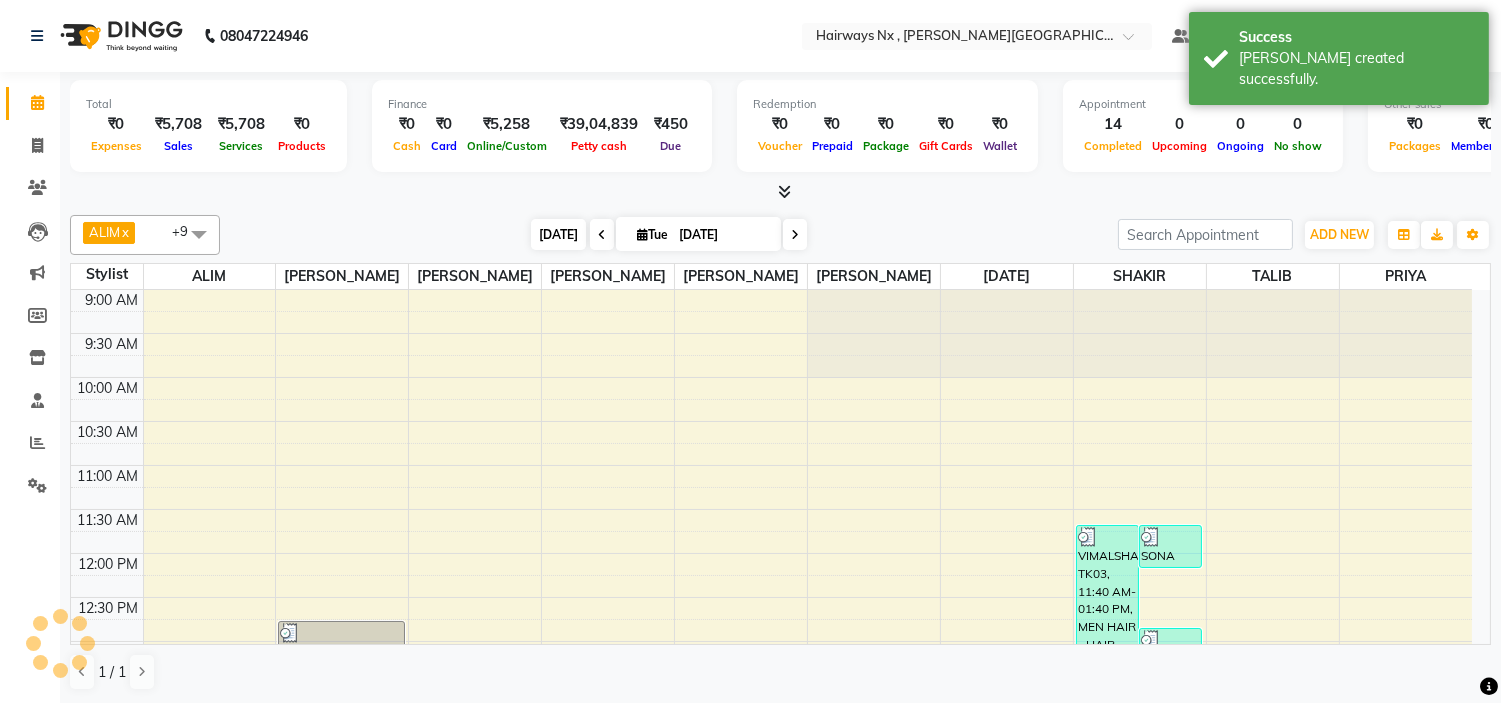 scroll, scrollTop: 707, scrollLeft: 0, axis: vertical 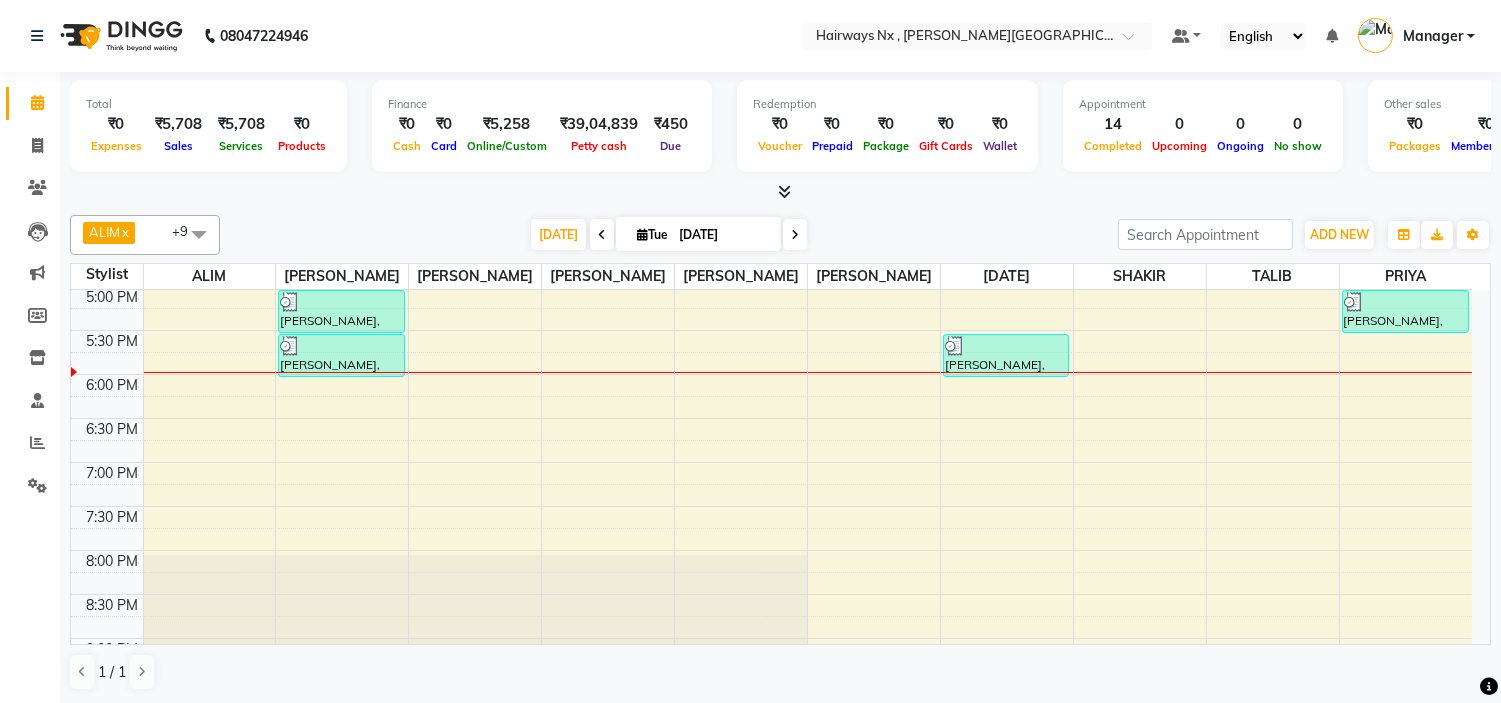 click on "9:00 AM 9:30 AM 10:00 AM 10:30 AM 11:00 AM 11:30 AM 12:00 PM 12:30 PM 1:00 PM 1:30 PM 2:00 PM 2:30 PM 3:00 PM 3:30 PM 4:00 PM 4:30 PM 5:00 PM 5:30 PM 6:00 PM 6:30 PM 7:00 PM 7:30 PM 8:00 PM 8:30 PM 9:00 PM 9:30 PM 10:00 PM 10:30 PM     [PERSON_NAME], TK02, 12:45 PM-01:15 PM, MEN HAIR - HAIR CUT     Akshay [PERSON_NAME], TK02, 01:15 PM-01:45 PM, MEN HAIR - HAIR CUT WITH SENIOR STYLIST     [PERSON_NAME], TK02, 01:45 PM-02:15 PM, MEN HAIR - REGULAR SHAVE/TRIM     [PERSON_NAME], TK07, 03:30 PM-05:00 PM, Colour For Women - ROOT TOUCH UO(INOA)     [PERSON_NAME], TK09, 05:00 PM-05:30 PM, MEN HAIR - HAIR CUT WITH SENIOR STYLIST     [PERSON_NAME], TK09, 05:30 PM-06:00 PM, MEN HAIR - REGULAR SHAVE/TRIM     VIMALSHAH, TK03, 01:40 PM-02:10 PM, Threading - EYEBROW (₹60)     CHIRU RONTA, TK05, 01:45 PM-02:15 PM, MEN HAIR - HAIR CUT WITH SENIOR STYLIST     [PERSON_NAME], TK06, 03:45 PM-04:15 PM, Hair wash with Conditioner - HAIR WASH {BELOW SHOULDER}     [PERSON_NAME], TK10, 05:30 PM-06:00 PM, MEN HAIR - HAIR CUT WITH SENIOR STYLIST" at bounding box center (771, 198) 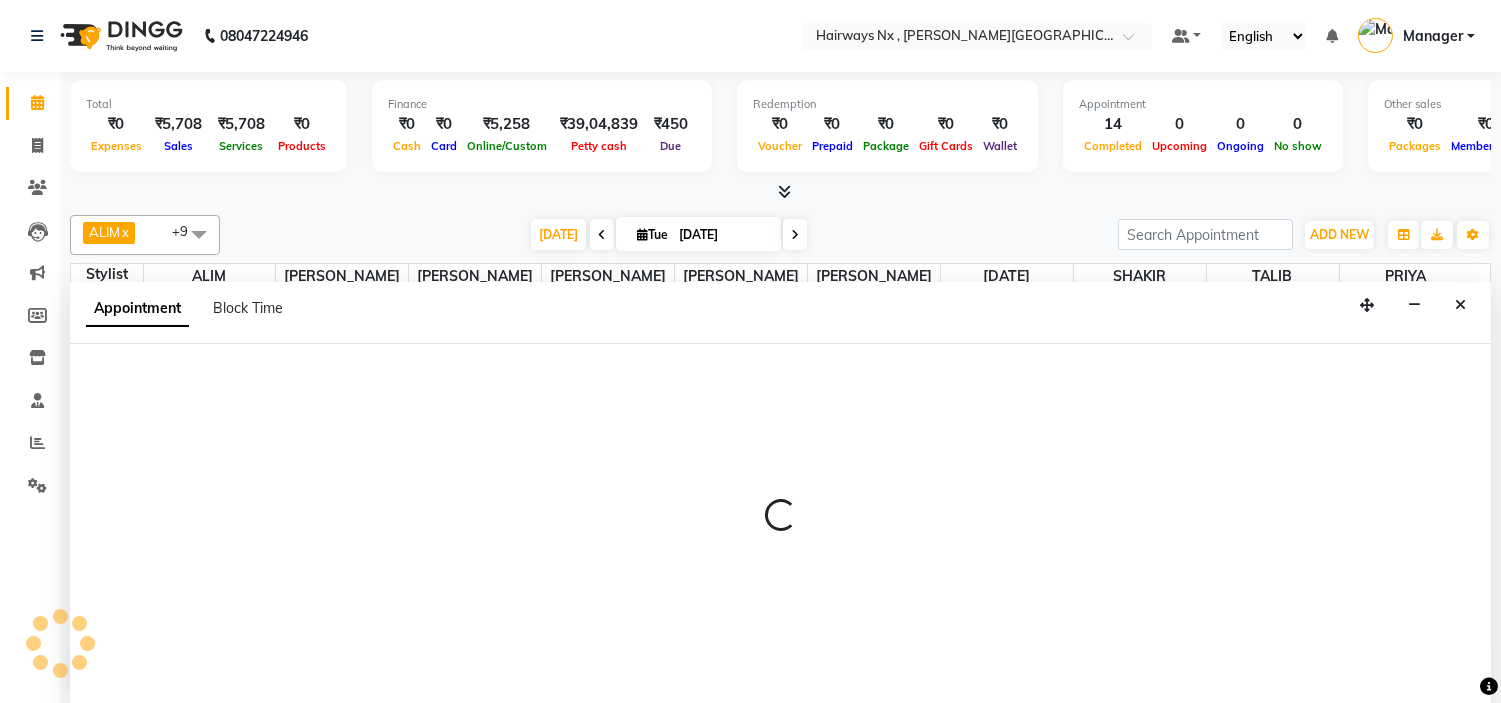 scroll, scrollTop: 1, scrollLeft: 0, axis: vertical 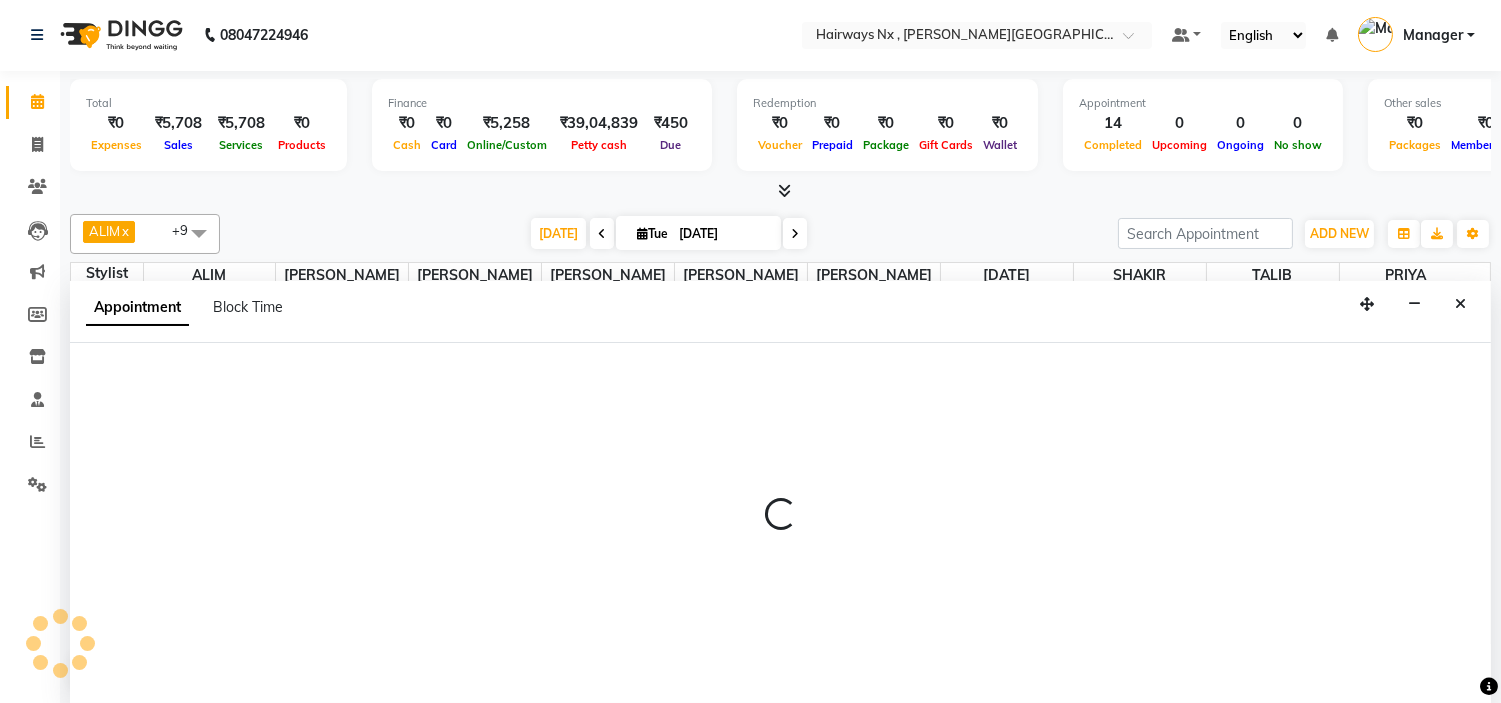 select on "12972" 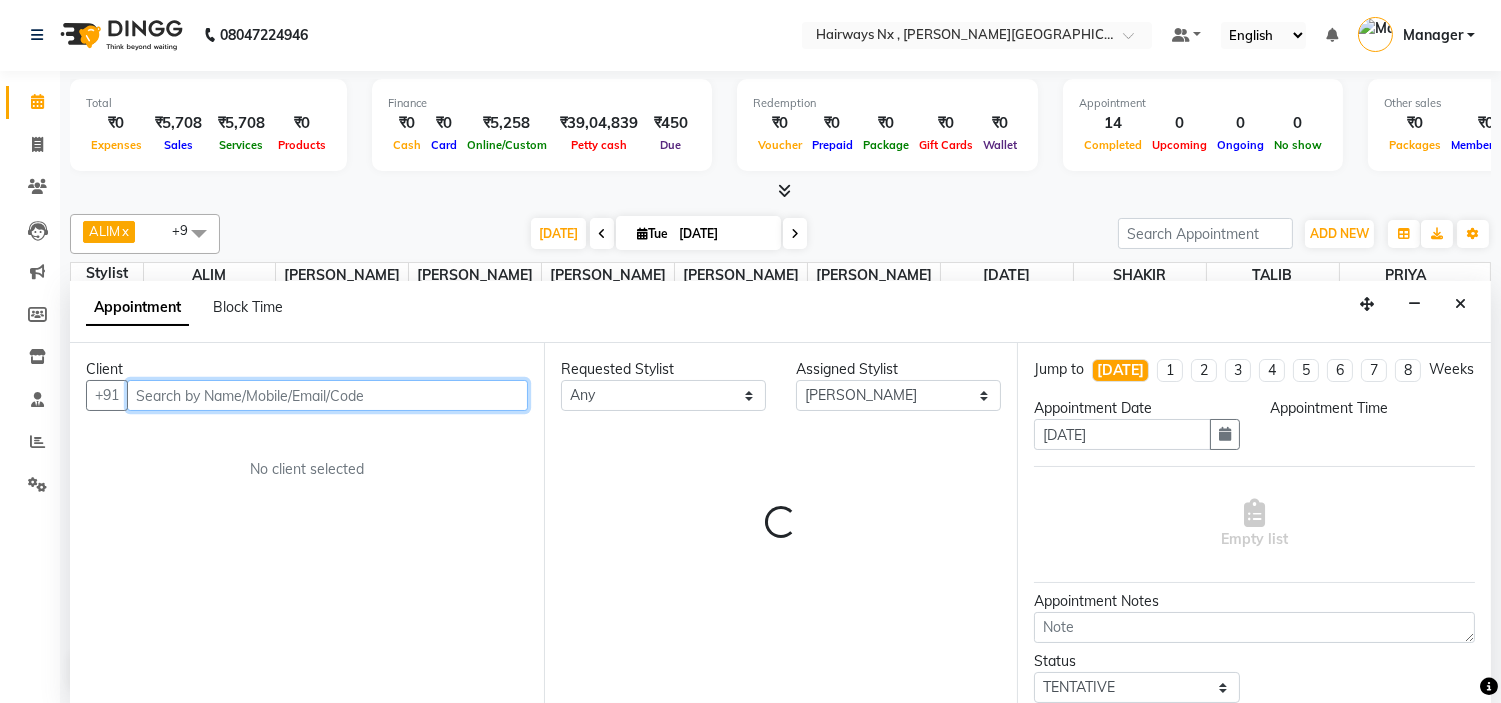 select on "1050" 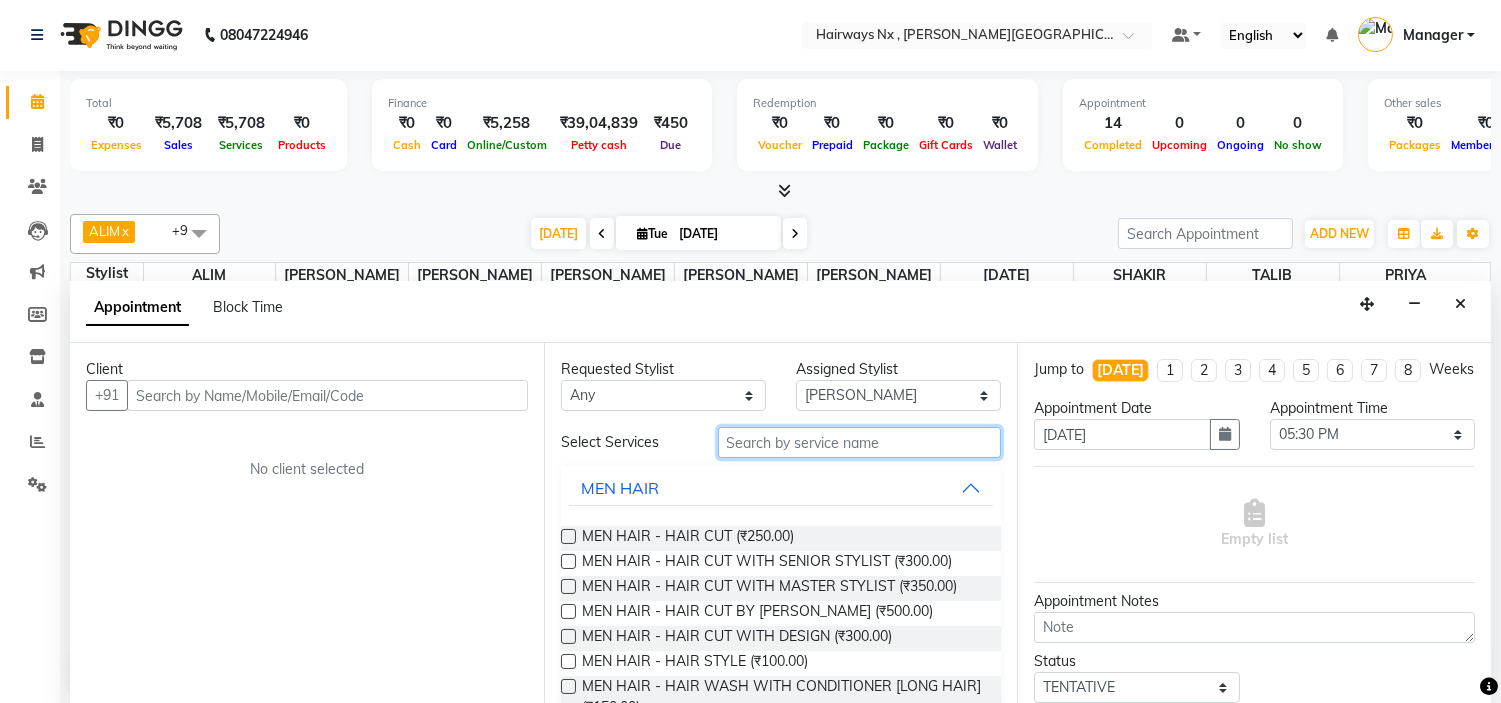 click at bounding box center [860, 442] 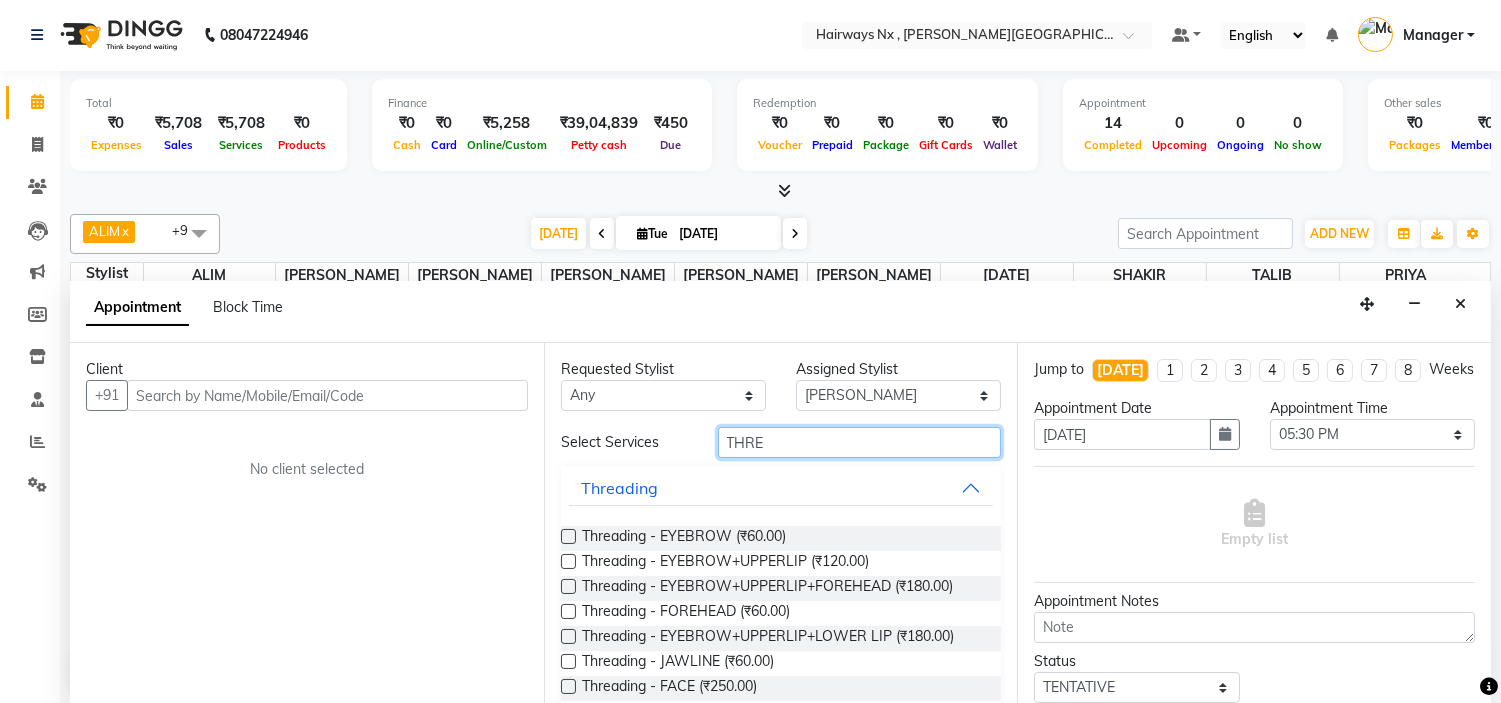 scroll, scrollTop: 54, scrollLeft: 0, axis: vertical 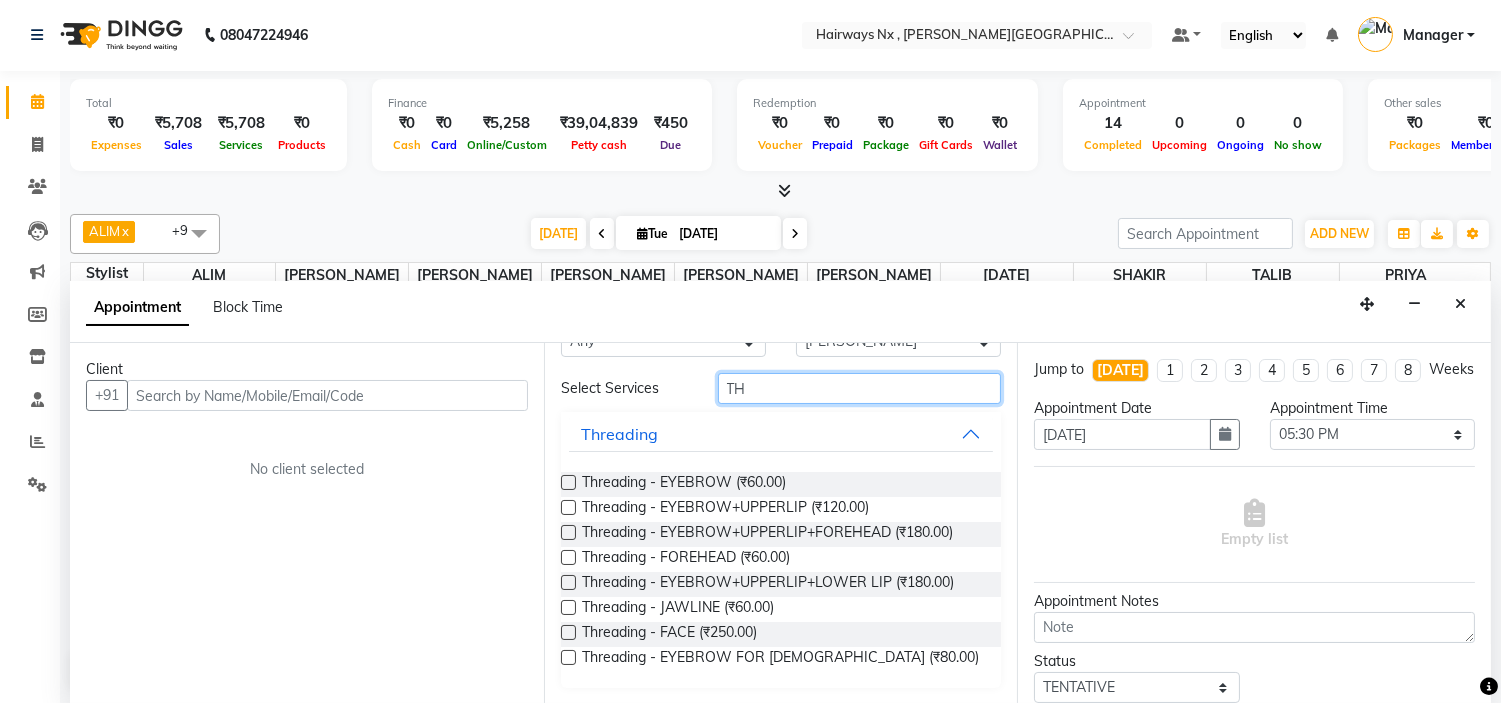 type on "T" 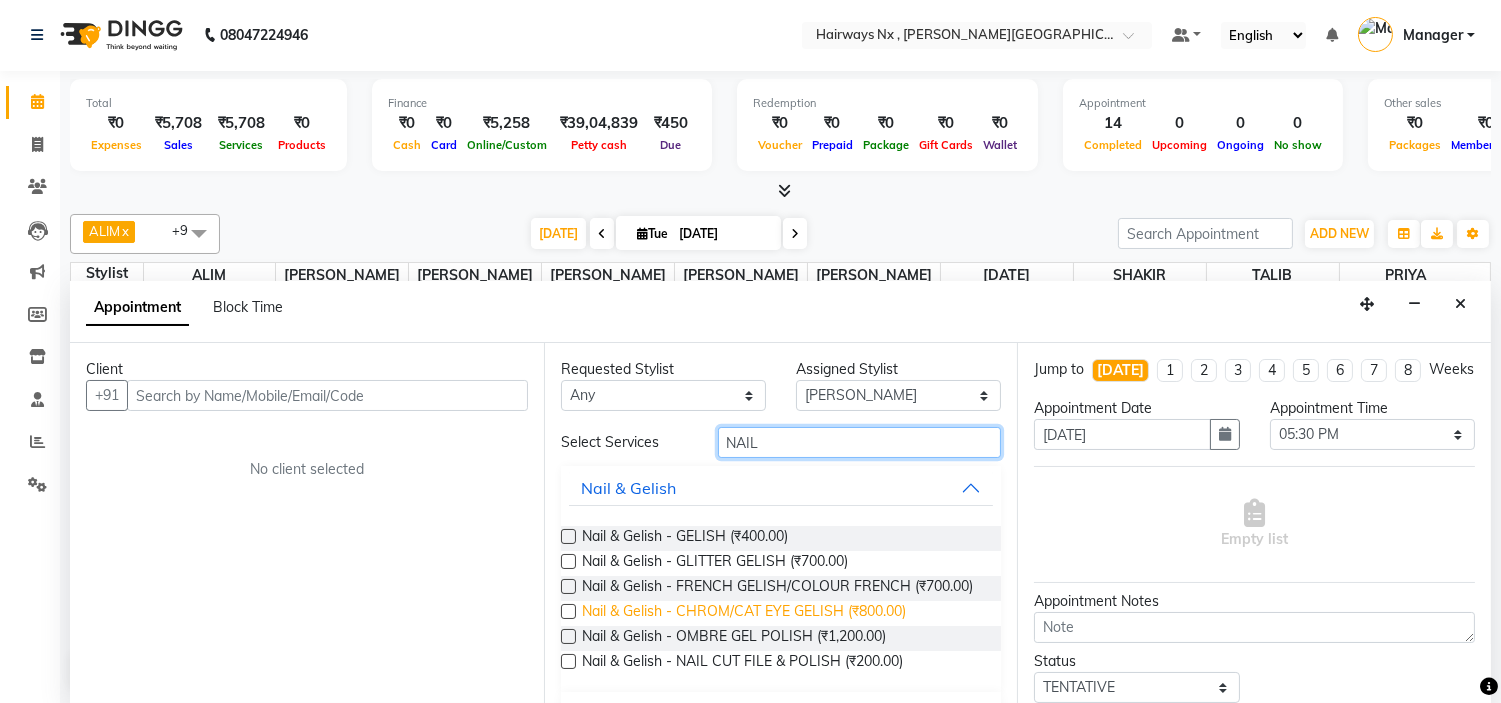 scroll, scrollTop: 108, scrollLeft: 0, axis: vertical 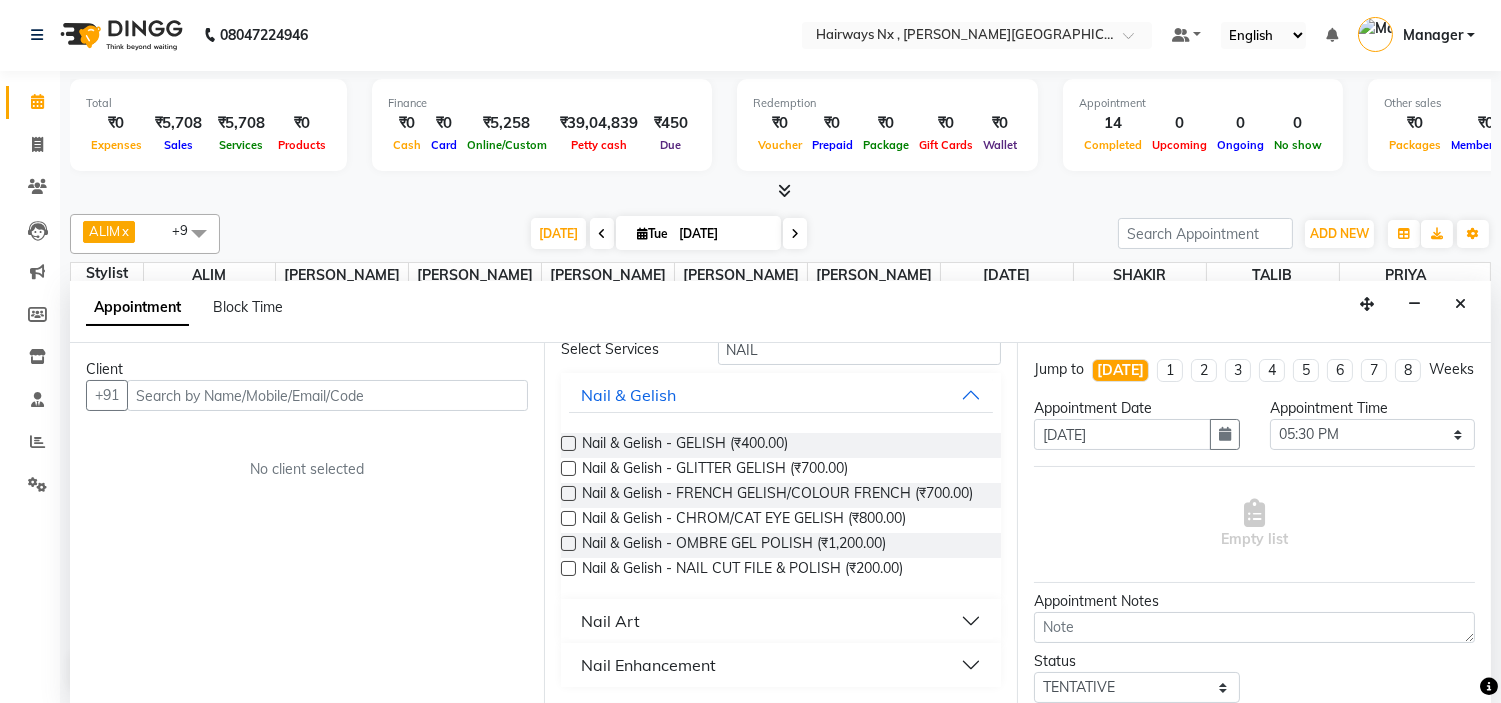 click on "Nail Art" at bounding box center (610, 621) 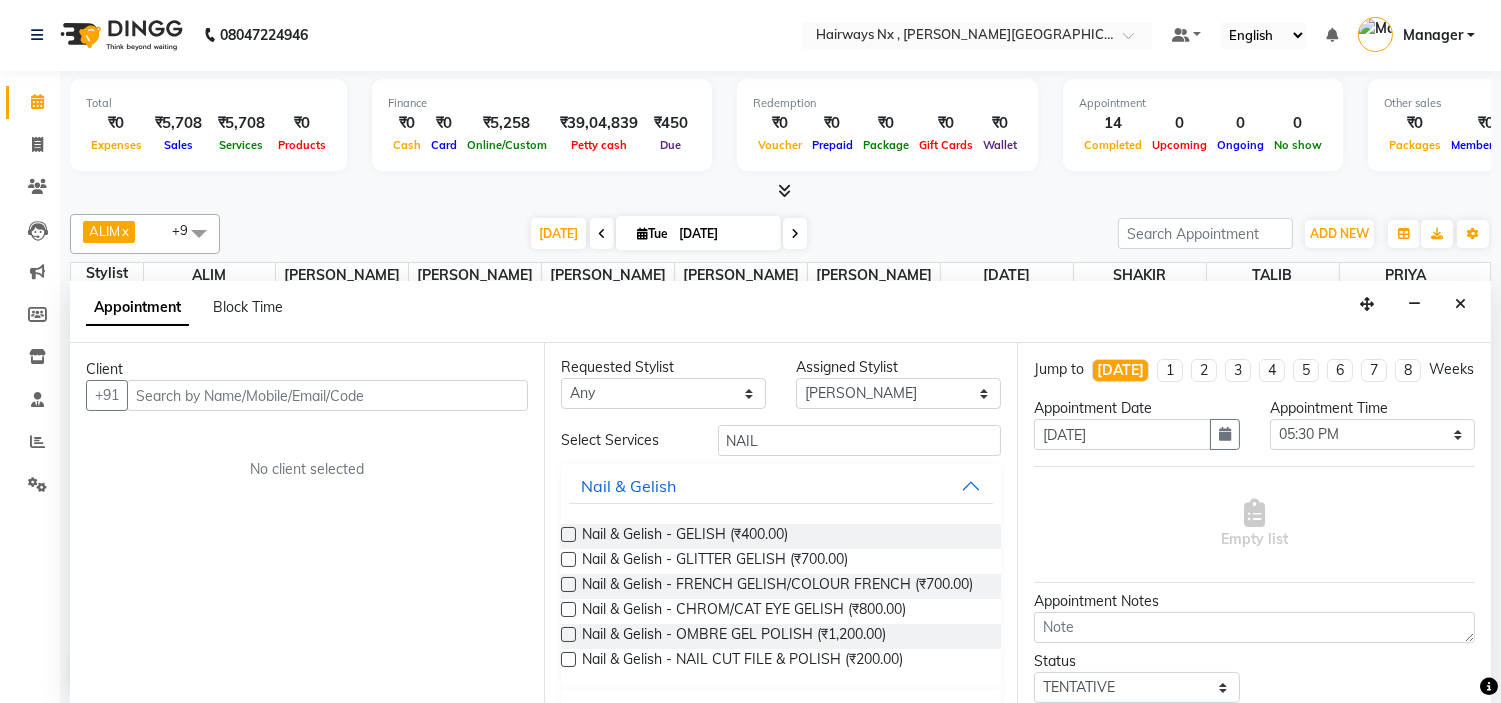 scroll, scrollTop: 0, scrollLeft: 0, axis: both 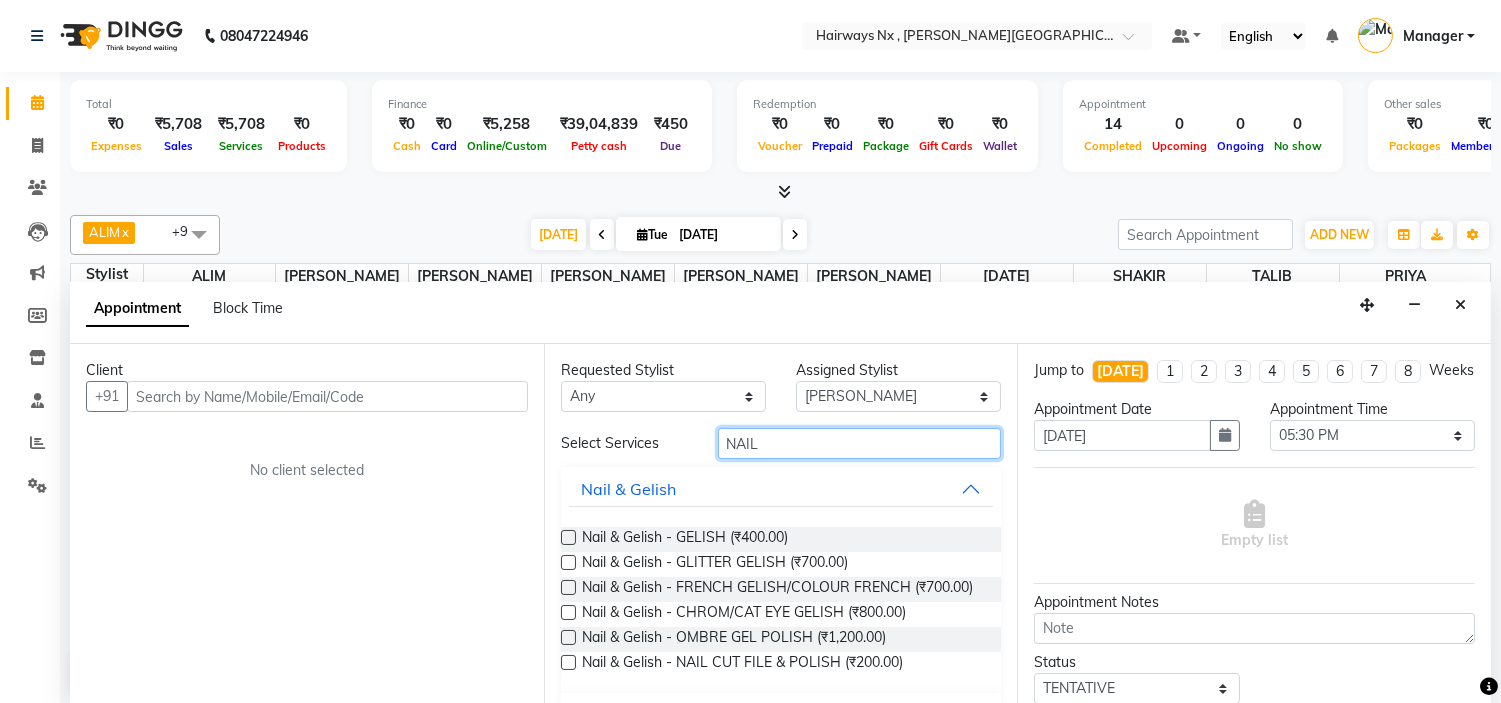 click on "NAIL" at bounding box center (860, 443) 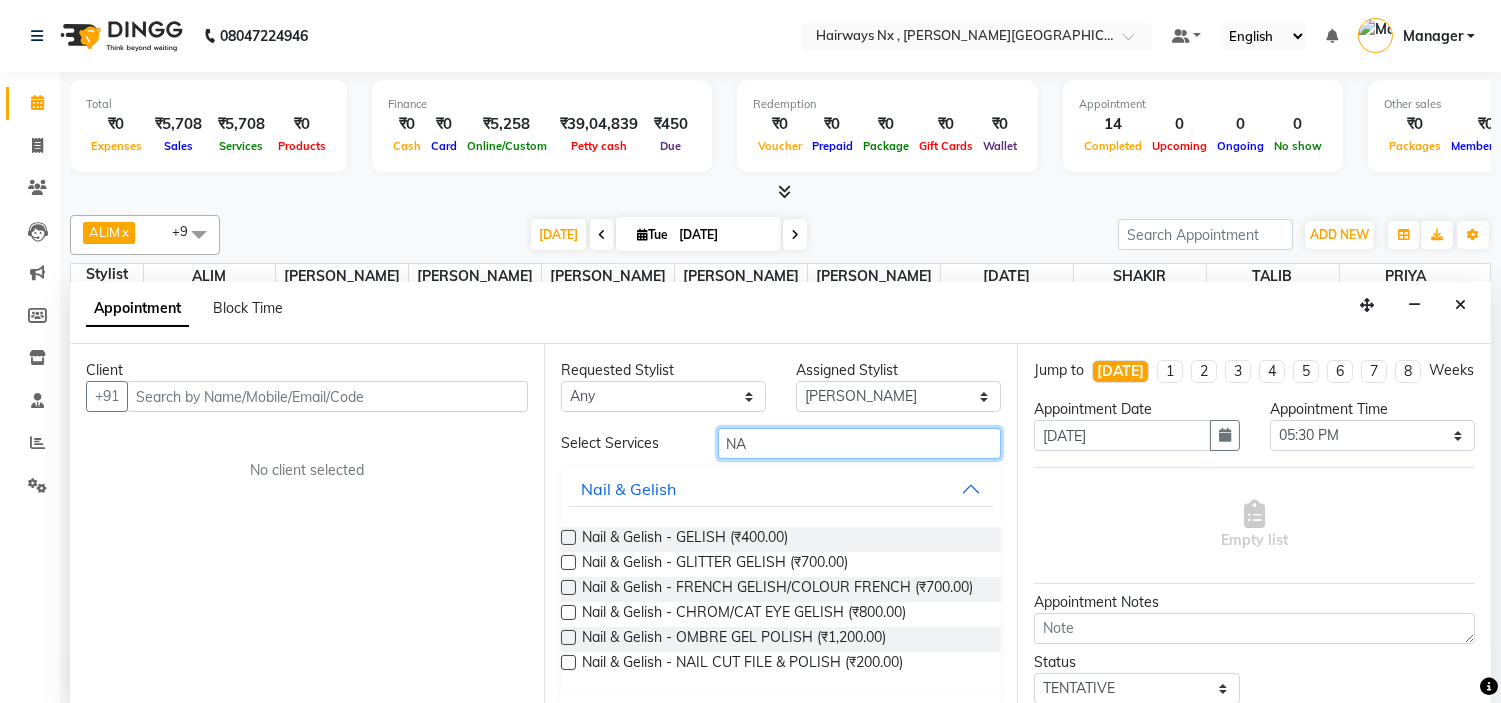 type on "N" 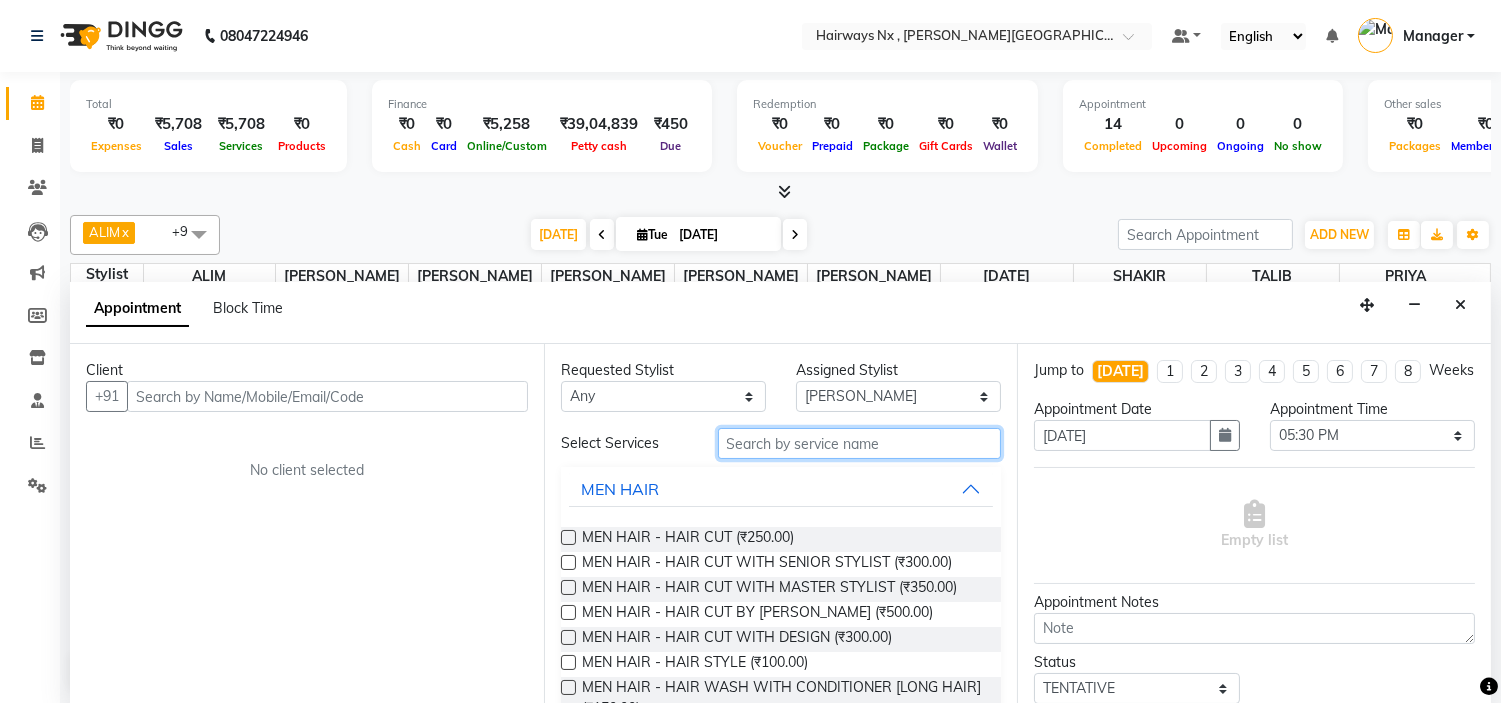 type 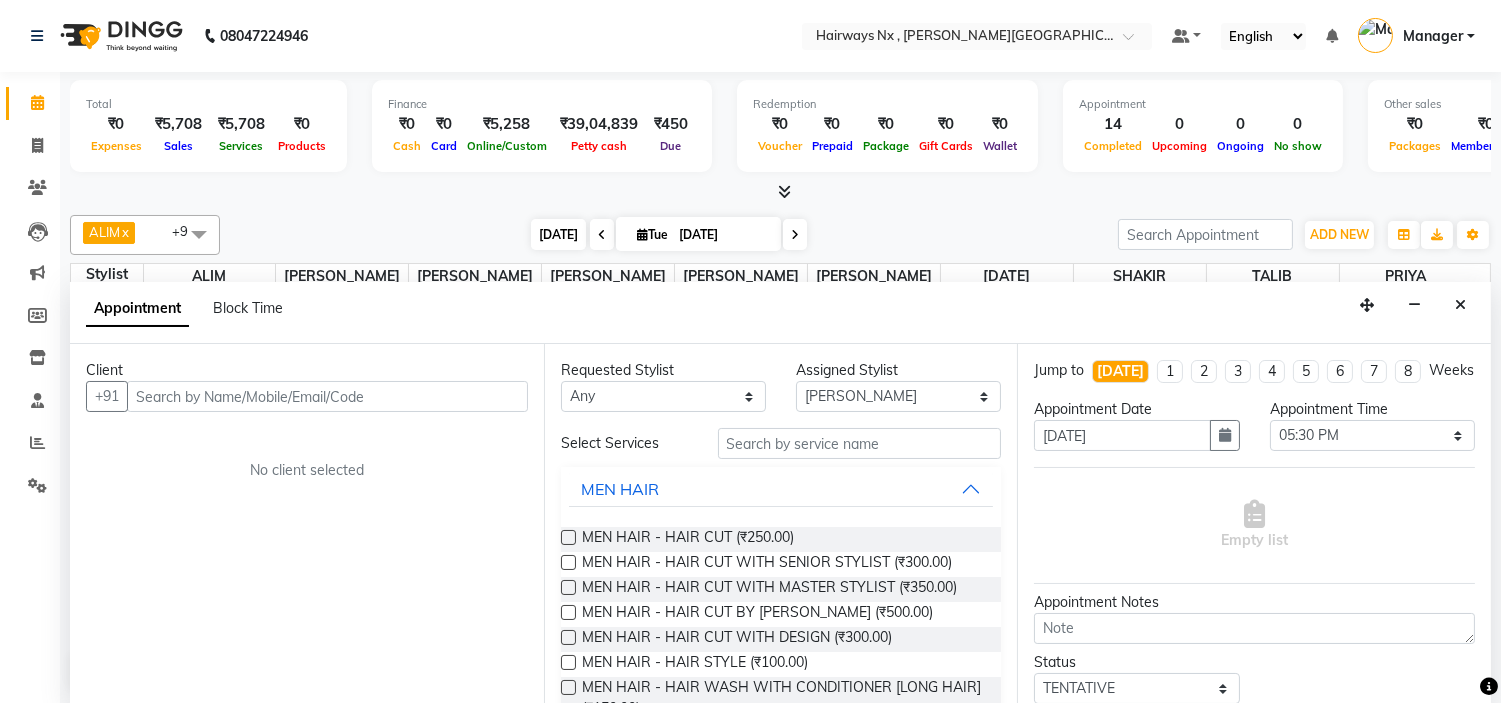 click on "[DATE]" at bounding box center (558, 234) 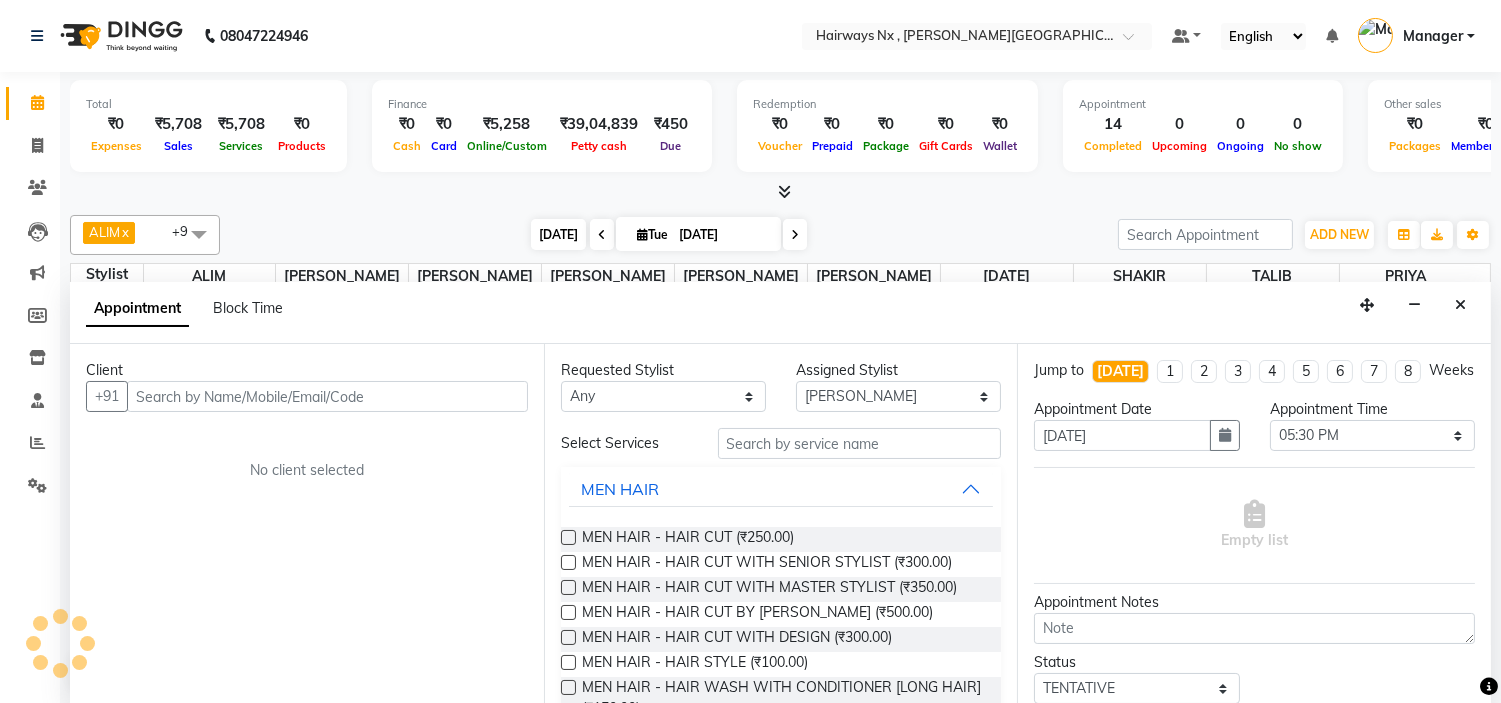 scroll, scrollTop: 707, scrollLeft: 0, axis: vertical 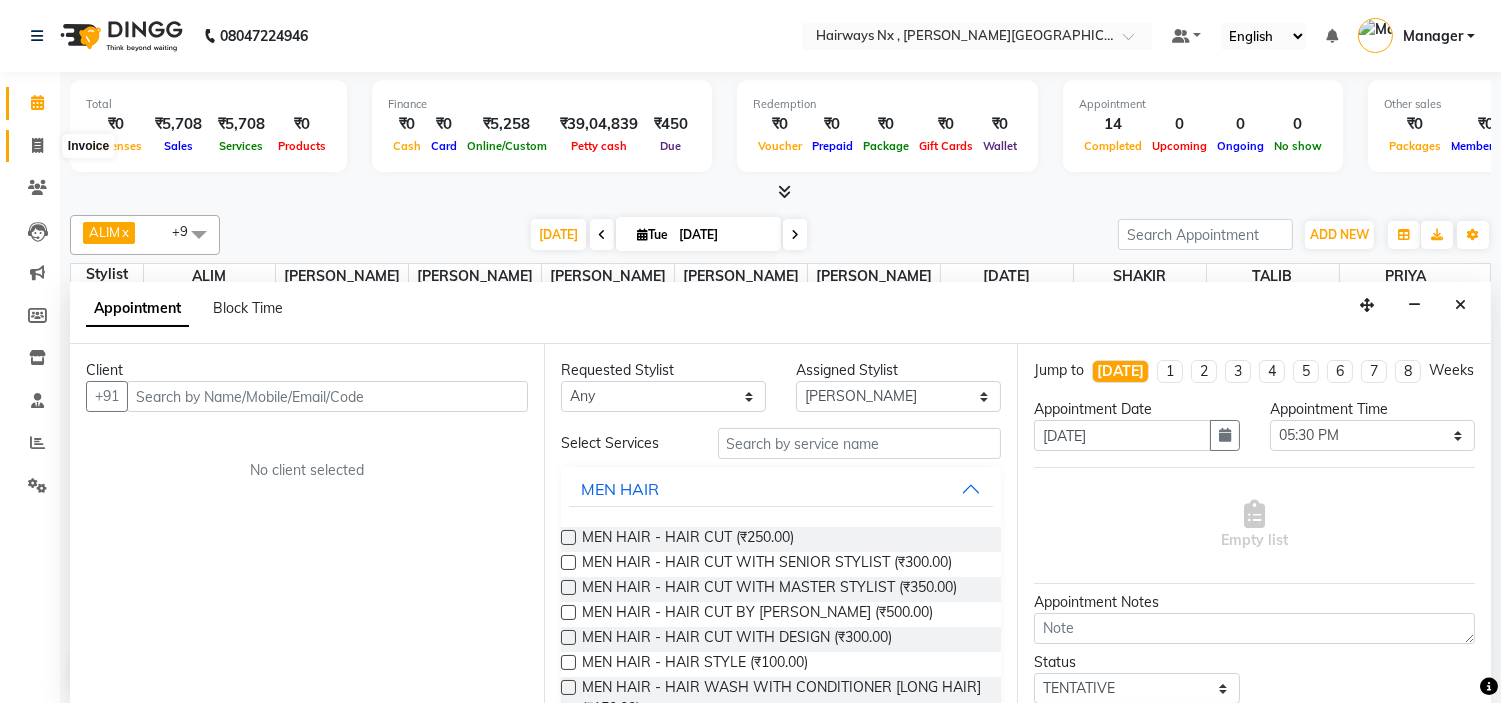 click 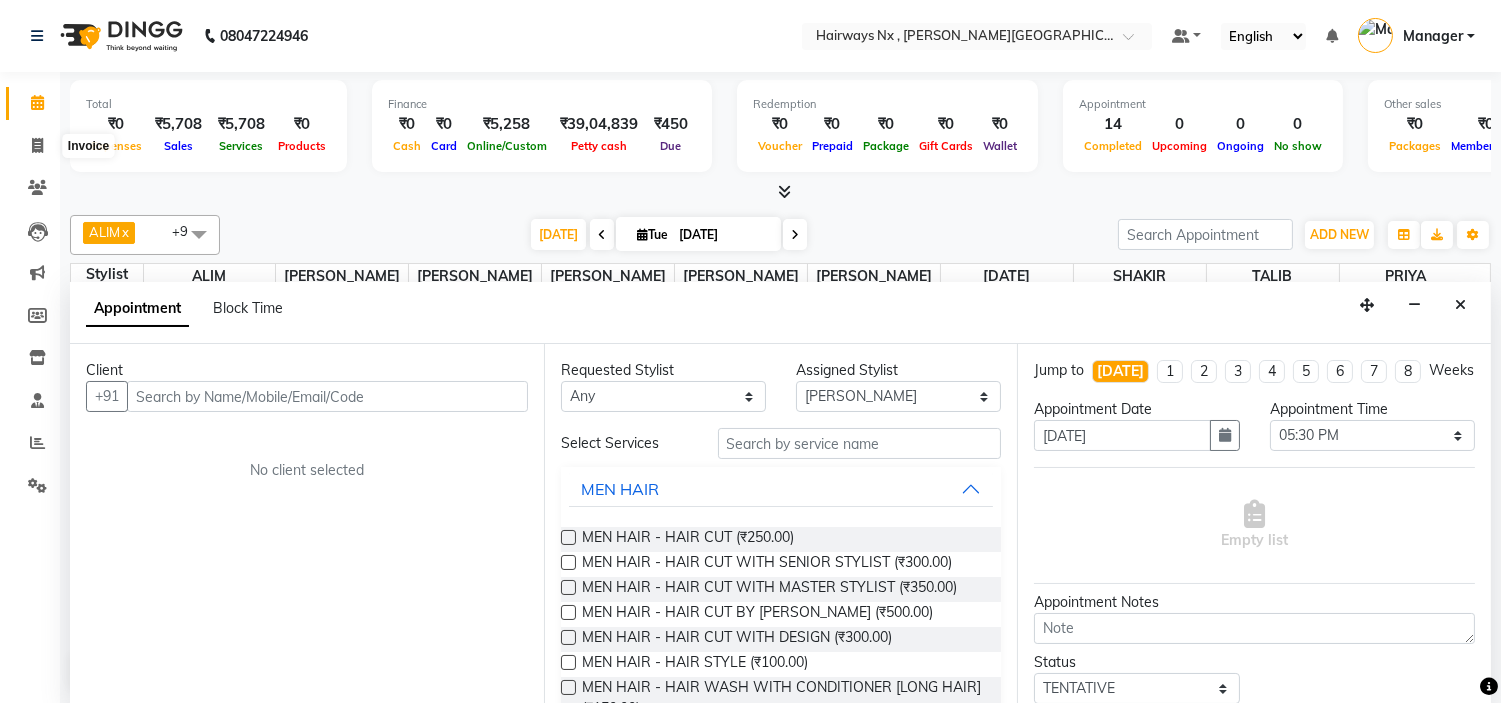select on "service" 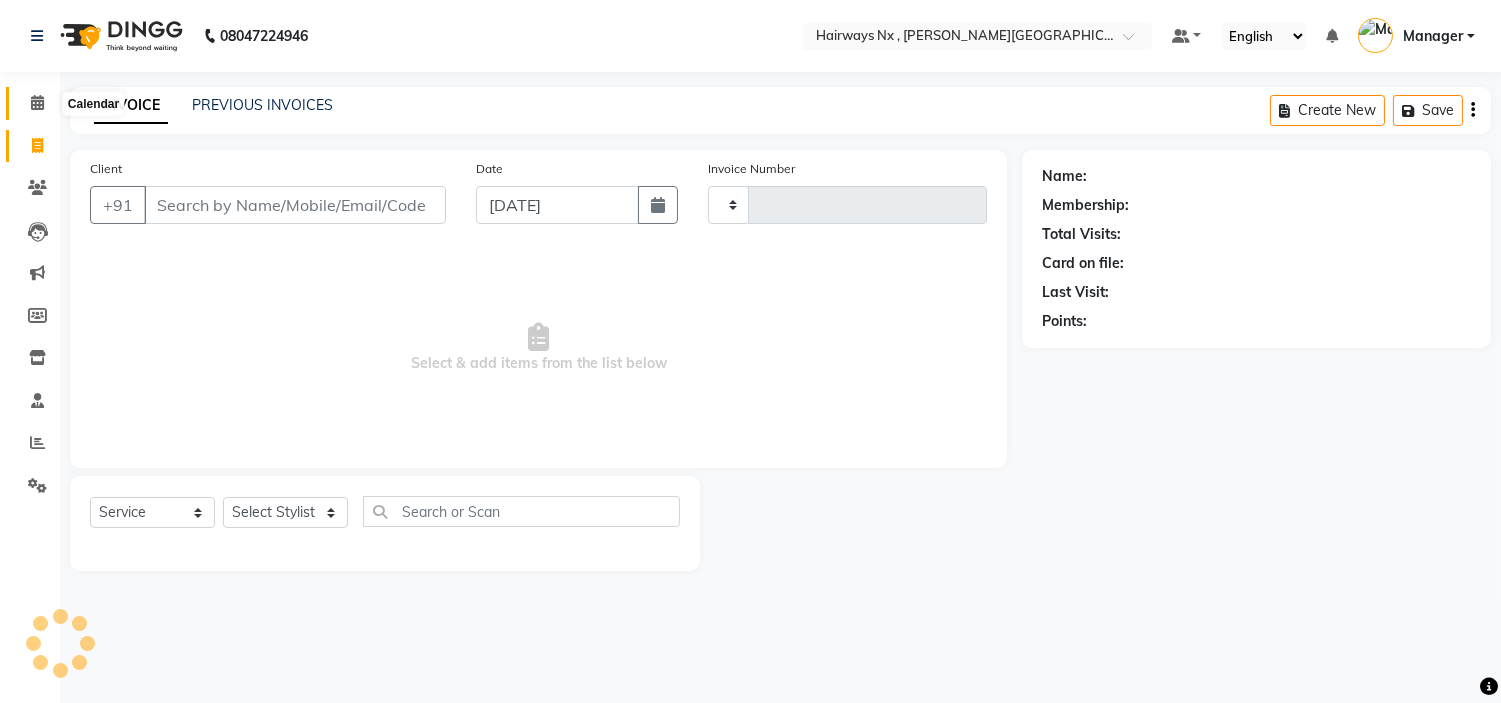 type on "0701" 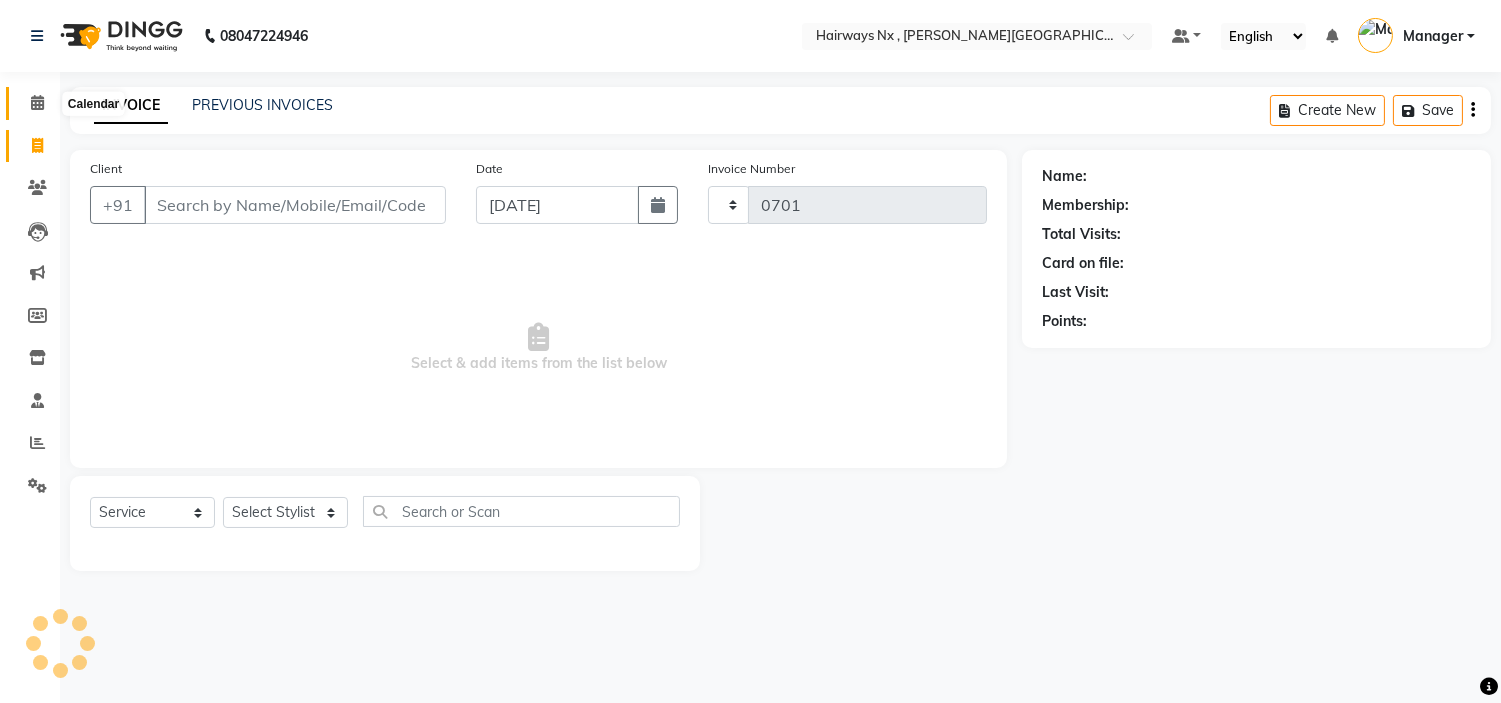 select on "778" 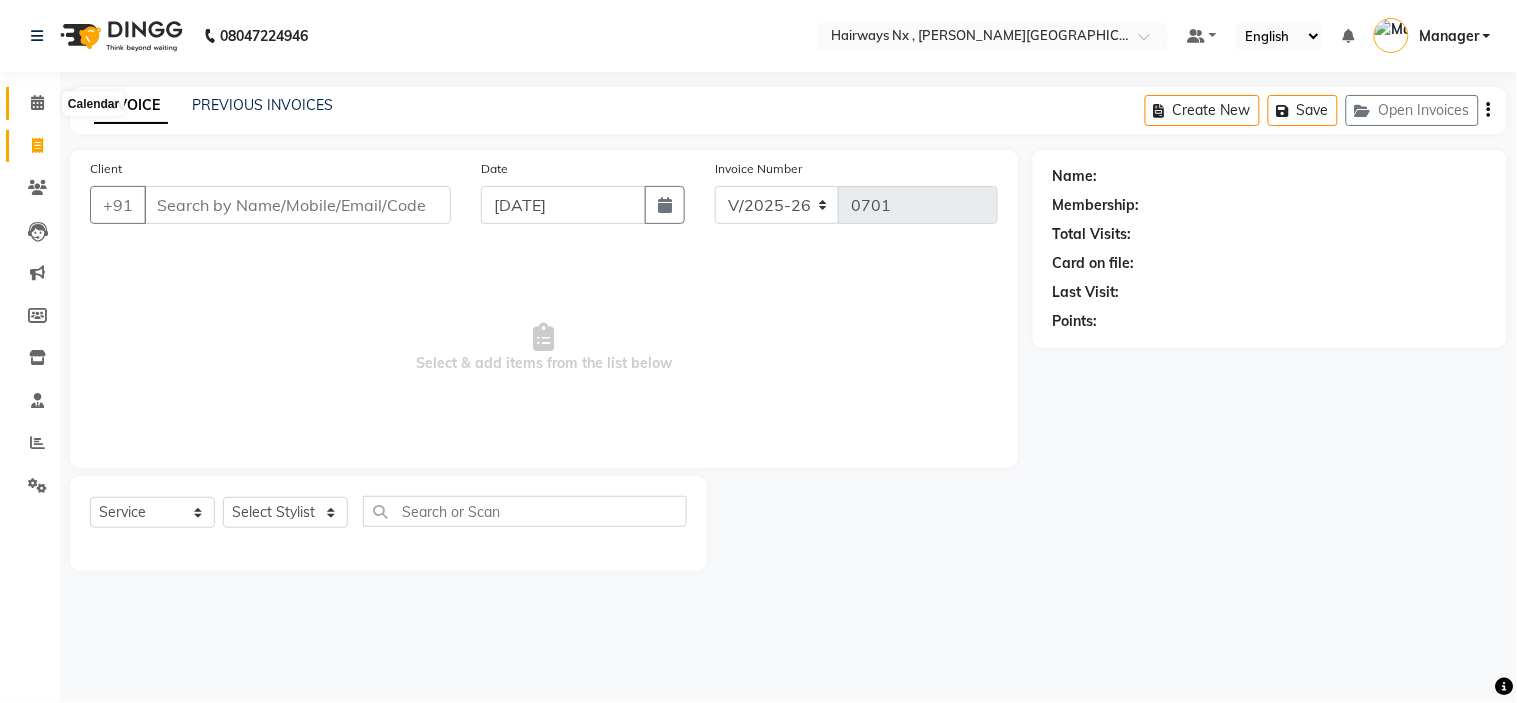 click 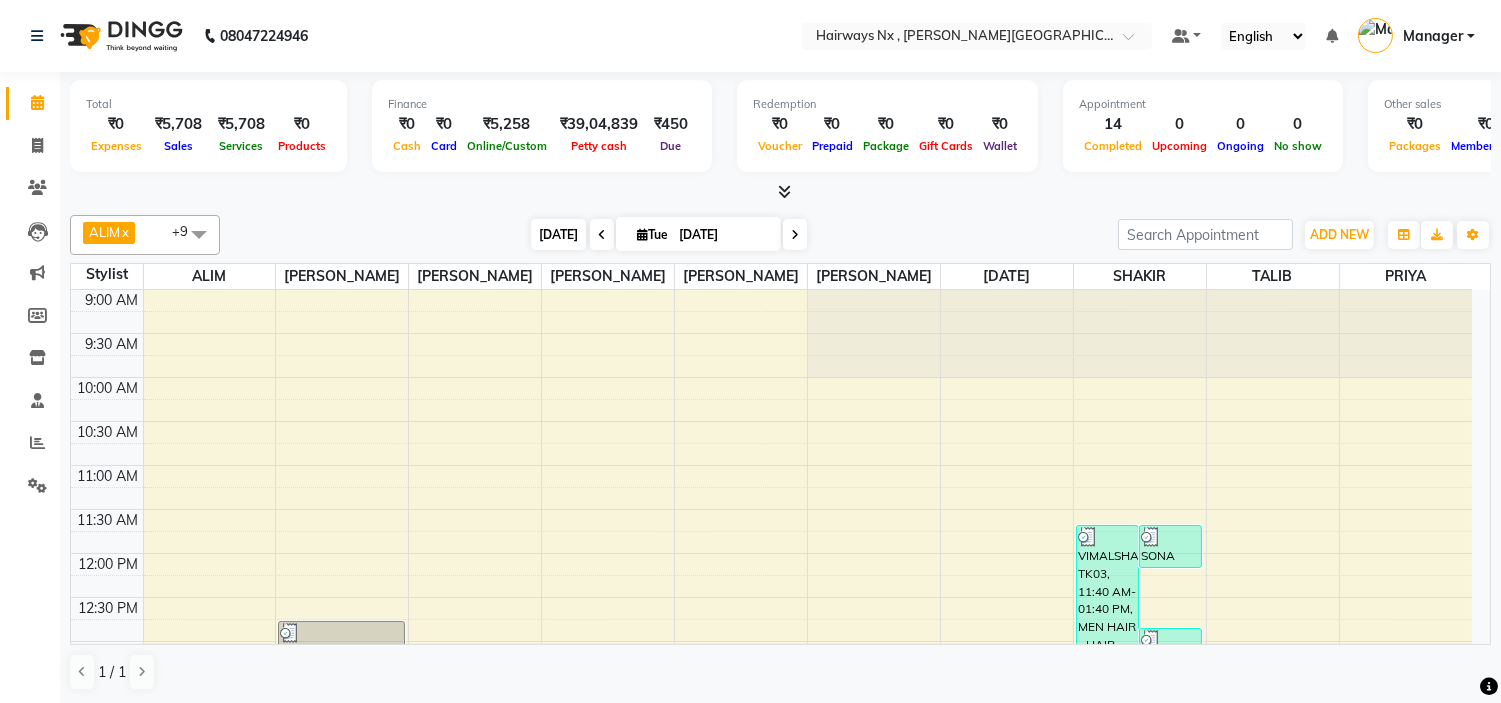 click on "[DATE]" at bounding box center (558, 234) 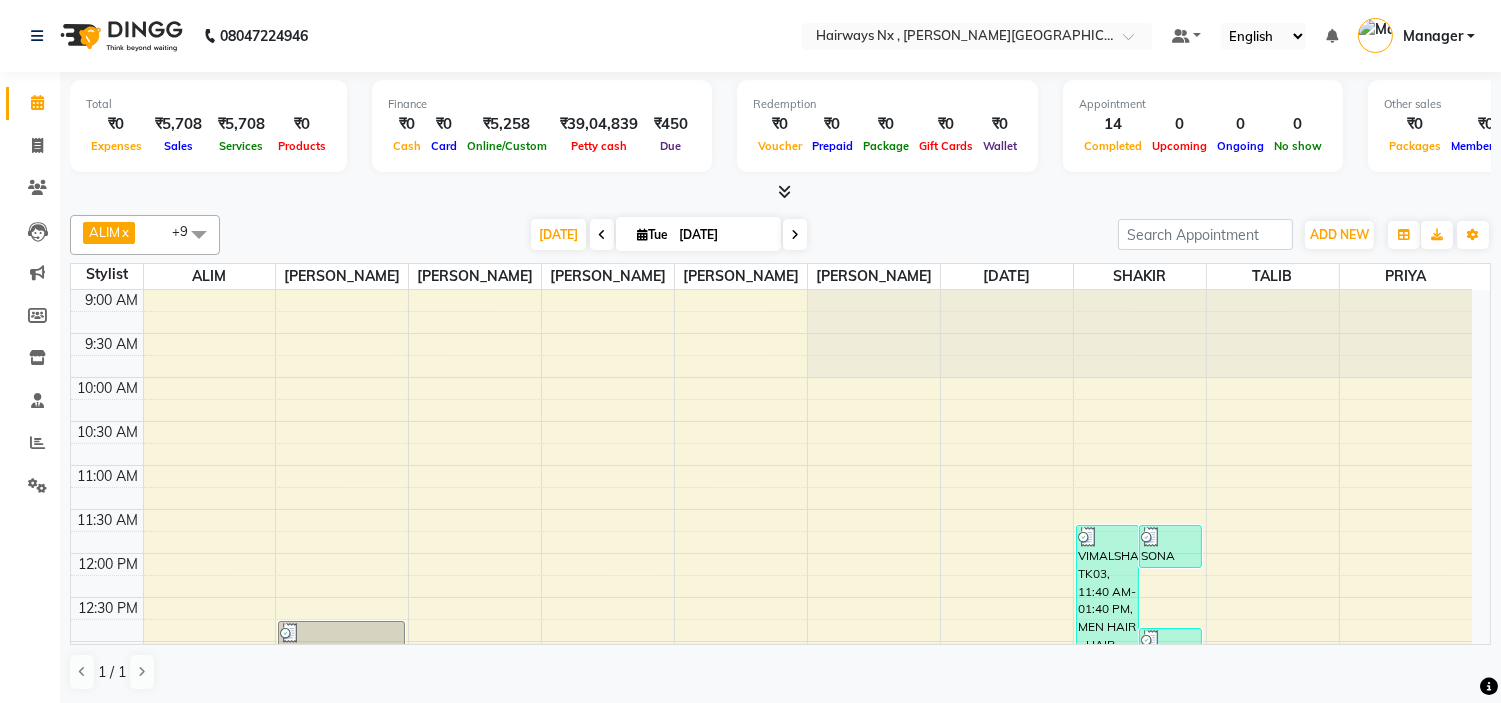 scroll, scrollTop: 707, scrollLeft: 0, axis: vertical 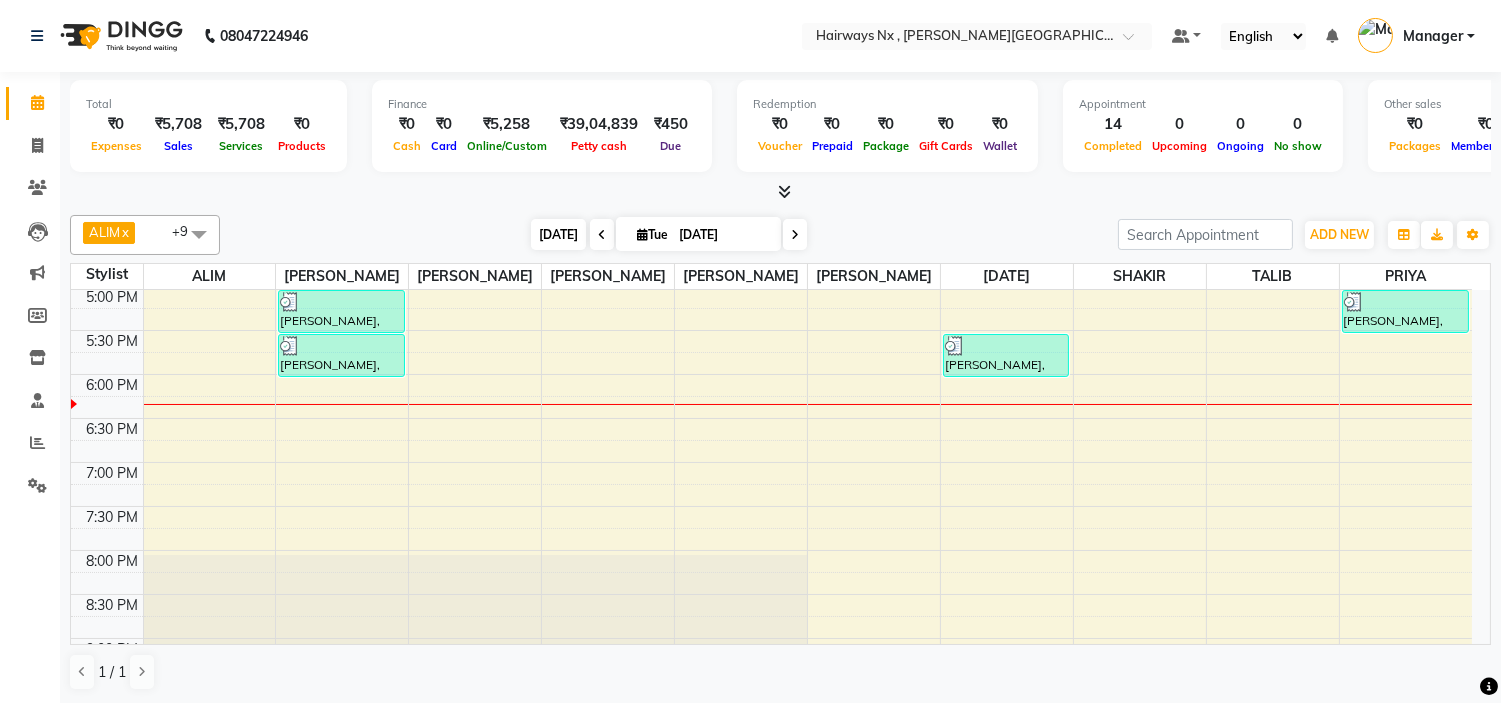 click on "[DATE]" at bounding box center [558, 234] 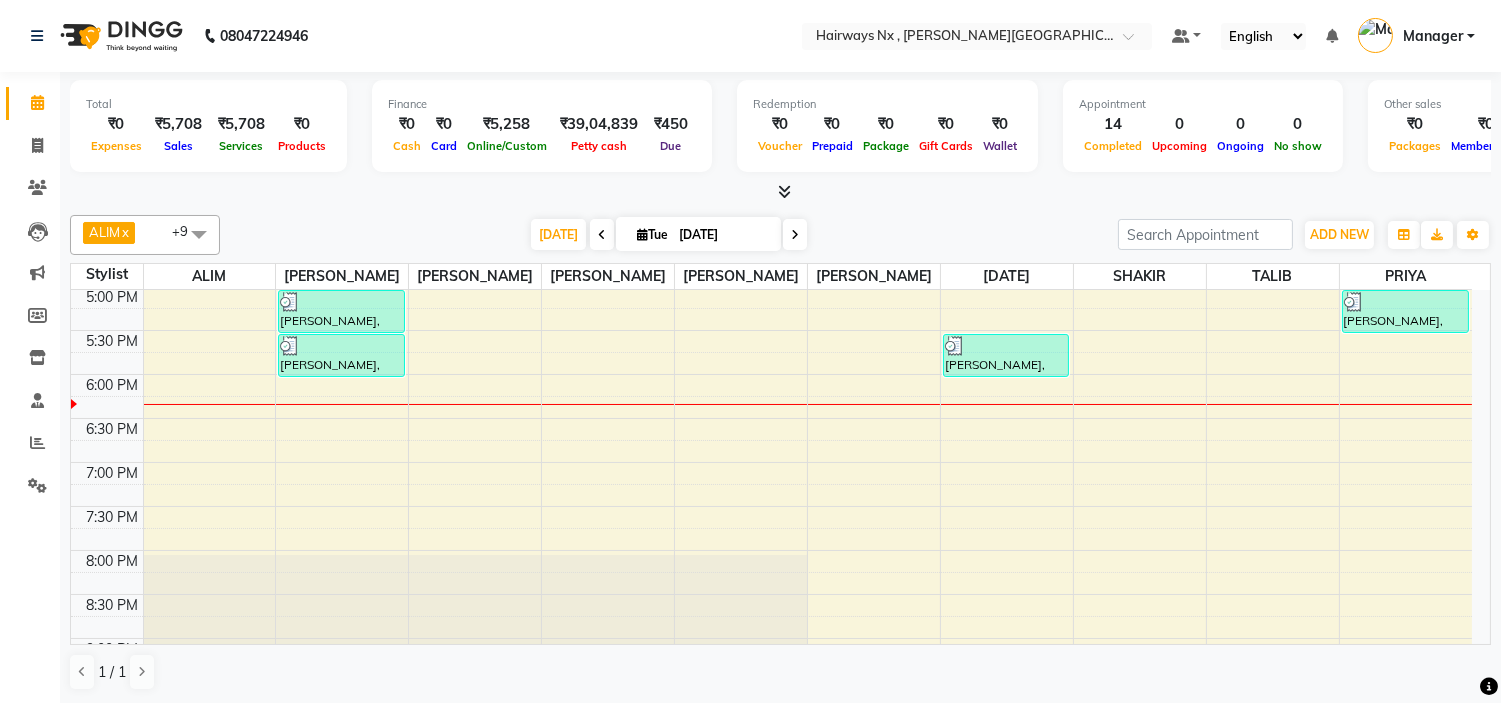 scroll, scrollTop: 796, scrollLeft: 0, axis: vertical 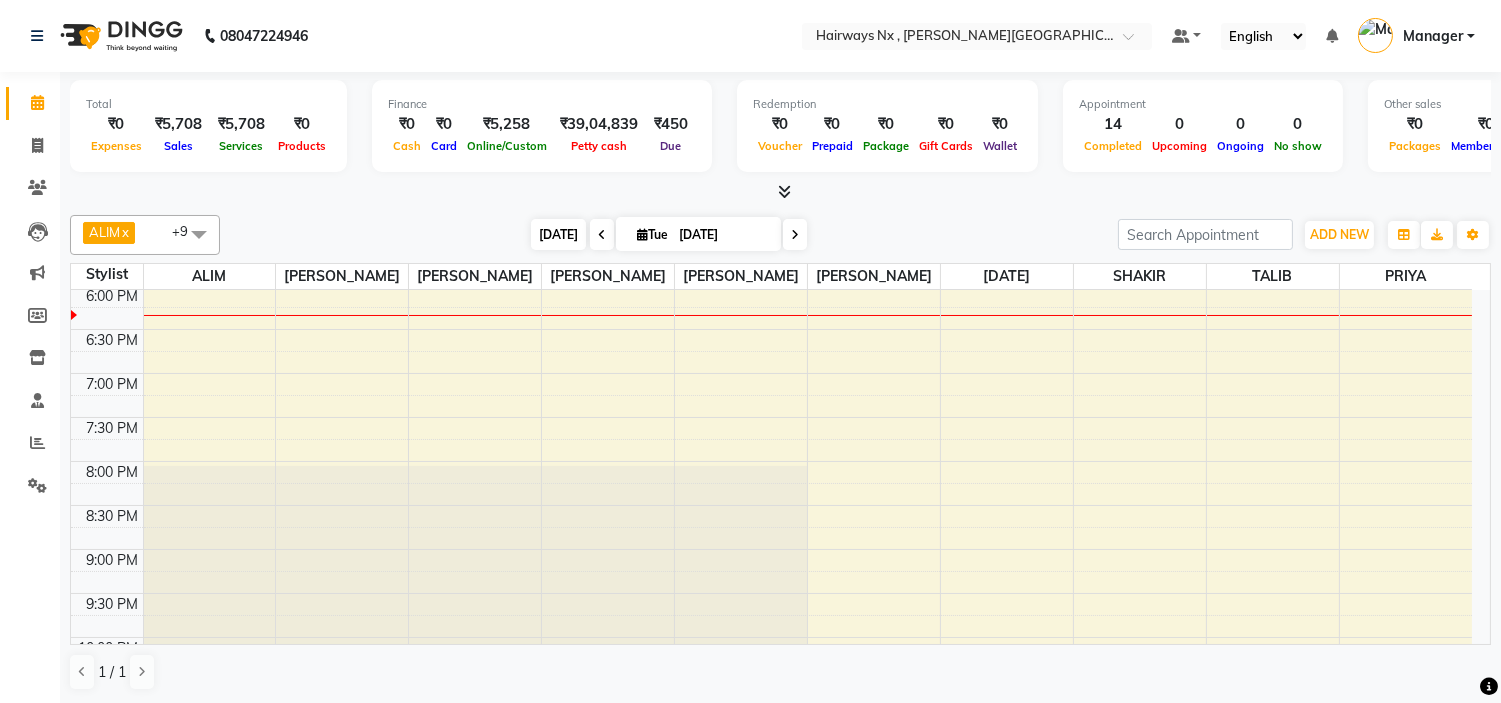 click on "[DATE]" at bounding box center [558, 234] 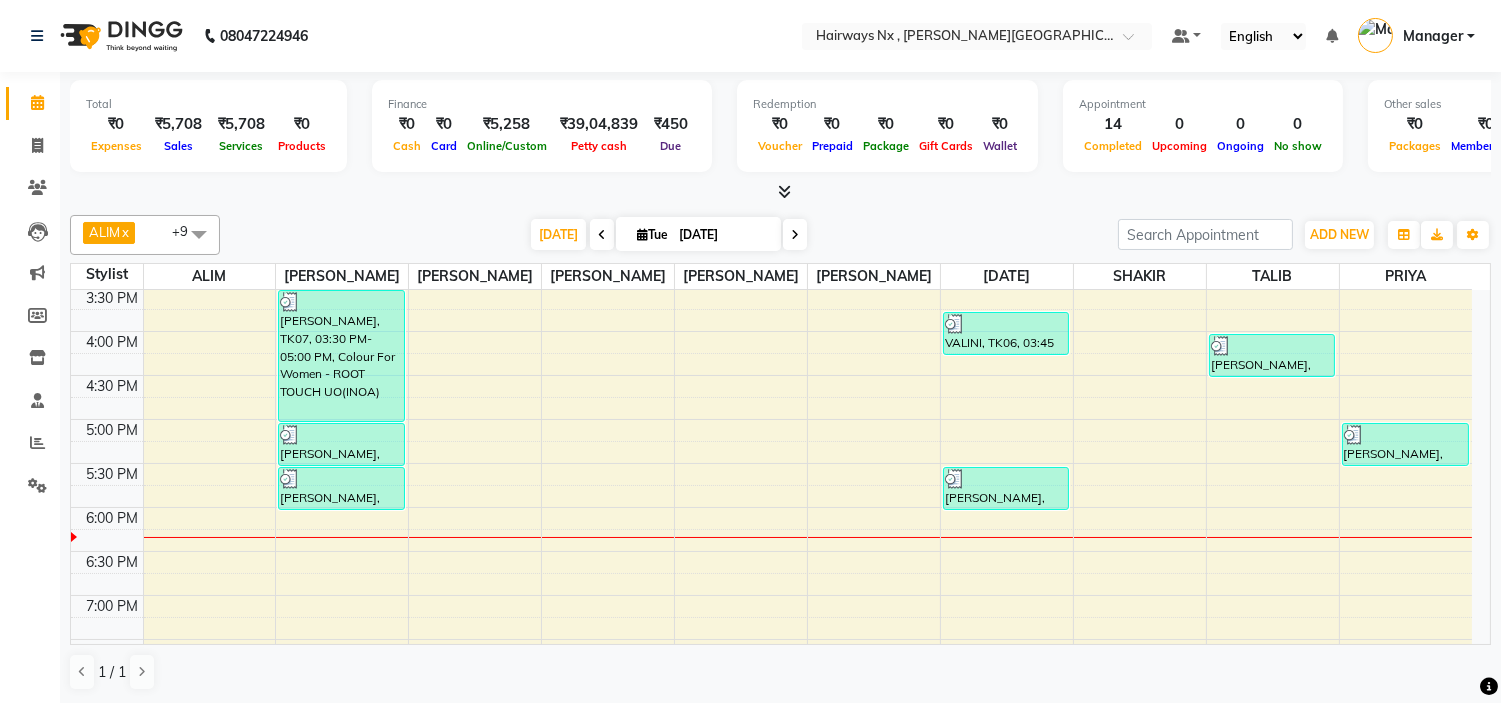 scroll, scrollTop: 685, scrollLeft: 0, axis: vertical 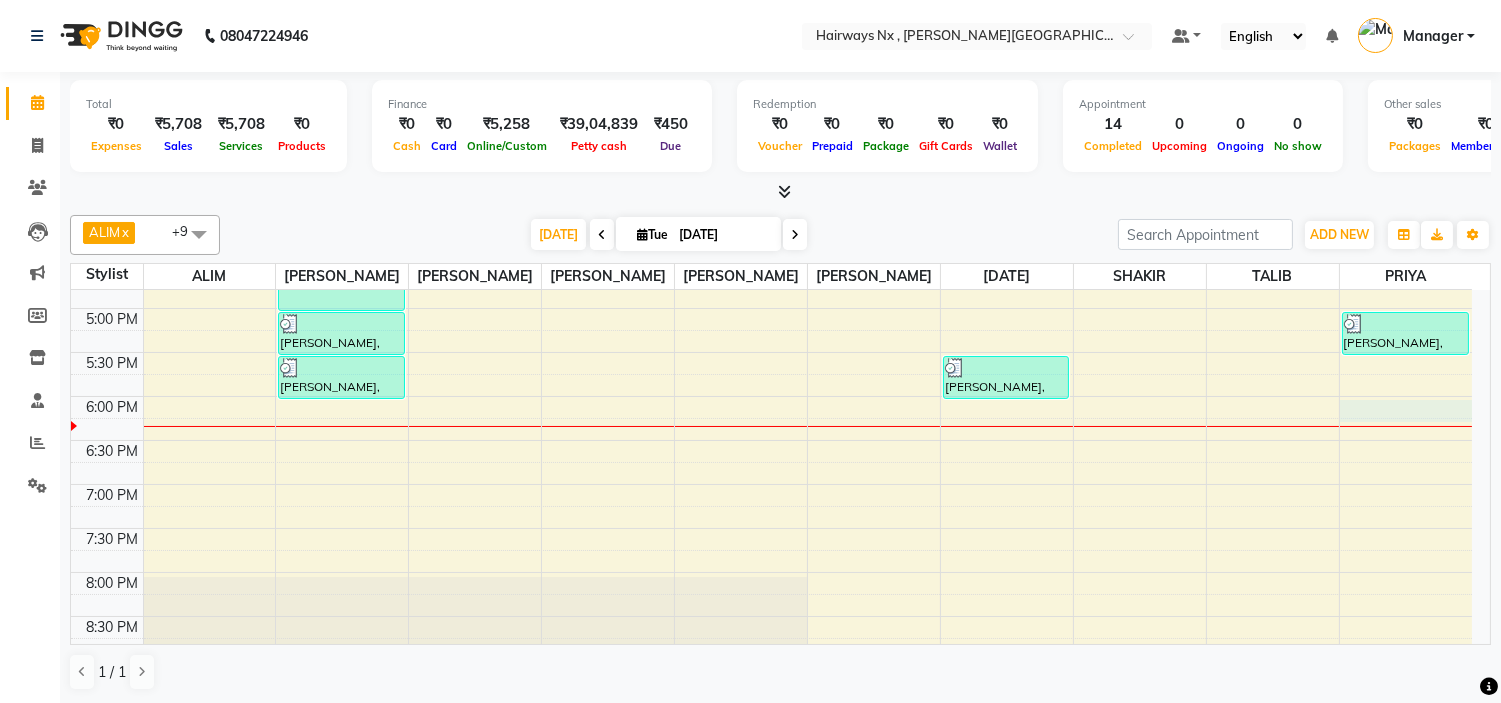 click on "9:00 AM 9:30 AM 10:00 AM 10:30 AM 11:00 AM 11:30 AM 12:00 PM 12:30 PM 1:00 PM 1:30 PM 2:00 PM 2:30 PM 3:00 PM 3:30 PM 4:00 PM 4:30 PM 5:00 PM 5:30 PM 6:00 PM 6:30 PM 7:00 PM 7:30 PM 8:00 PM 8:30 PM 9:00 PM 9:30 PM 10:00 PM 10:30 PM     [PERSON_NAME], TK02, 12:45 PM-01:15 PM, MEN HAIR - HAIR CUT     Akshay [PERSON_NAME], TK02, 01:15 PM-01:45 PM, MEN HAIR - HAIR CUT WITH SENIOR STYLIST     [PERSON_NAME], TK02, 01:45 PM-02:15 PM, MEN HAIR - REGULAR SHAVE/TRIM     [PERSON_NAME], TK07, 03:30 PM-05:00 PM, Colour For Women - ROOT TOUCH UO(INOA)     [PERSON_NAME], TK09, 05:00 PM-05:30 PM, MEN HAIR - HAIR CUT WITH SENIOR STYLIST     [PERSON_NAME], TK09, 05:30 PM-06:00 PM, MEN HAIR - REGULAR SHAVE/TRIM     VIMALSHAH, TK03, 01:40 PM-02:10 PM, Threading - EYEBROW (₹60)     CHIRU RONTA, TK05, 01:45 PM-02:15 PM, MEN HAIR - HAIR CUT WITH SENIOR STYLIST     [PERSON_NAME], TK06, 03:45 PM-04:15 PM, Hair wash with Conditioner - HAIR WASH {BELOW SHOULDER}     [PERSON_NAME], TK10, 05:30 PM-06:00 PM, MEN HAIR - HAIR CUT WITH SENIOR STYLIST" at bounding box center (771, 220) 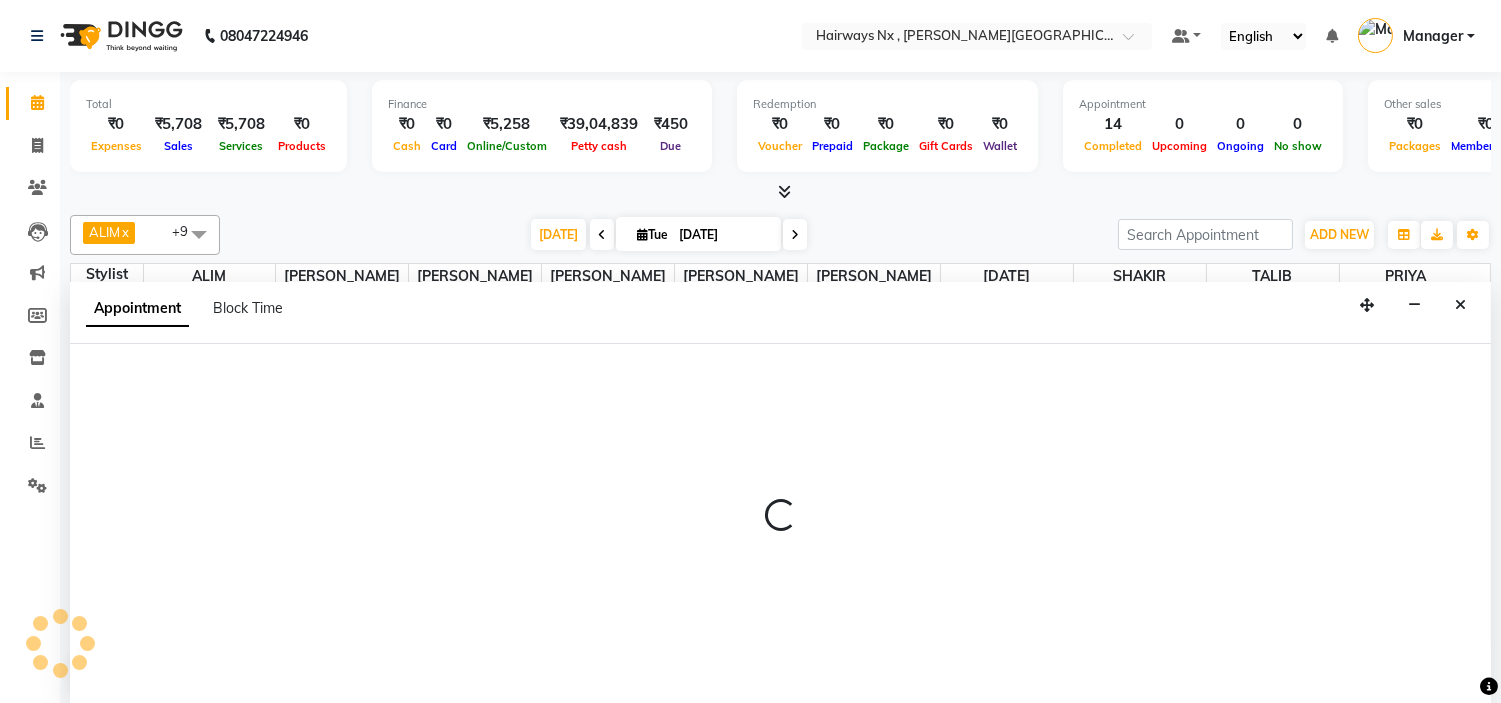 scroll, scrollTop: 1, scrollLeft: 0, axis: vertical 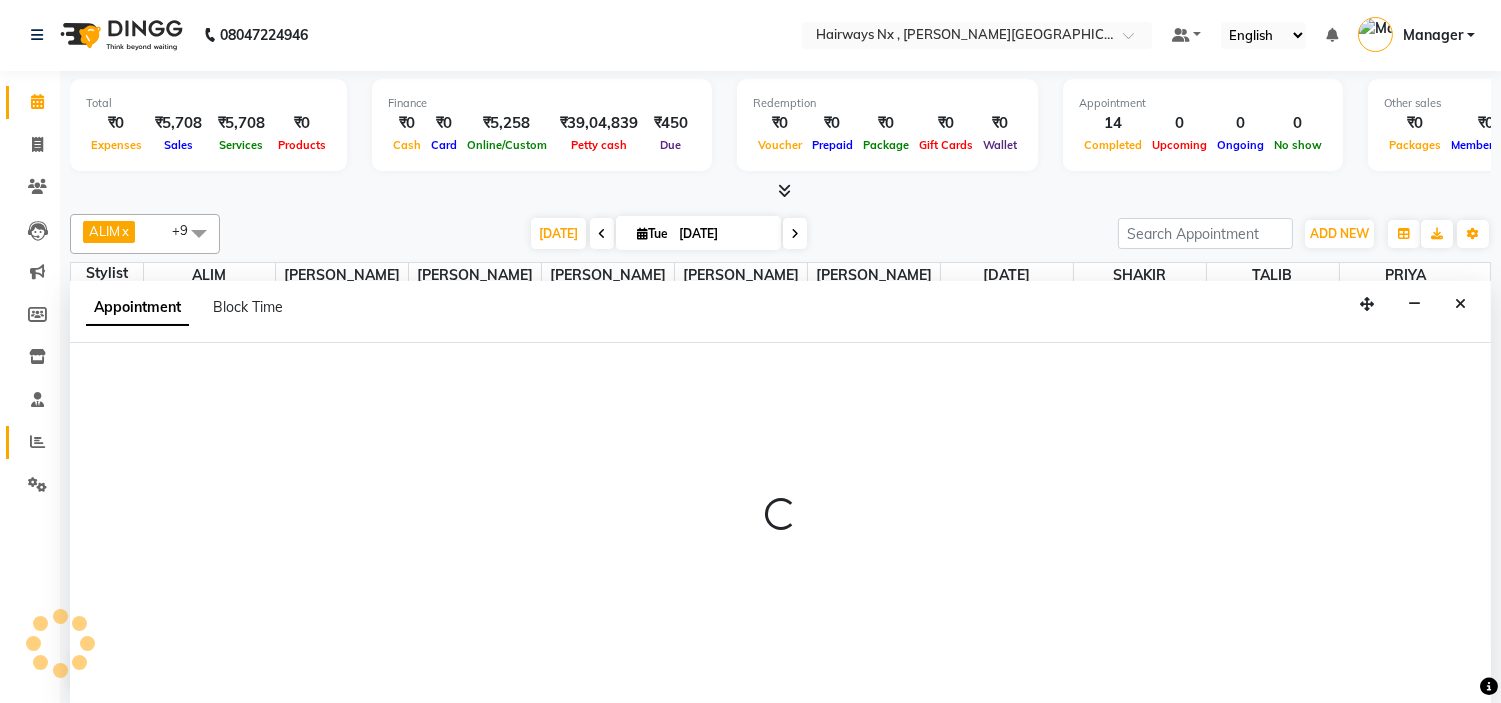 select on "76846" 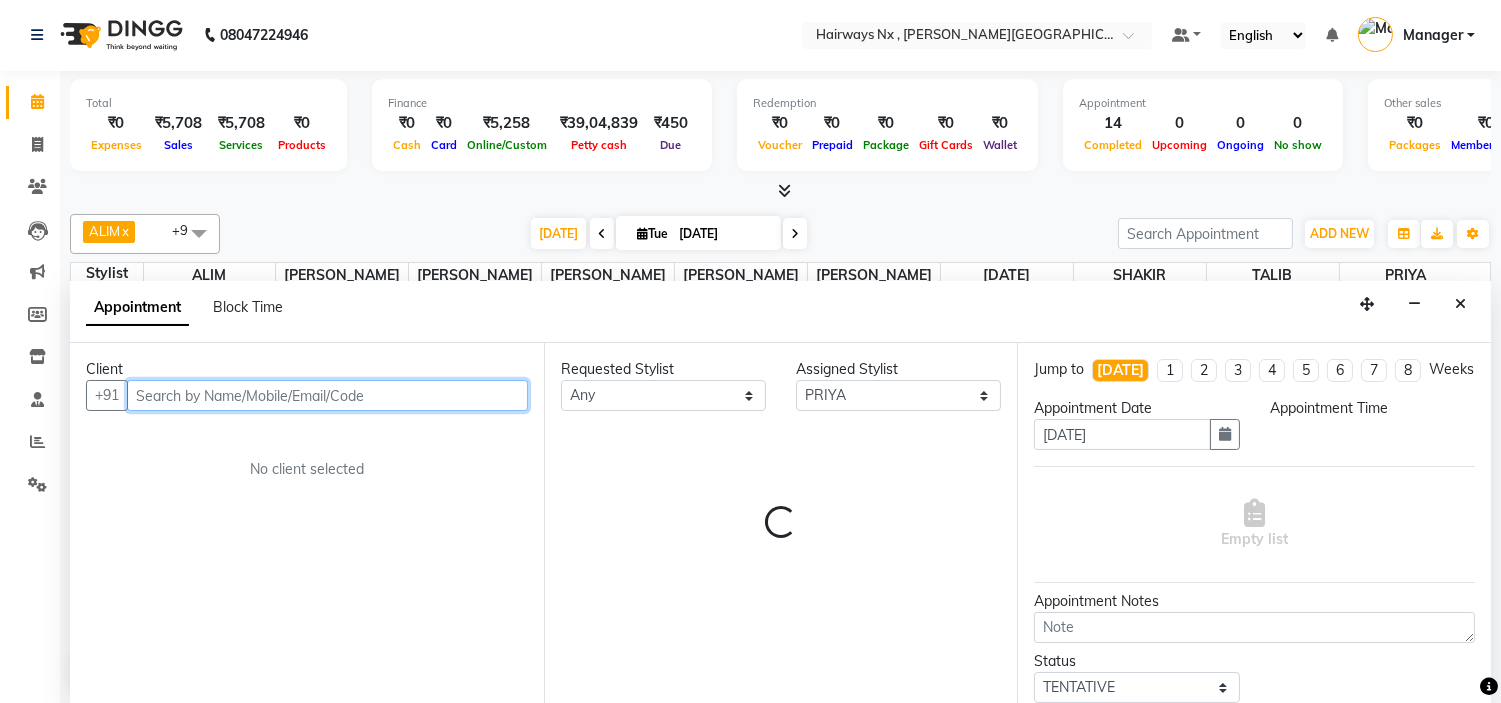select on "1080" 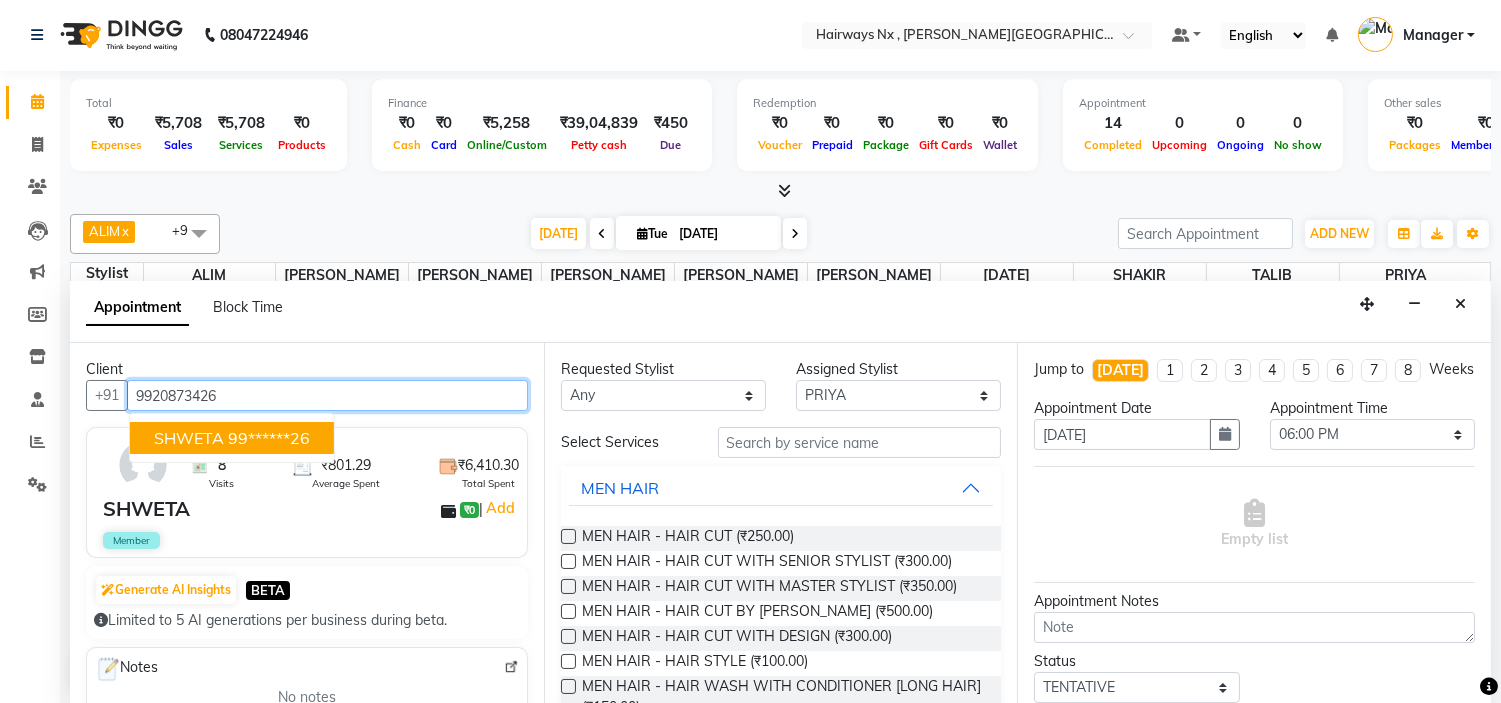click on "SHWETA" at bounding box center (189, 438) 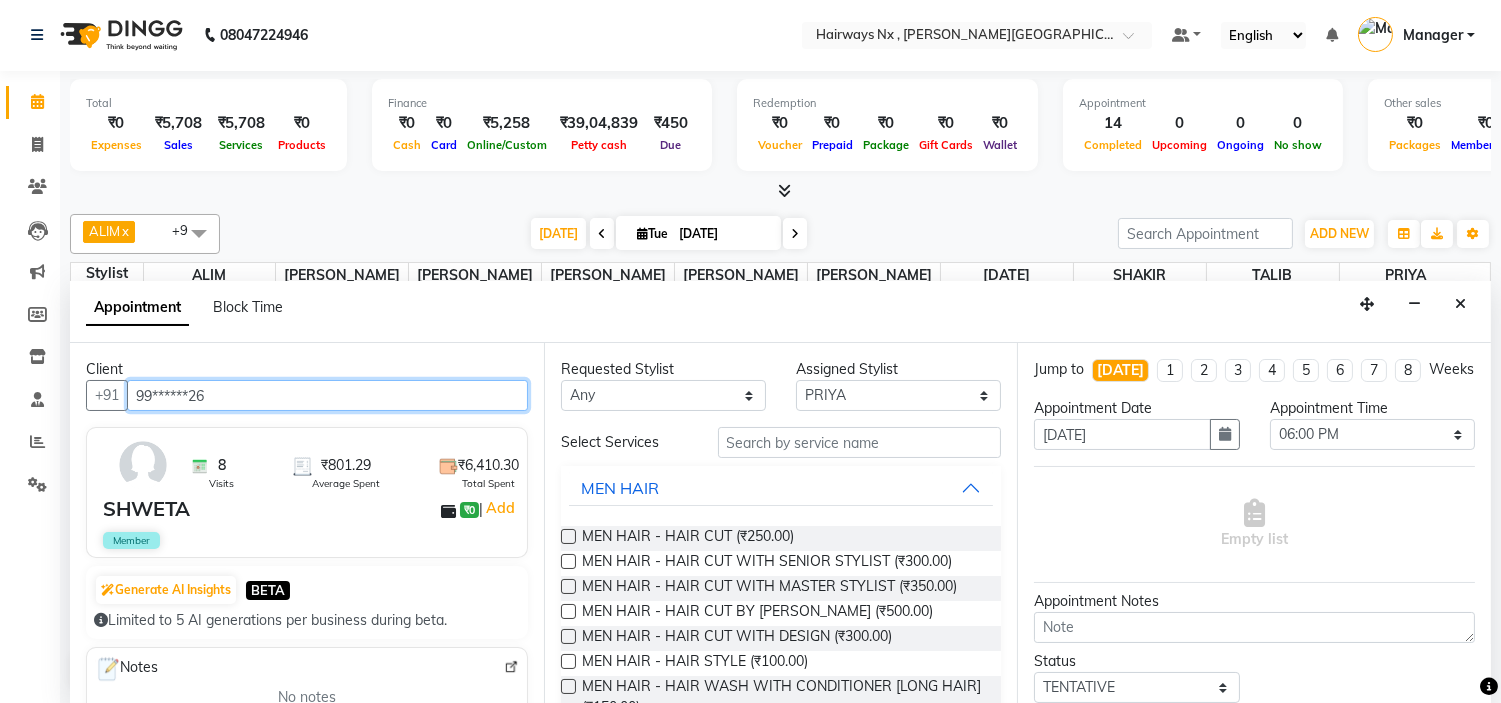 type on "99******26" 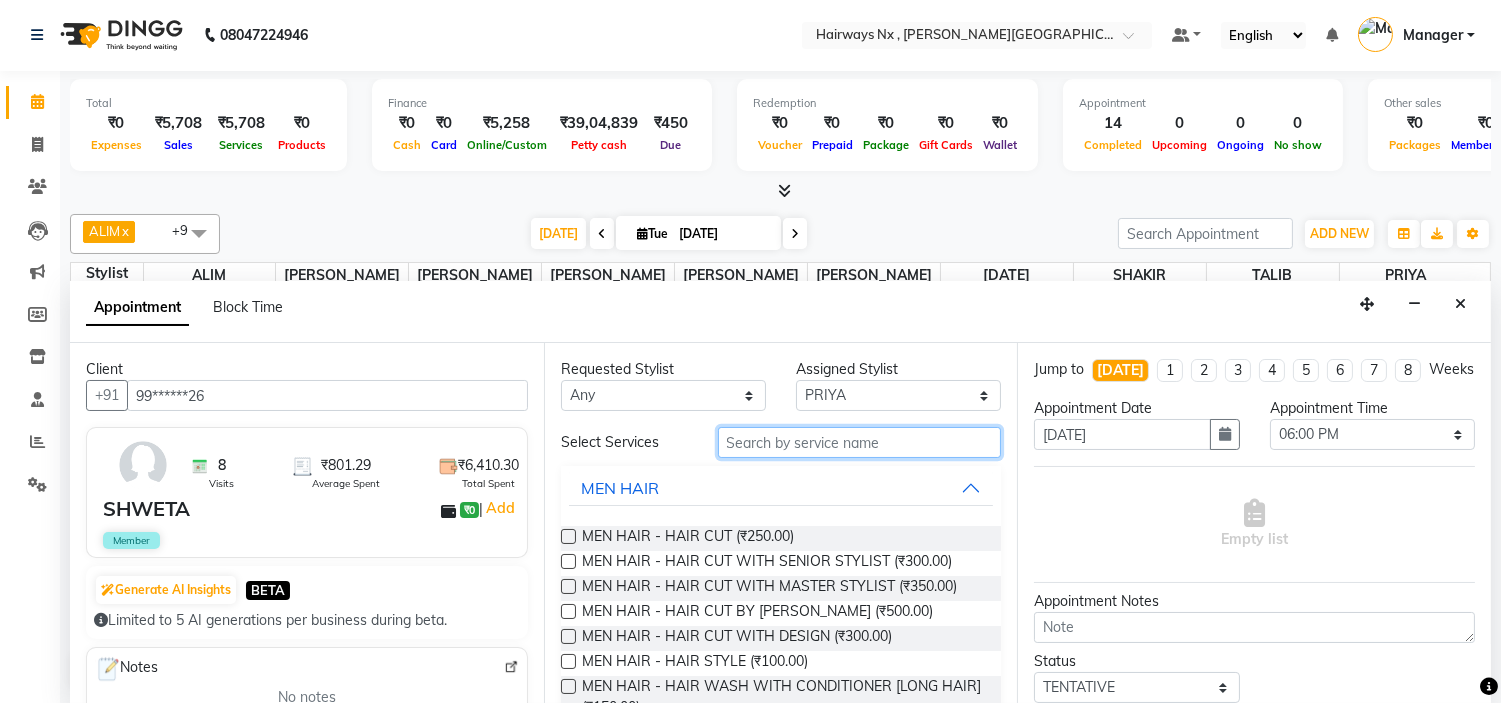 click at bounding box center [860, 442] 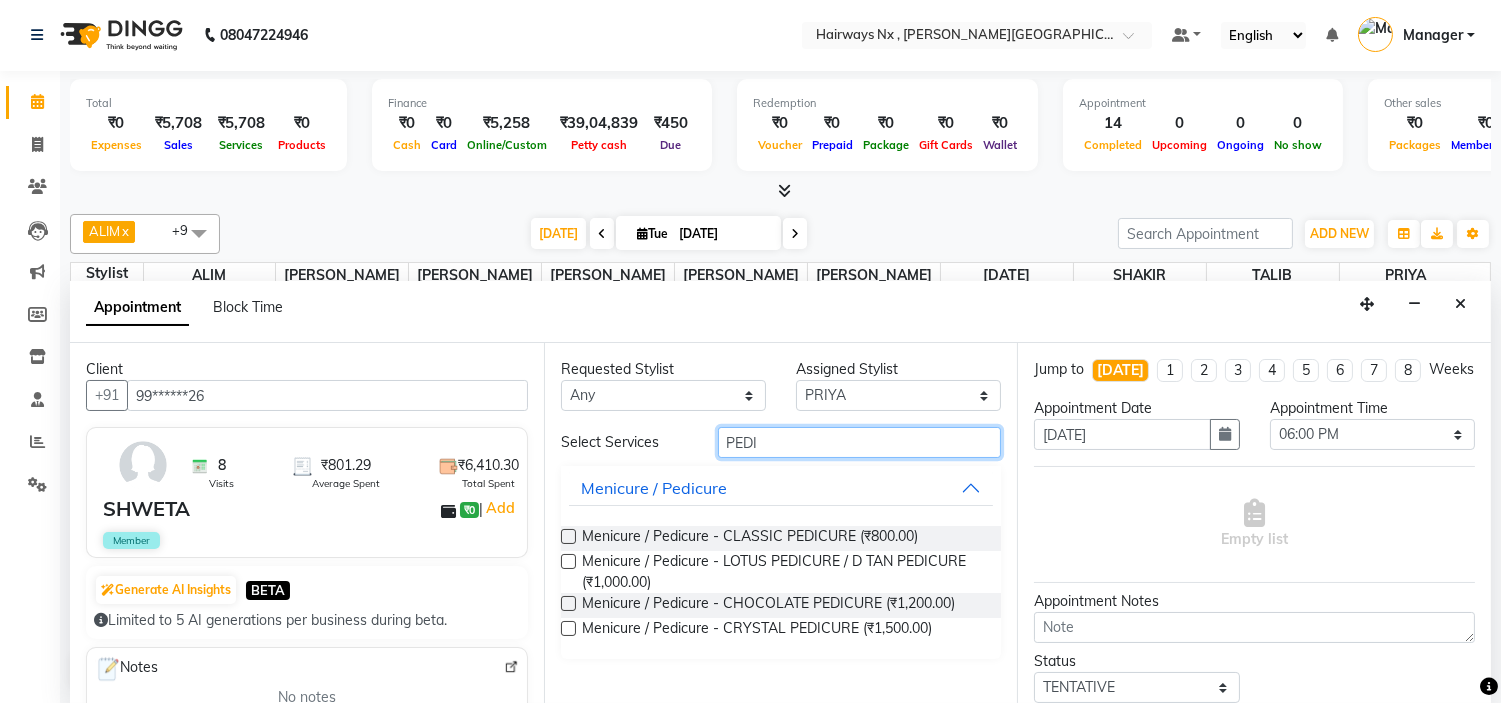 type on "PEDI" 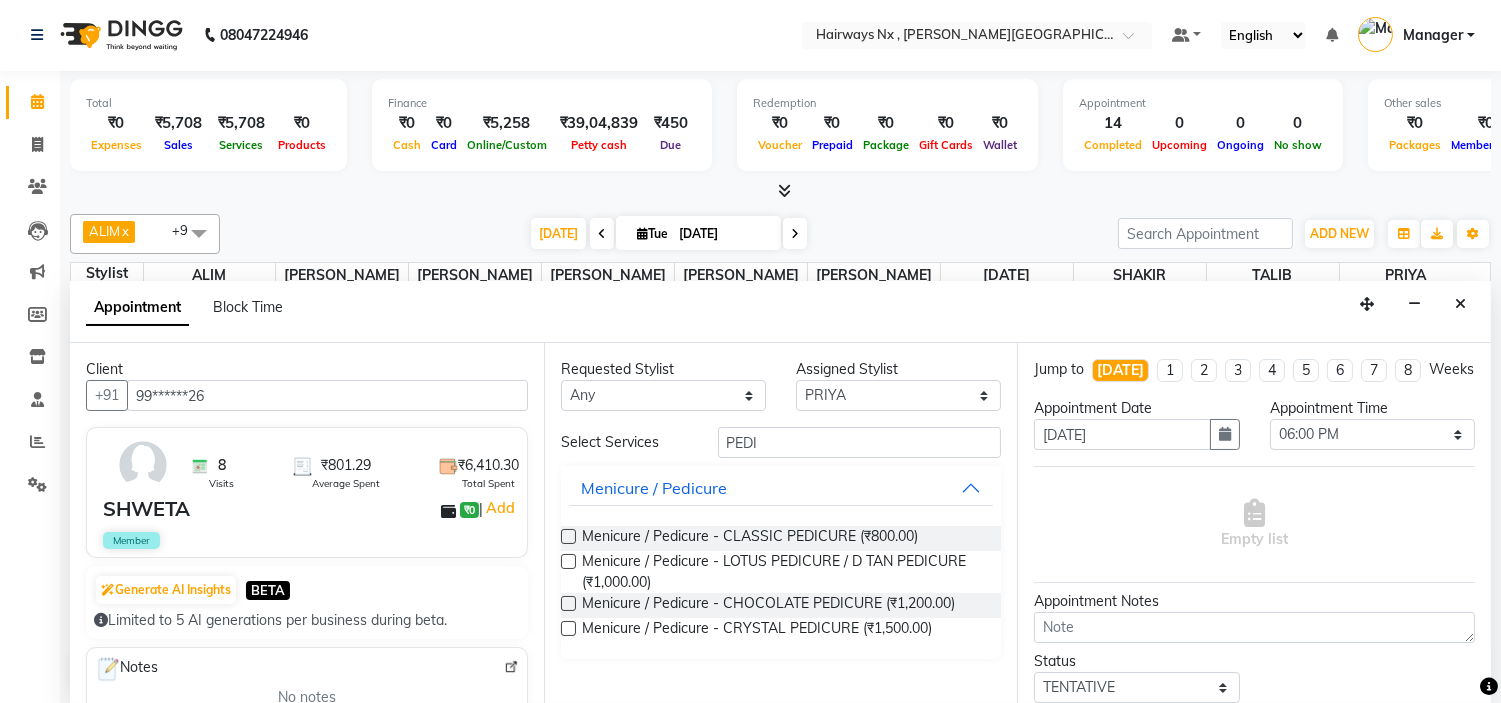 click at bounding box center [568, 536] 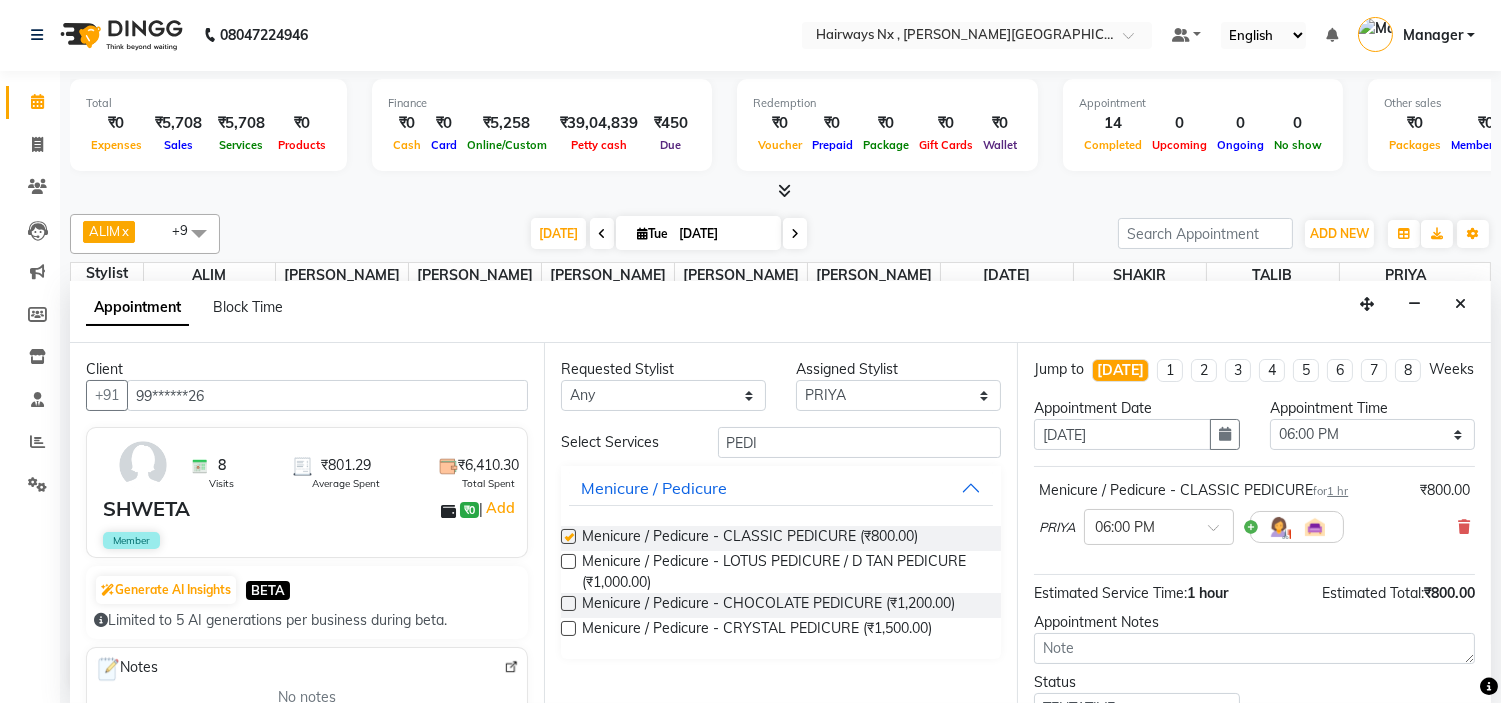 checkbox on "false" 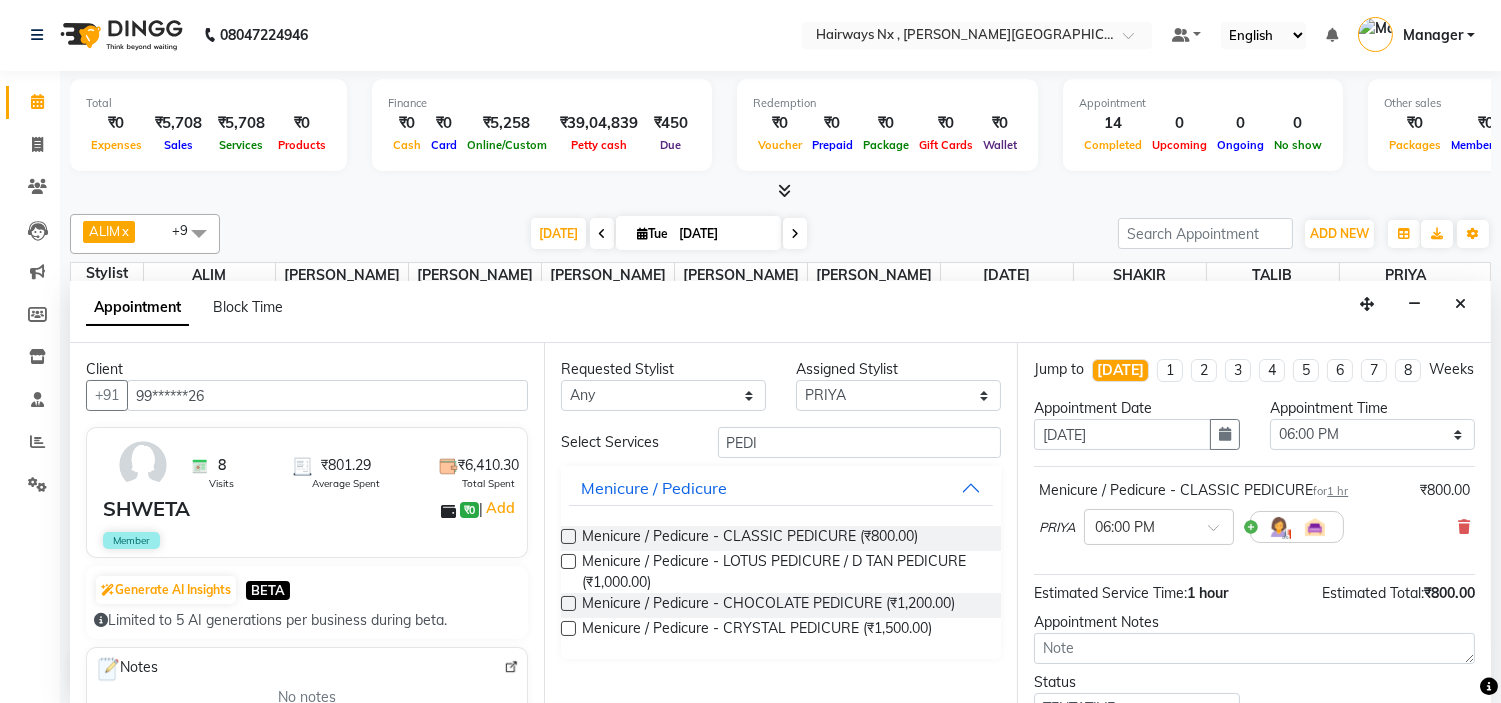 scroll, scrollTop: 165, scrollLeft: 0, axis: vertical 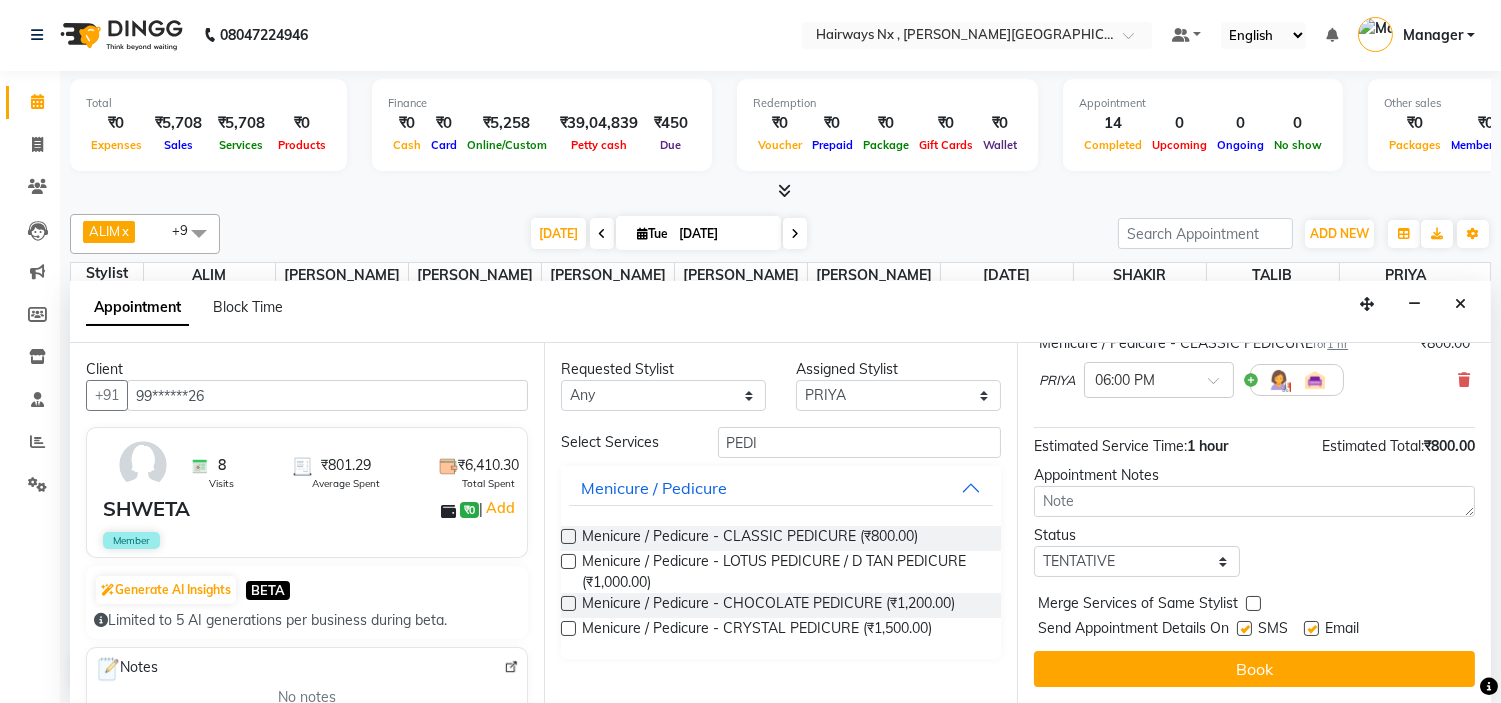 click at bounding box center [1244, 628] 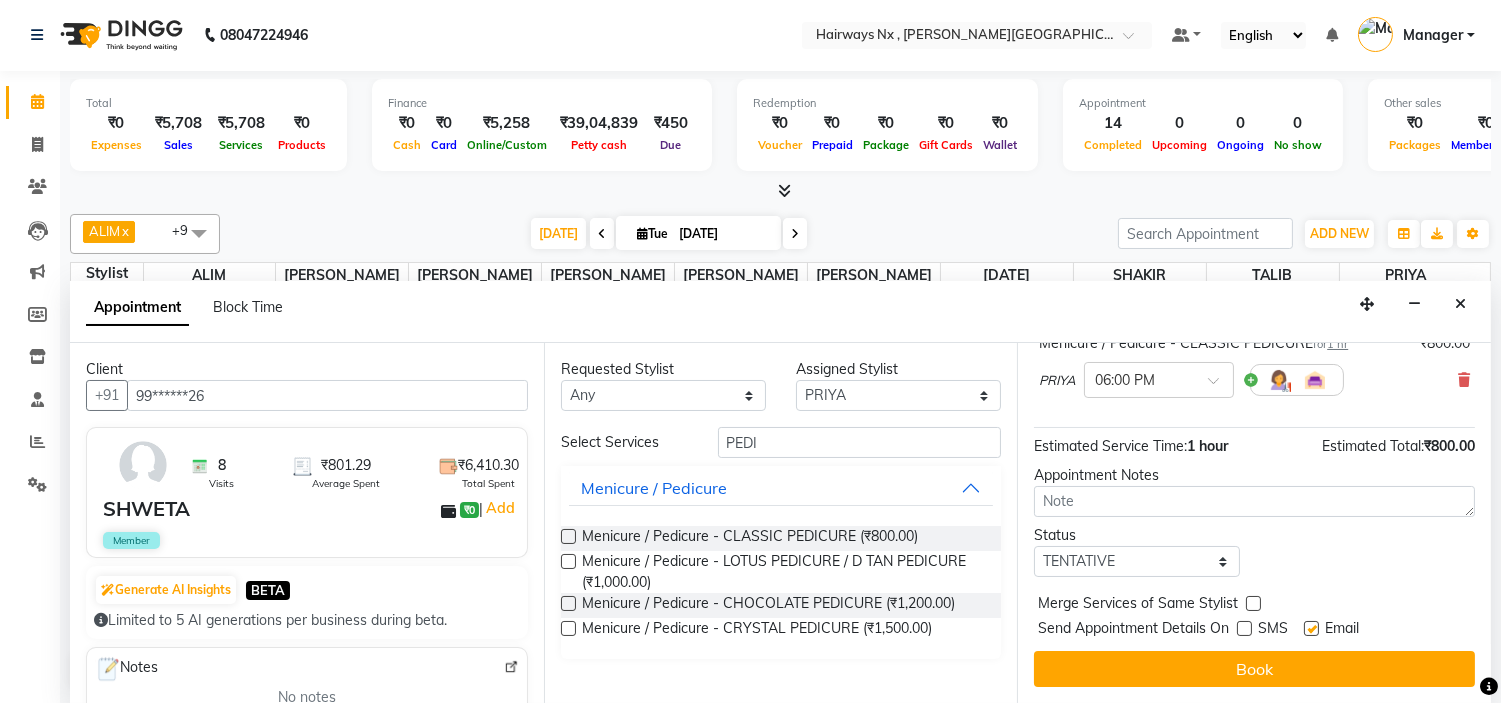 click at bounding box center [1311, 628] 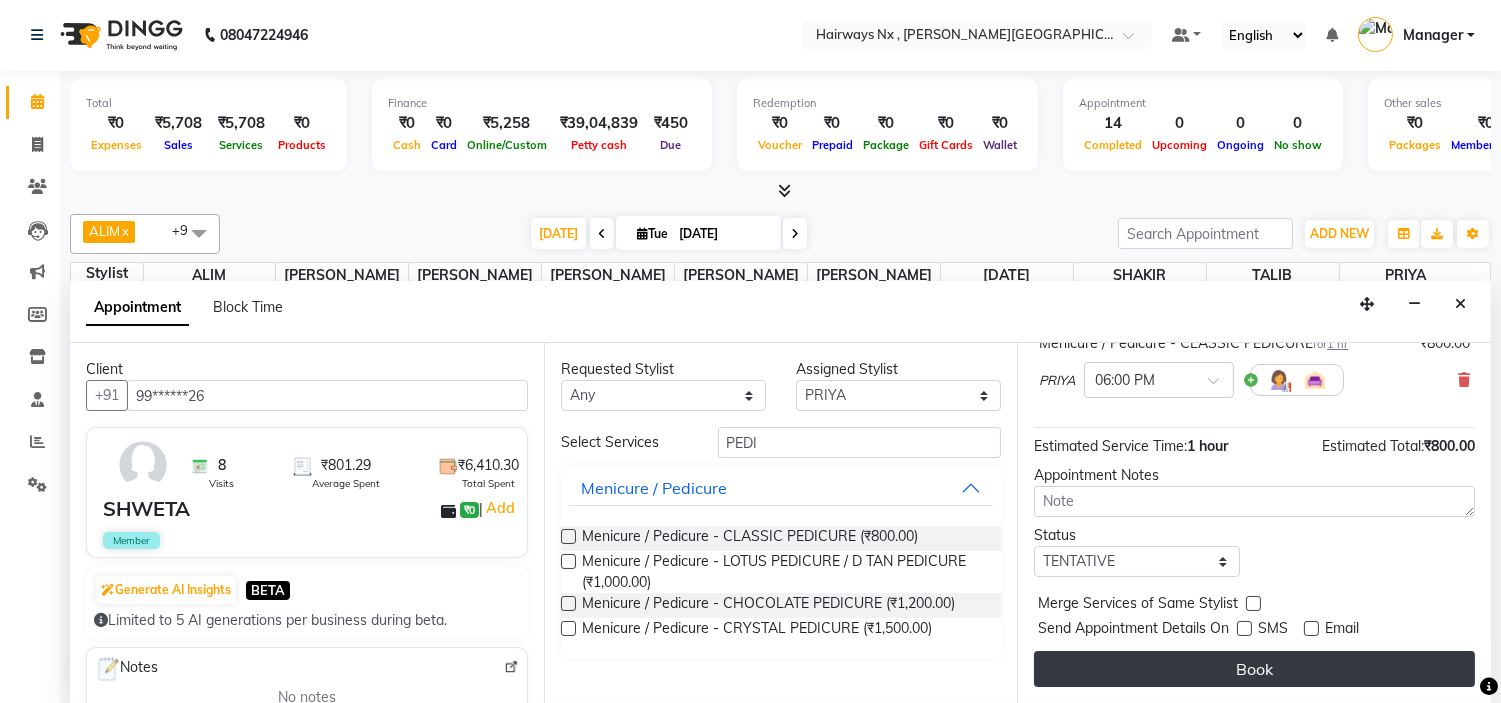 click on "Book" at bounding box center (1254, 669) 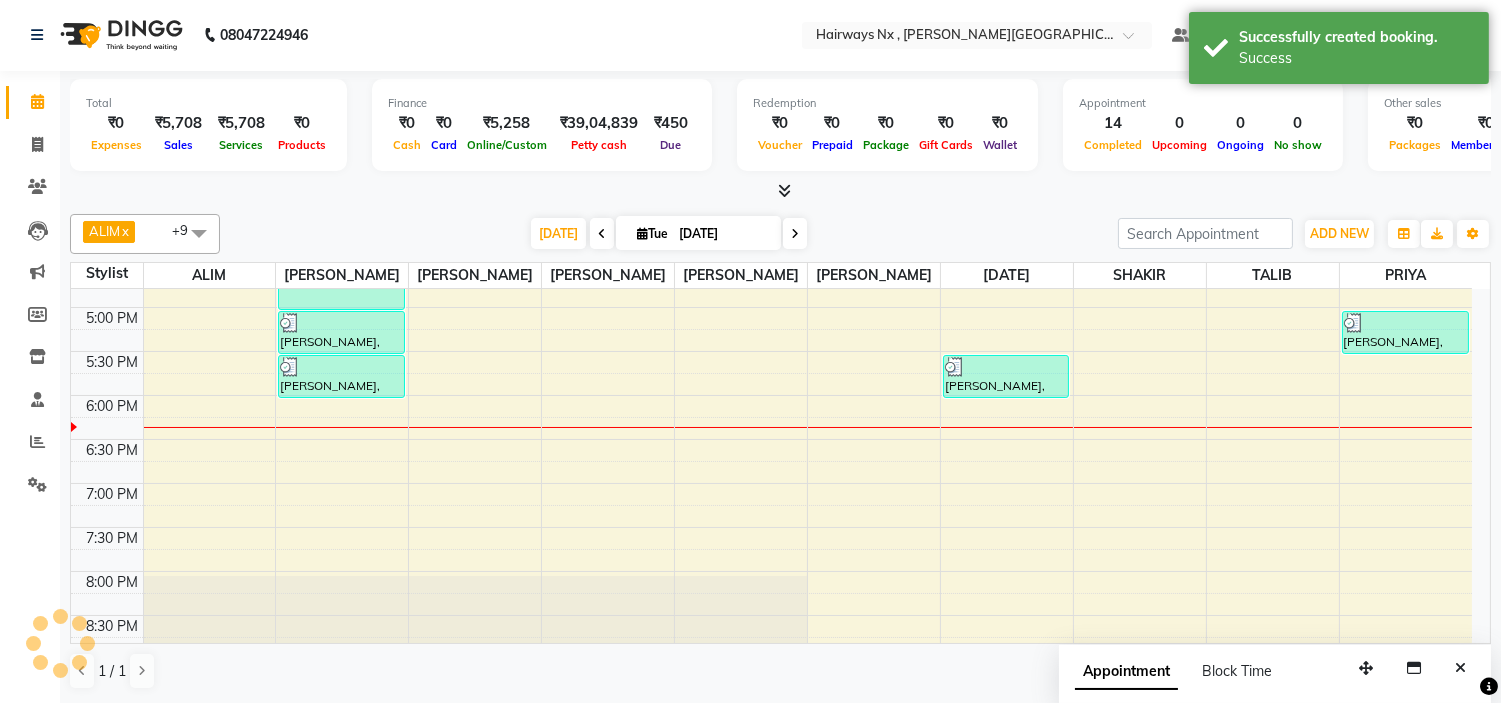 scroll, scrollTop: 0, scrollLeft: 0, axis: both 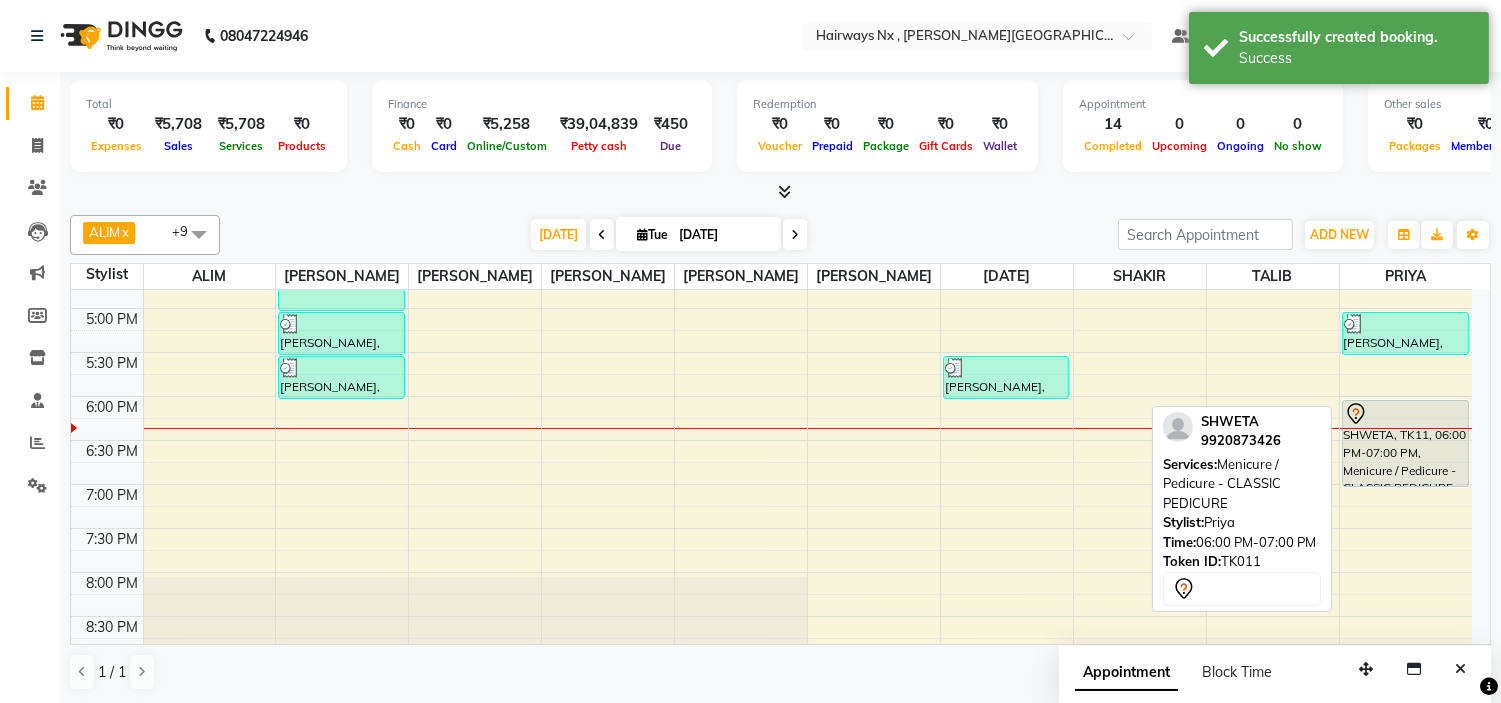 click on "SHWETA, TK11, 06:00 PM-07:00 PM, Menicure / Pedicure - CLASSIC PEDICURE" at bounding box center [1405, 443] 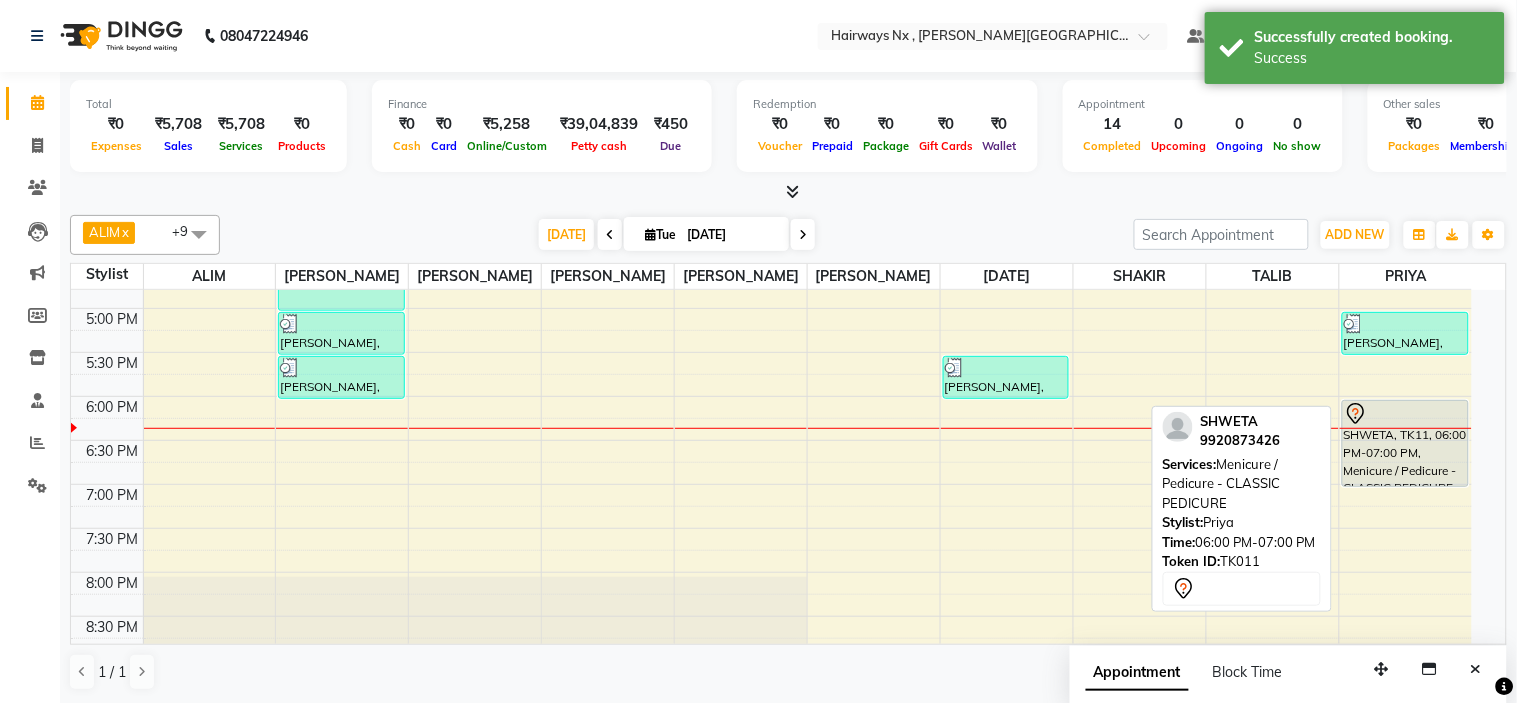 select on "7" 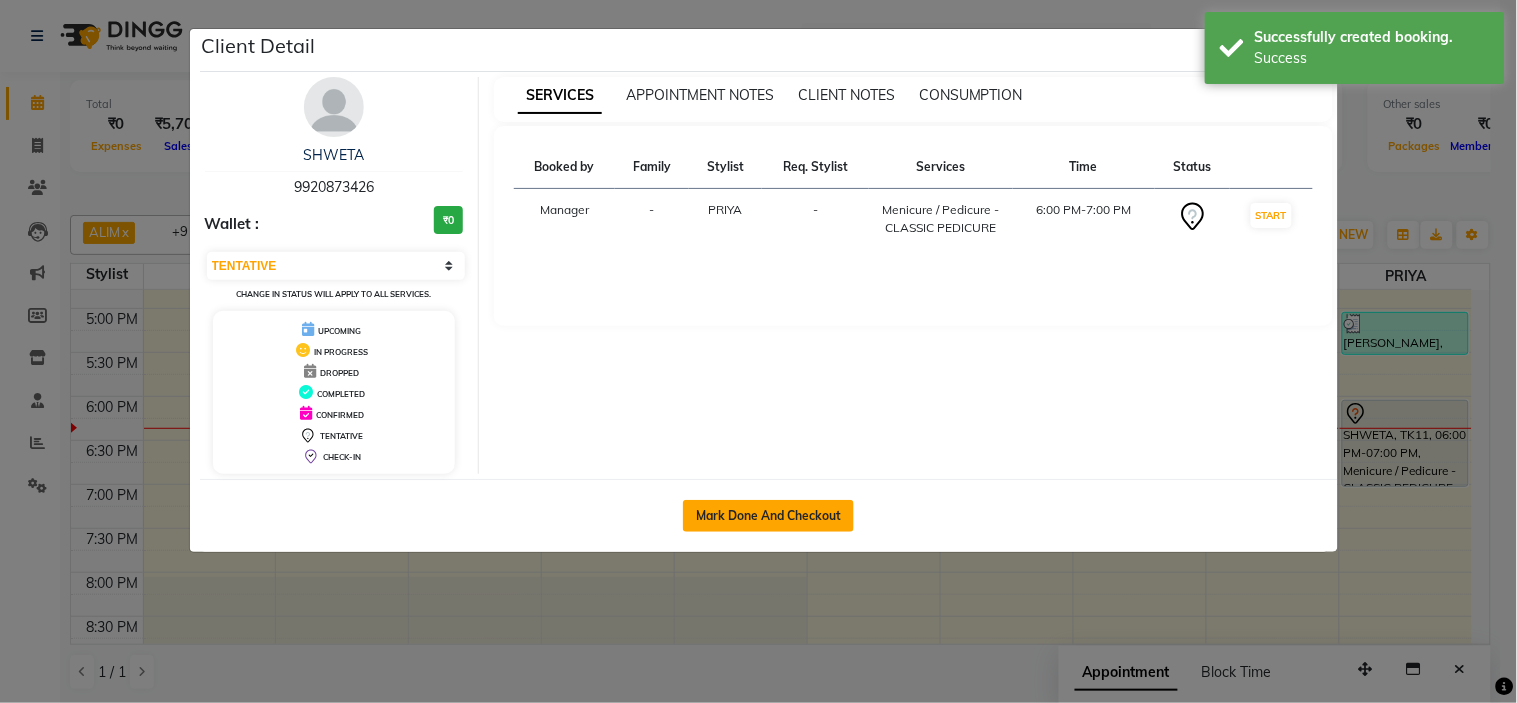 click on "Mark Done And Checkout" 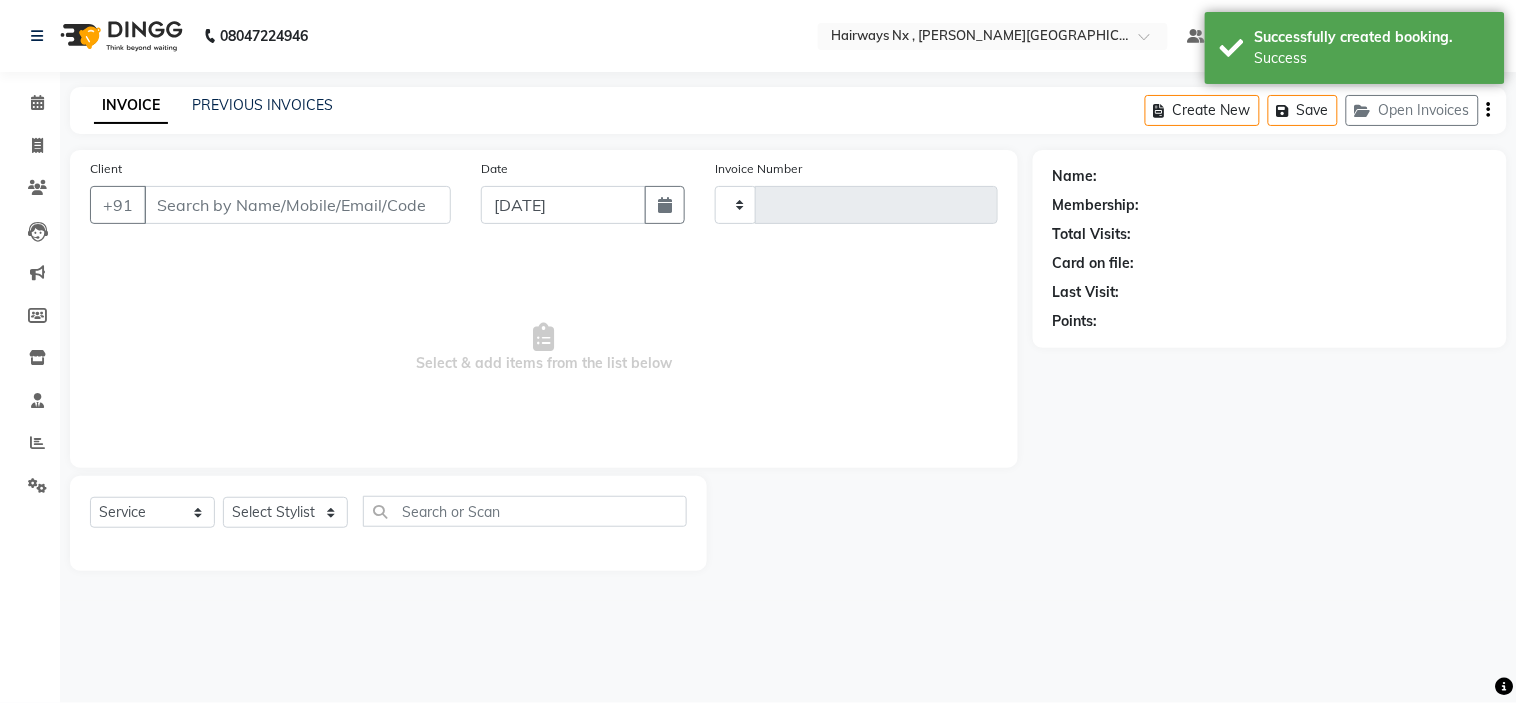 type on "0701" 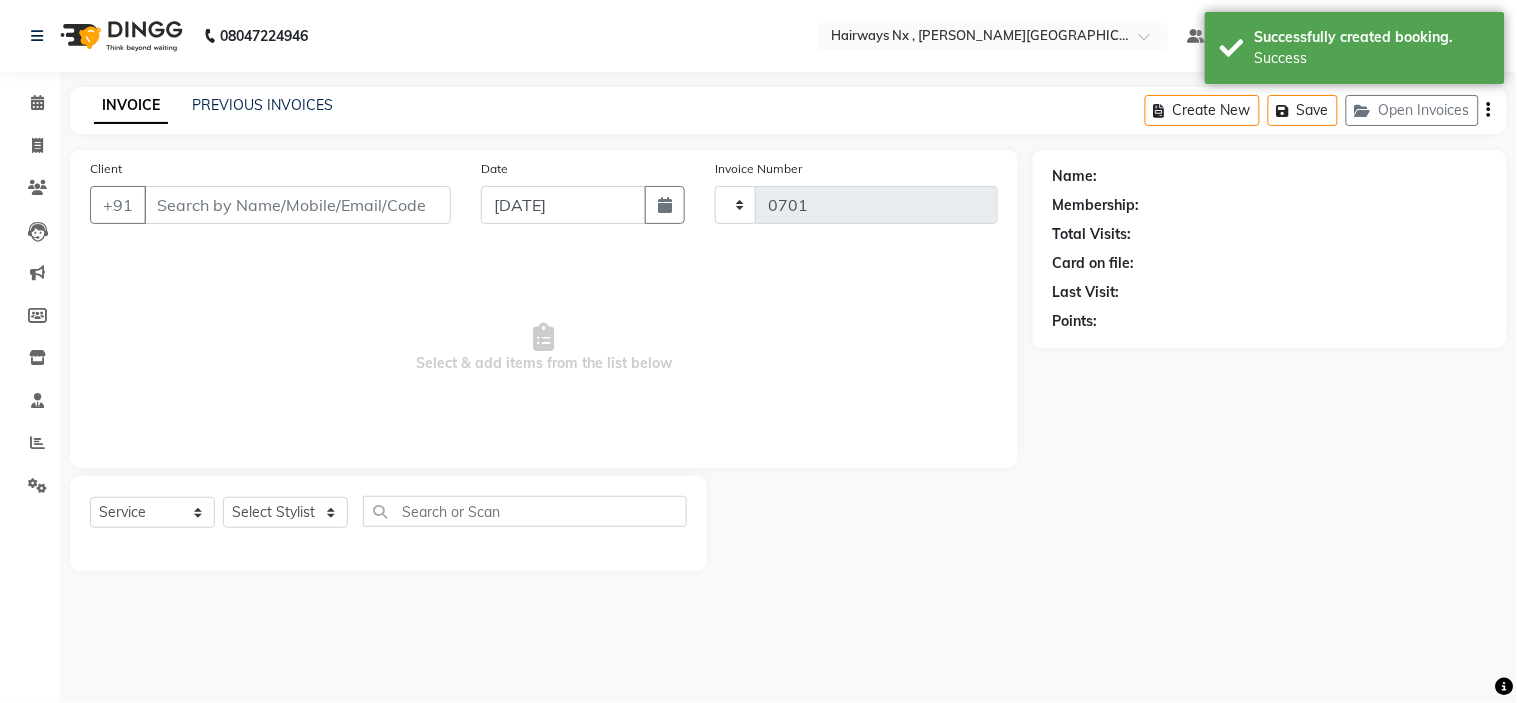select on "778" 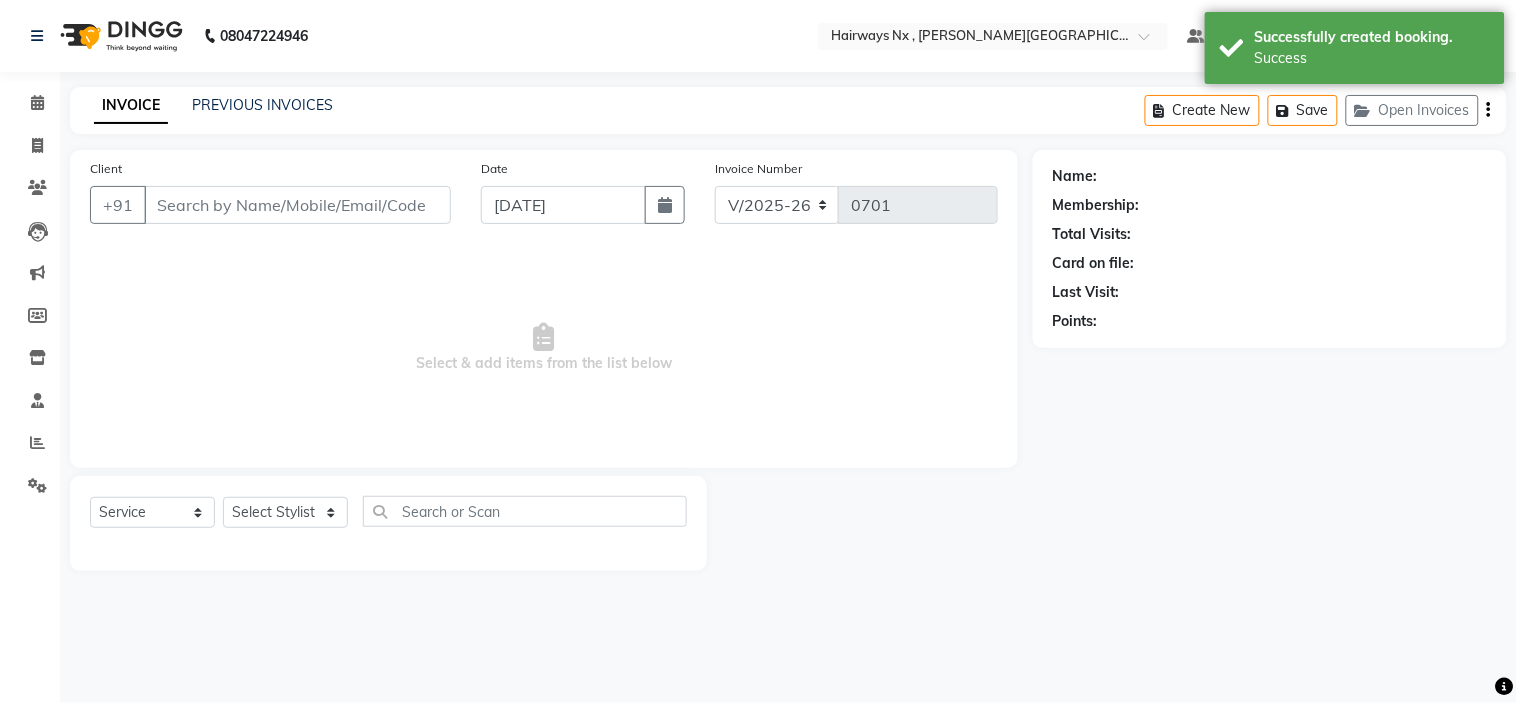 type on "99******26" 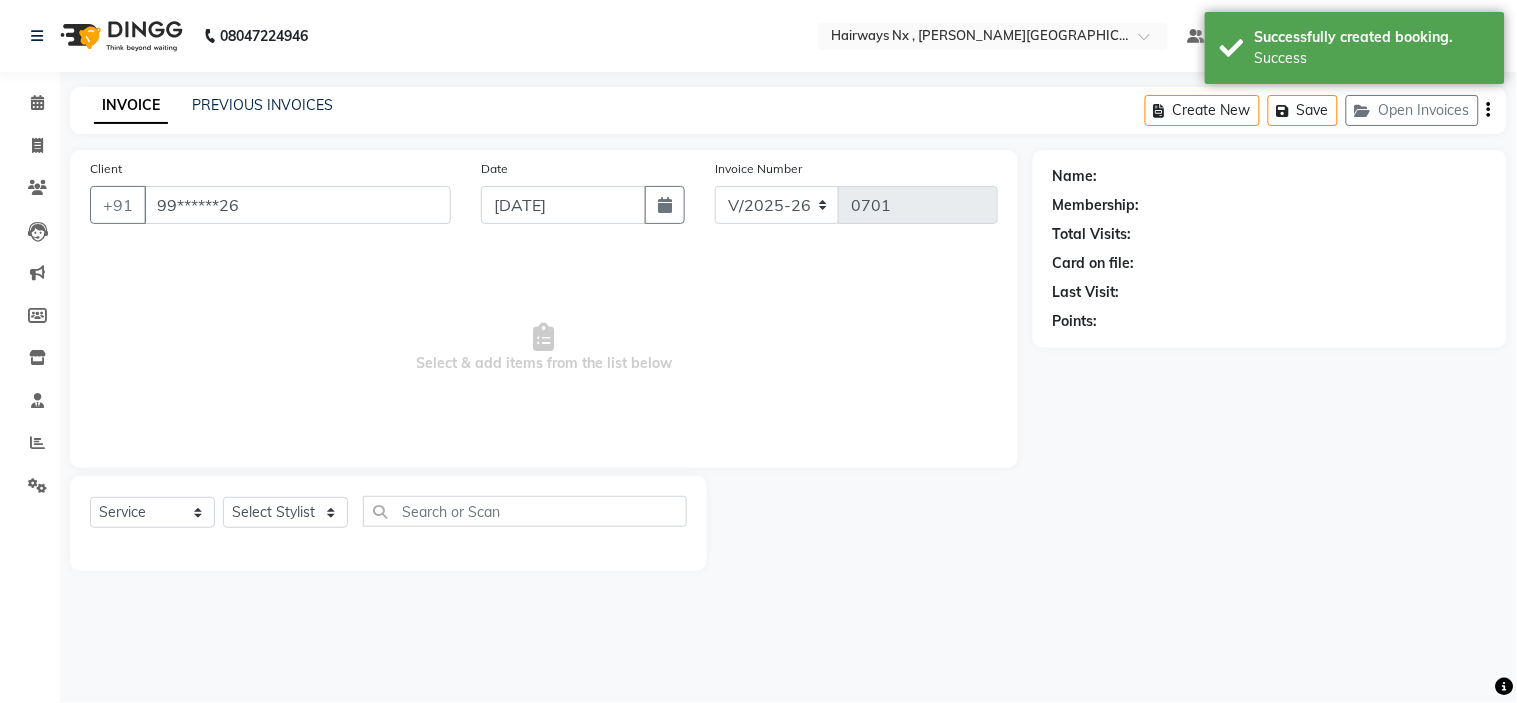 select on "76846" 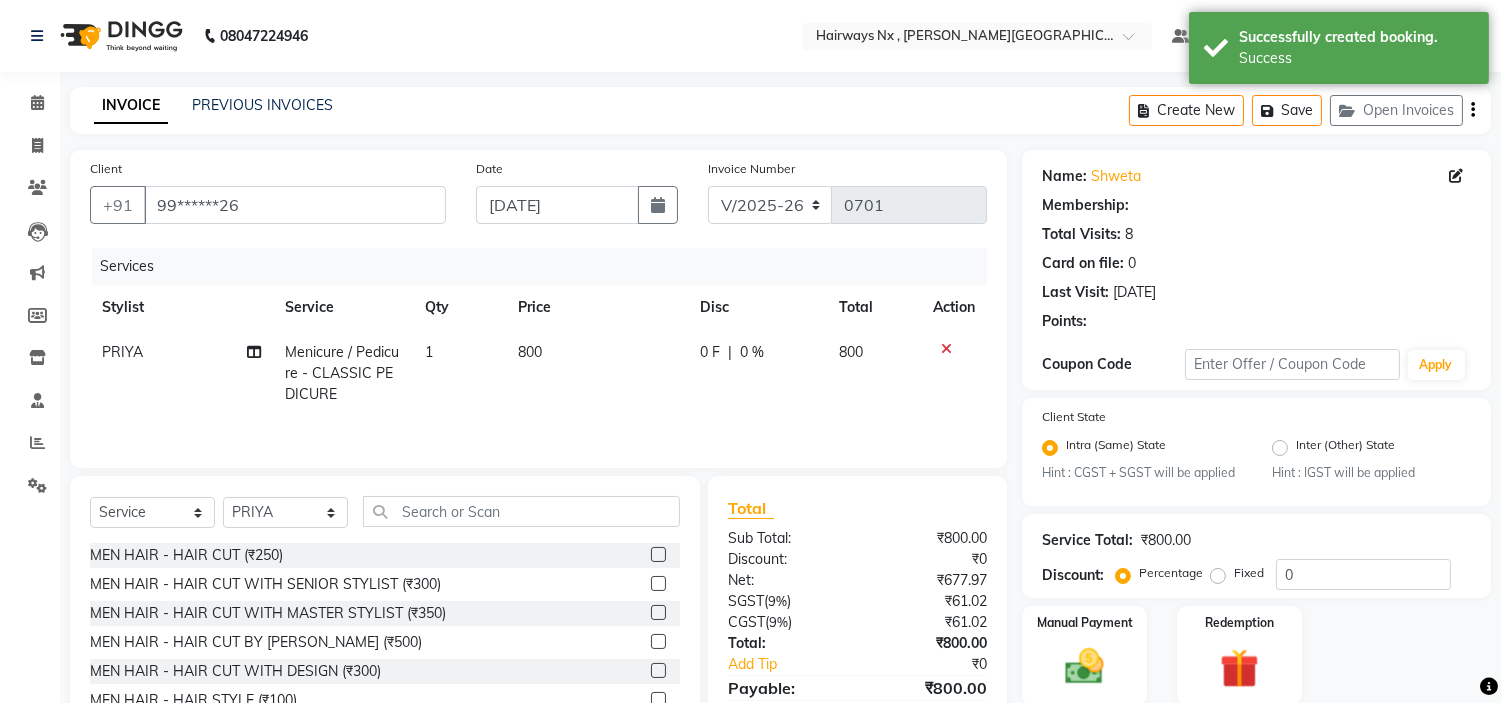 select on "1: Object" 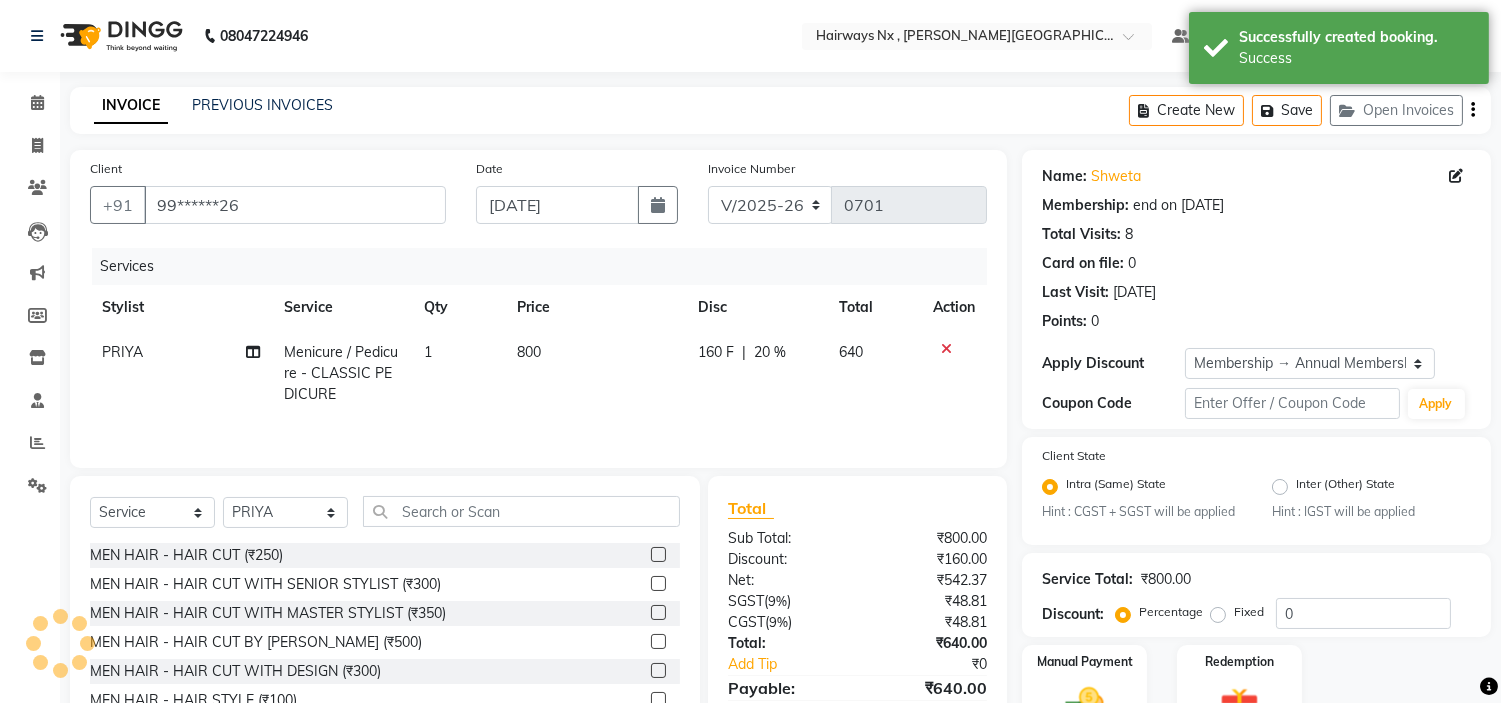 type on "20" 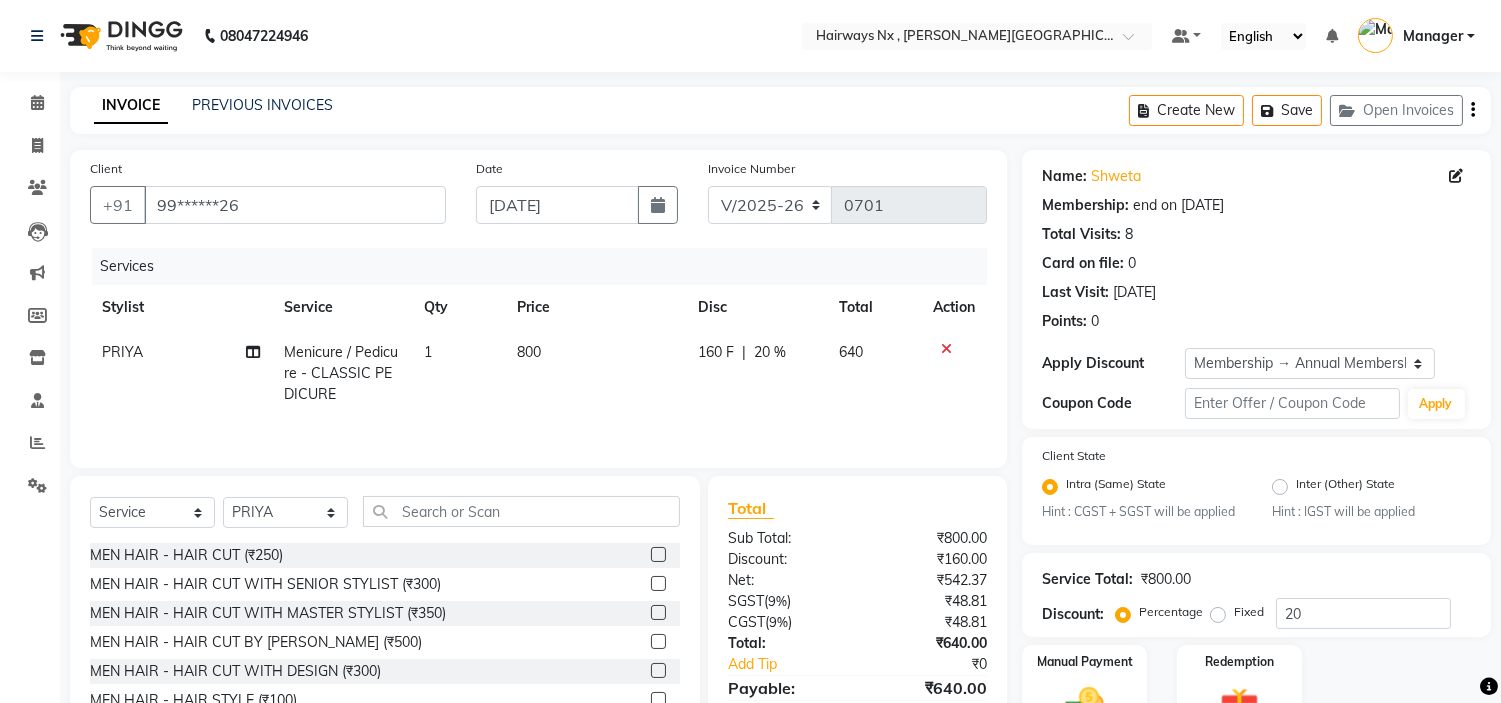 scroll, scrollTop: 111, scrollLeft: 0, axis: vertical 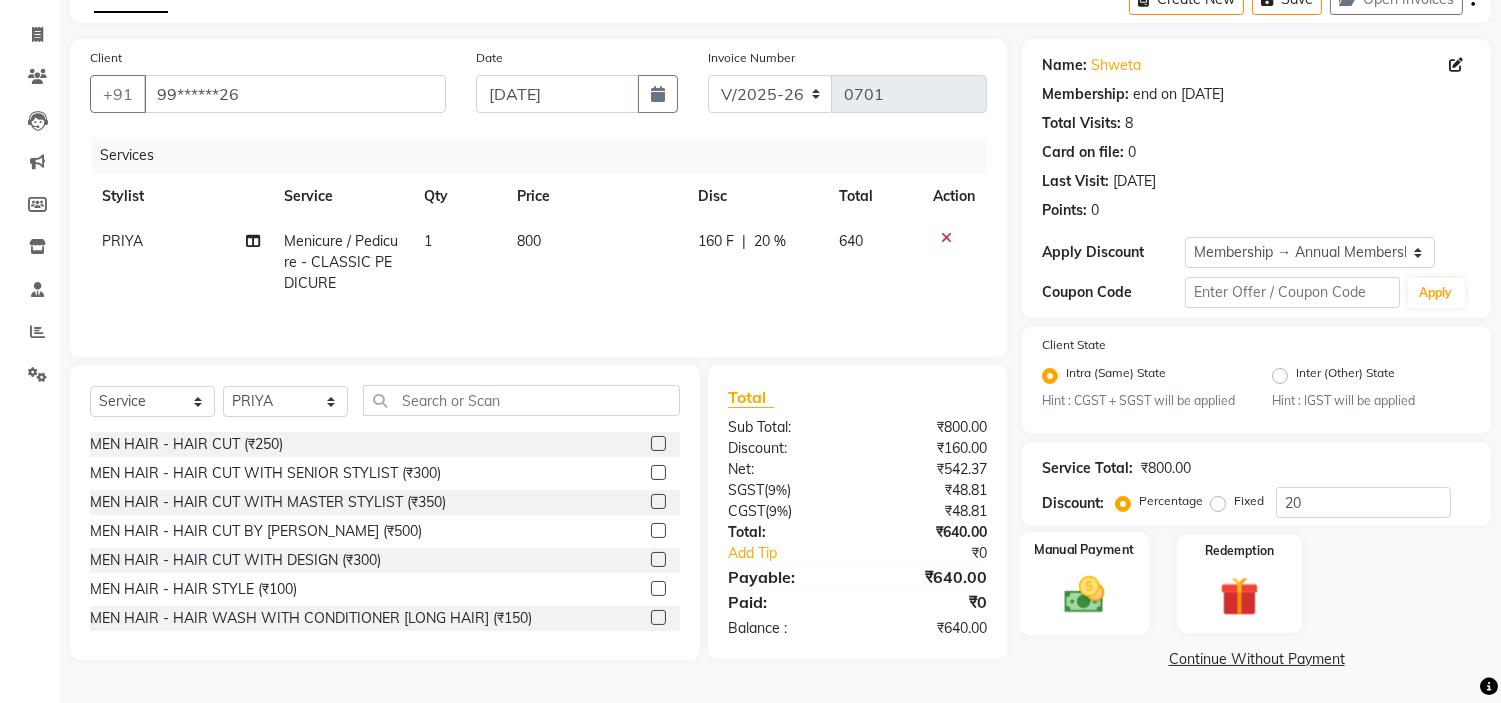 click 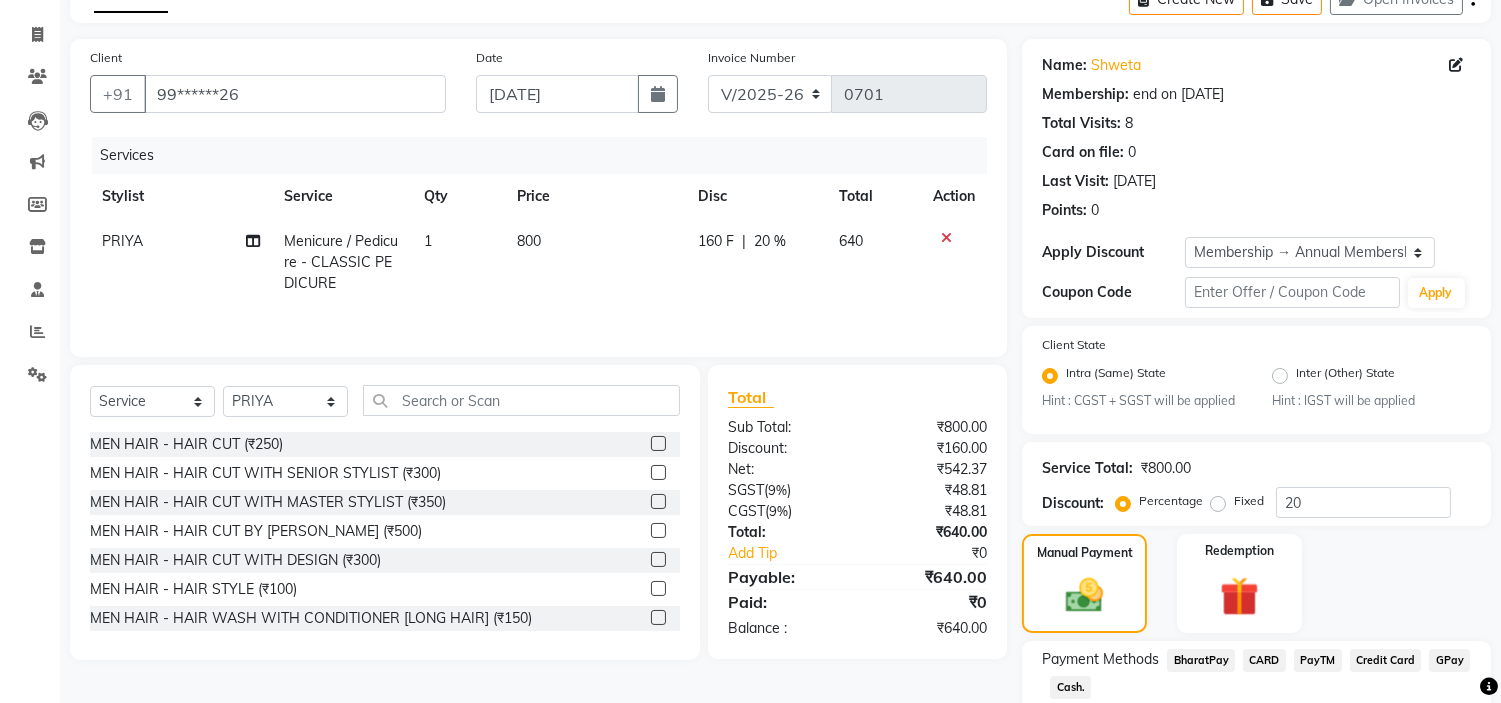 scroll, scrollTop: 240, scrollLeft: 0, axis: vertical 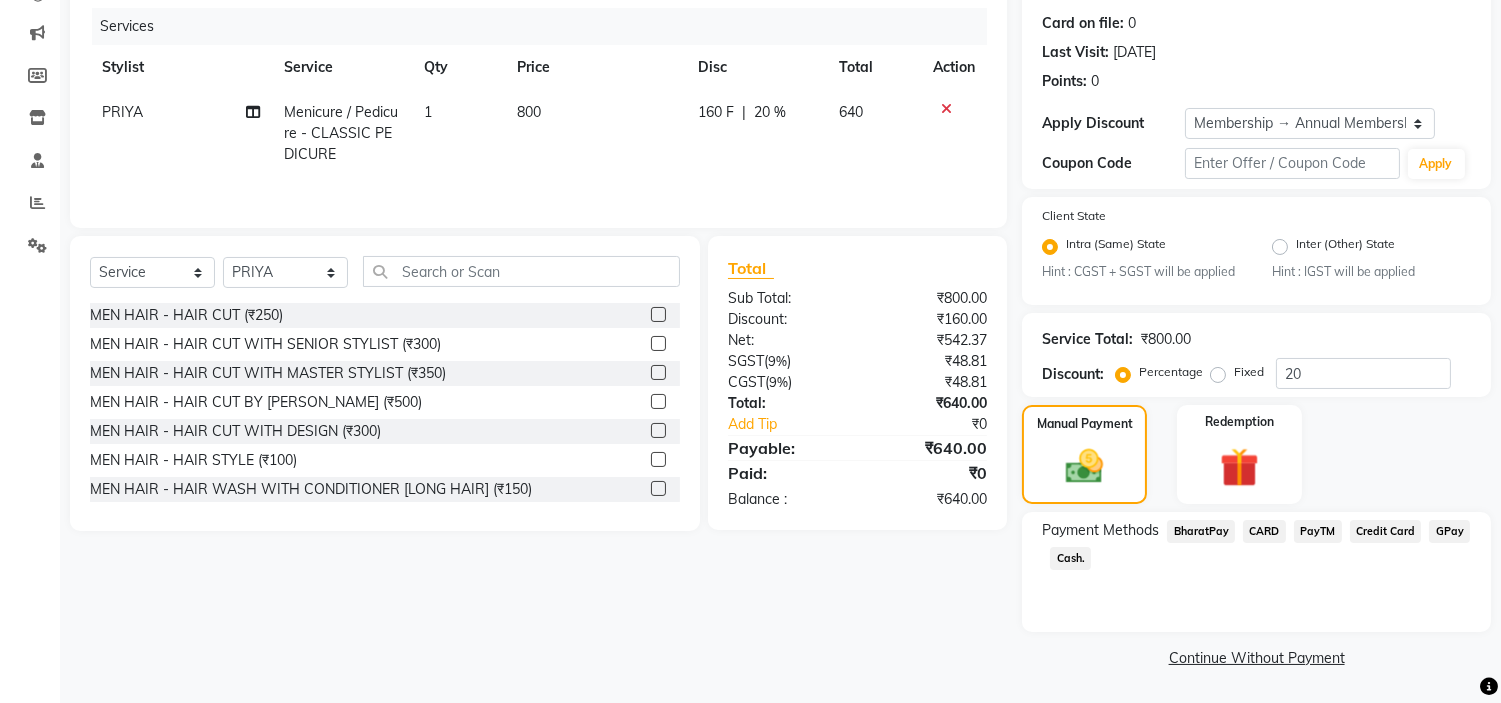 click on "GPay" 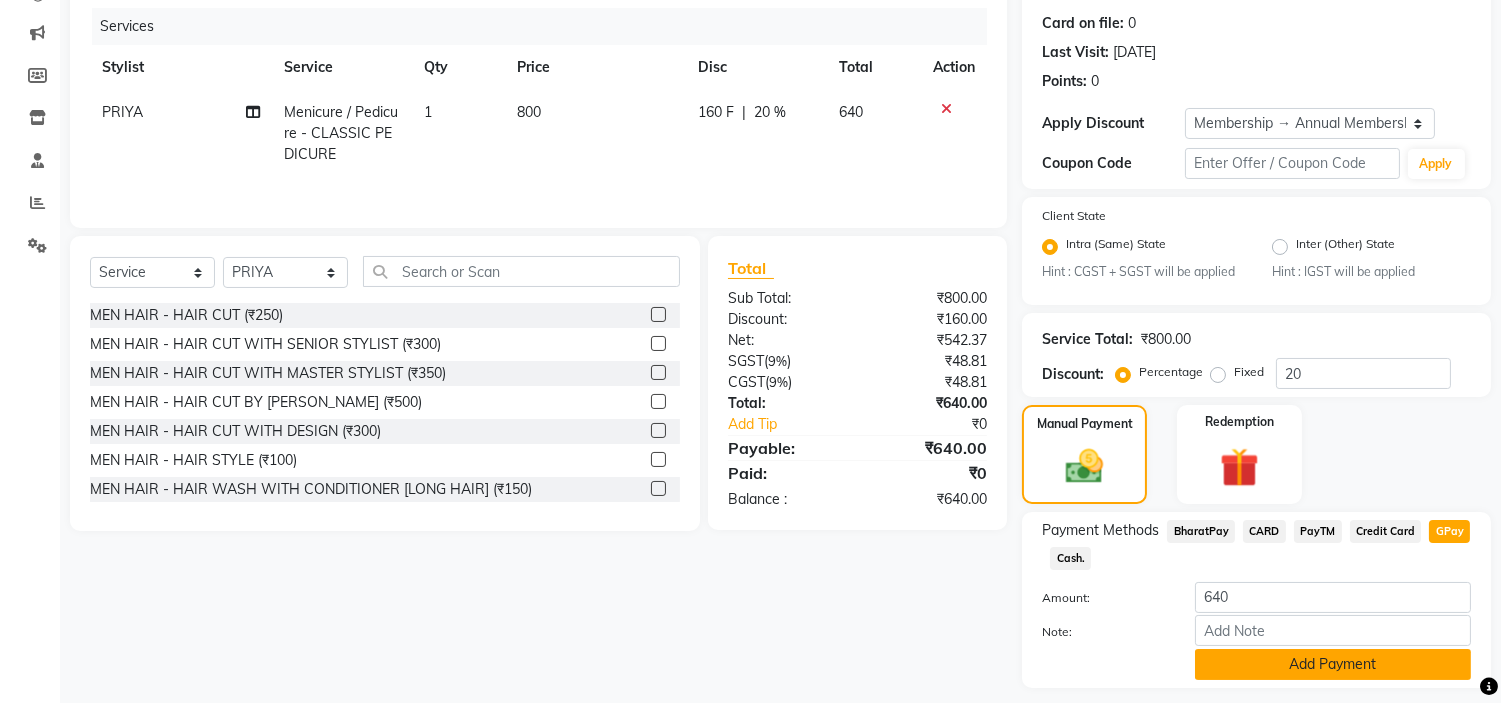 click on "Add Payment" 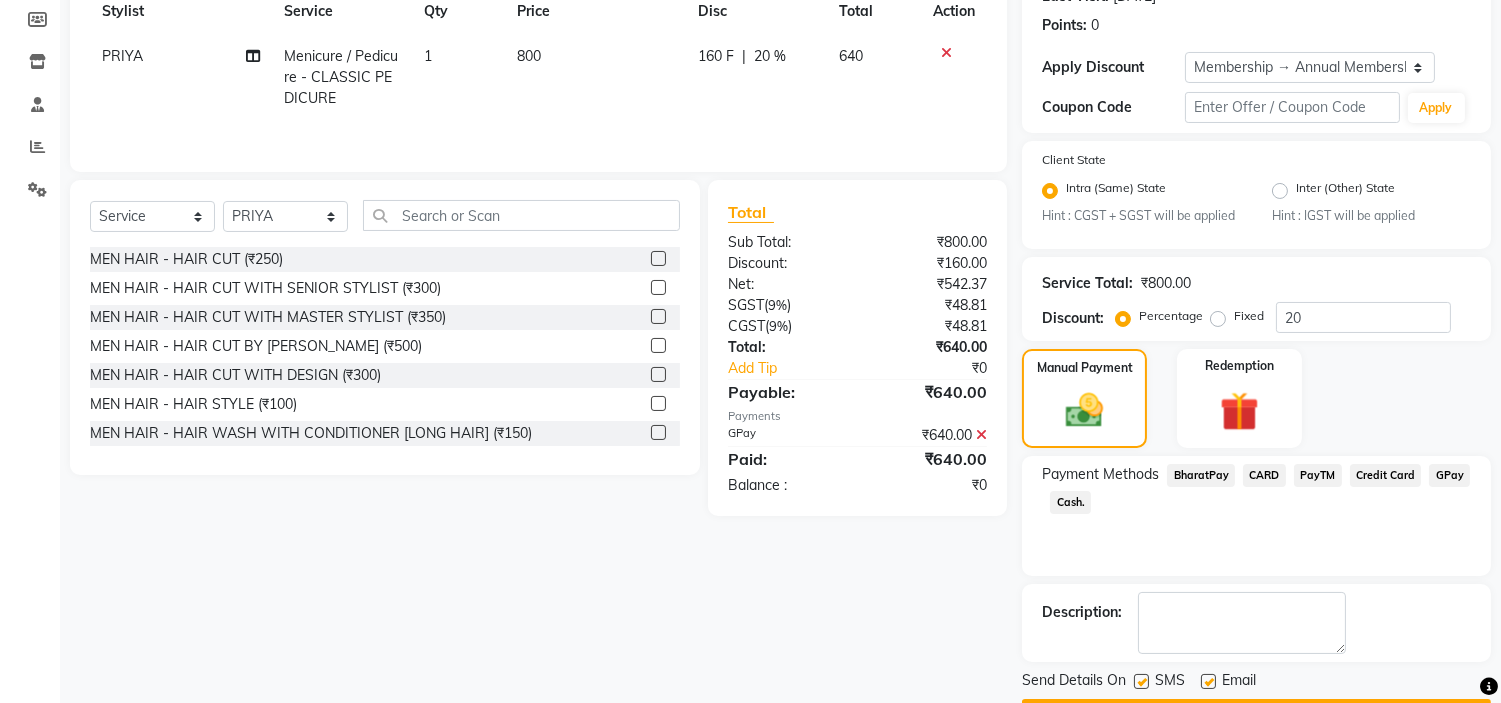 scroll, scrollTop: 353, scrollLeft: 0, axis: vertical 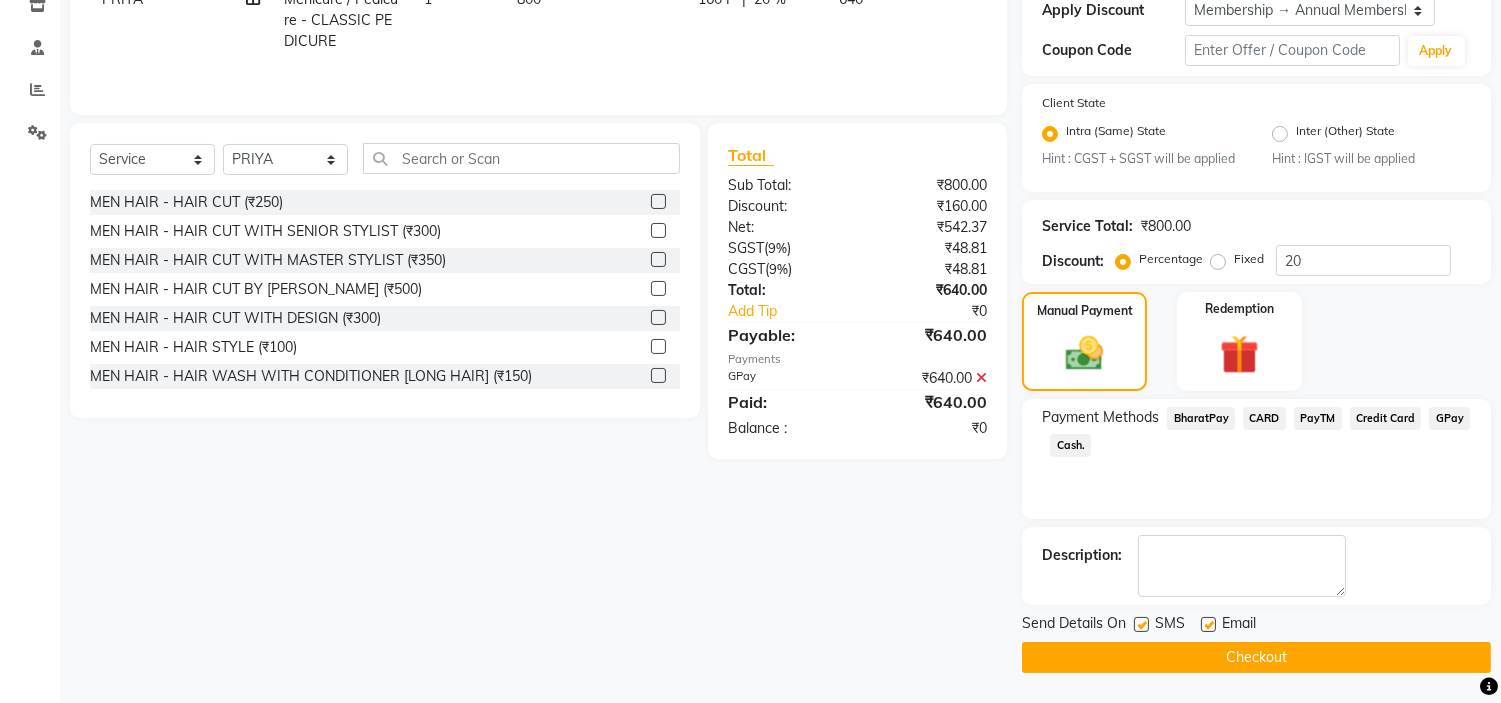 click on "Checkout" 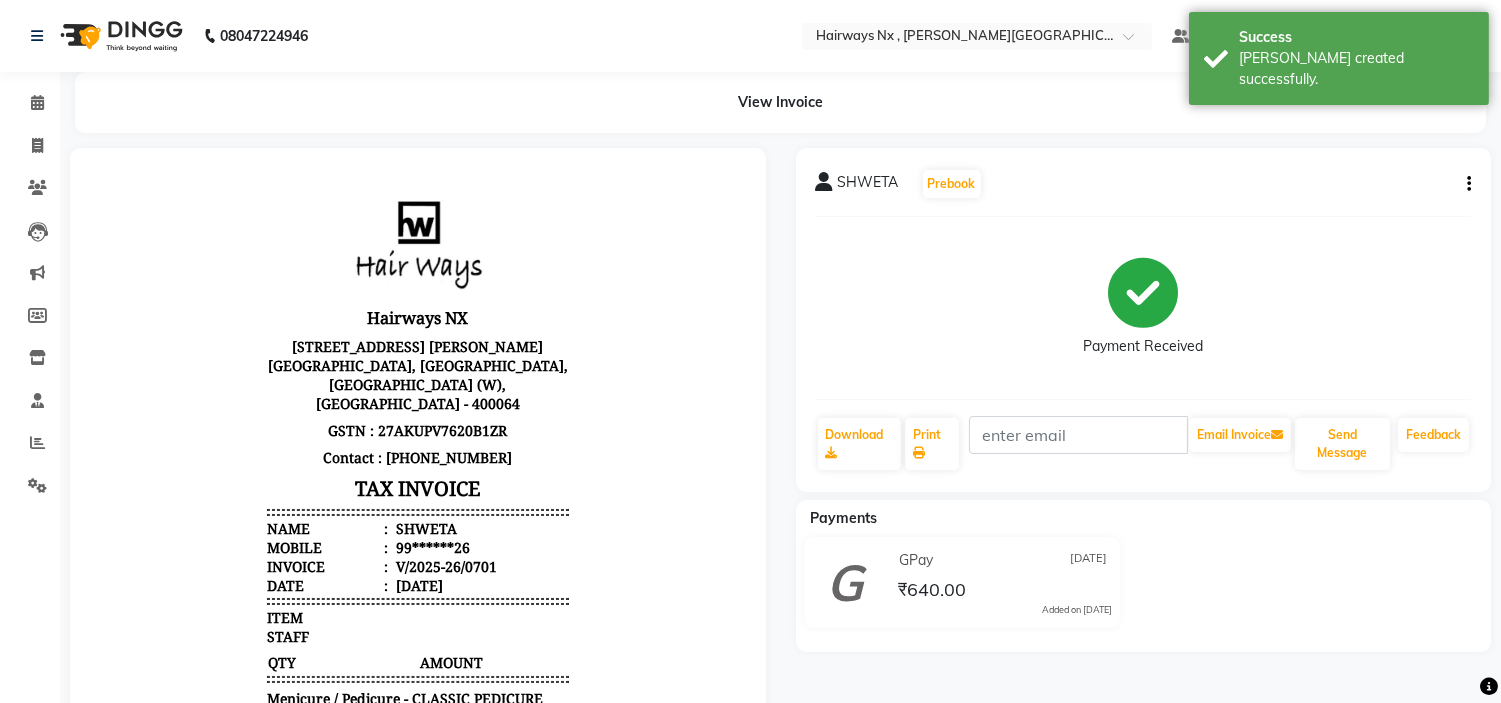 scroll, scrollTop: 0, scrollLeft: 0, axis: both 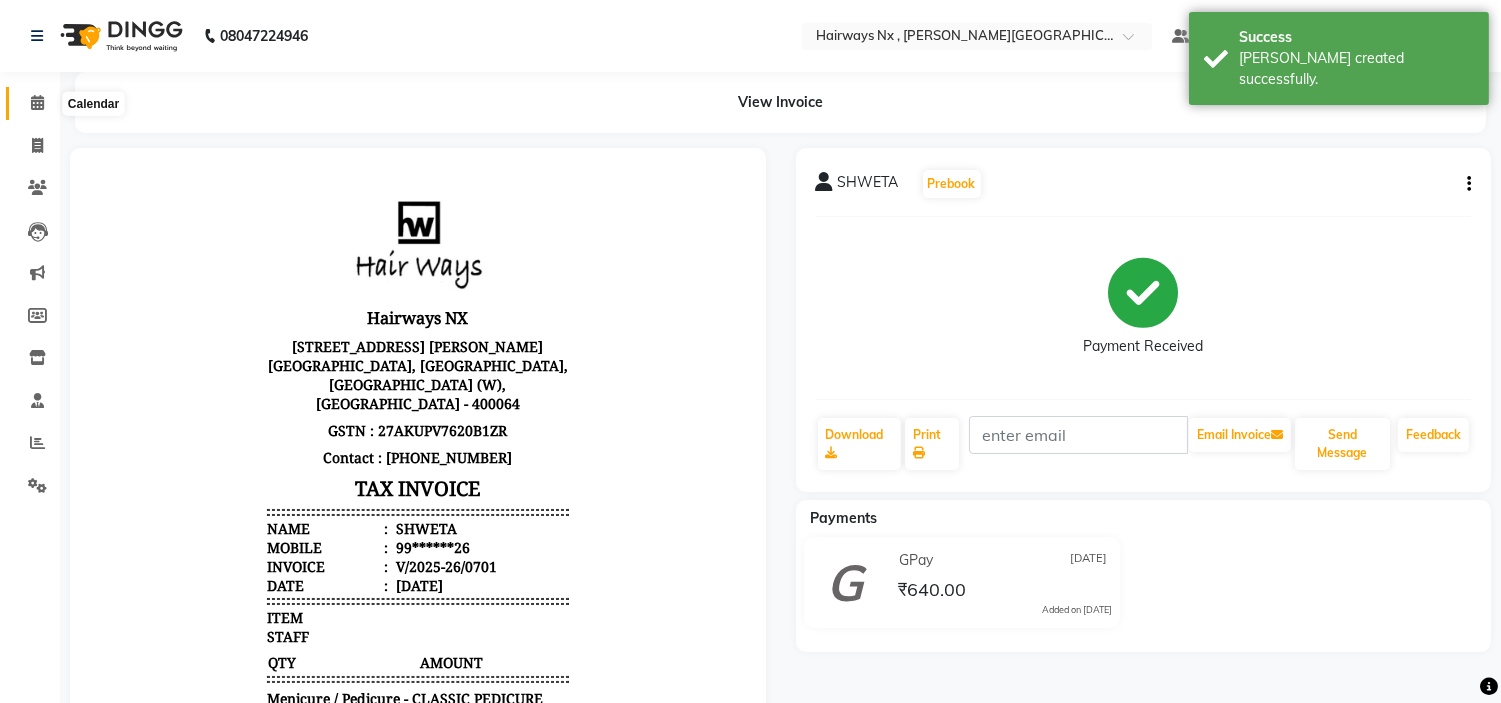 click 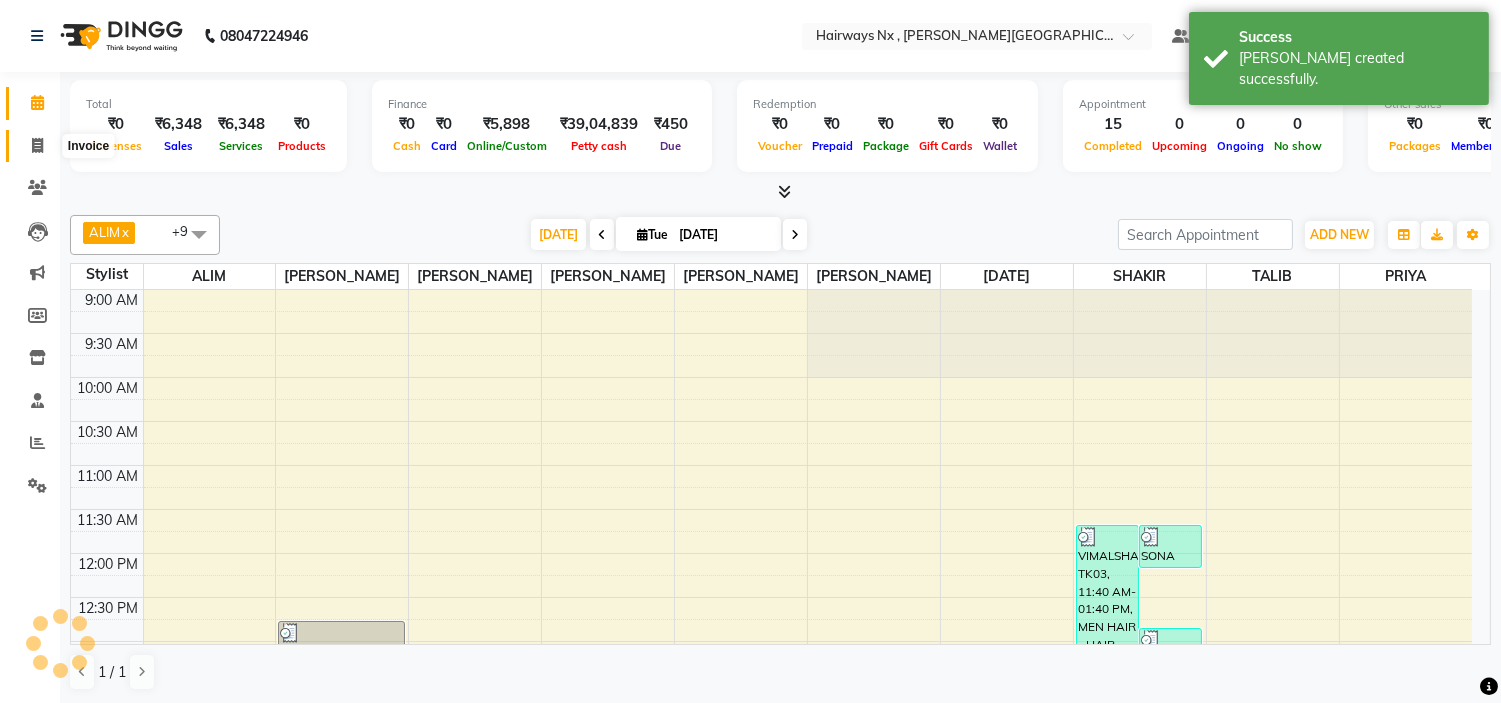 scroll, scrollTop: 0, scrollLeft: 0, axis: both 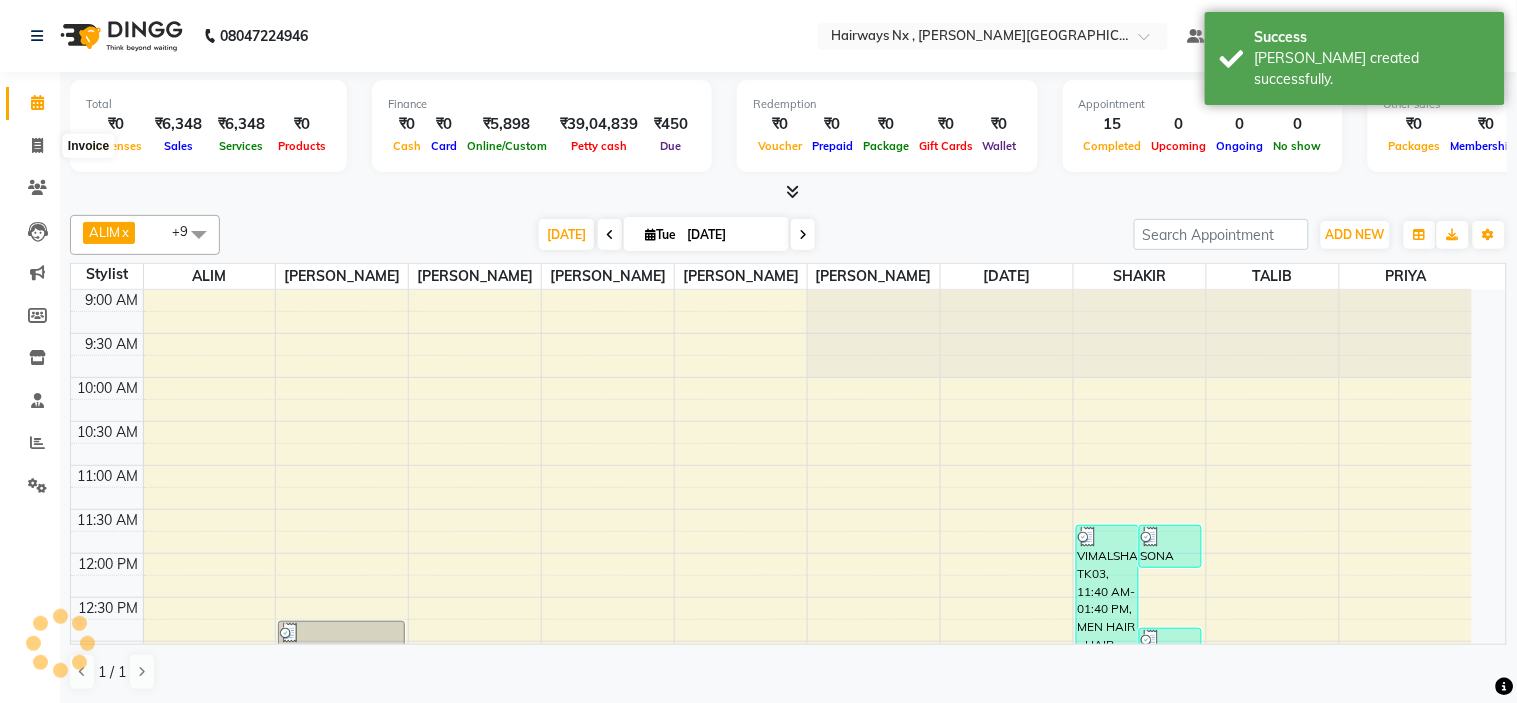 select on "778" 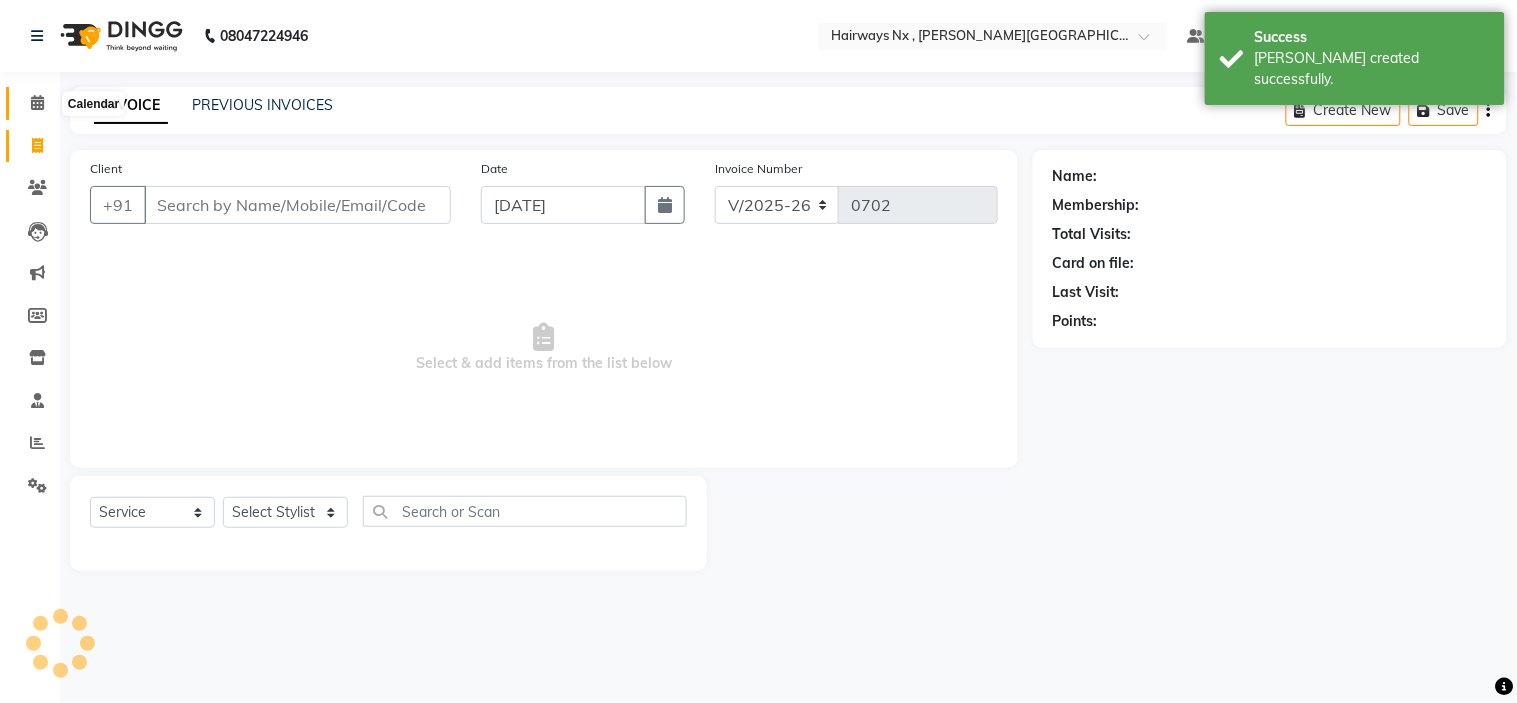 click 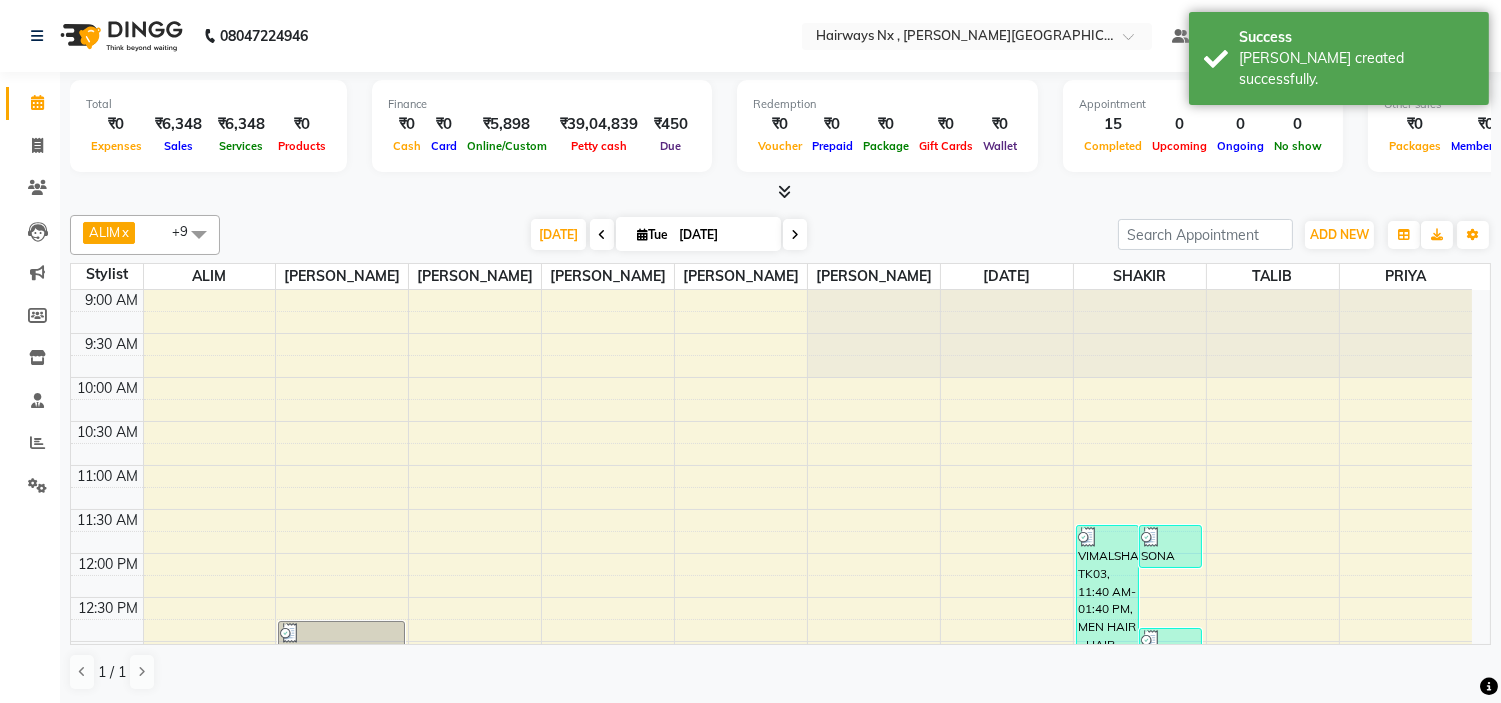 scroll, scrollTop: 0, scrollLeft: 0, axis: both 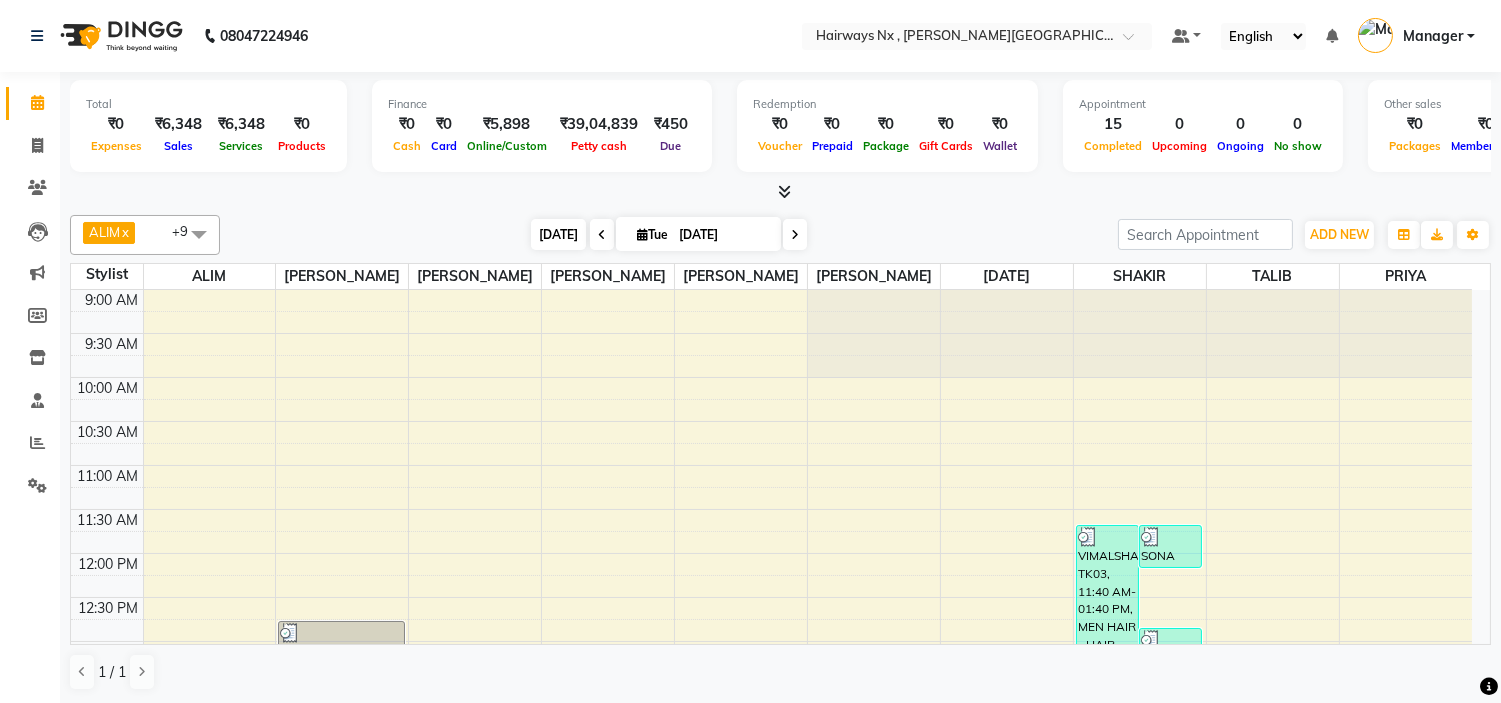 click on "[DATE]" at bounding box center (558, 234) 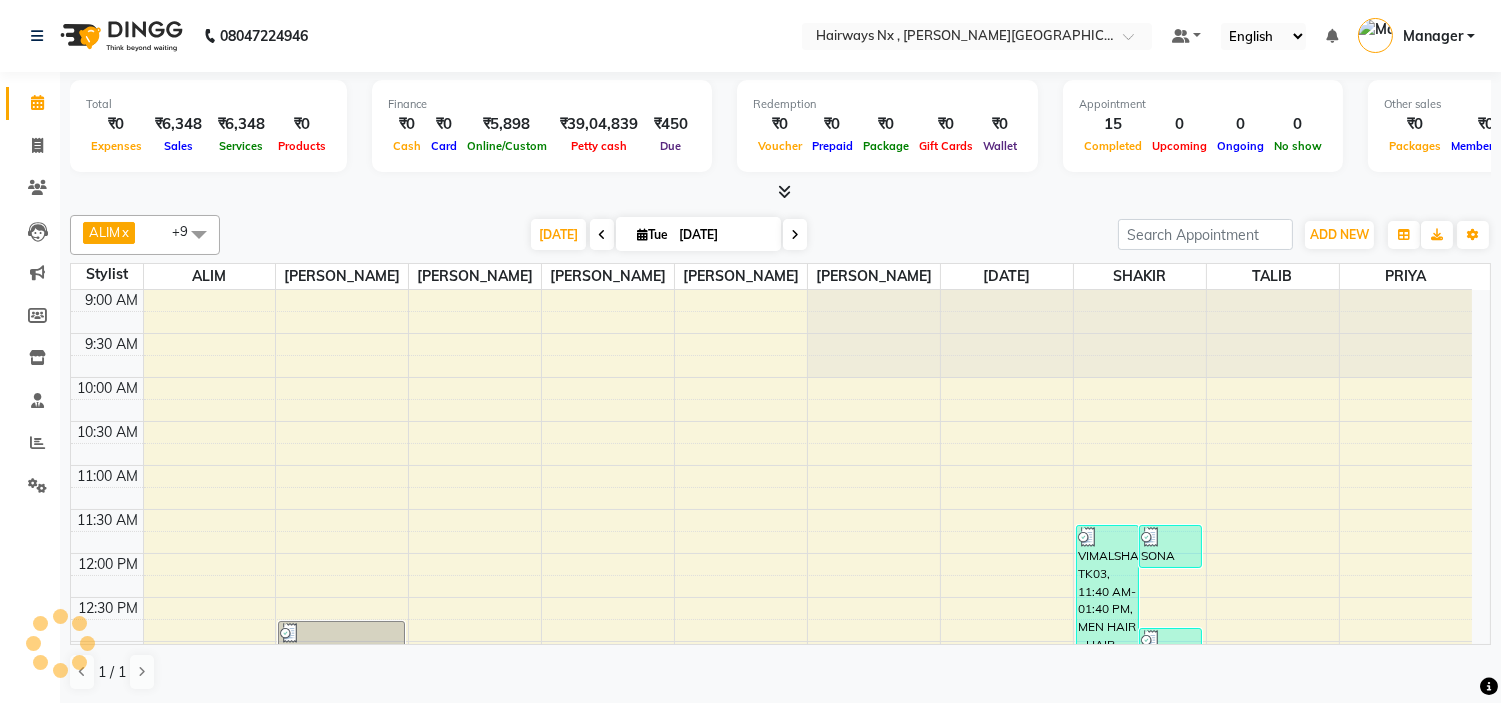 scroll, scrollTop: 796, scrollLeft: 0, axis: vertical 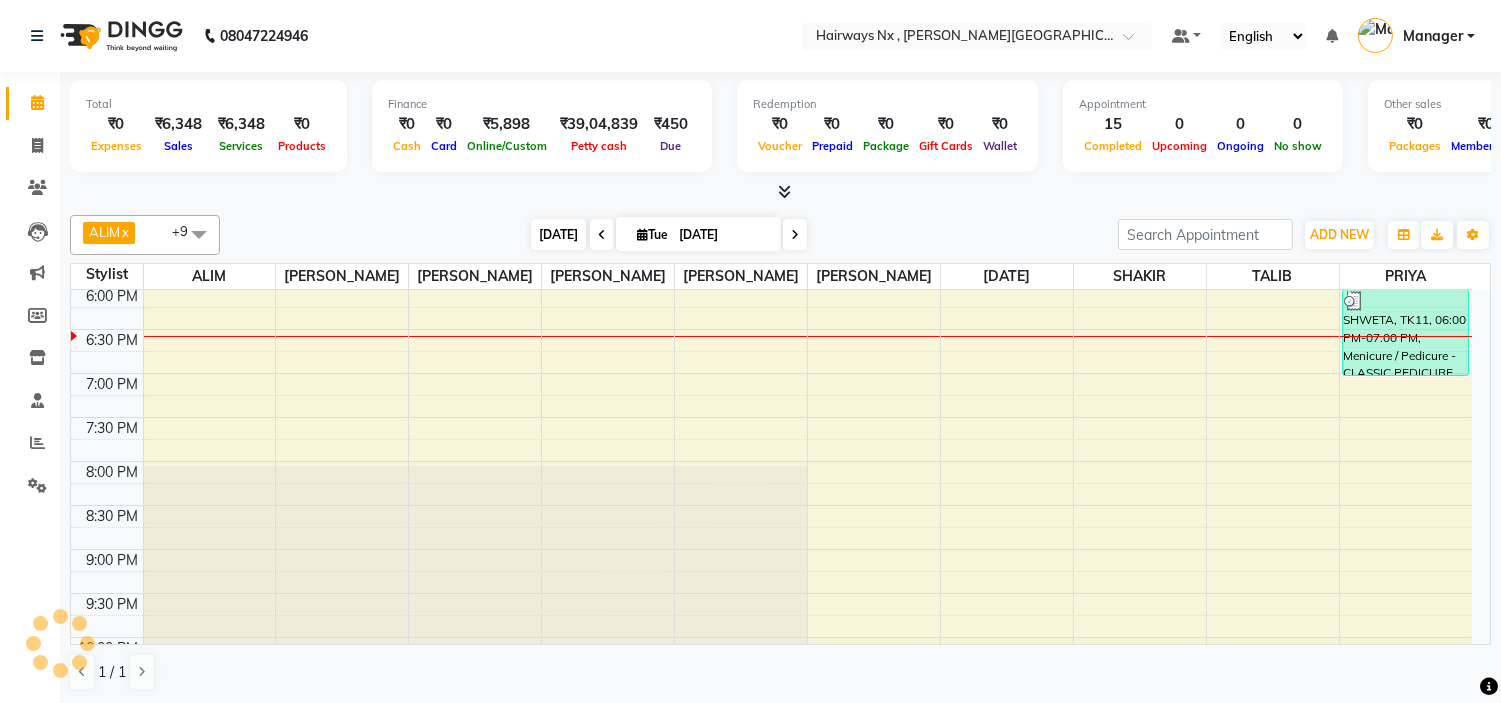 click on "[DATE]" at bounding box center (558, 234) 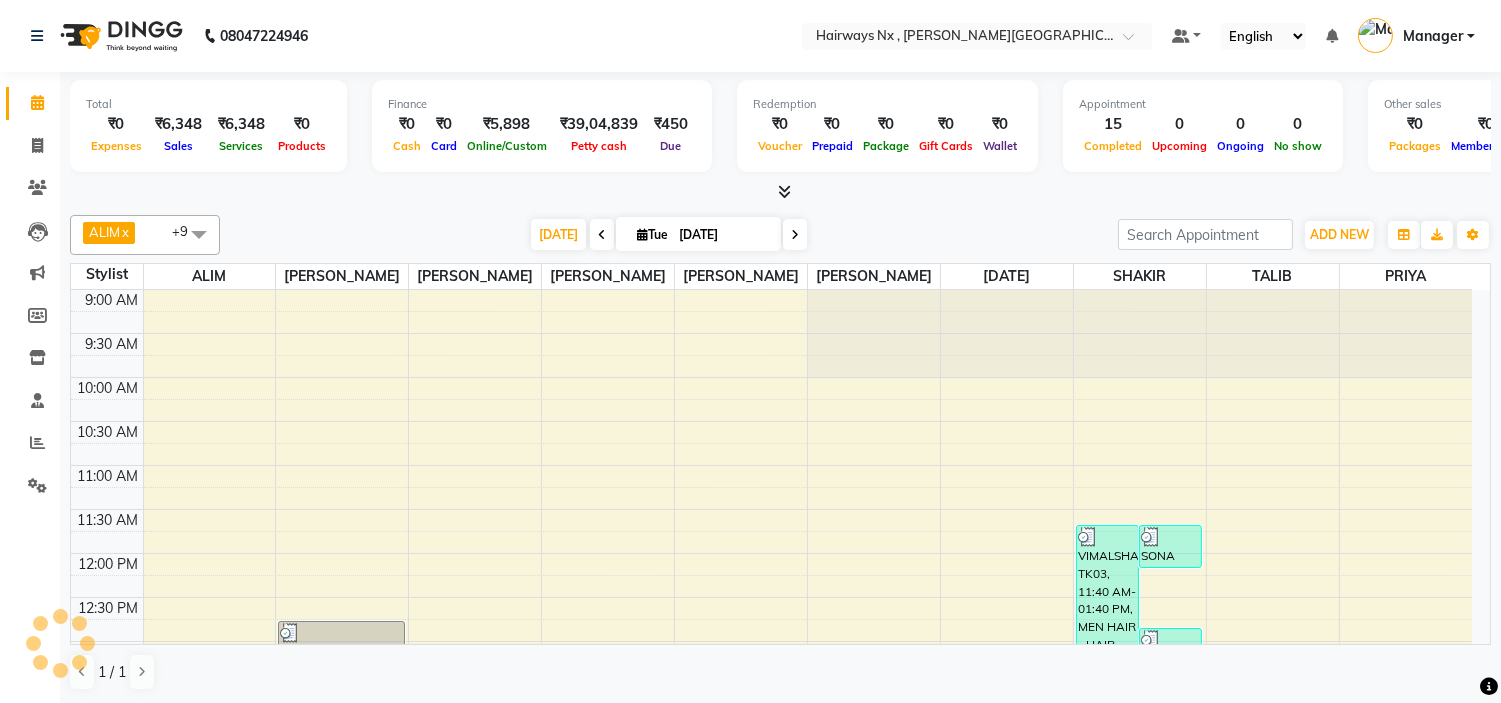 scroll, scrollTop: 796, scrollLeft: 0, axis: vertical 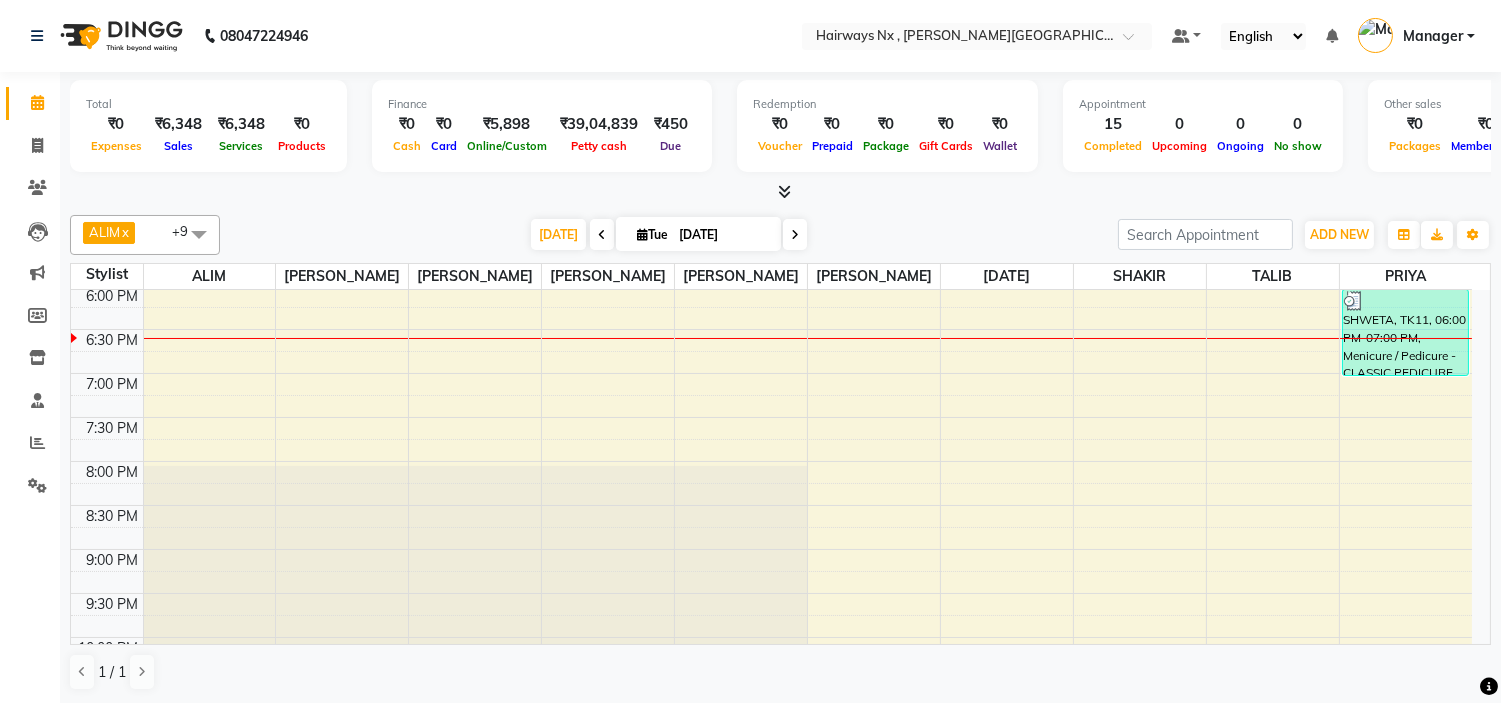 click on "9:00 AM 9:30 AM 10:00 AM 10:30 AM 11:00 AM 11:30 AM 12:00 PM 12:30 PM 1:00 PM 1:30 PM 2:00 PM 2:30 PM 3:00 PM 3:30 PM 4:00 PM 4:30 PM 5:00 PM 5:30 PM 6:00 PM 6:30 PM 7:00 PM 7:30 PM 8:00 PM 8:30 PM 9:00 PM 9:30 PM 10:00 PM 10:30 PM     [PERSON_NAME], TK02, 12:45 PM-01:15 PM, MEN HAIR - HAIR CUT     Akshay [PERSON_NAME], TK02, 01:15 PM-01:45 PM, MEN HAIR - HAIR CUT WITH SENIOR STYLIST     [PERSON_NAME], TK02, 01:45 PM-02:15 PM, MEN HAIR - REGULAR SHAVE/TRIM     [PERSON_NAME], TK07, 03:30 PM-05:00 PM, Colour For Women - ROOT TOUCH UO(INOA)     [PERSON_NAME], TK09, 05:00 PM-05:30 PM, MEN HAIR - HAIR CUT WITH SENIOR STYLIST     [PERSON_NAME], TK09, 05:30 PM-06:00 PM, MEN HAIR - REGULAR SHAVE/TRIM     VIMALSHAH, TK03, 01:40 PM-02:10 PM, Threading - EYEBROW (₹60)     CHIRU RONTA, TK05, 01:45 PM-02:15 PM, MEN HAIR - HAIR CUT WITH SENIOR STYLIST     [PERSON_NAME], TK06, 03:45 PM-04:15 PM, Hair wash with Conditioner - HAIR WASH {BELOW SHOULDER}     [PERSON_NAME], TK10, 05:30 PM-06:00 PM, MEN HAIR - HAIR CUT WITH SENIOR STYLIST" at bounding box center (771, 109) 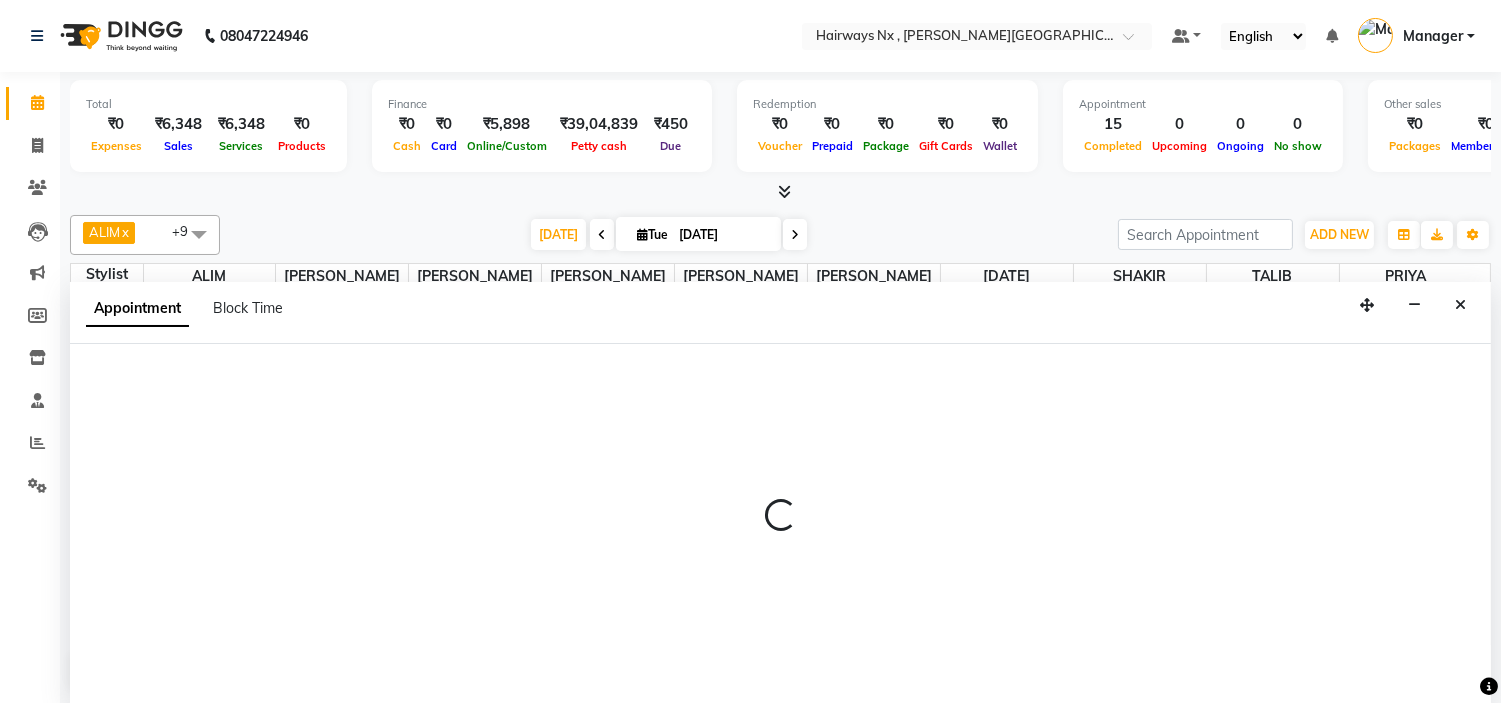 scroll, scrollTop: 1, scrollLeft: 0, axis: vertical 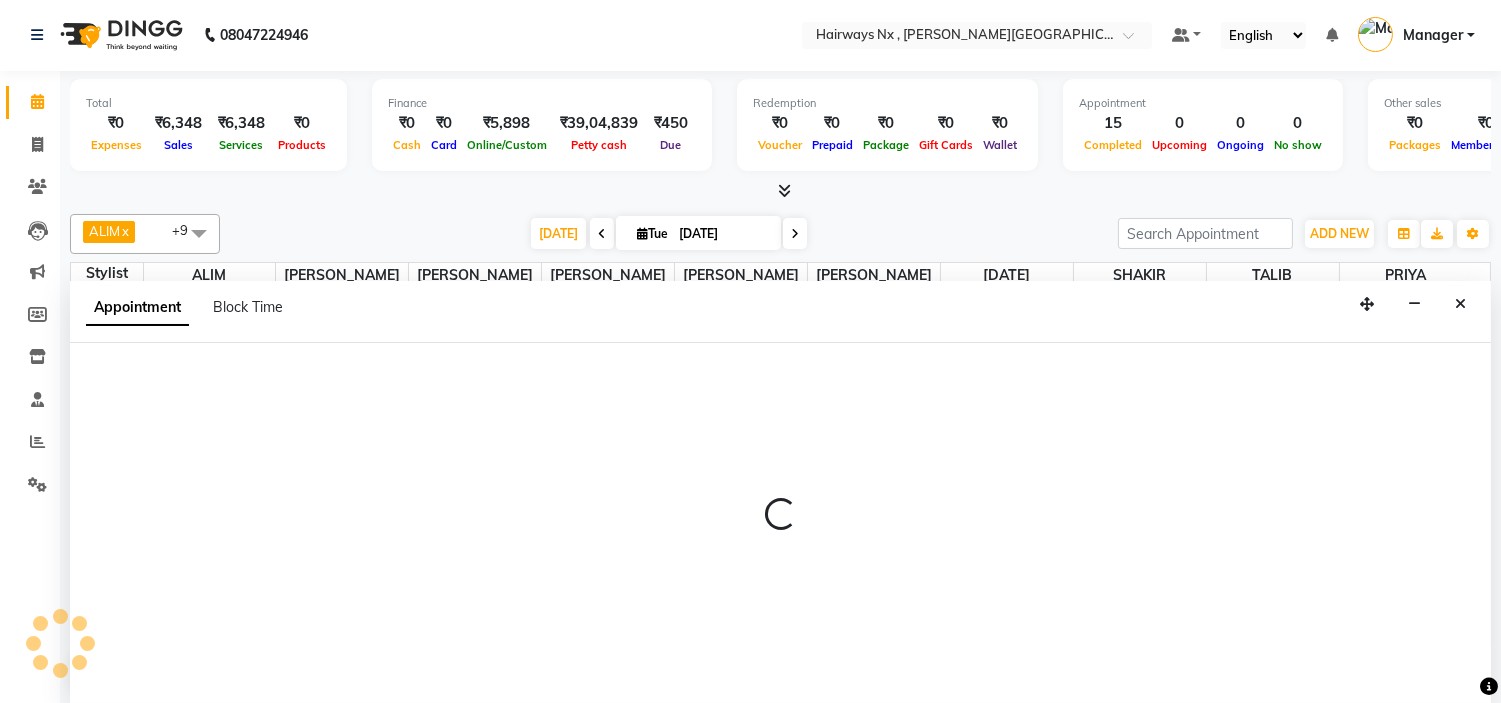 select on "12973" 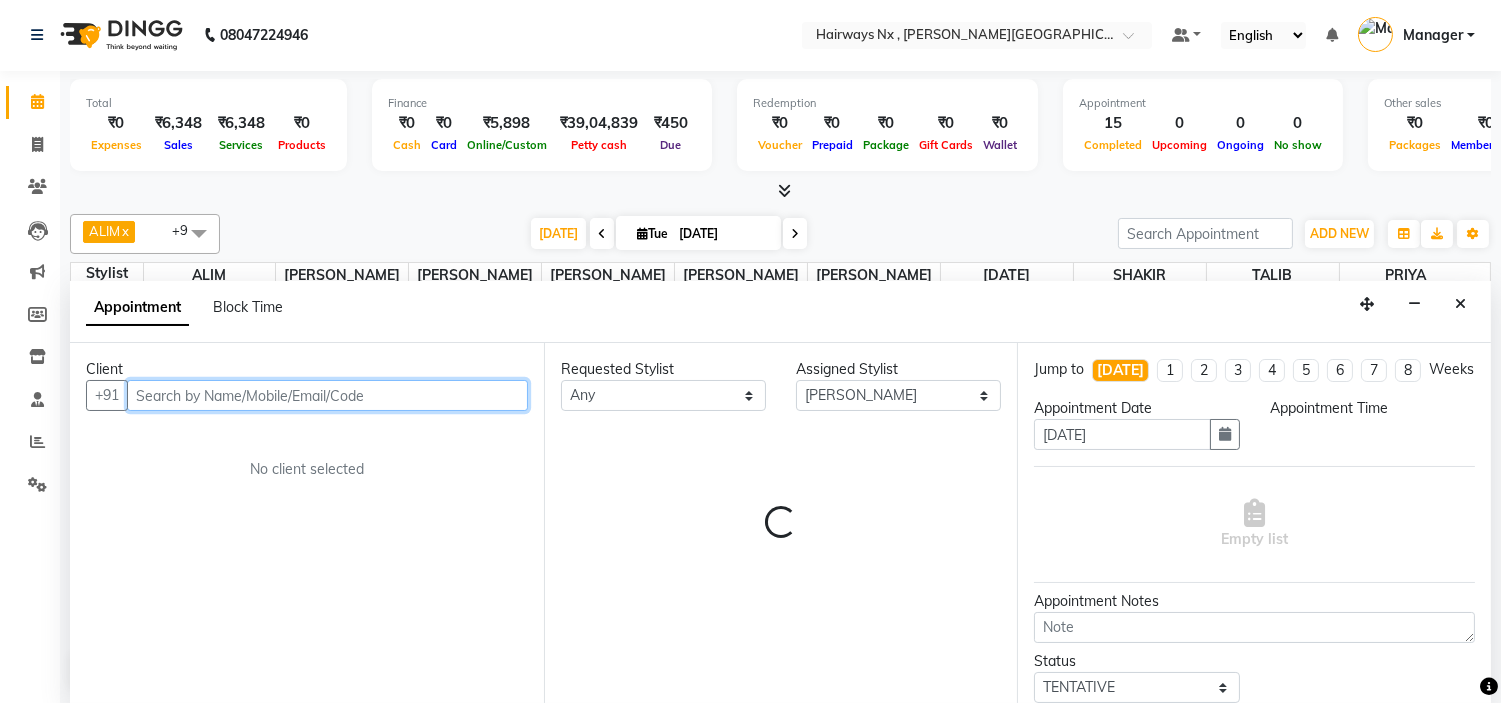 select on "1110" 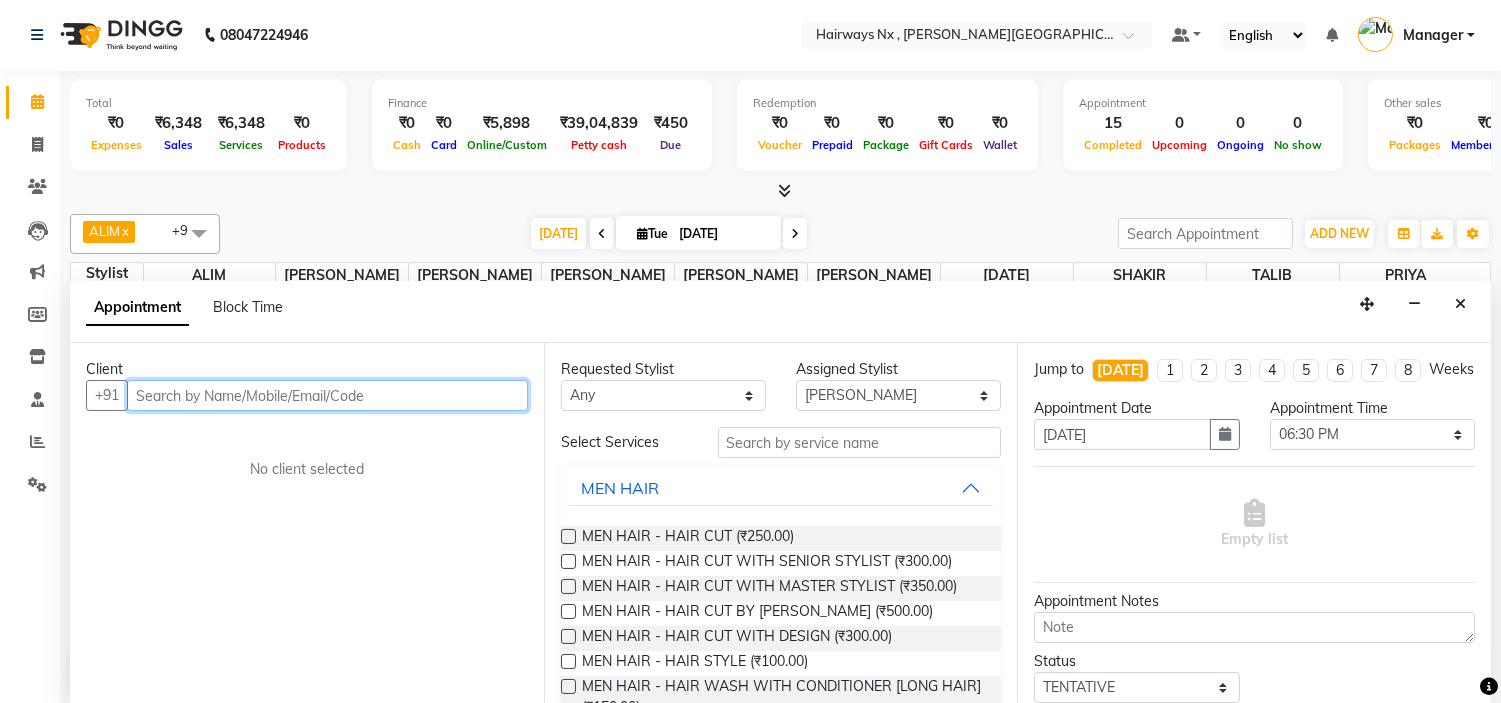 click at bounding box center (327, 395) 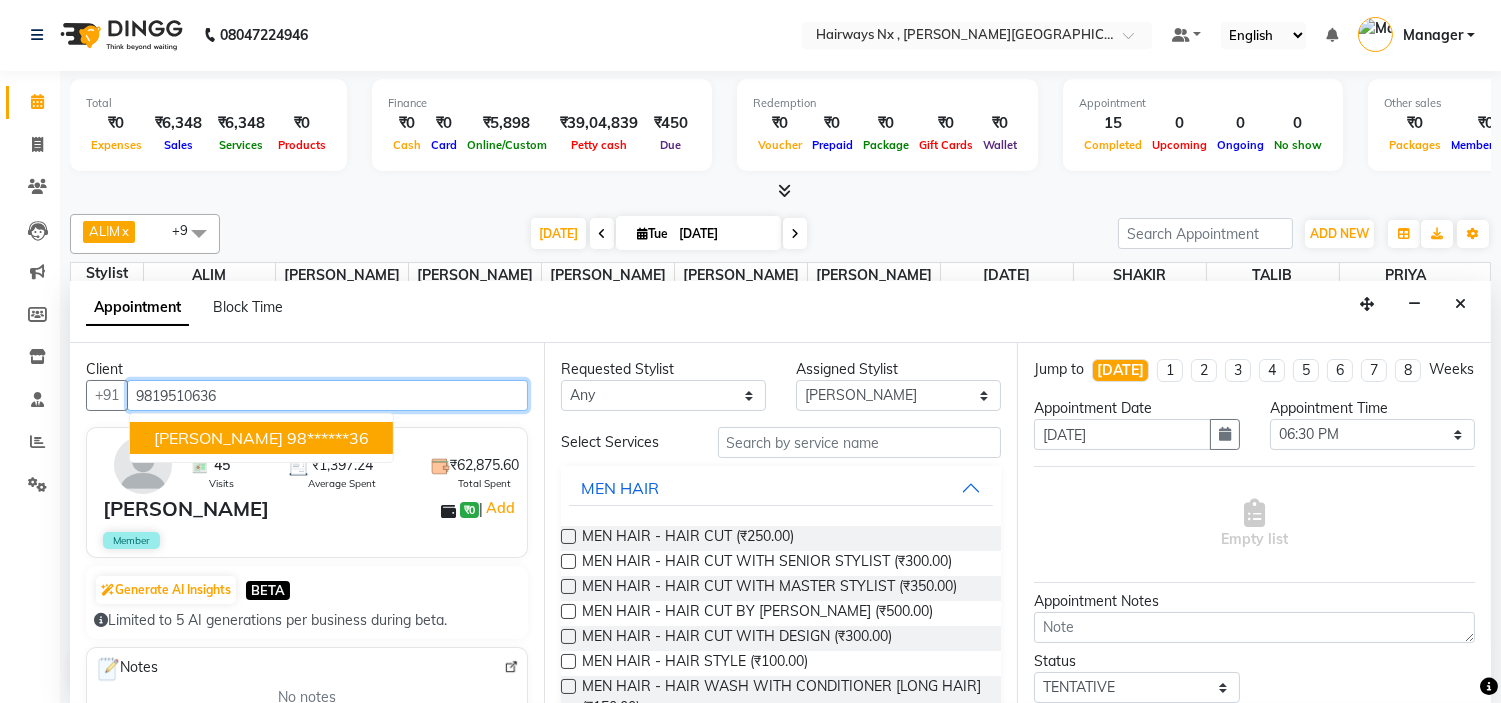 click on "[PERSON_NAME]" at bounding box center (218, 438) 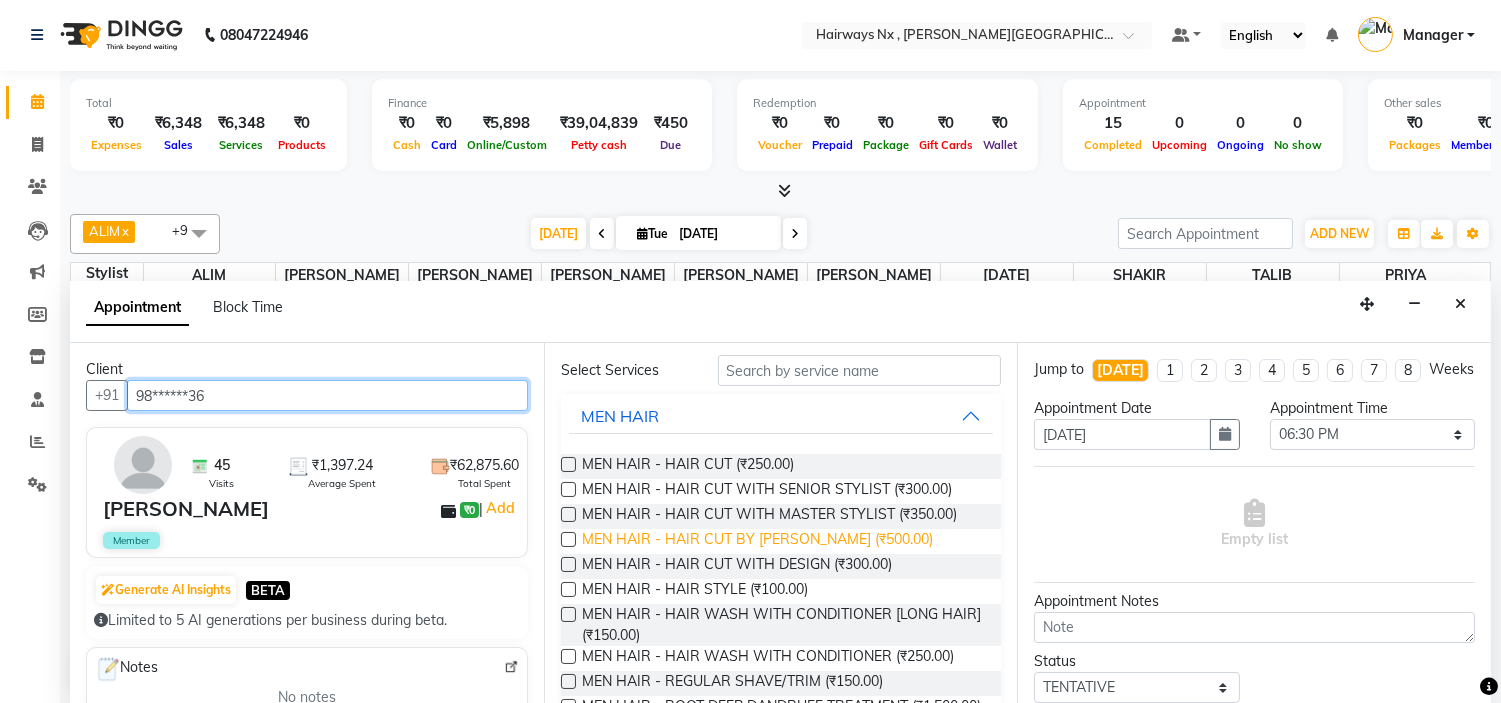 scroll, scrollTop: 111, scrollLeft: 0, axis: vertical 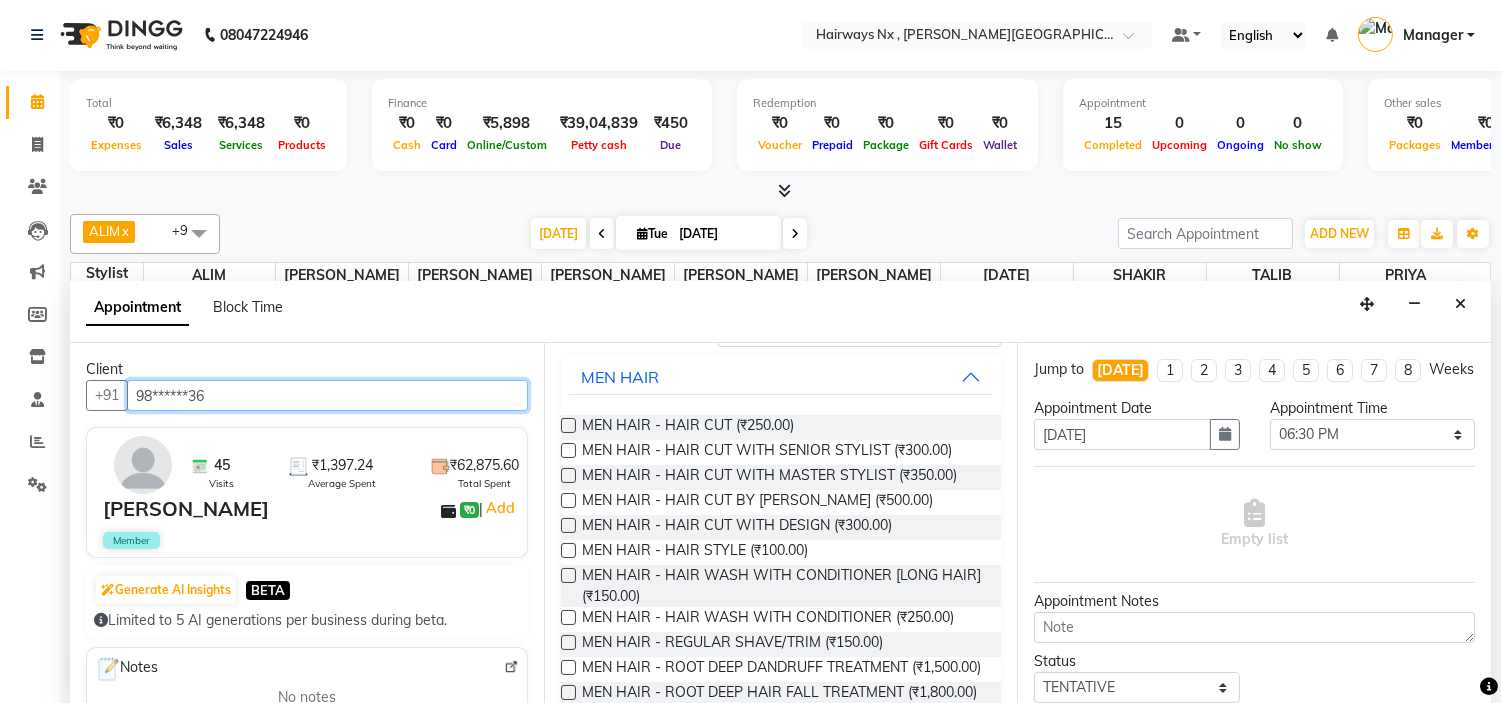 type on "98******36" 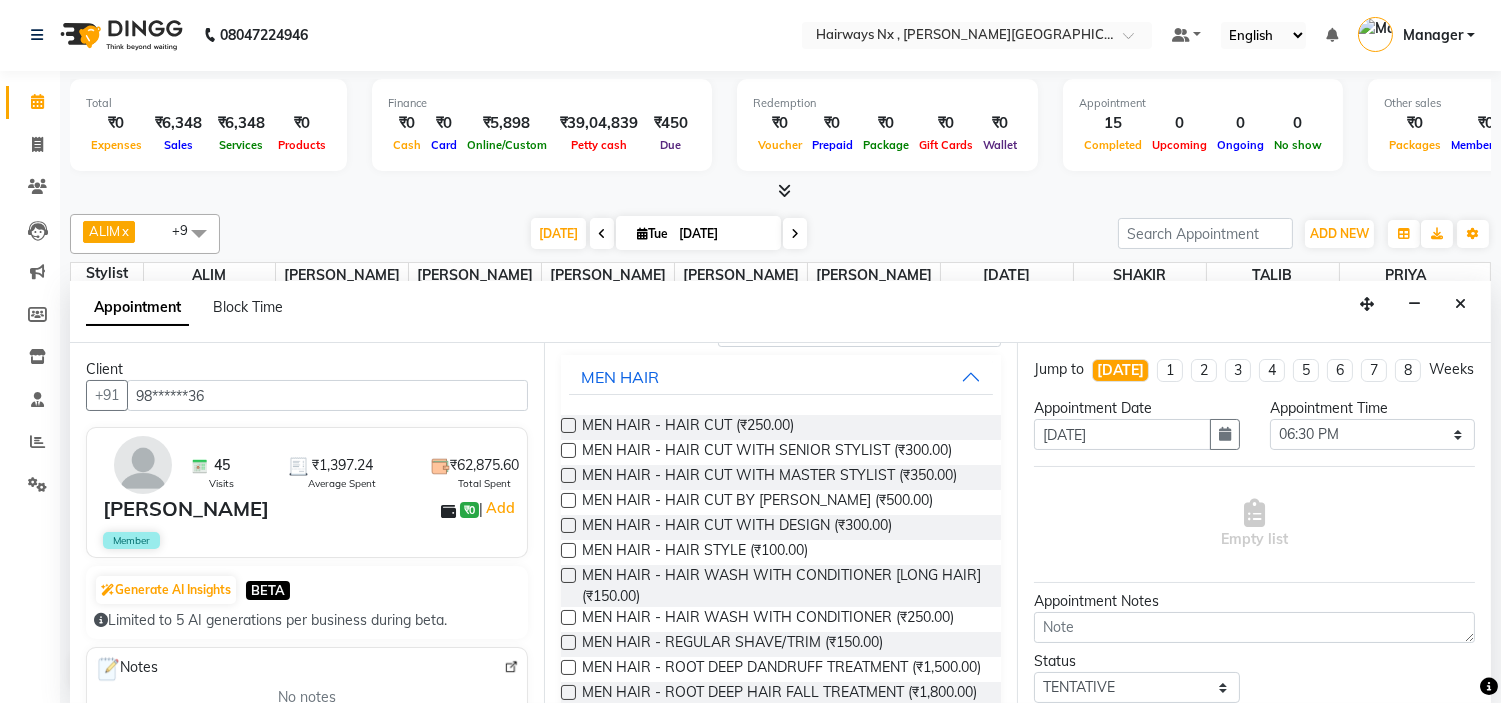 click at bounding box center (568, 575) 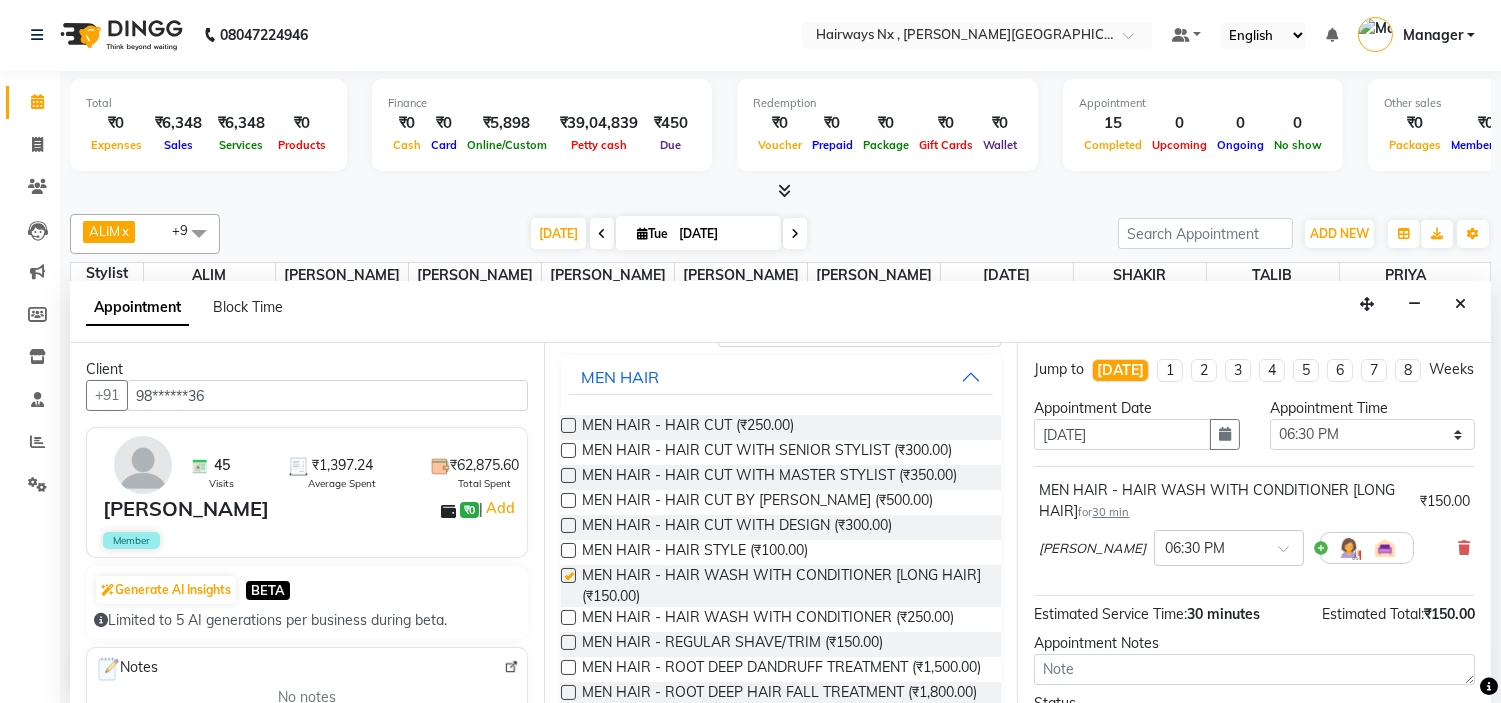 checkbox on "false" 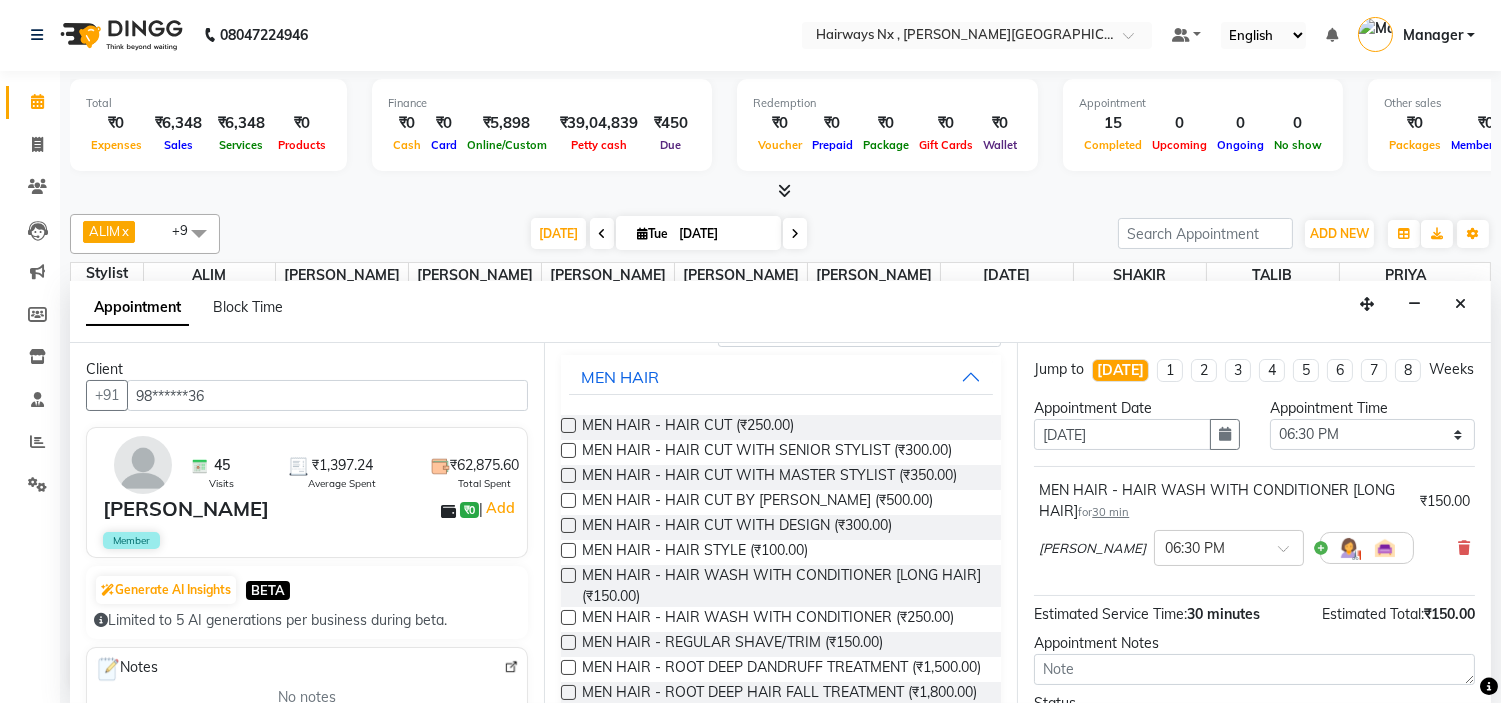 scroll, scrollTop: 186, scrollLeft: 0, axis: vertical 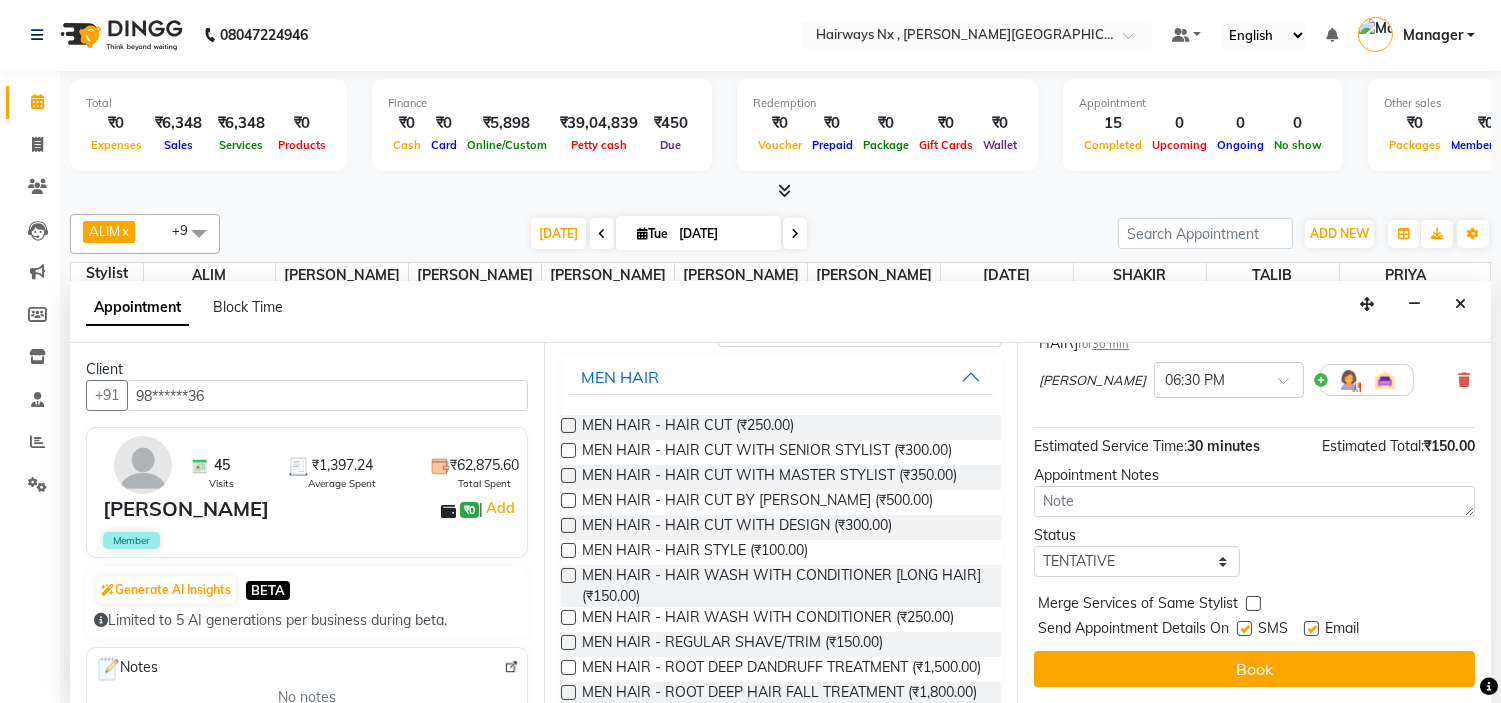 click at bounding box center (1244, 628) 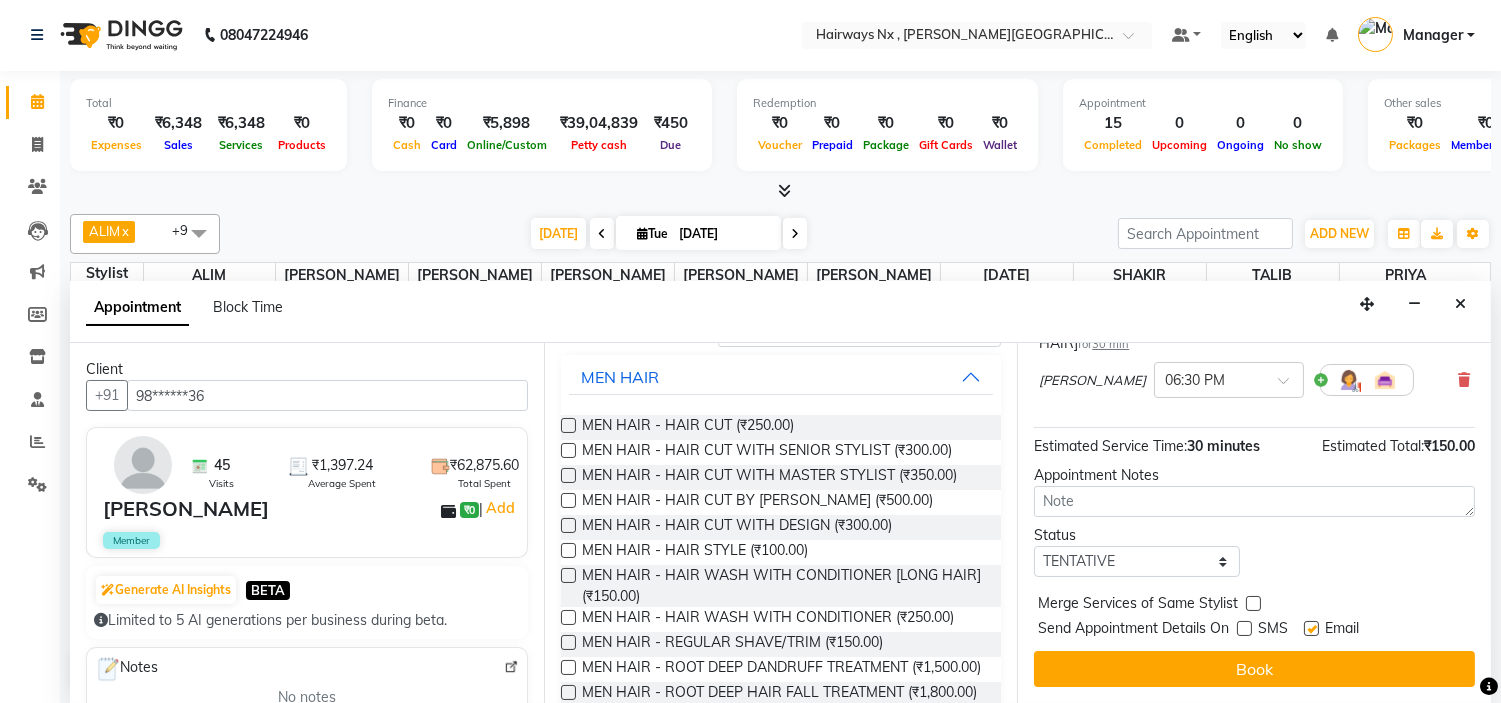 click at bounding box center (1311, 628) 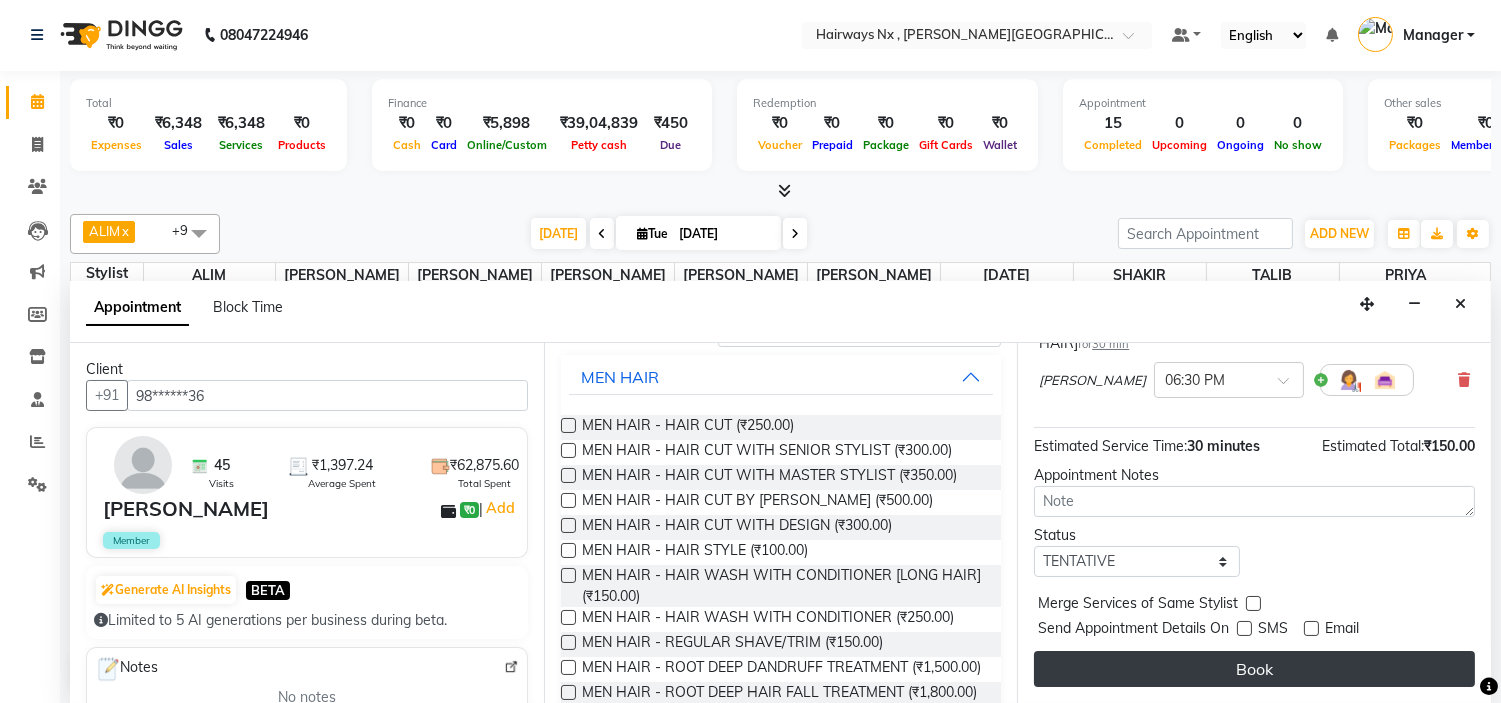 click on "Book" at bounding box center (1254, 669) 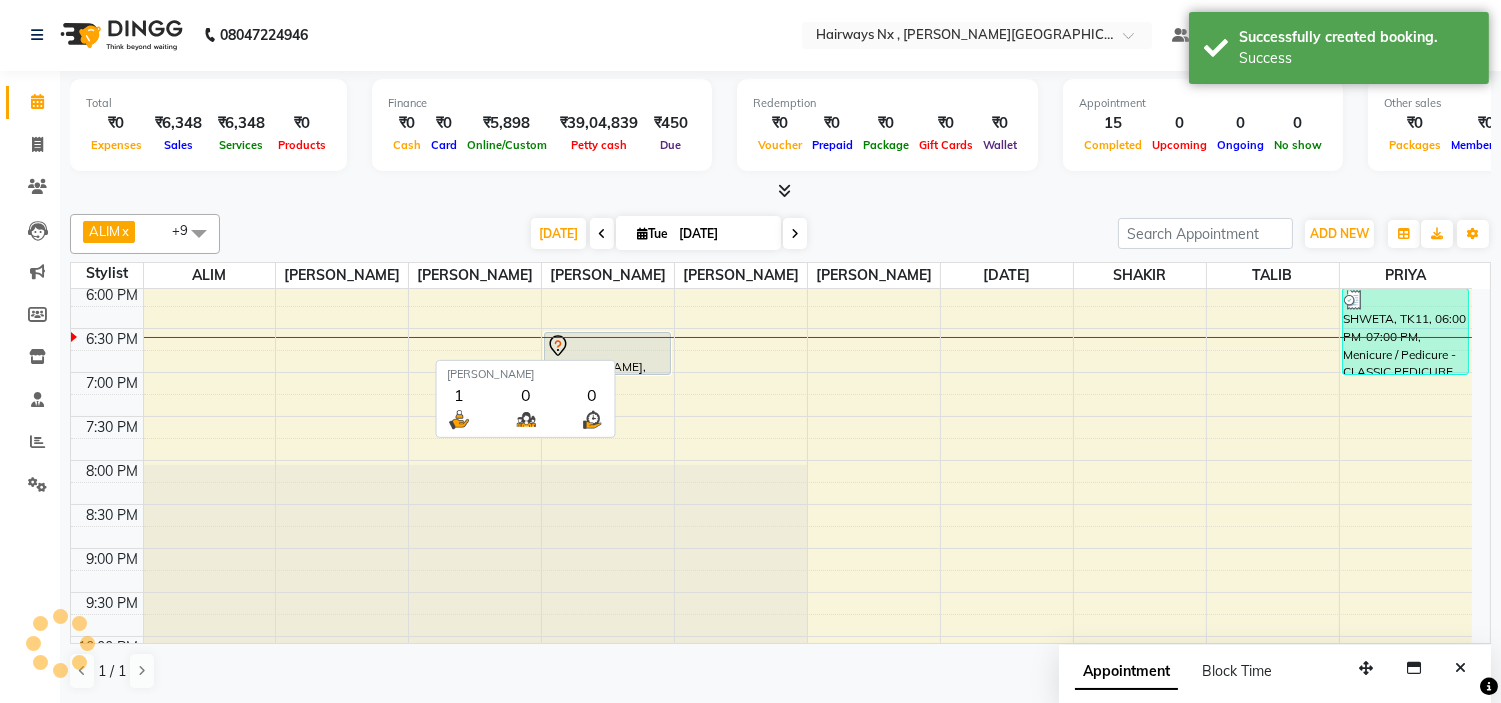 scroll, scrollTop: 0, scrollLeft: 0, axis: both 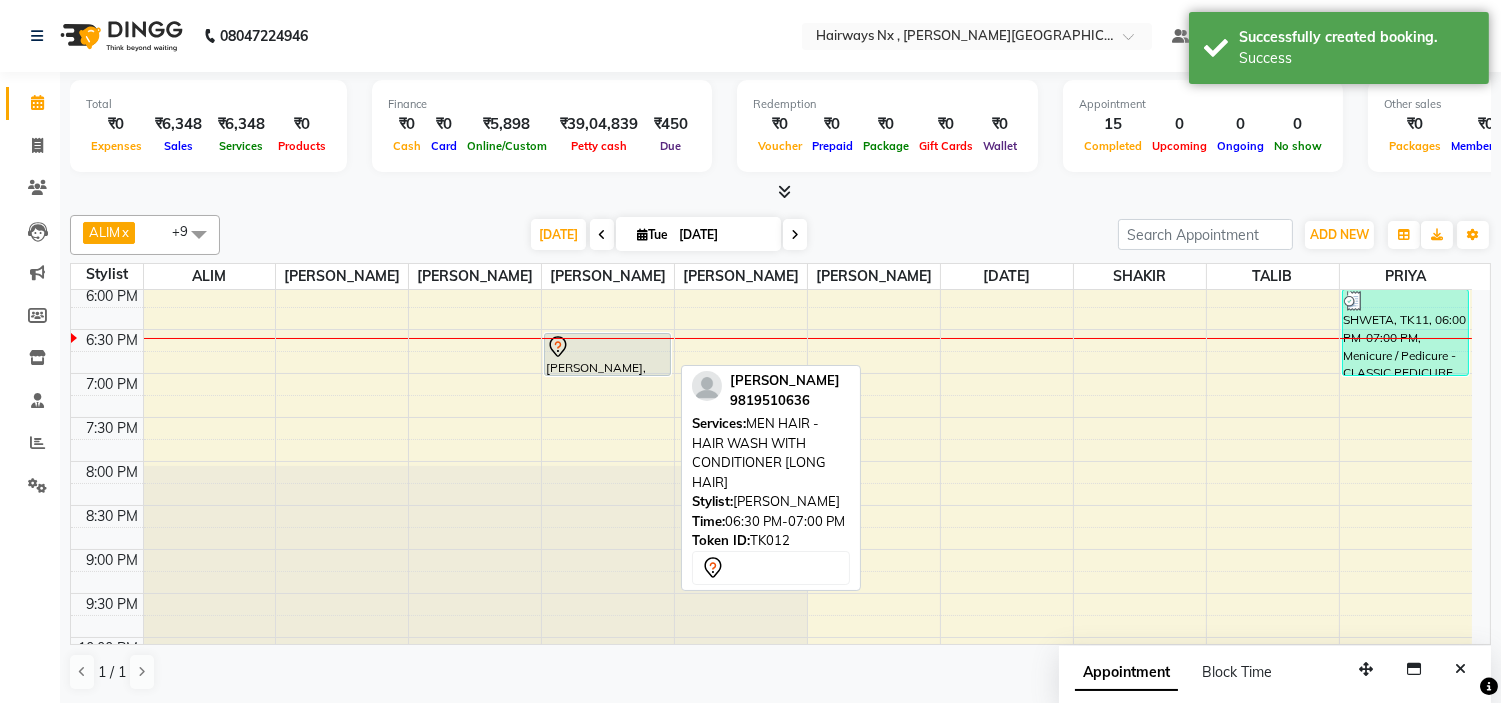 click on "[PERSON_NAME], TK12, 06:30 PM-07:00 PM, MEN HAIR - HAIR WASH WITH CONDITIONER [LONG HAIR]" at bounding box center (607, 354) 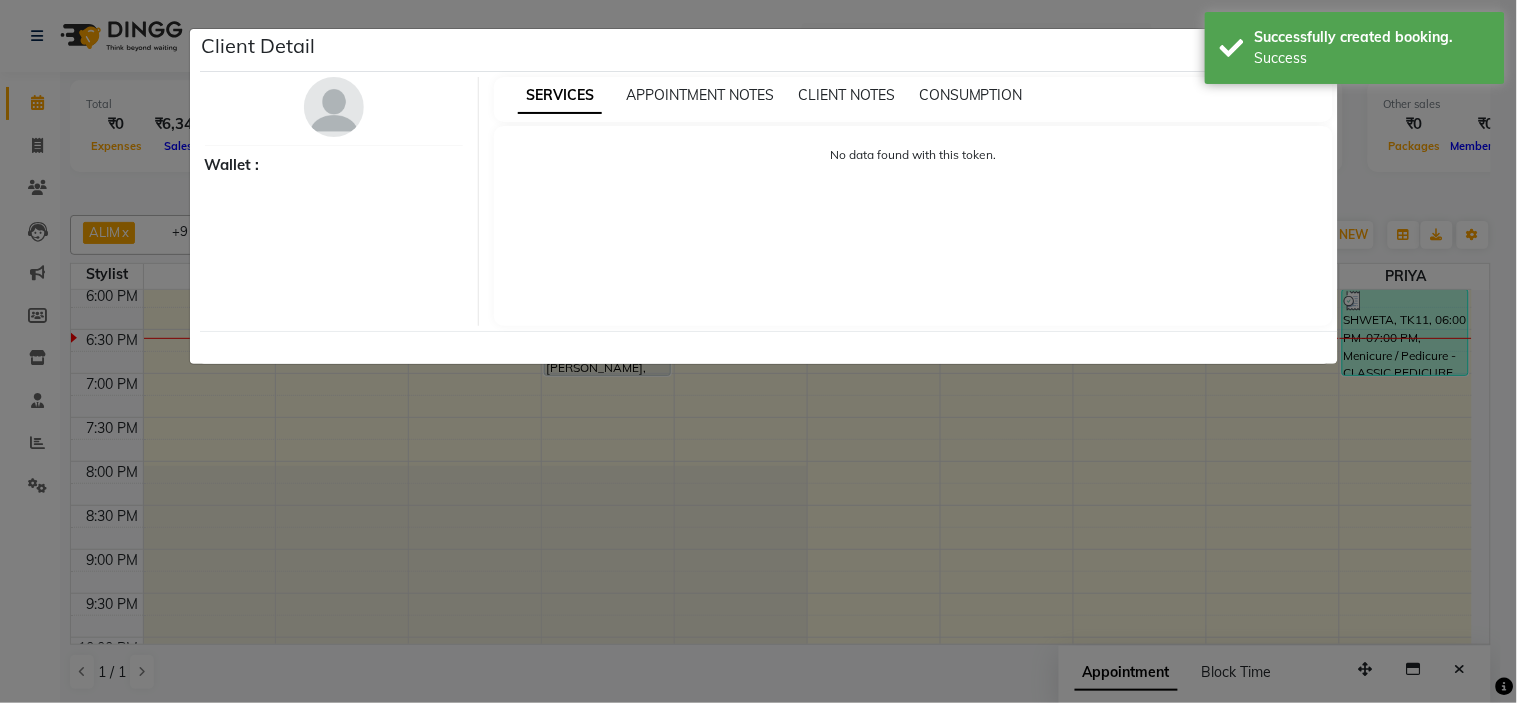select on "7" 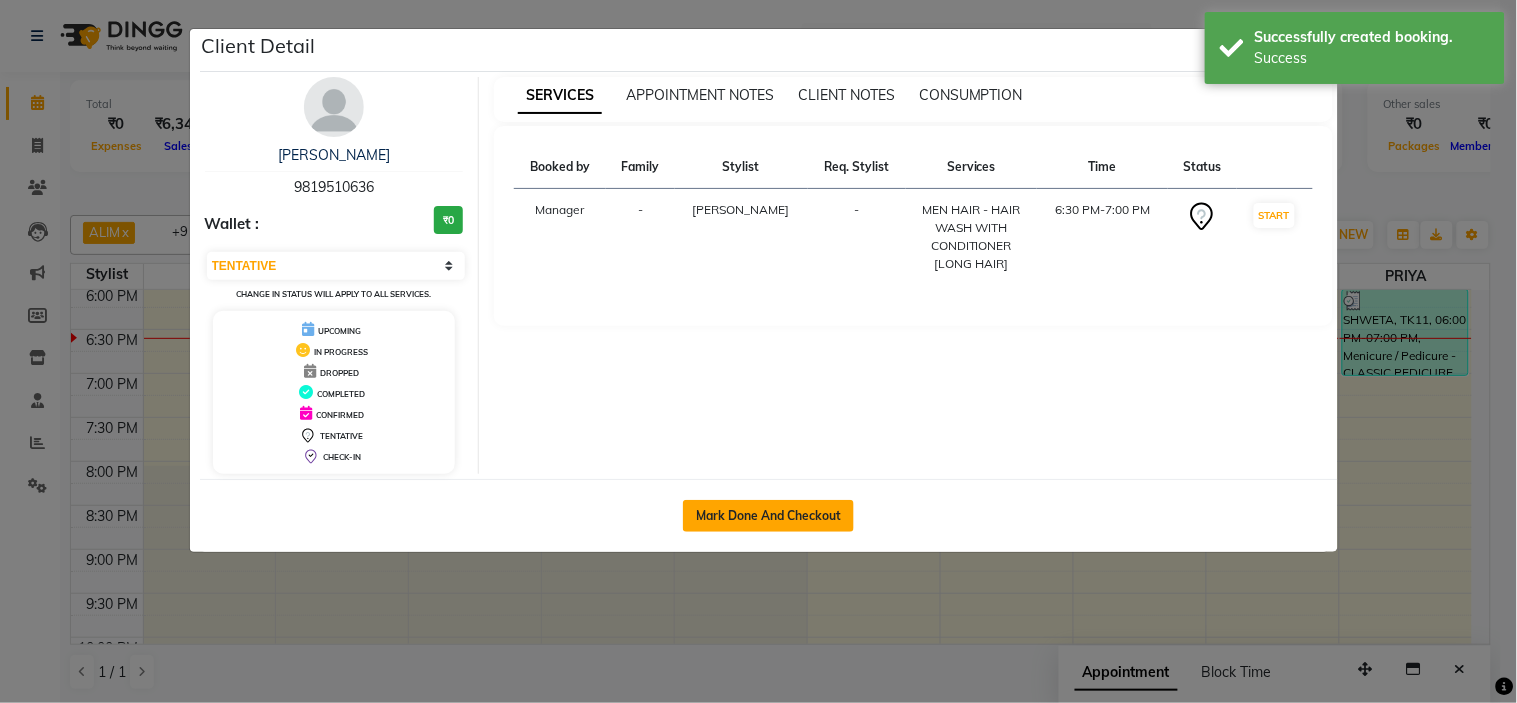 click on "Mark Done And Checkout" 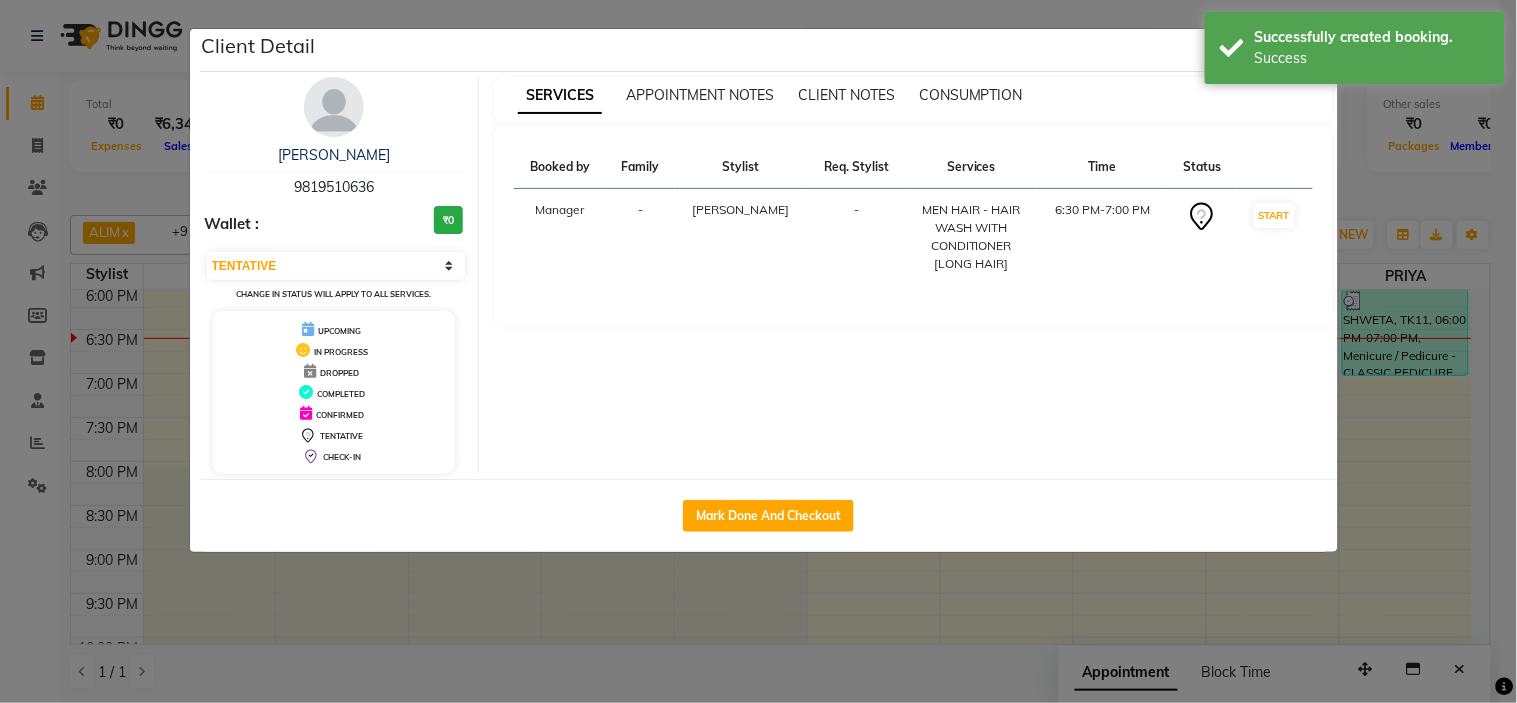 select on "service" 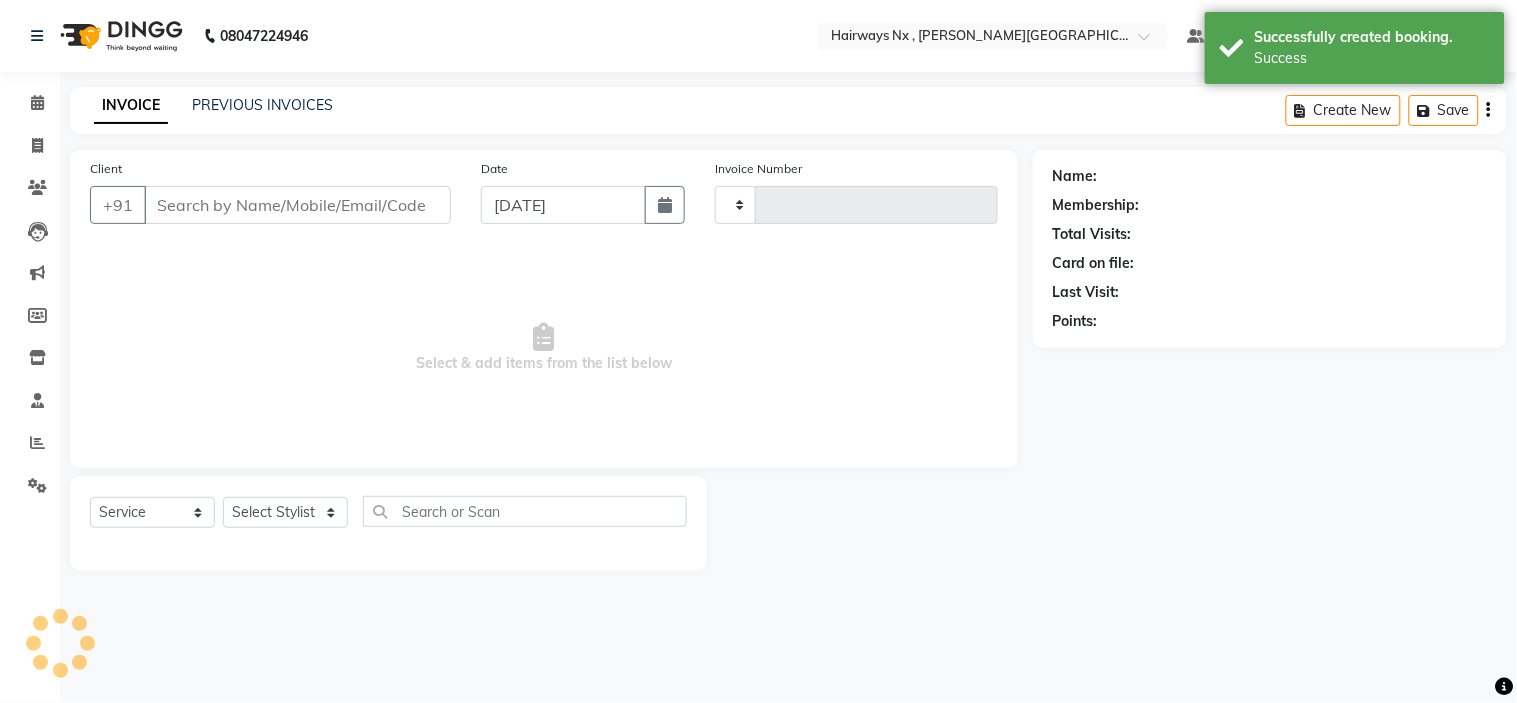 type on "0702" 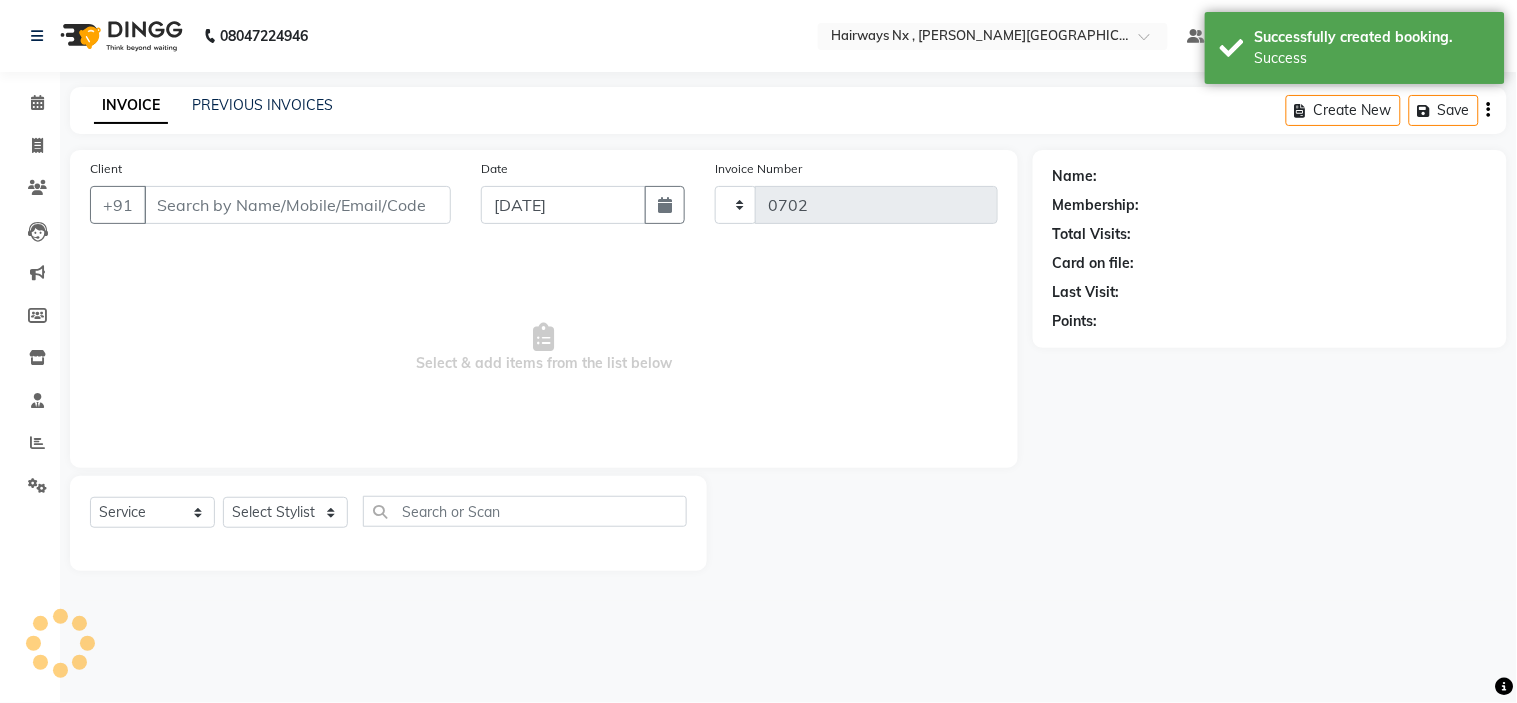 select on "778" 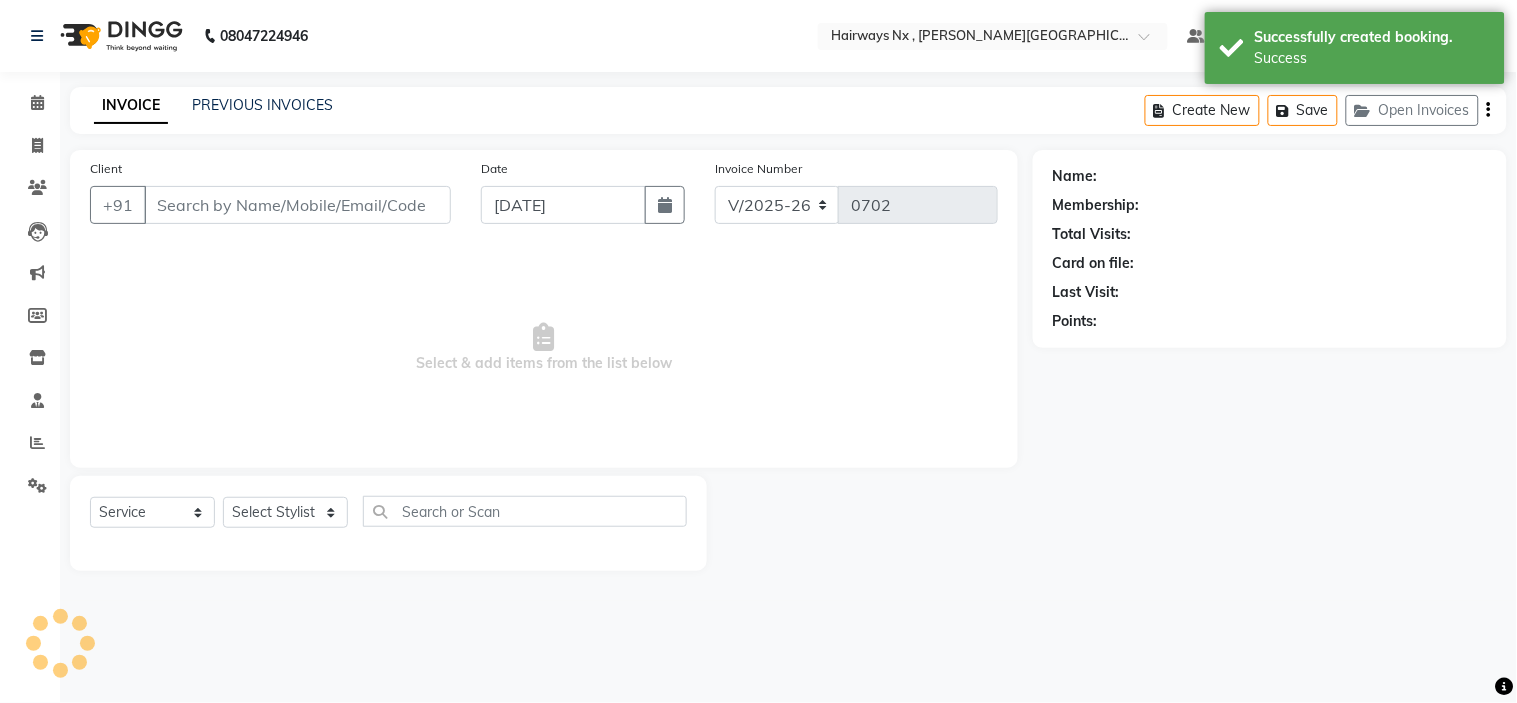 type on "98******36" 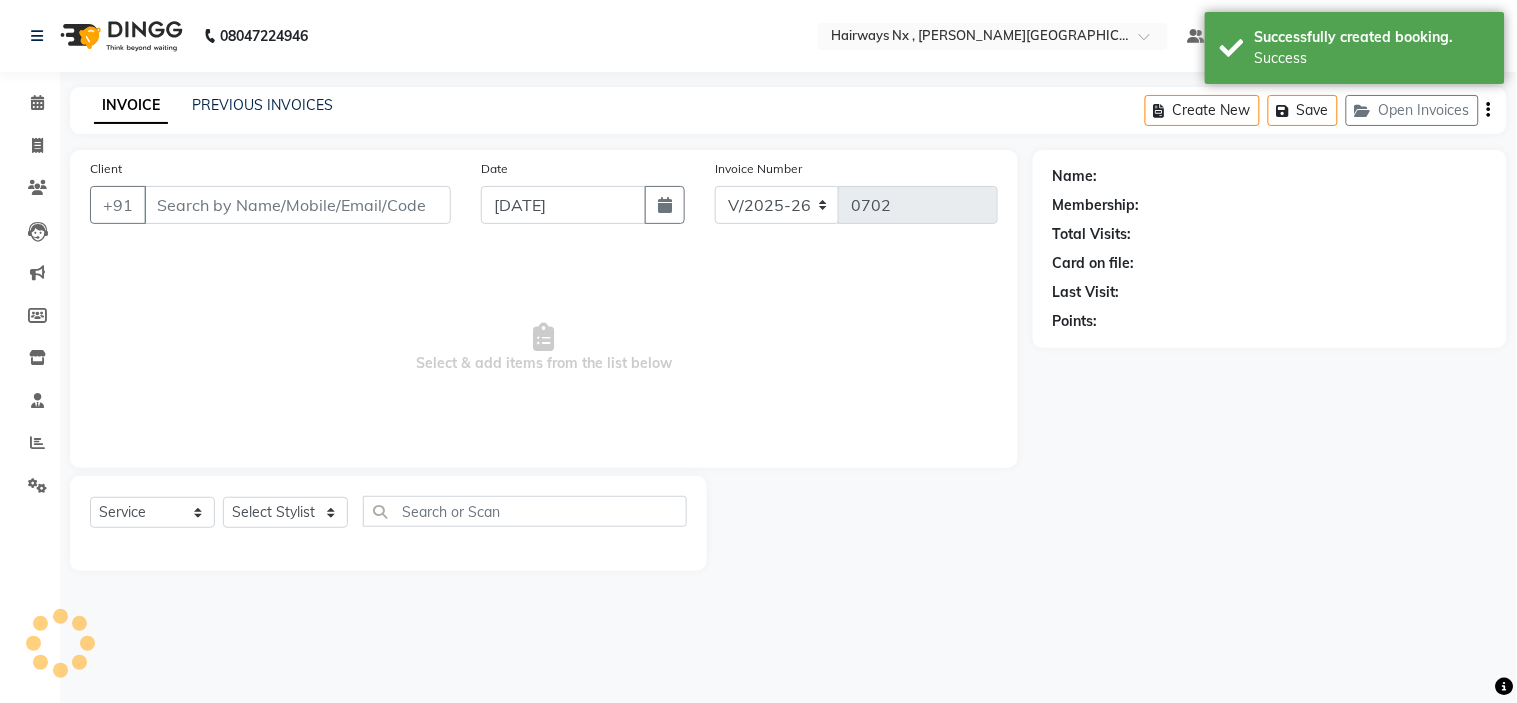 select on "12973" 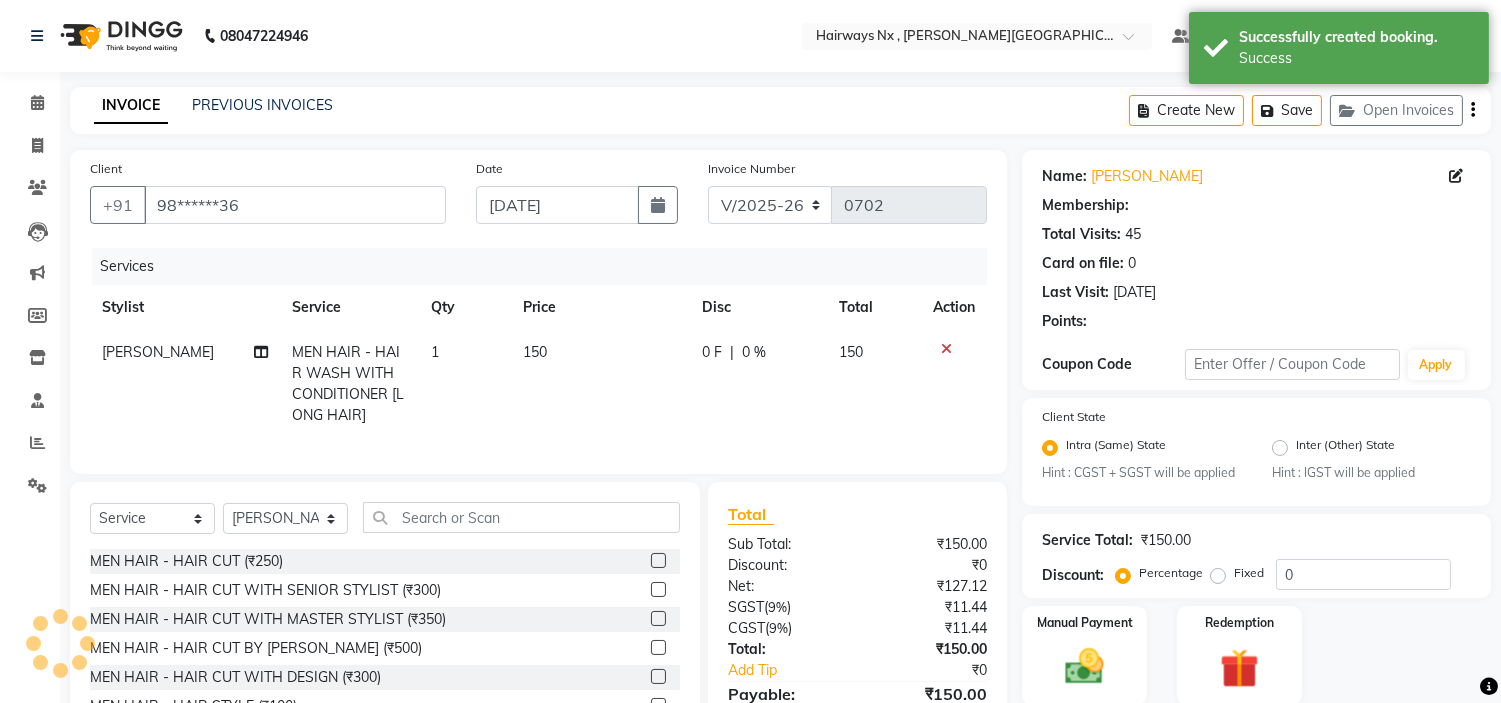 select on "1: Object" 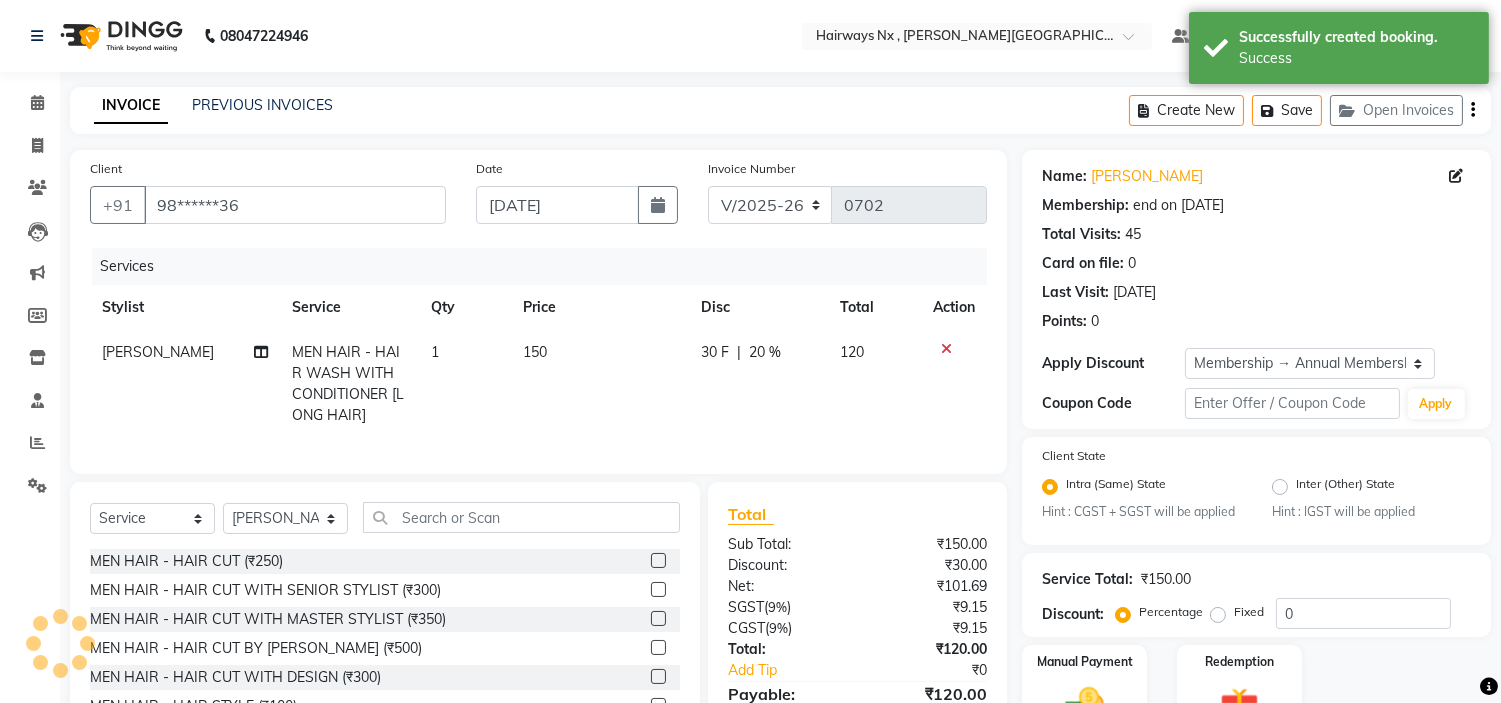 type on "20" 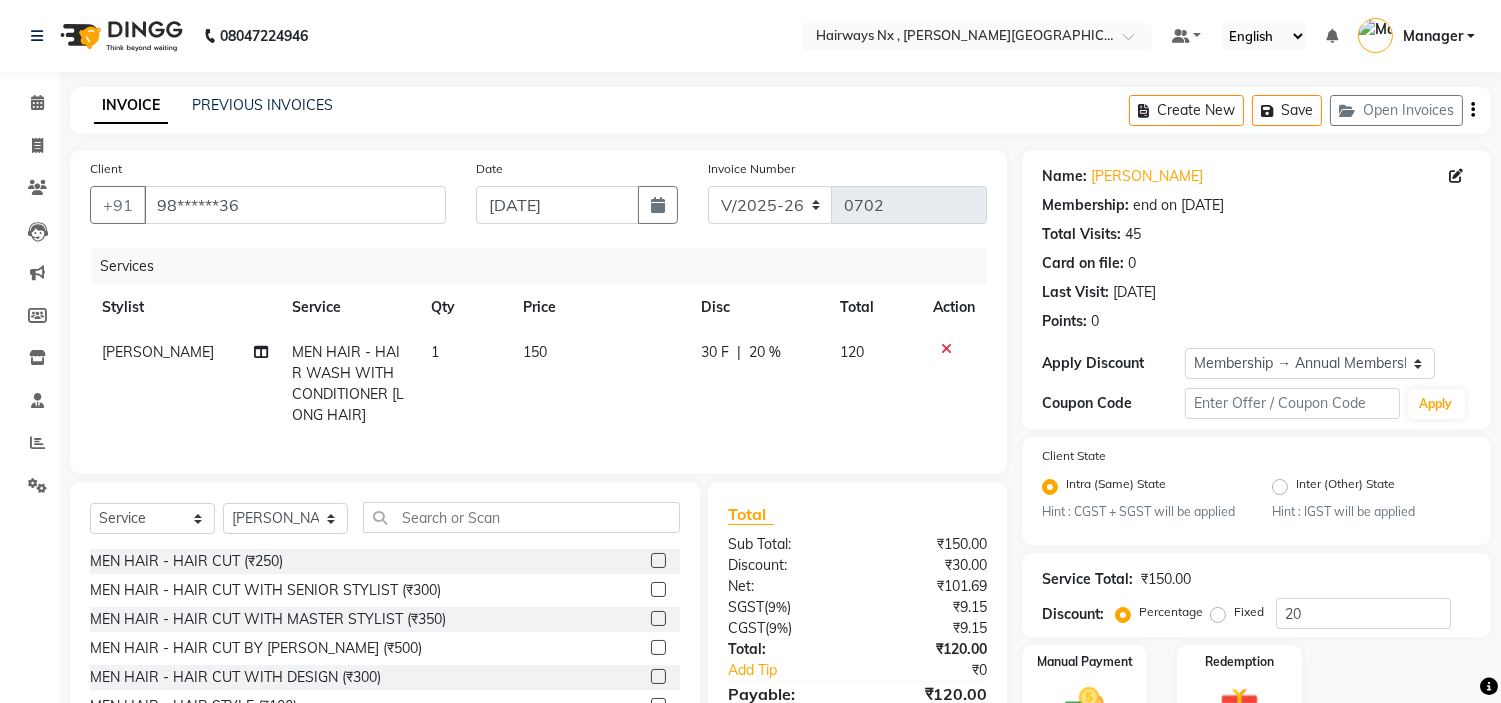 click on "Coupon Code" 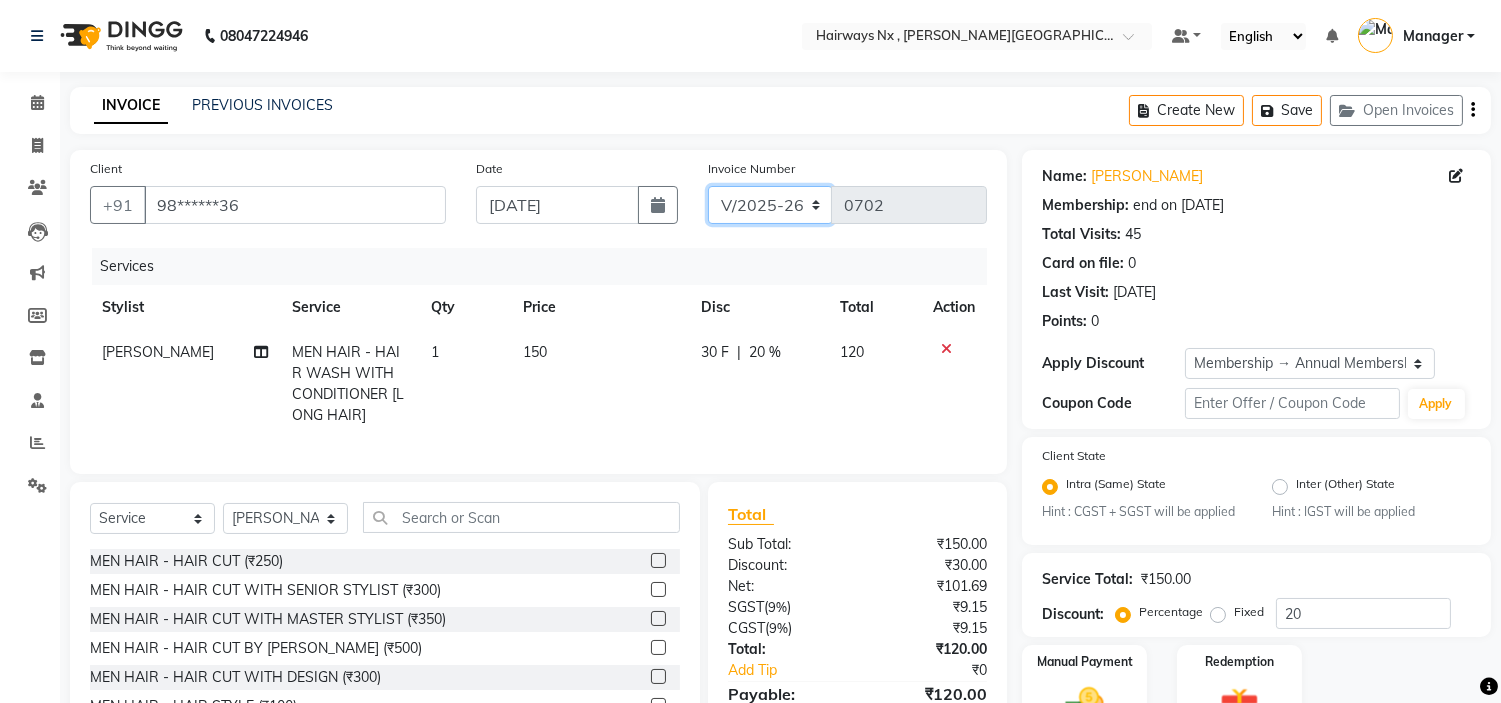 click on "INV/25-26 V/2025-26" 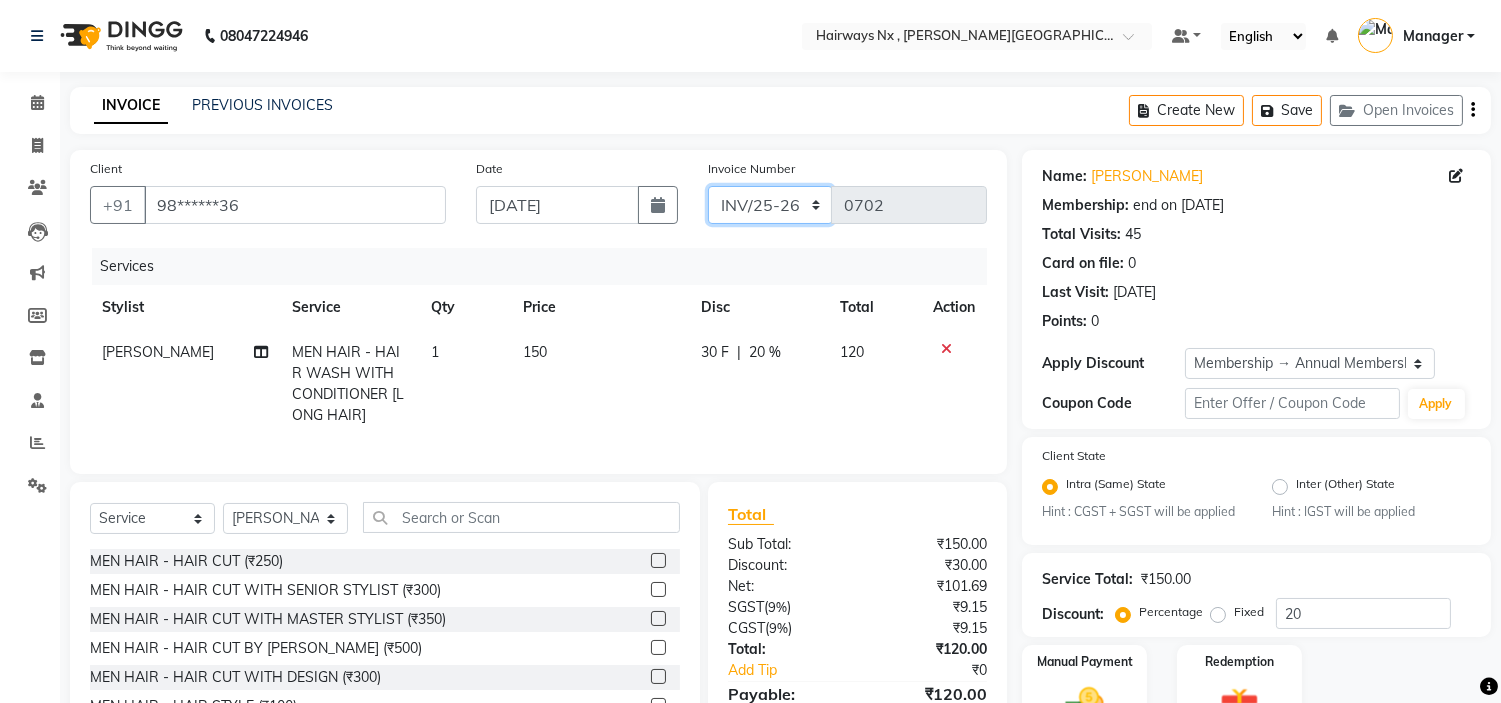 click on "INV/25-26 V/2025-26" 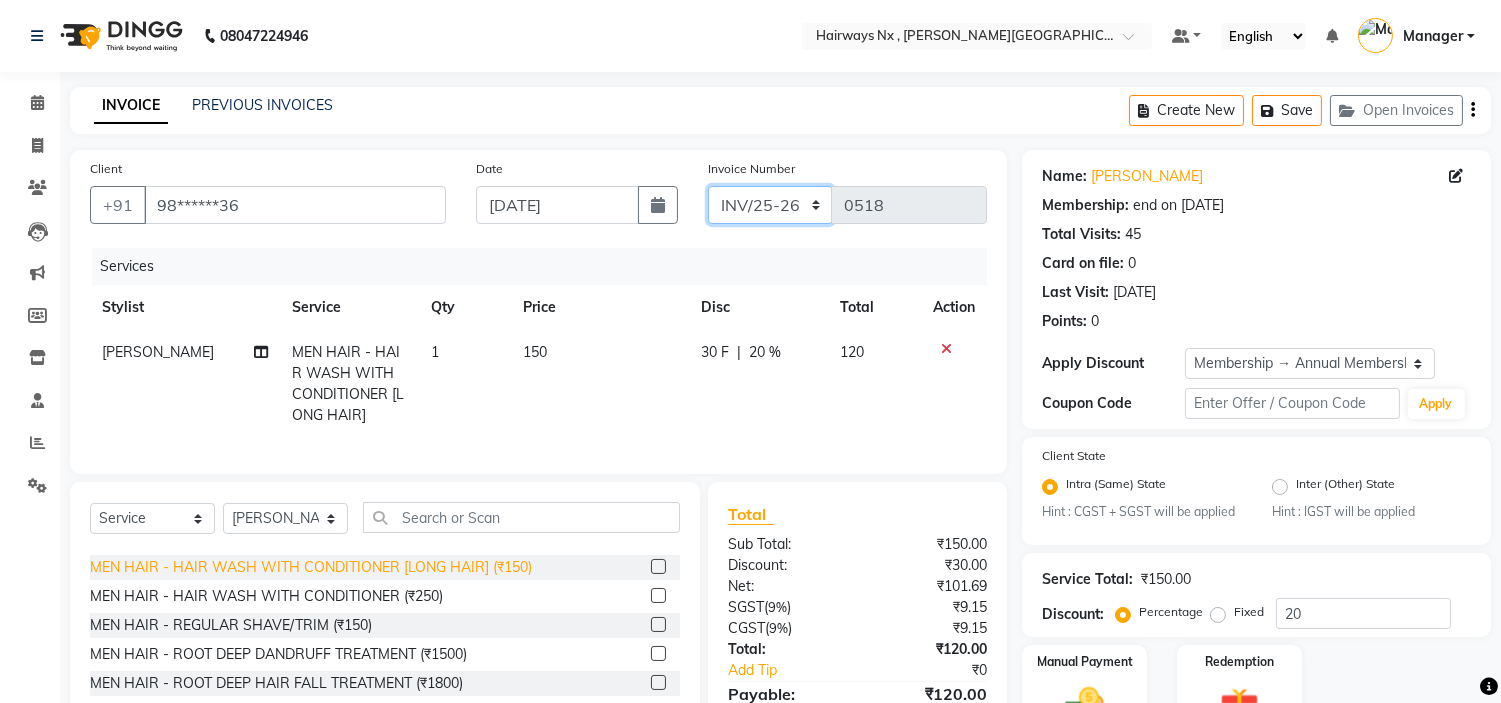 scroll, scrollTop: 222, scrollLeft: 0, axis: vertical 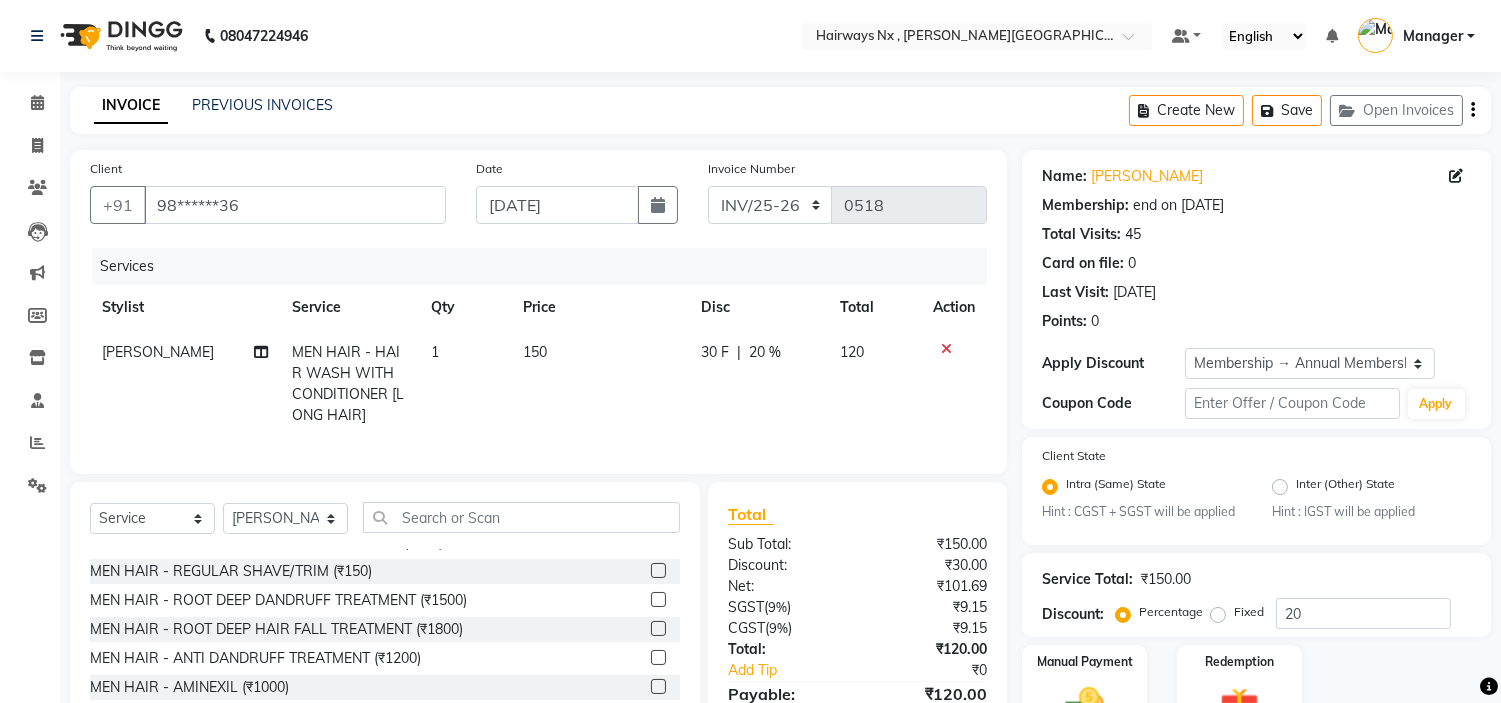 click 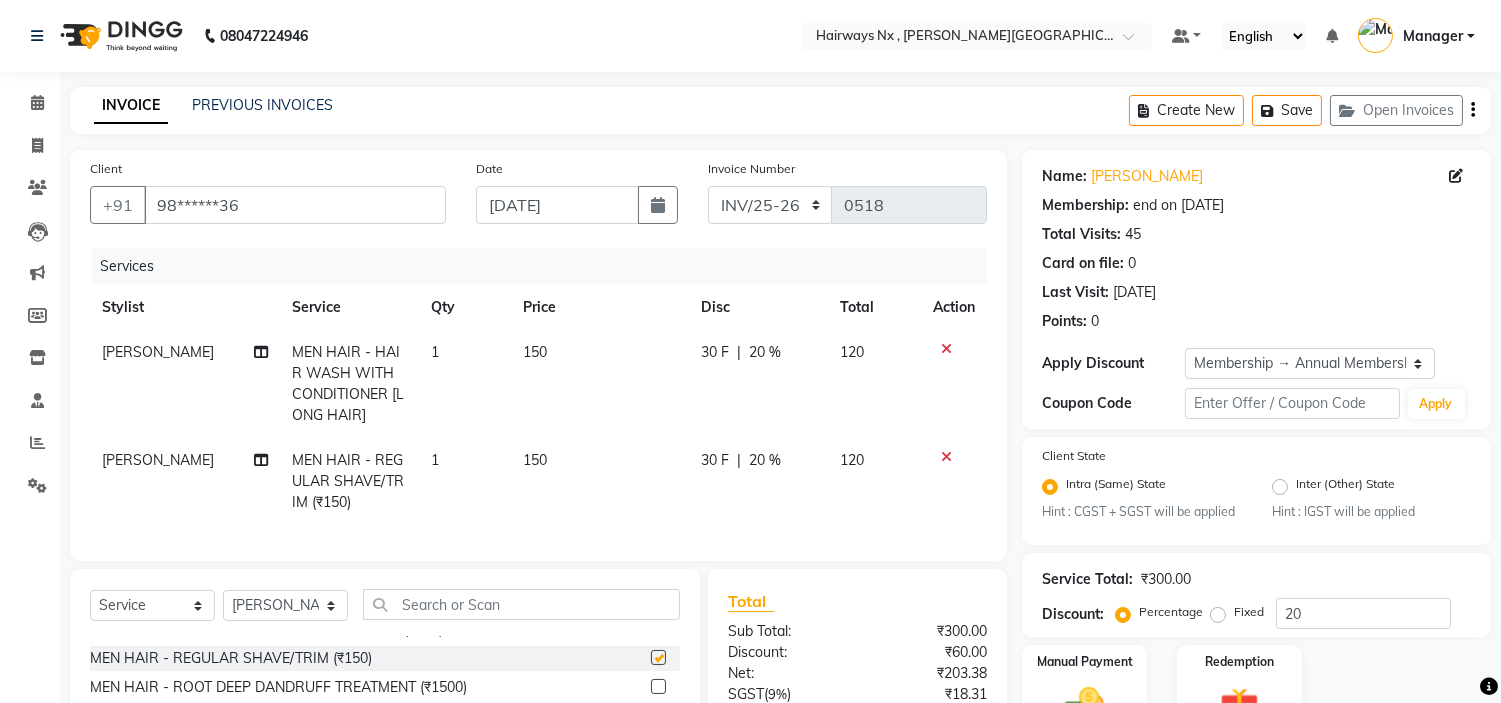 checkbox on "false" 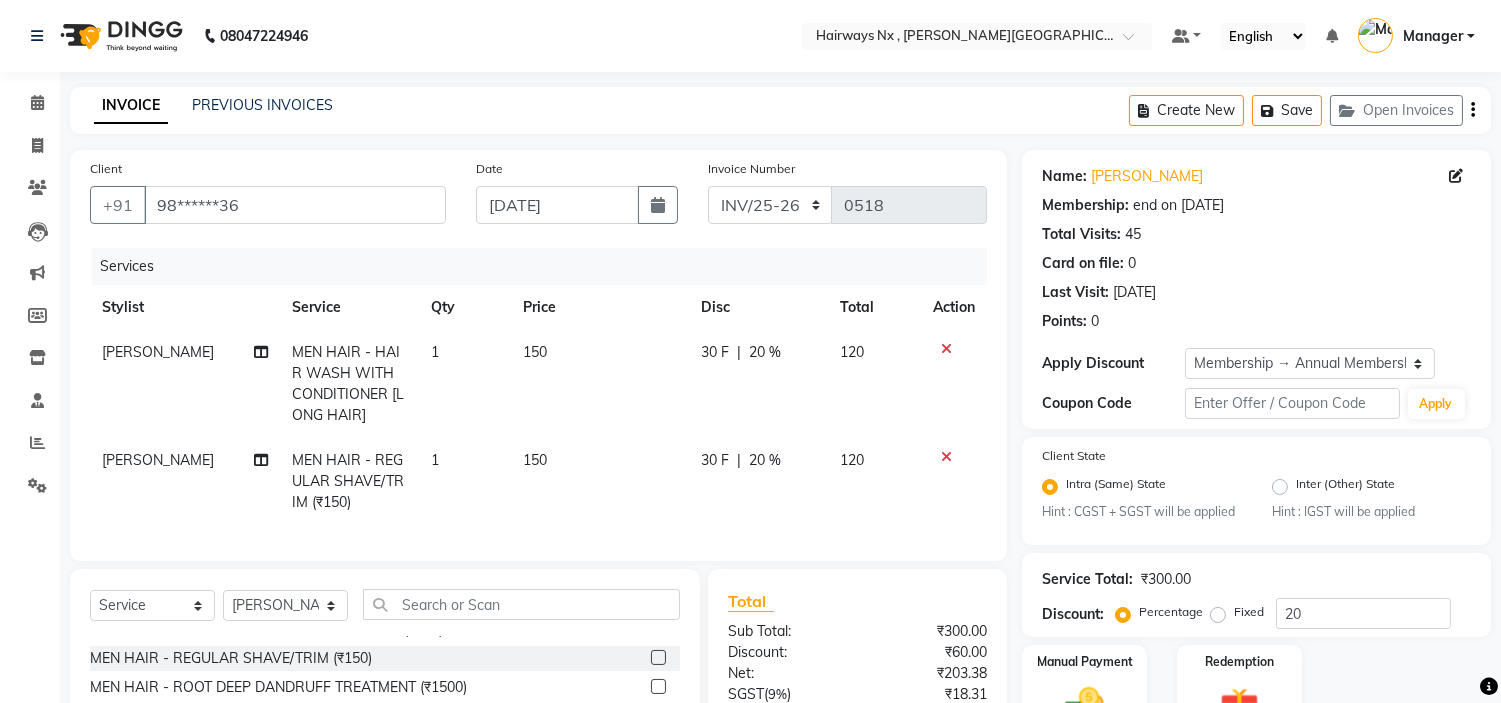 click 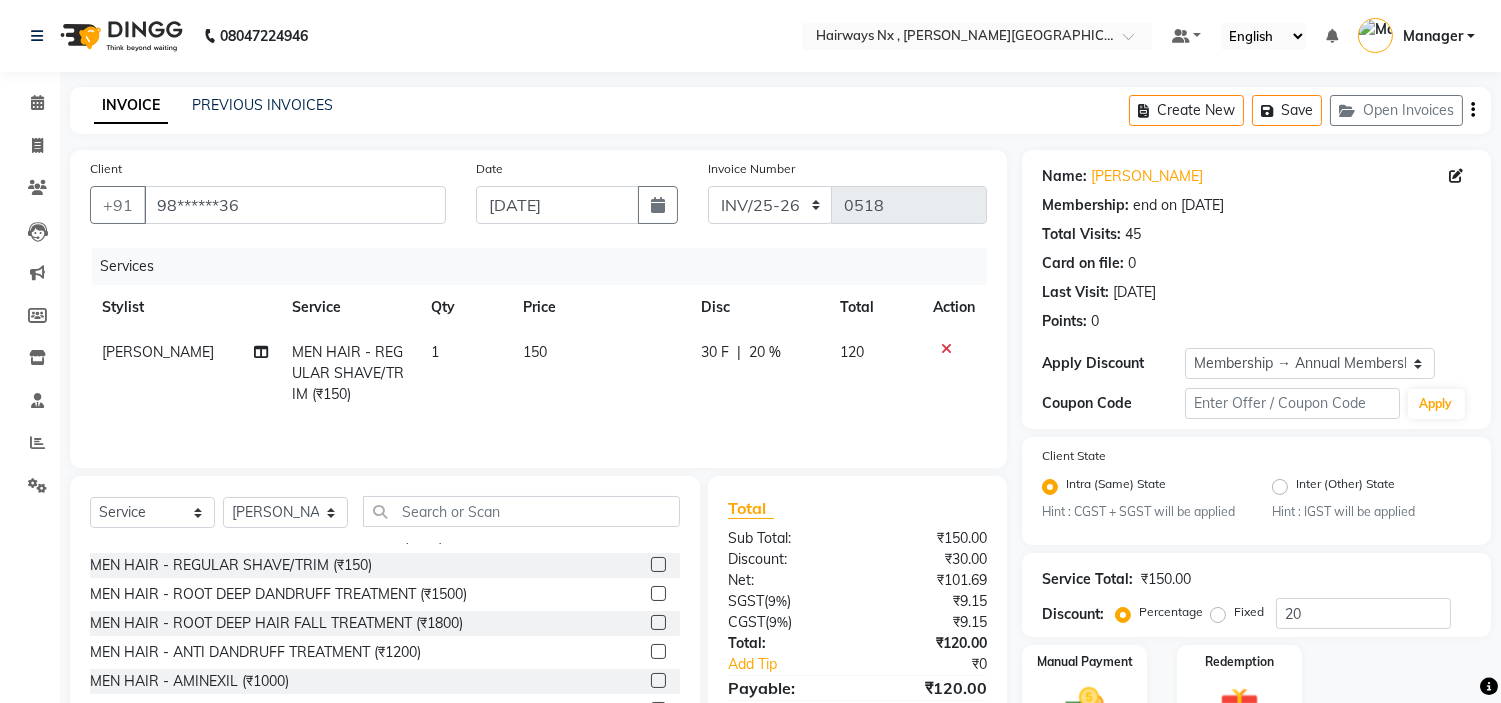 click on "Create New   Save   Open Invoices" 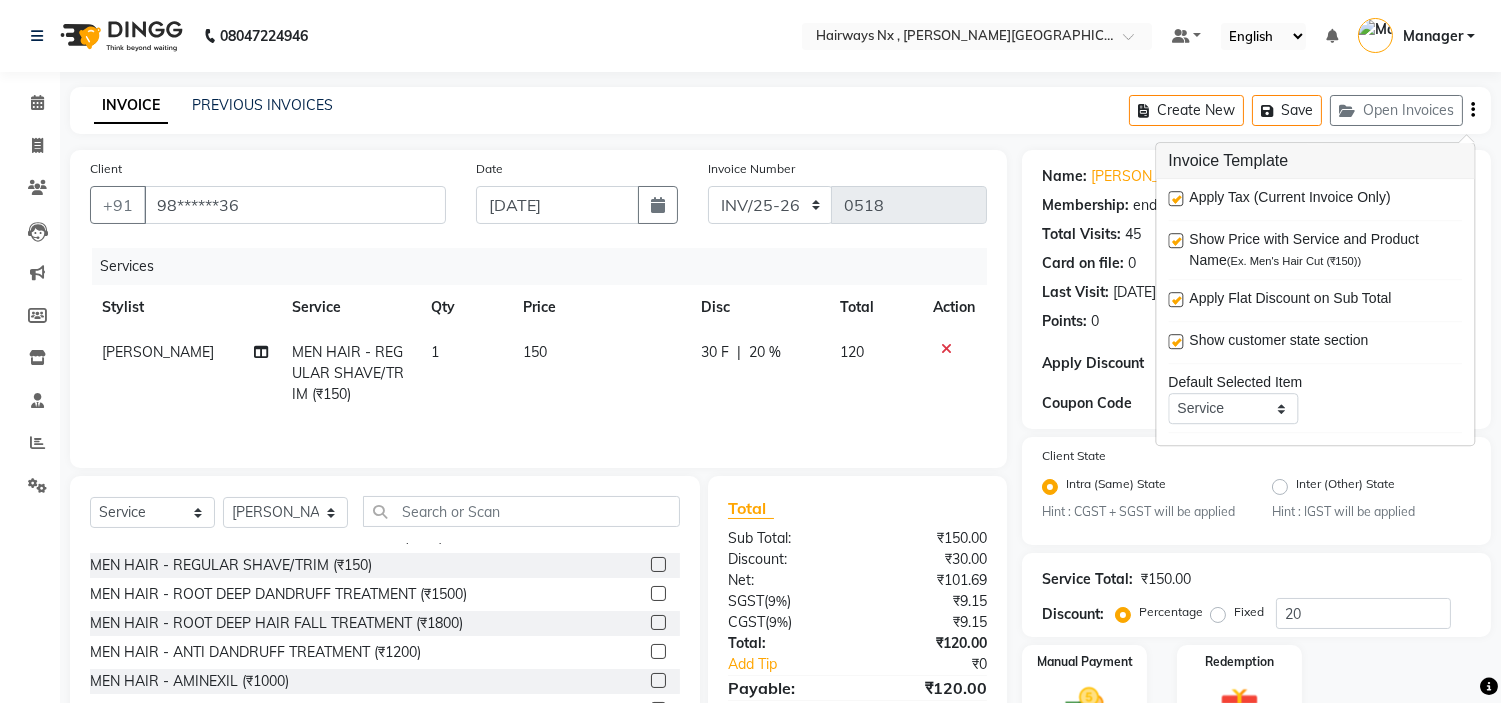click at bounding box center (1175, 198) 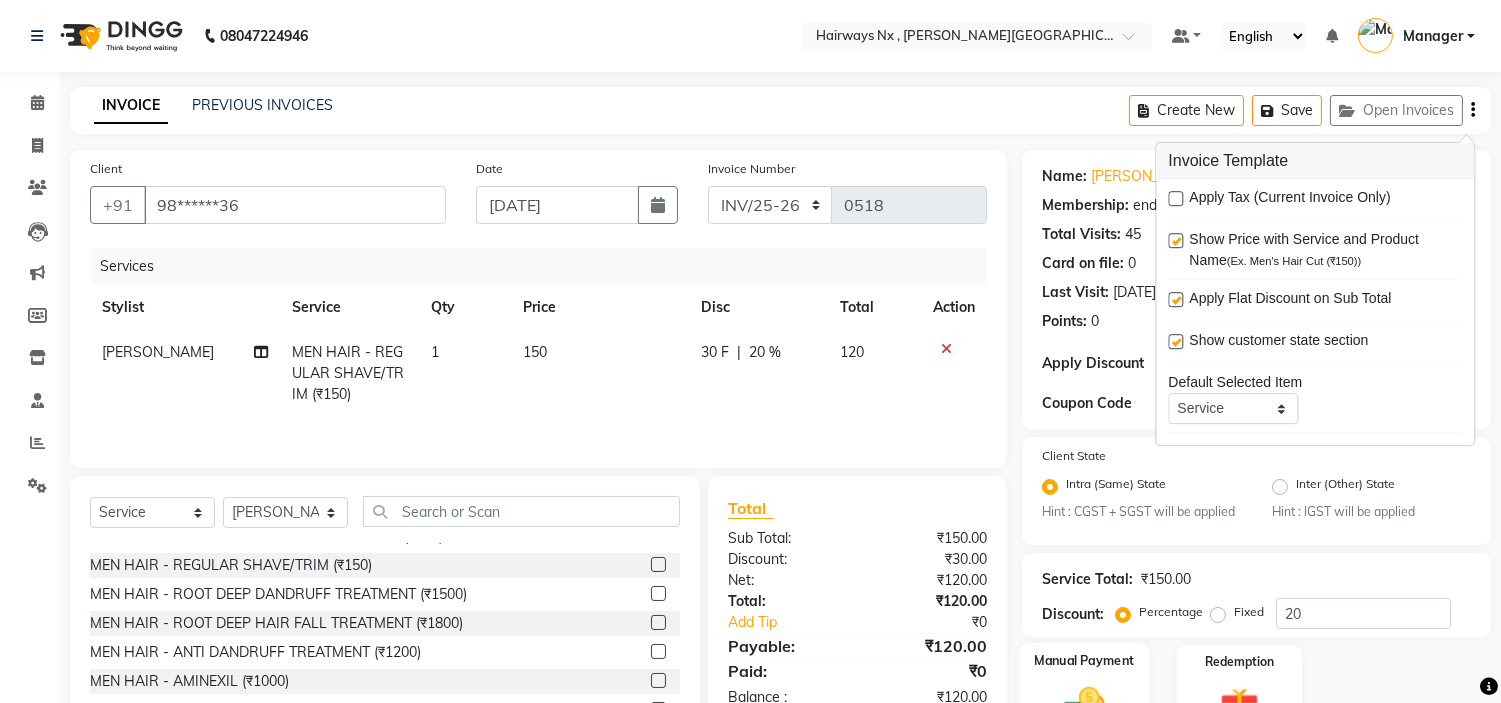click on "Manual Payment" 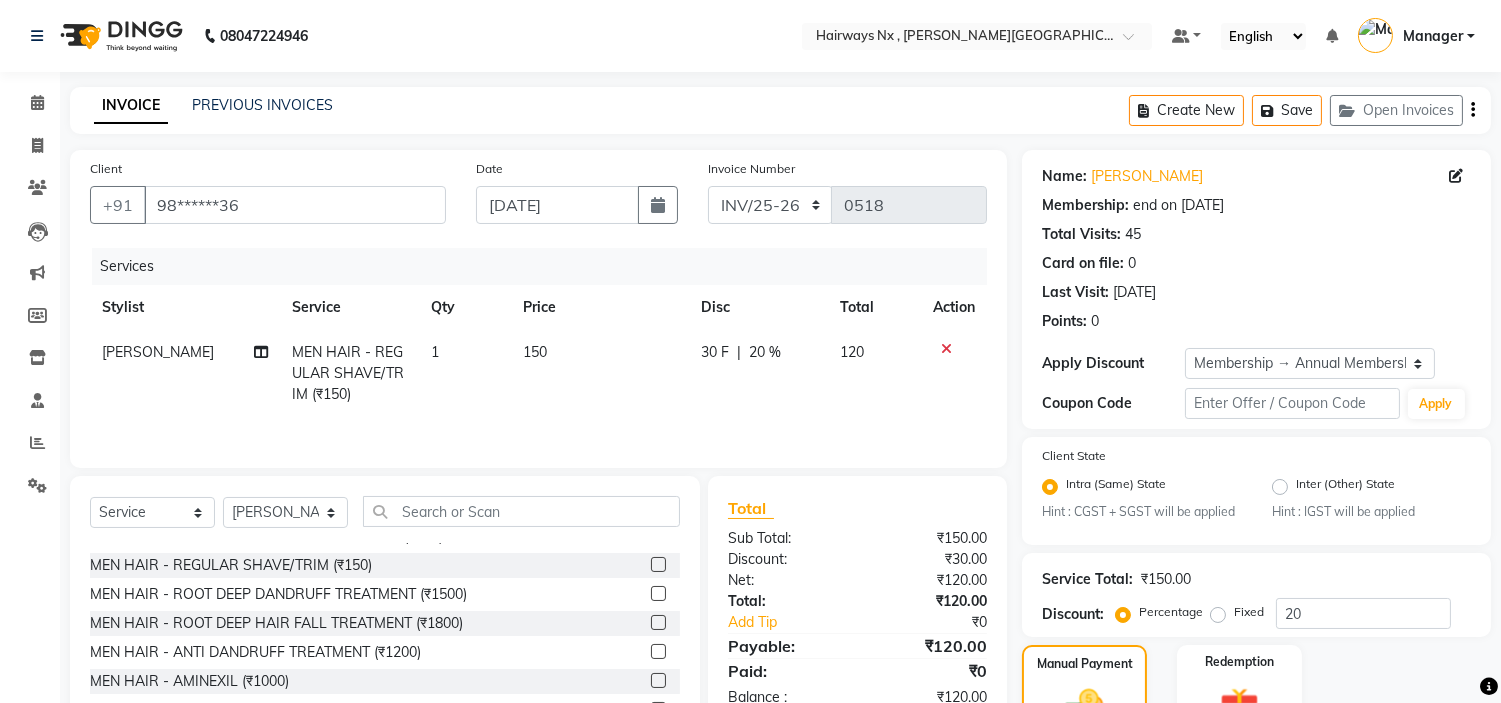 click on "Cash." 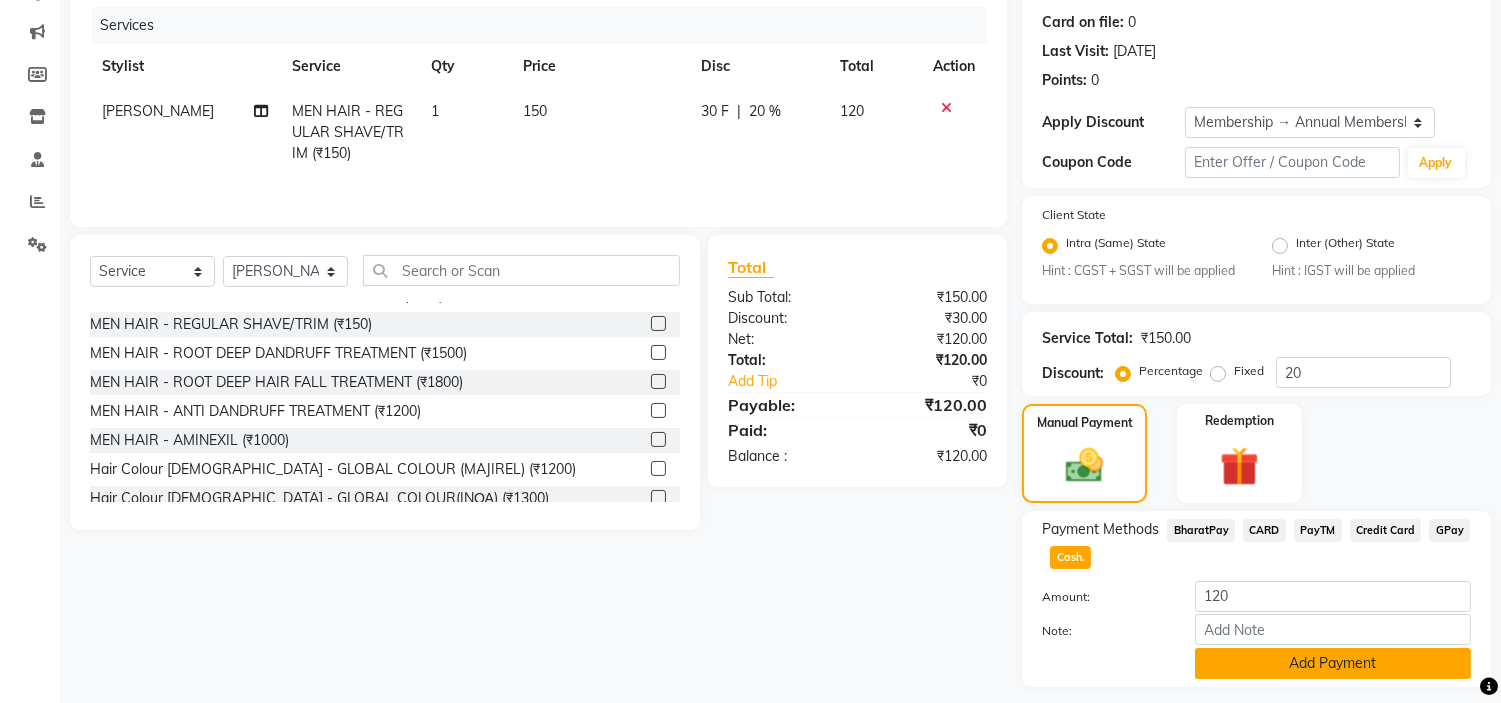 scroll, scrollTop: 296, scrollLeft: 0, axis: vertical 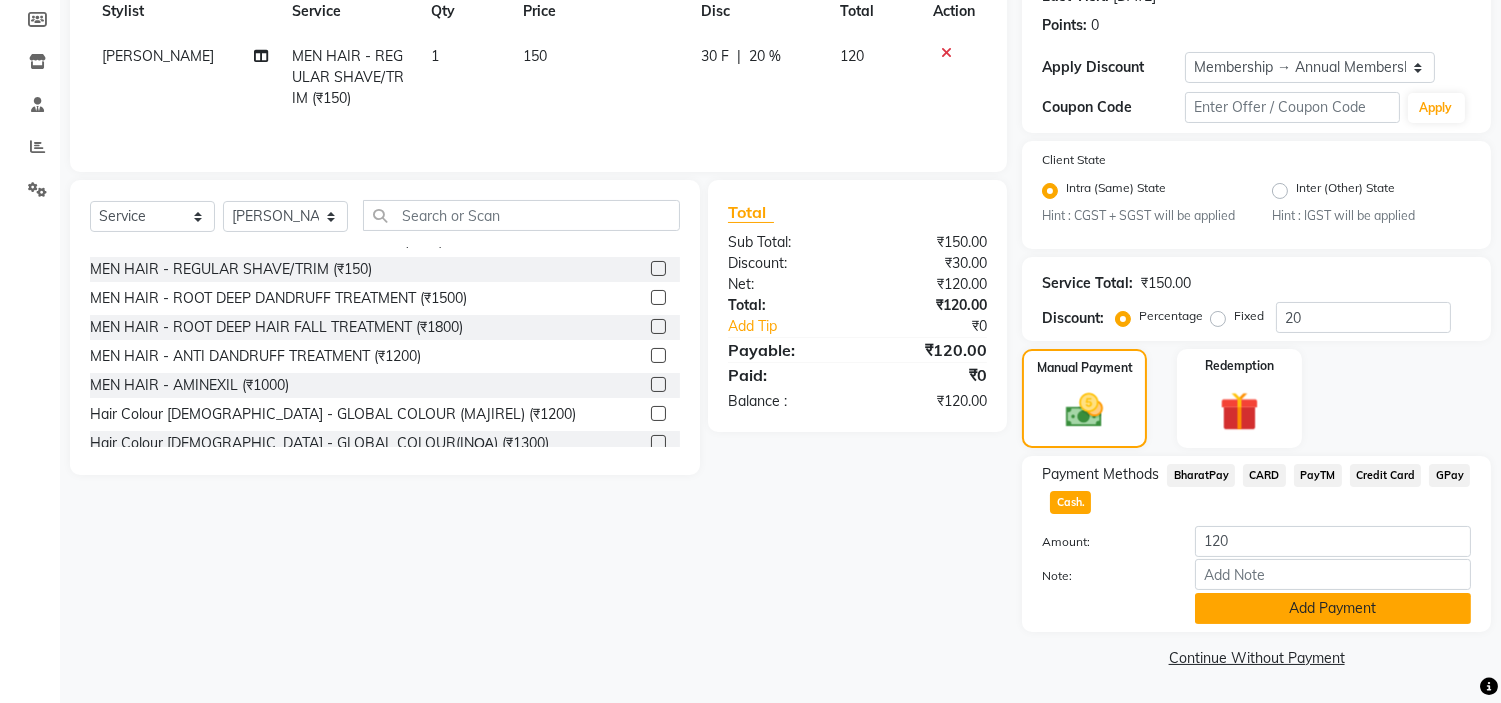 click on "Add Payment" 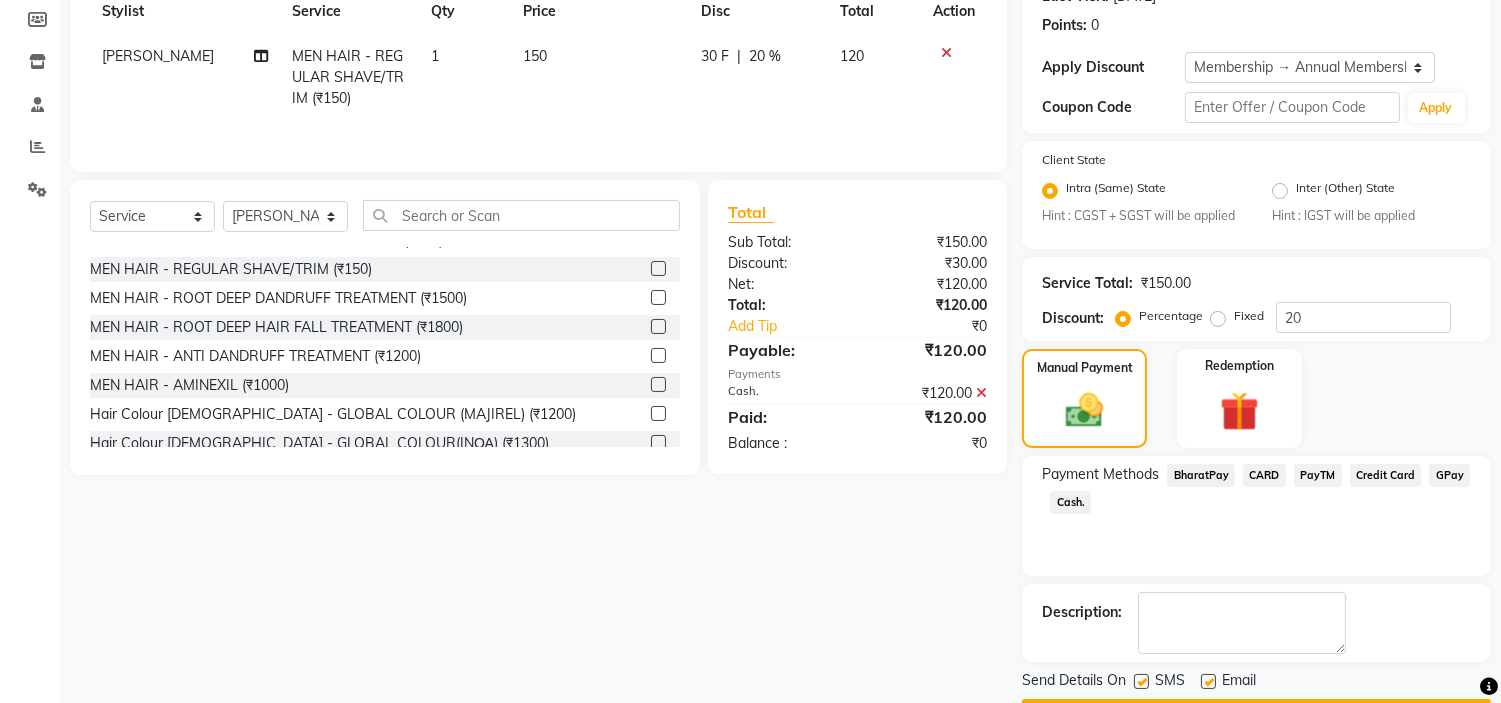 scroll, scrollTop: 353, scrollLeft: 0, axis: vertical 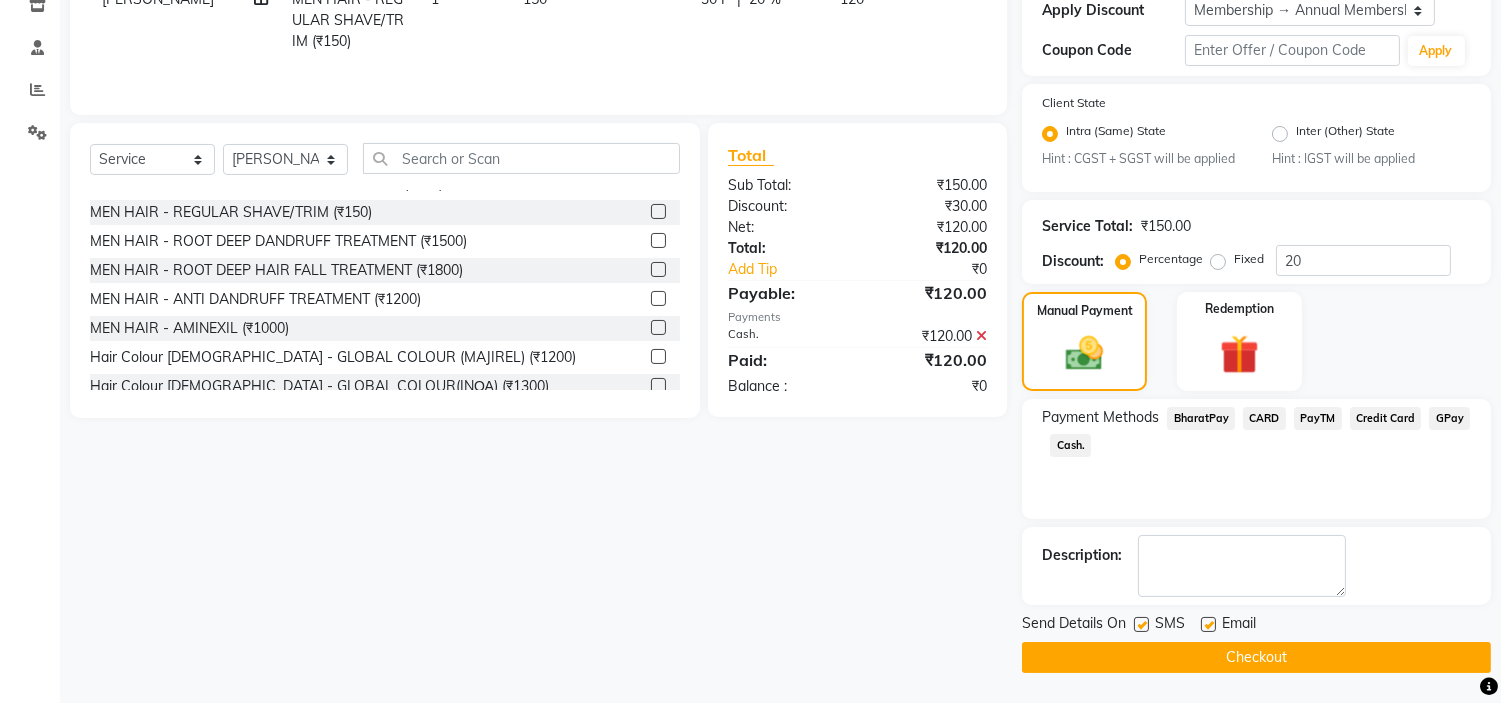 click 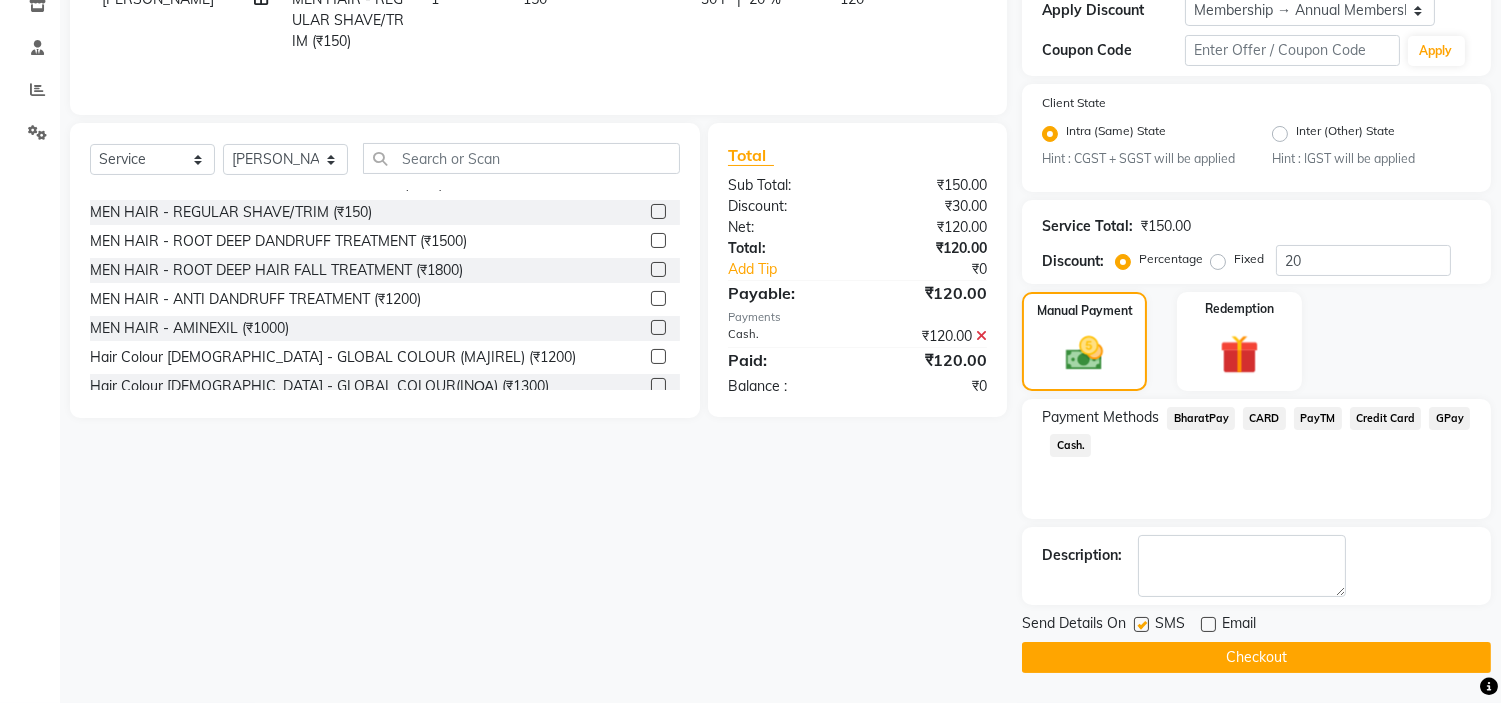 click 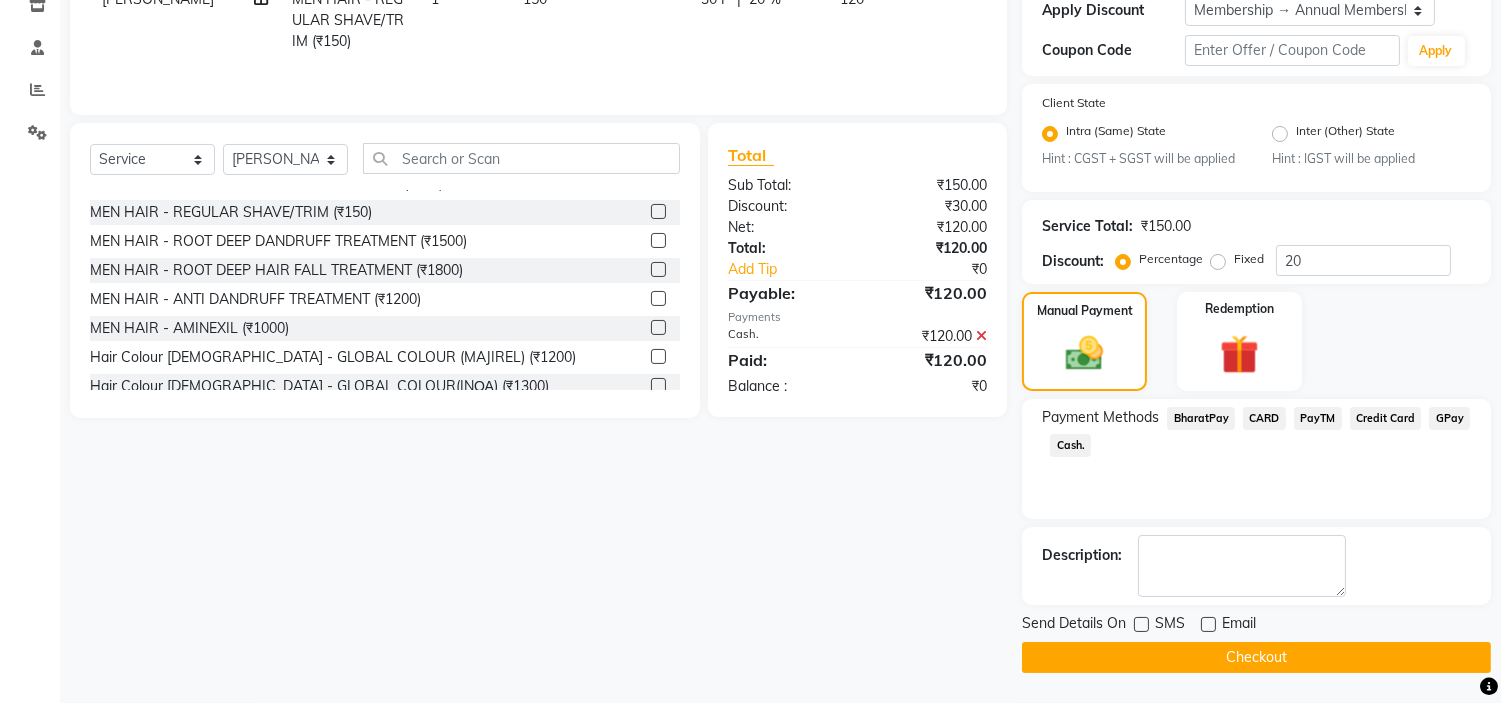click on "Checkout" 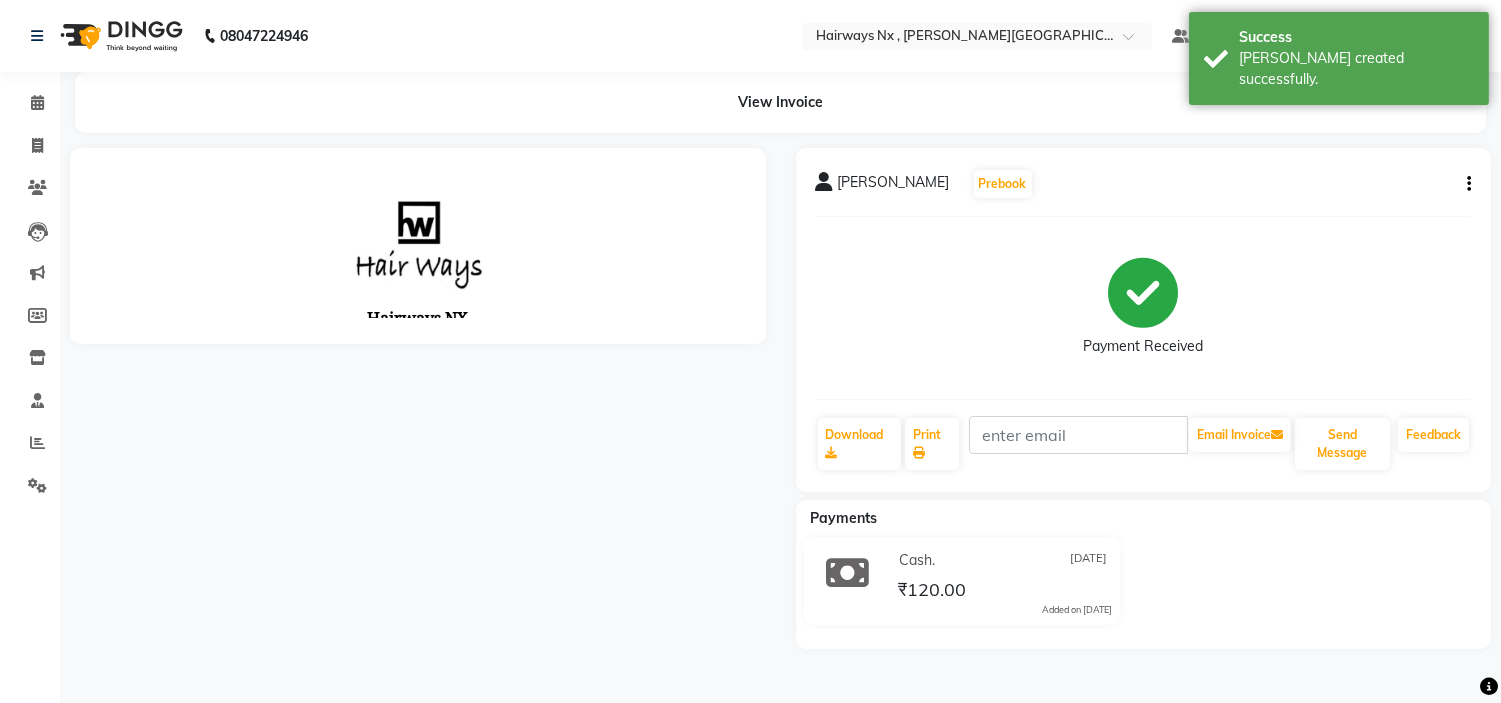 scroll, scrollTop: 0, scrollLeft: 0, axis: both 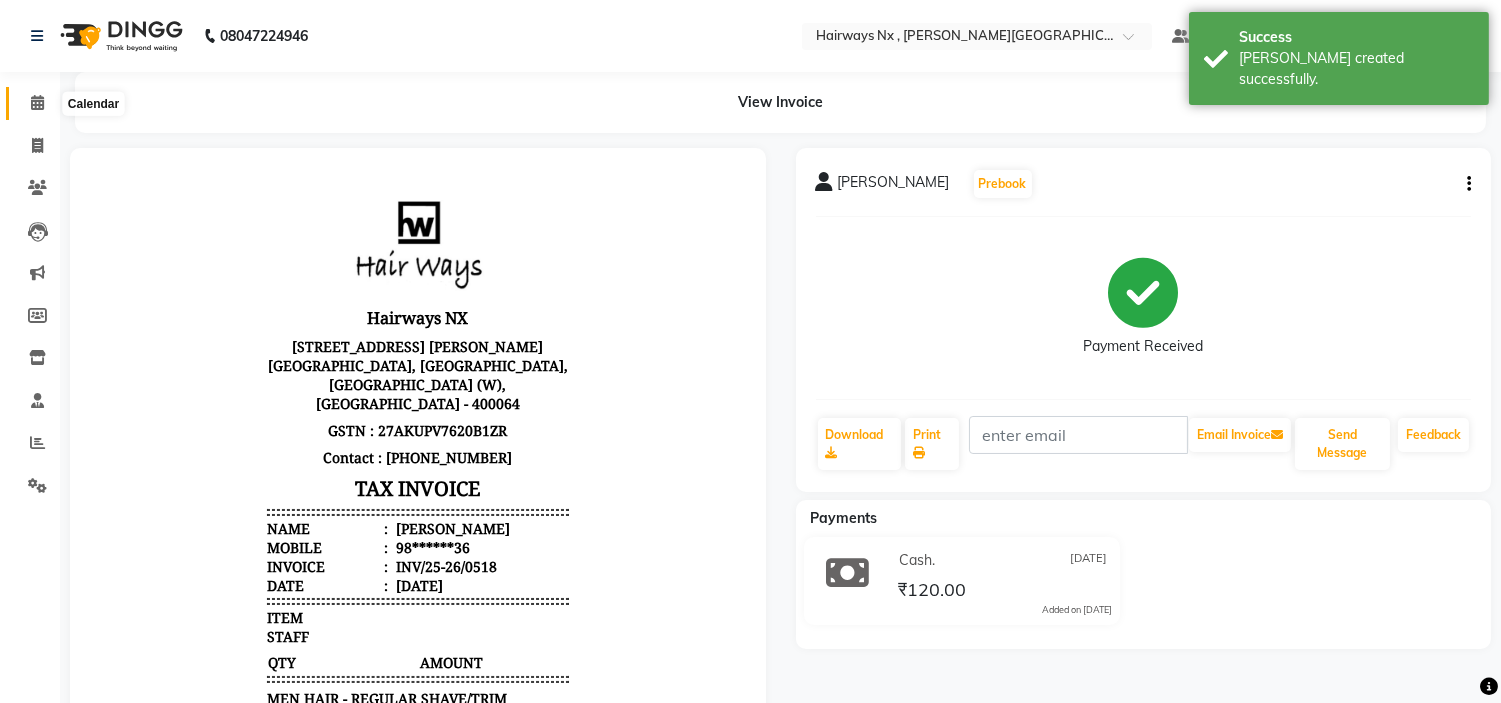 click 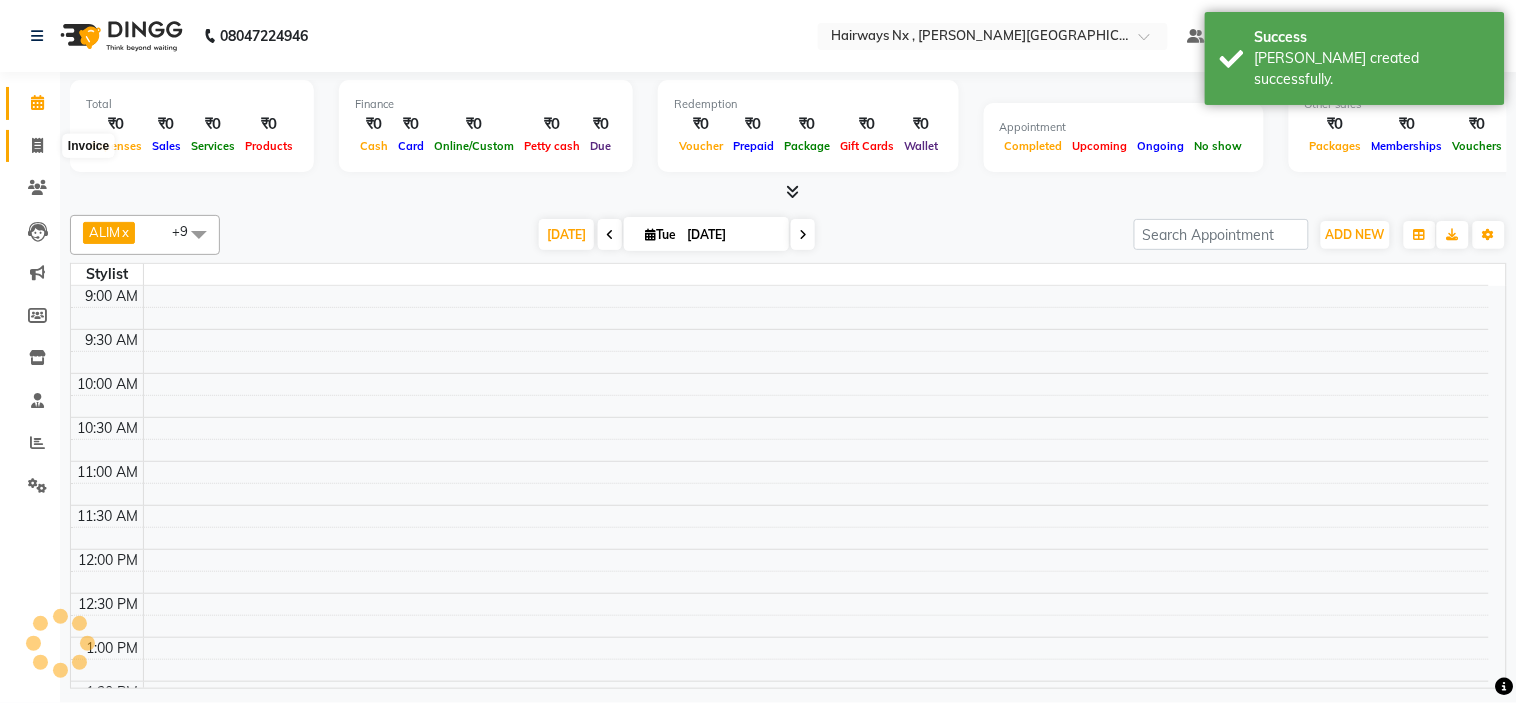 click 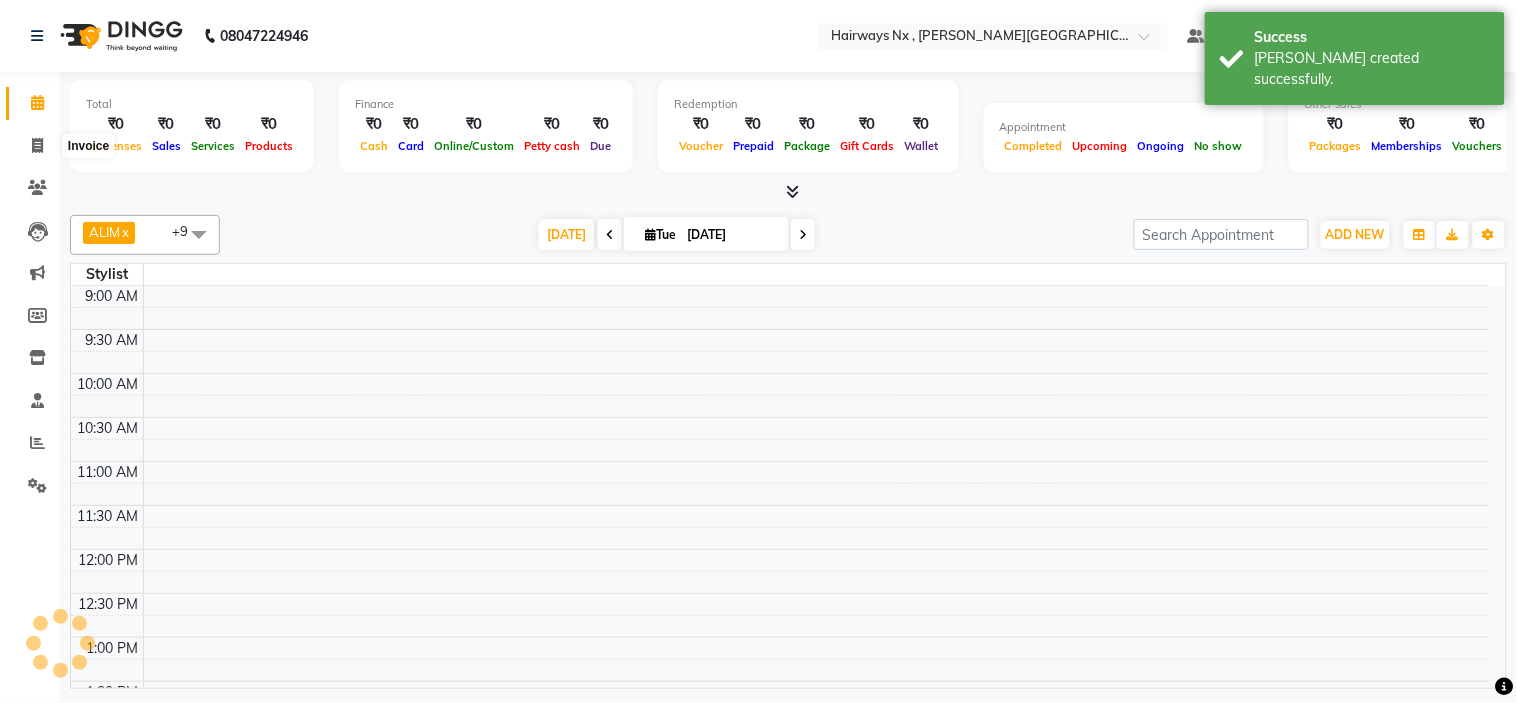 select on "778" 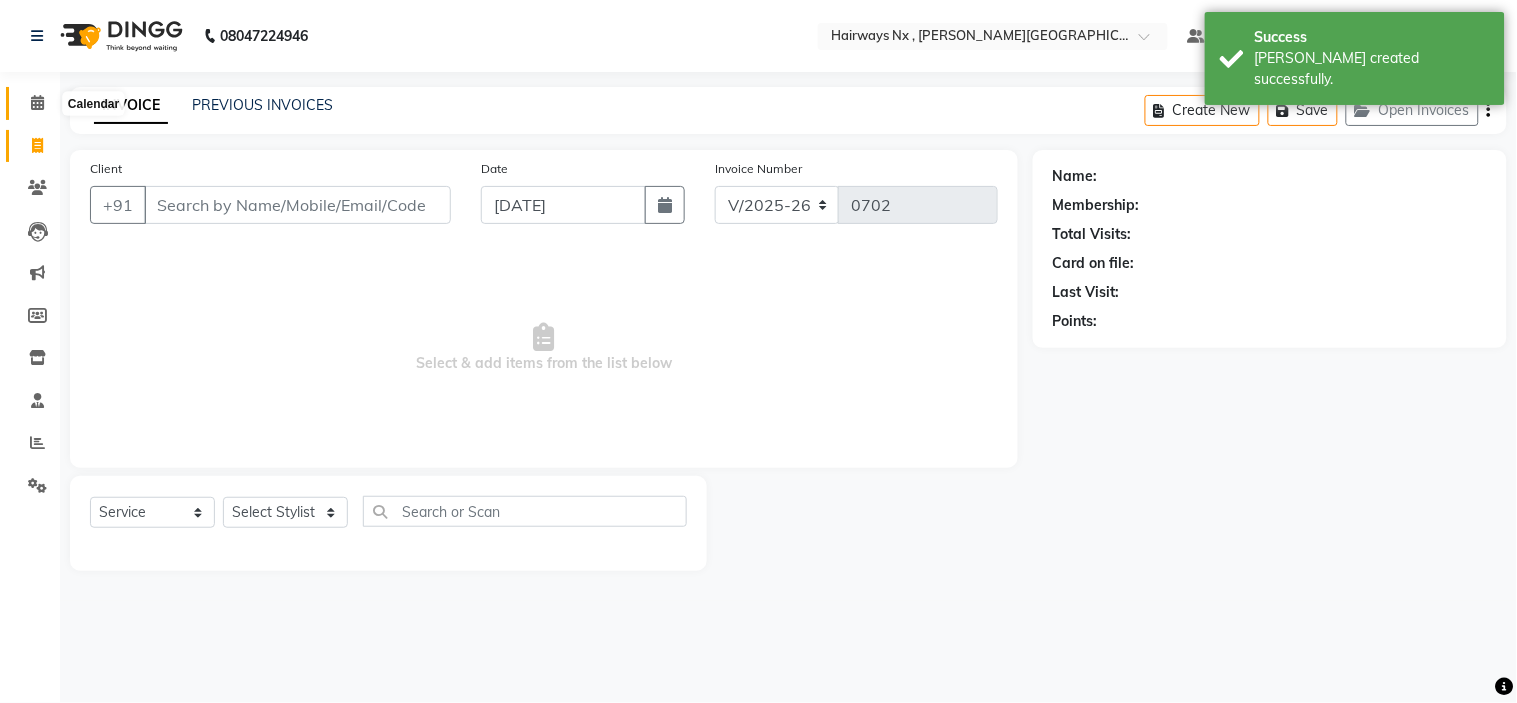 click 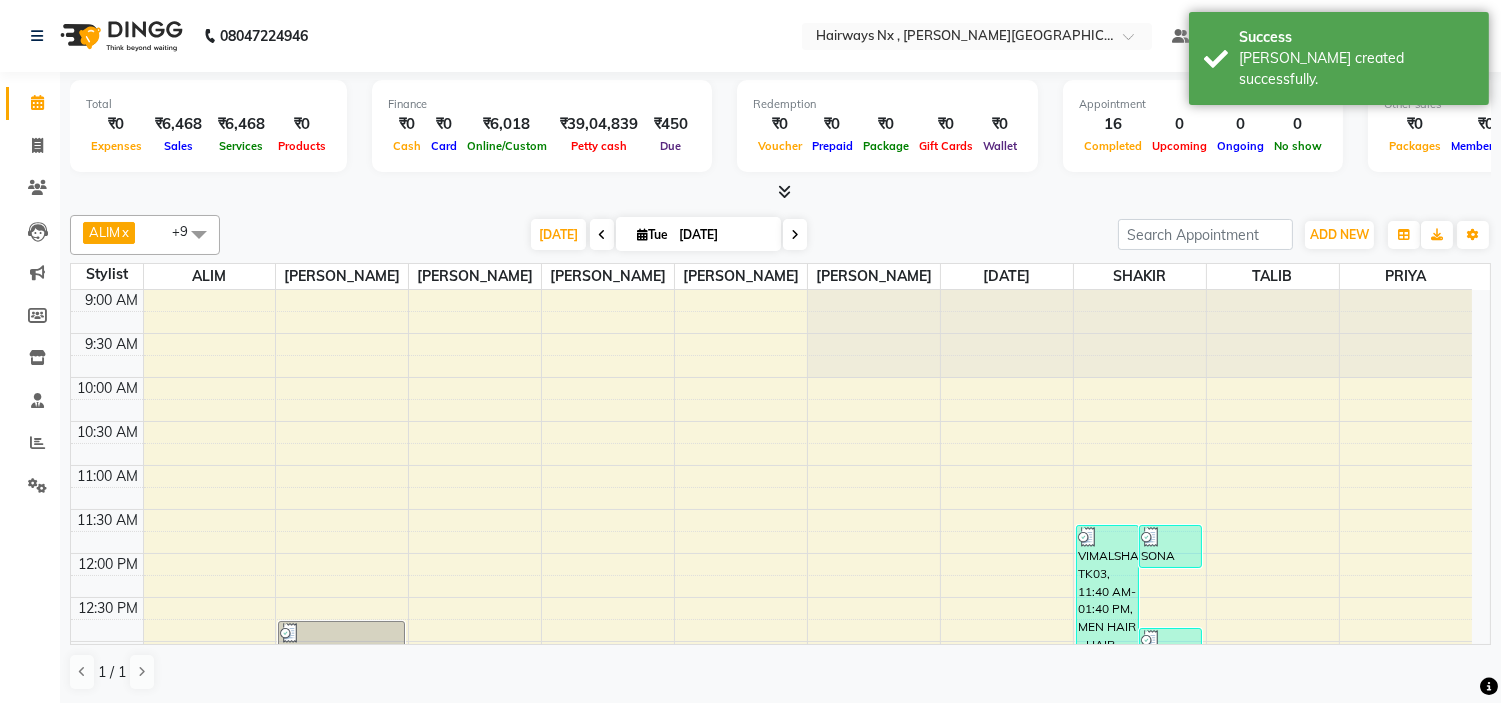 scroll, scrollTop: 0, scrollLeft: 0, axis: both 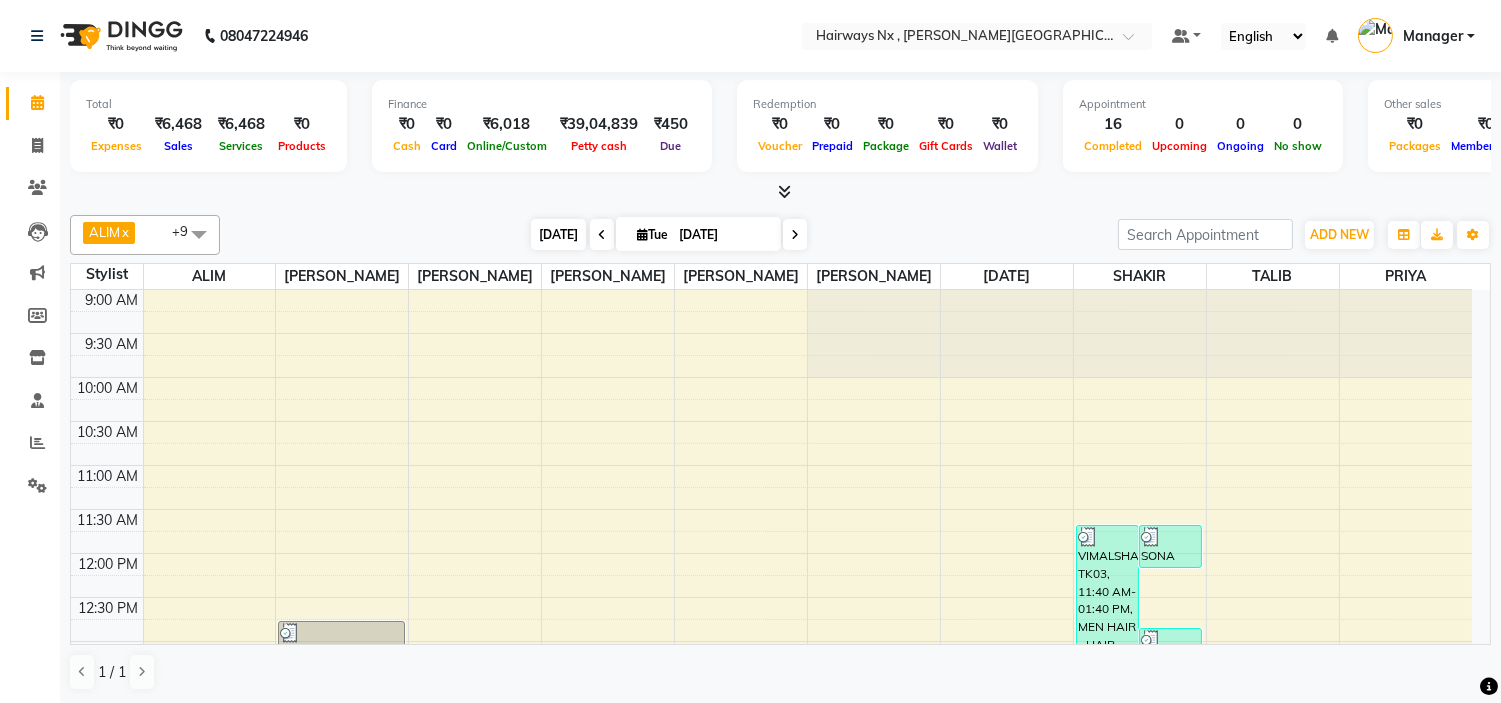 click on "[DATE]" at bounding box center (558, 234) 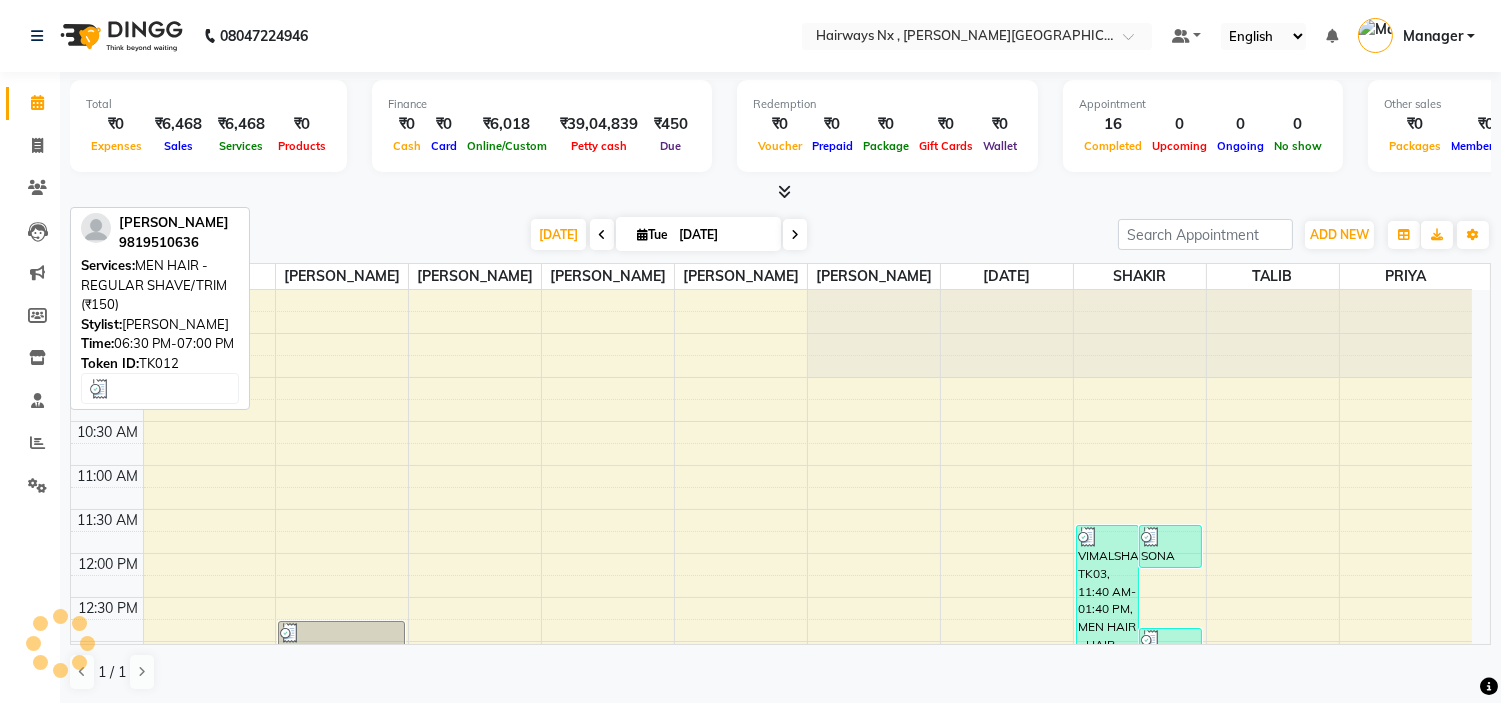 scroll, scrollTop: 796, scrollLeft: 0, axis: vertical 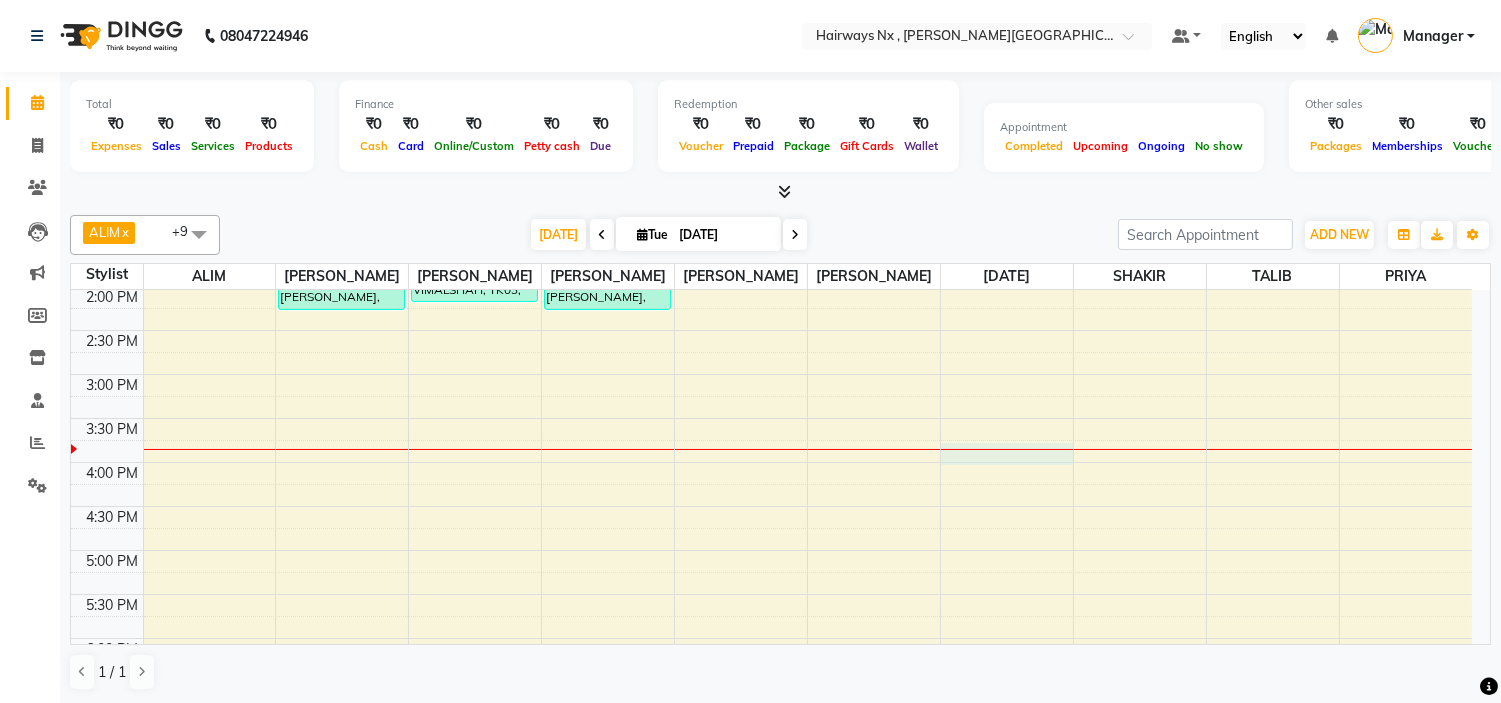 click on "9:00 AM 9:30 AM 10:00 AM 10:30 AM 11:00 AM 11:30 AM 12:00 PM 12:30 PM 1:00 PM 1:30 PM 2:00 PM 2:30 PM 3:00 PM 3:30 PM 4:00 PM 4:30 PM 5:00 PM 5:30 PM 6:00 PM 6:30 PM 7:00 PM 7:30 PM 8:00 PM 8:30 PM 9:00 PM 9:30 PM 10:00 PM 10:30 PM     Akshay Kathe, TK02, 12:45 PM-01:15 PM, MEN HAIR - HAIR CUT     Akshay Kathe, TK02, 01:15 PM-01:45 PM, MEN HAIR - HAIR CUT WITH SENIOR STYLIST     Akshay Kathe, TK02, 01:45 PM-02:15 PM, MEN HAIR - REGULAR SHAVE/TRIM     VIMALSHAH, TK03, 01:40 PM-02:10 PM, Threading - EYEBROW (₹60)     CHIRU RONTA, TK05, 01:45 PM-02:15 PM, MEN HAIR - HAIR CUT WITH SENIOR STYLIST     VIMALSHAH, TK03, 11:40 AM-01:40 PM, MEN HAIR - HAIR CUT WITH MASTER STYLIST (₹350),Hair Colour Male - GLOBAL COLOUR(INΟΑ) (₹1300)     SONA PUNJABI, TK01, 11:40 AM-12:10 PM, MEN HAIR - HAIR CUT WITH SENIOR STYLIST (₹300)     Deepak Sikaria, TK04, 12:50 PM-01:50 PM, MEN HAIR - HAIR CUT WITH MASTER STYLIST (₹350),MEN HAIR - HAIR WASH WITH CONDITIONER [LONG HAIR] (₹150)" at bounding box center (771, 462) 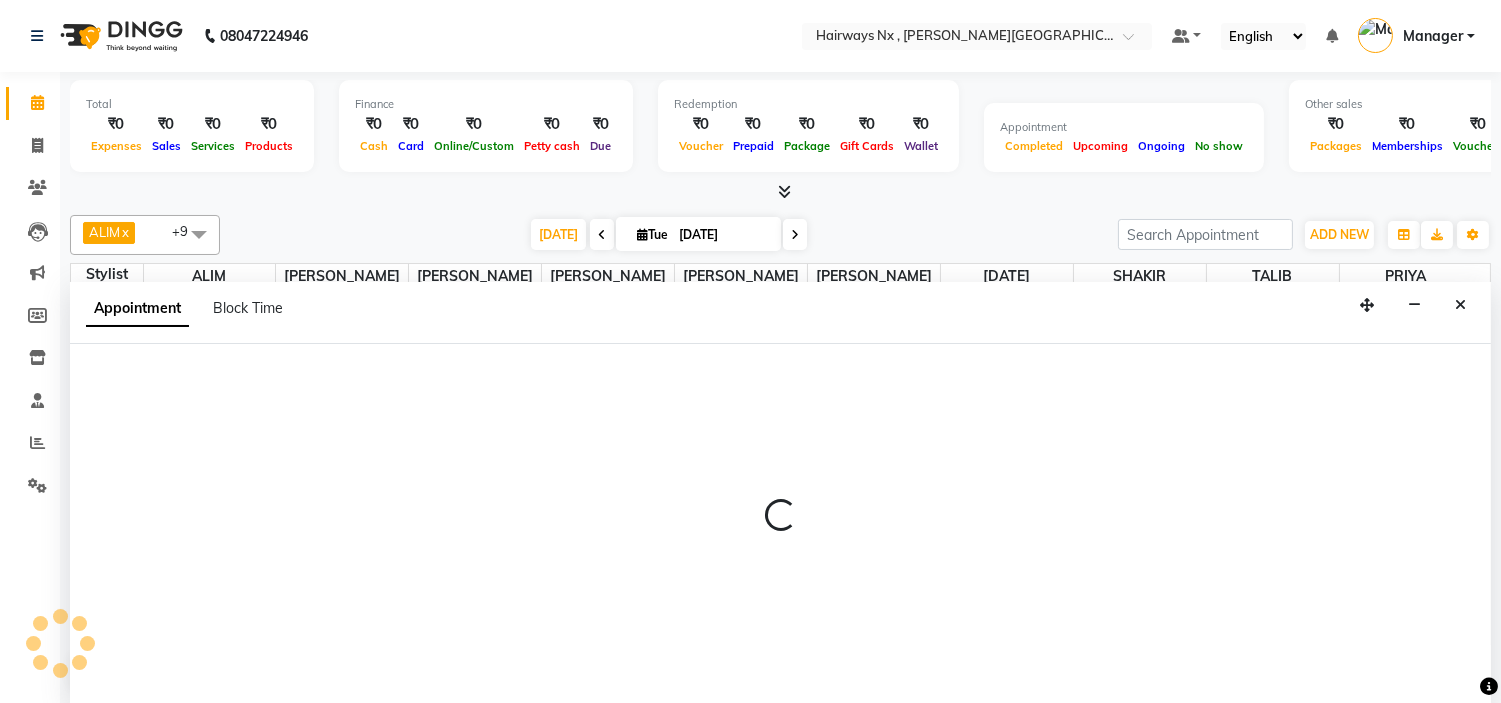 scroll, scrollTop: 1, scrollLeft: 0, axis: vertical 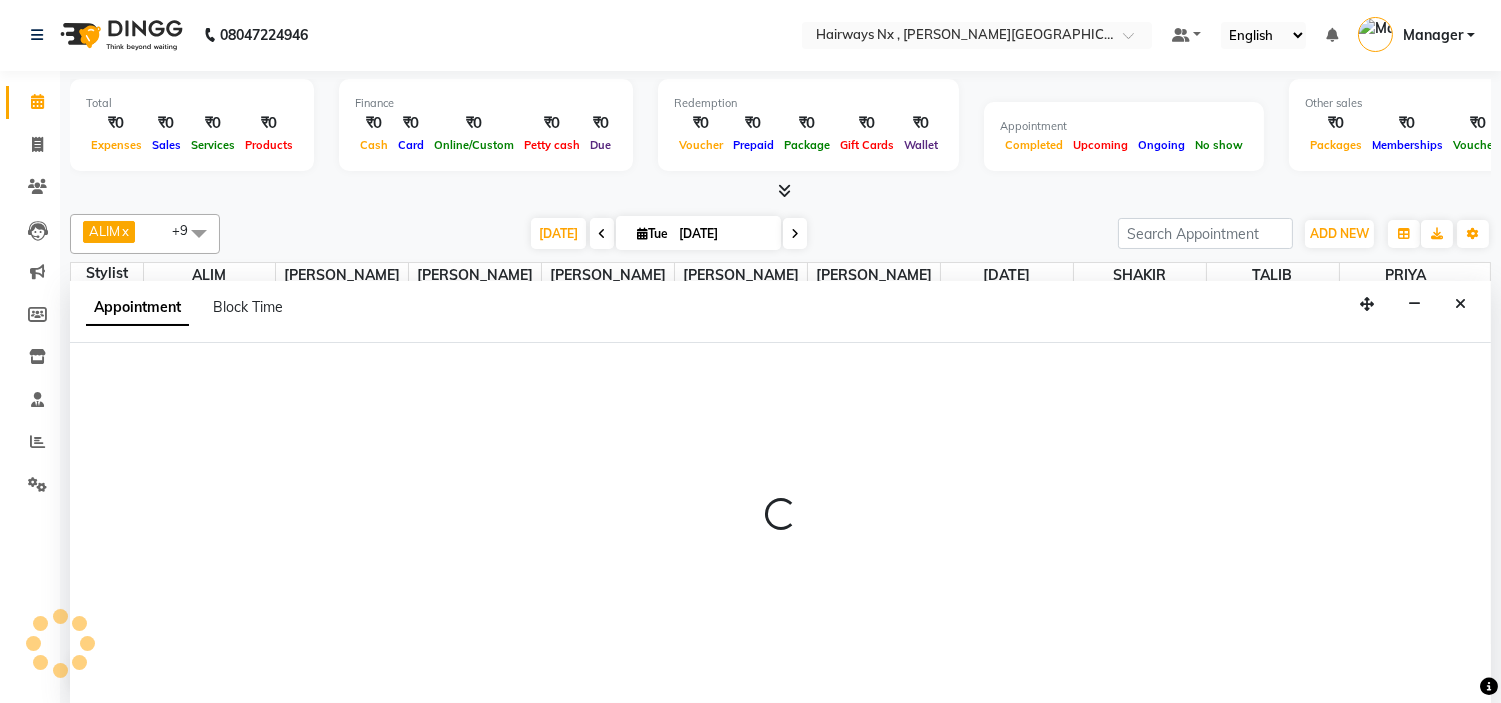 select on "66431" 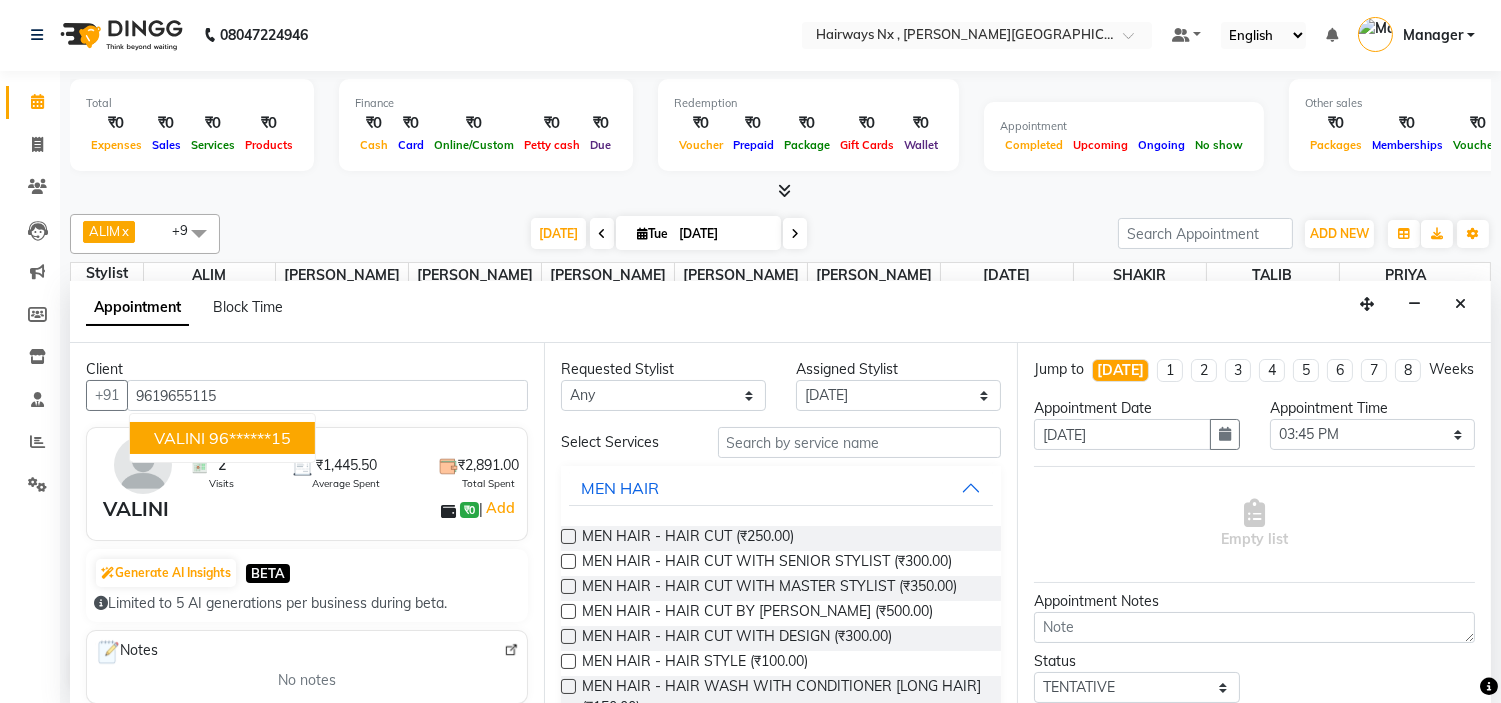 click on "96******15" at bounding box center (250, 438) 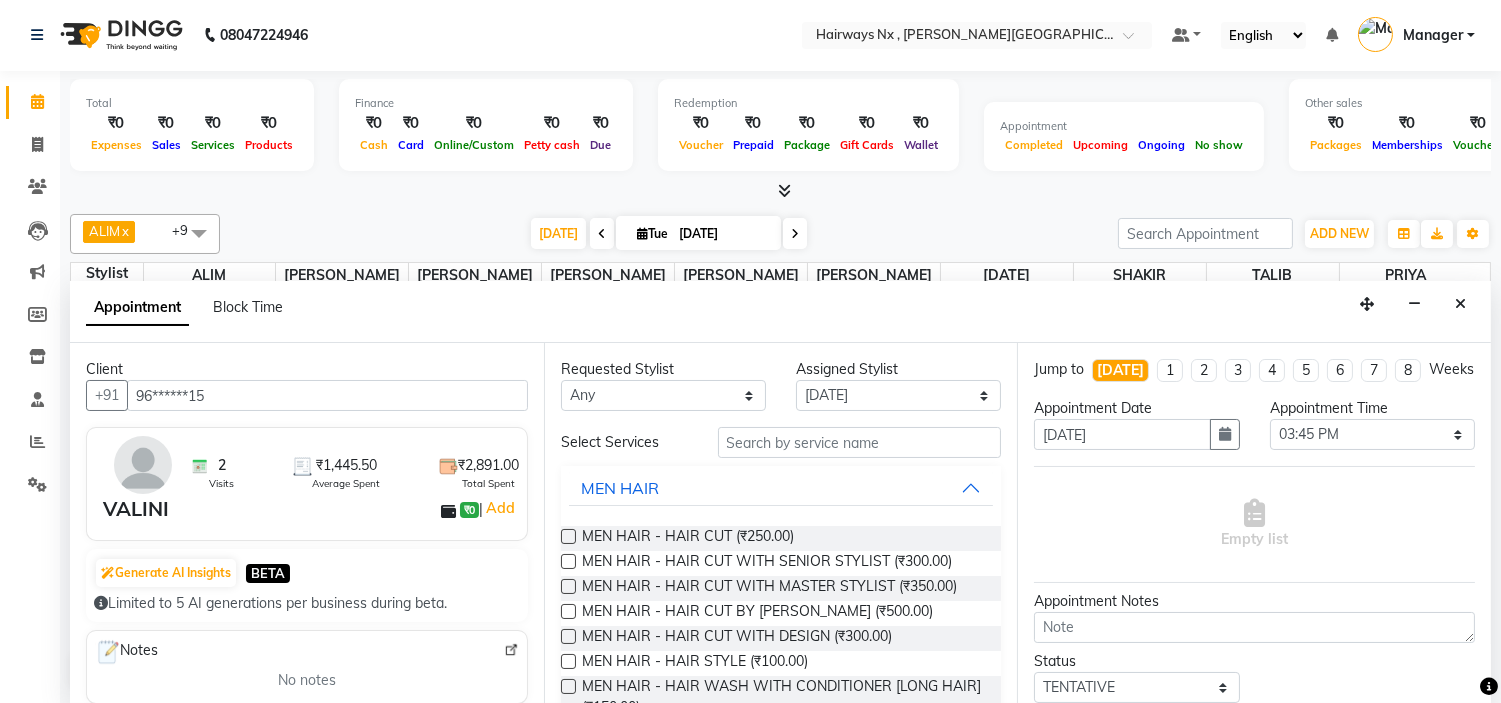 type on "96******15" 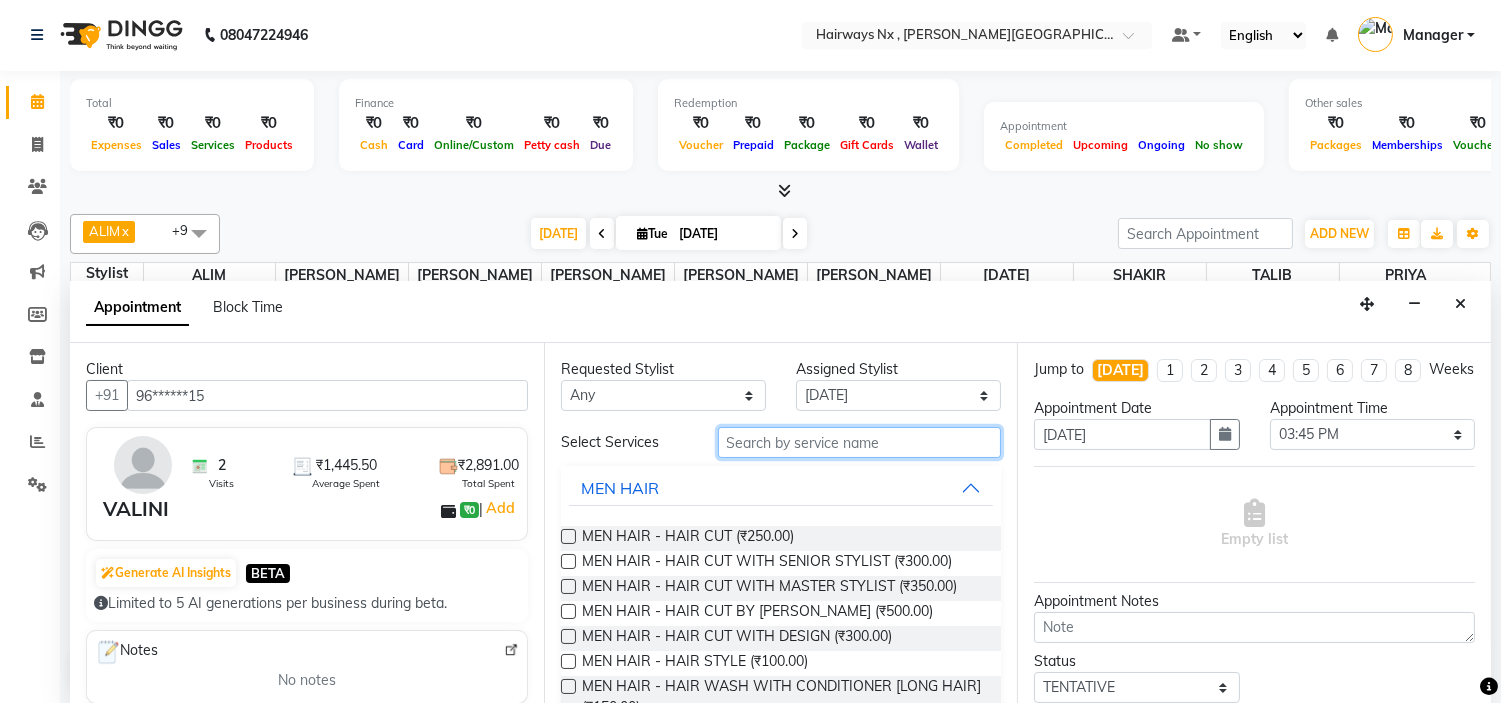 click at bounding box center (860, 442) 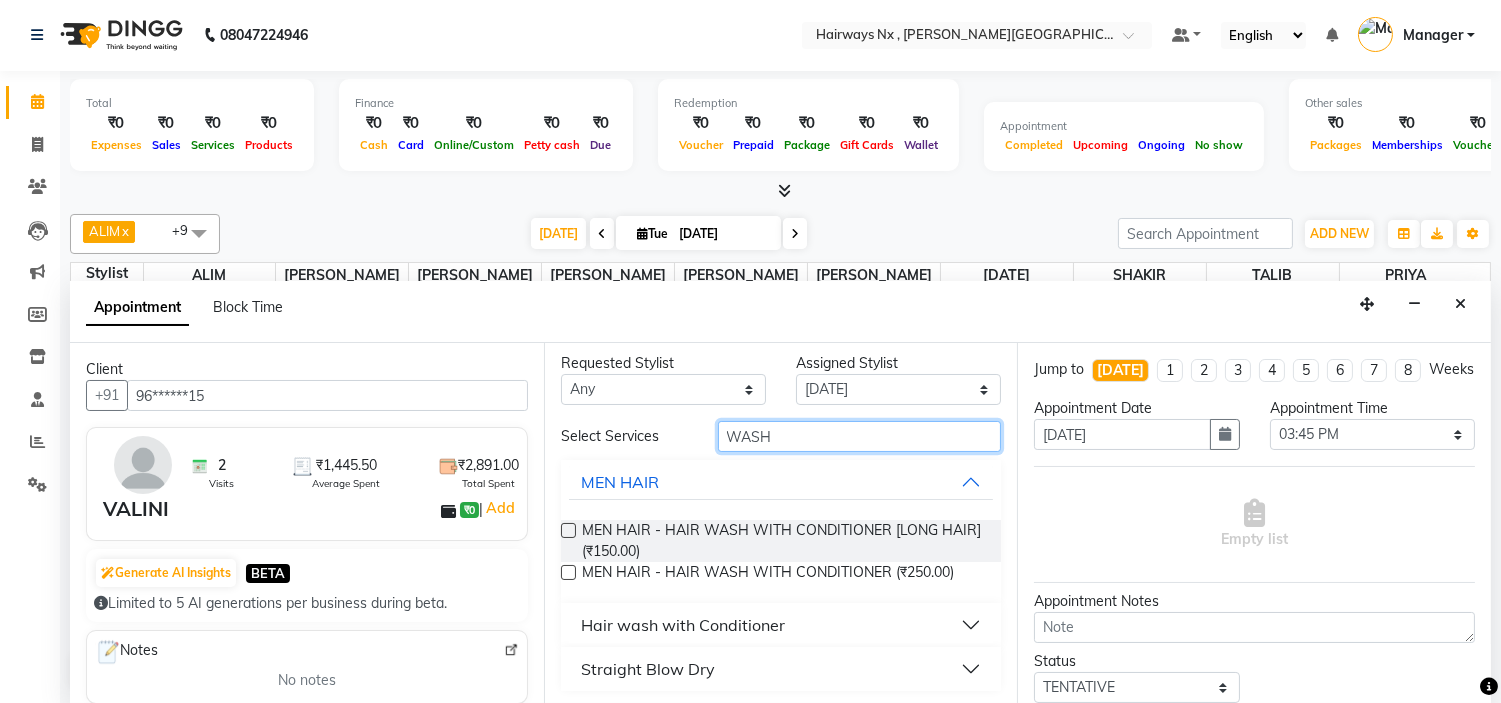 scroll, scrollTop: 8, scrollLeft: 0, axis: vertical 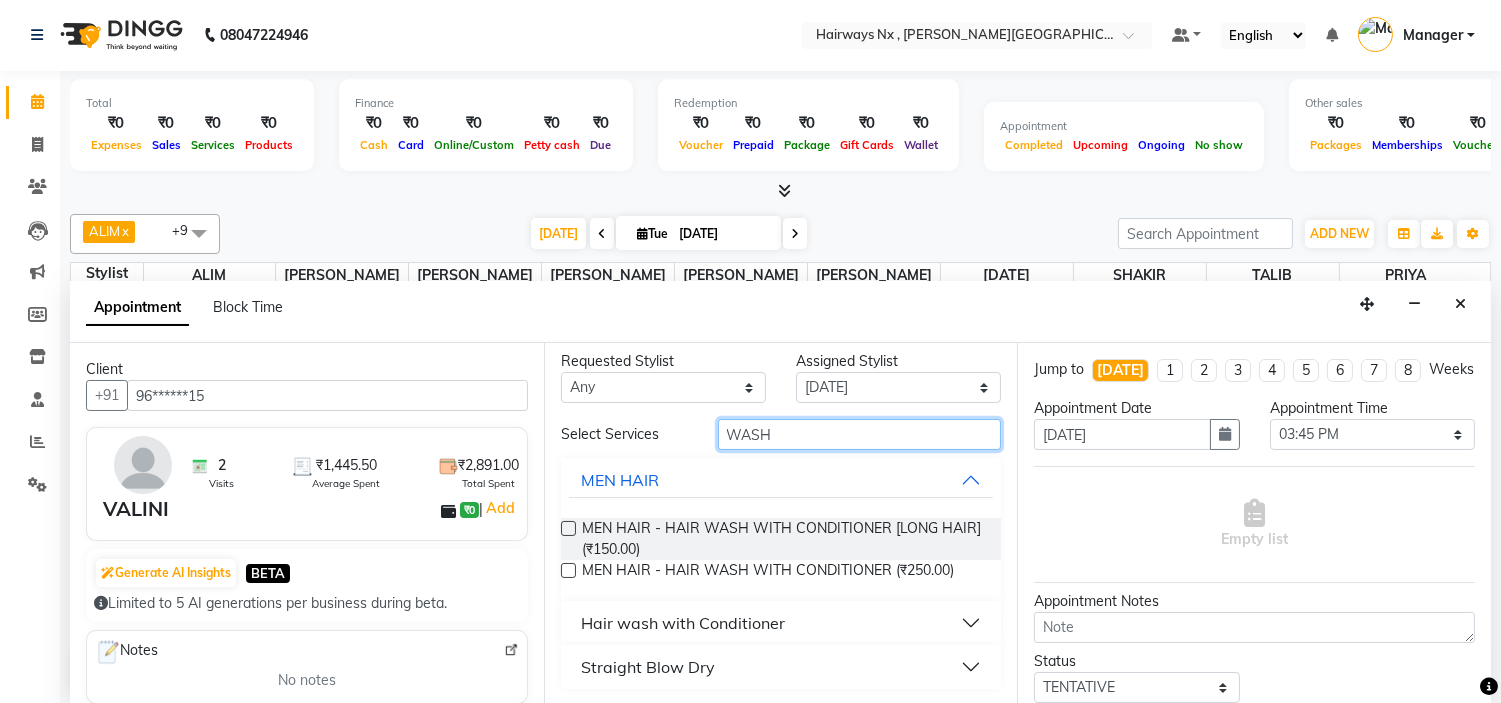 type on "WASH" 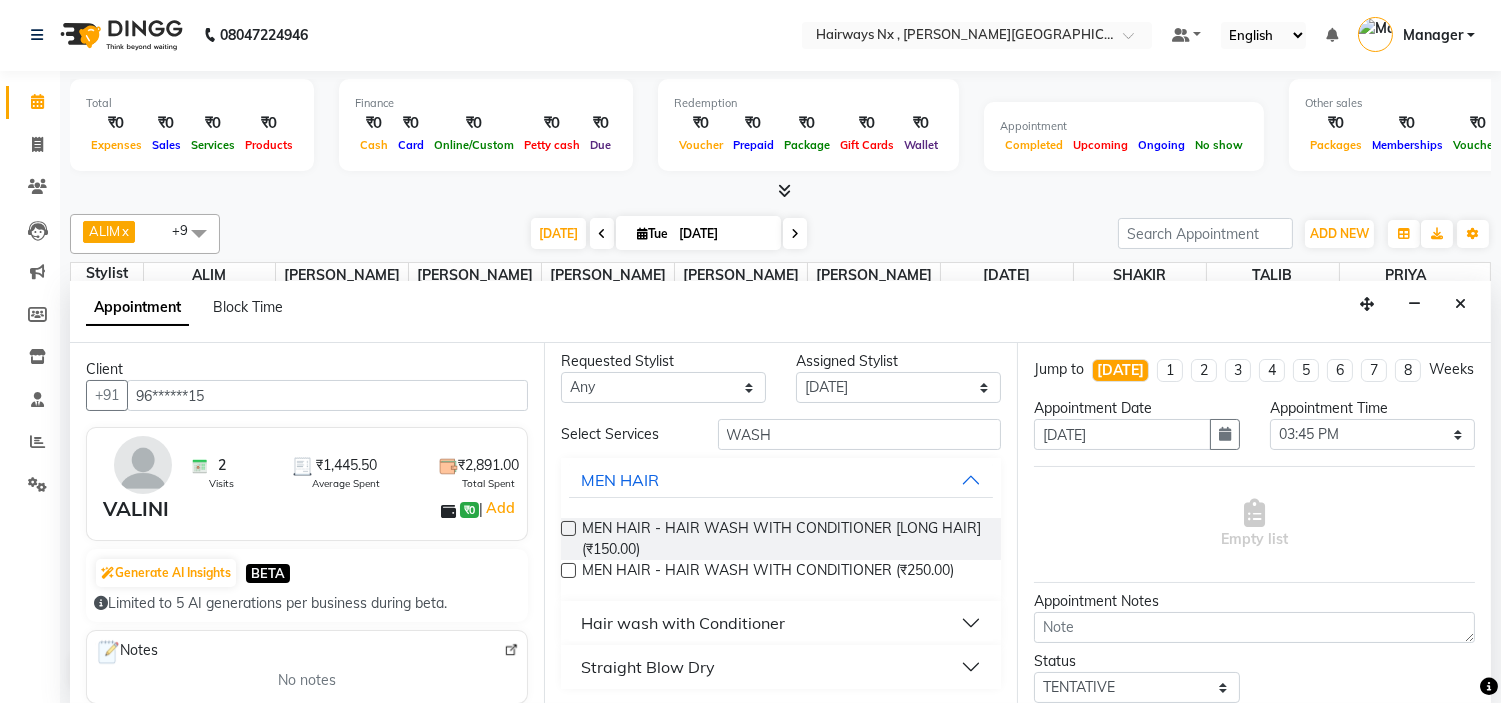 click on "Hair wash with Conditioner" at bounding box center (683, 623) 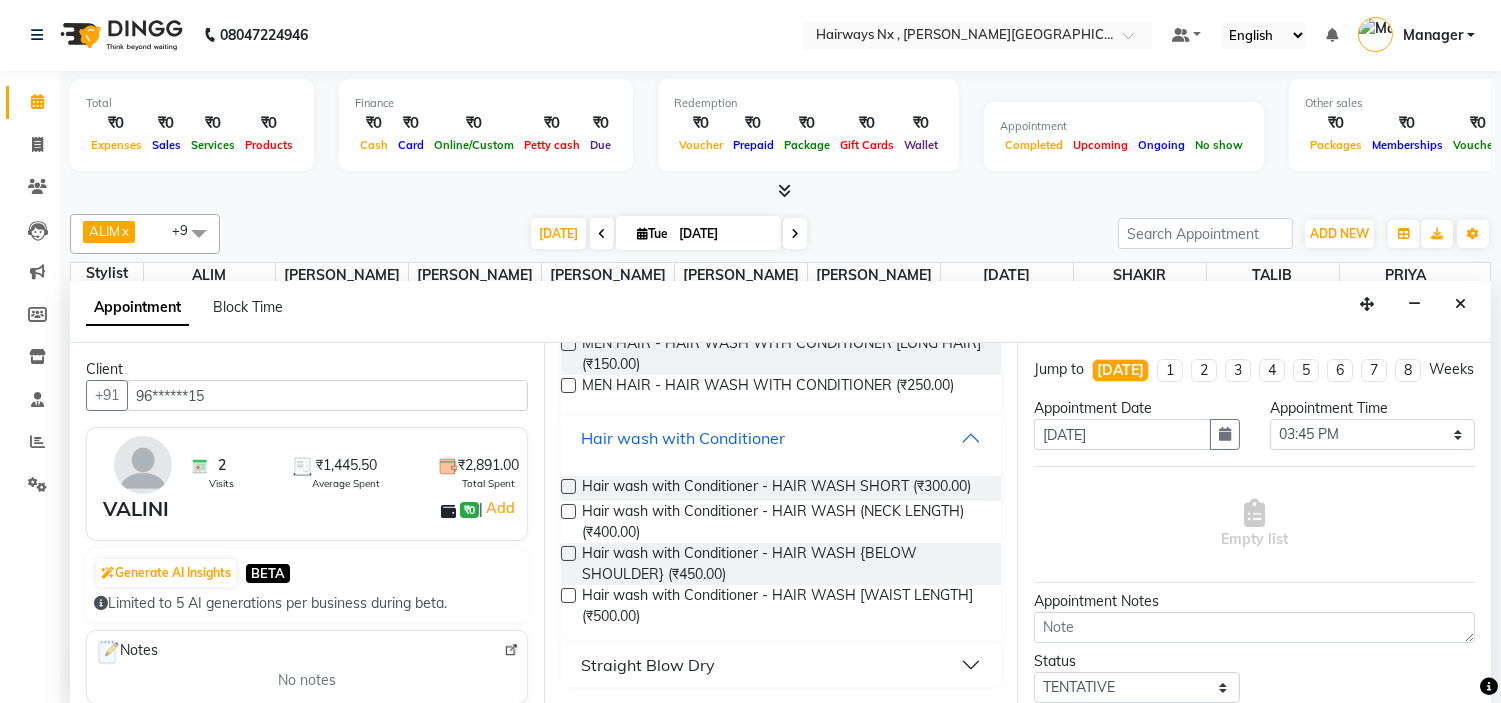 scroll, scrollTop: 207, scrollLeft: 0, axis: vertical 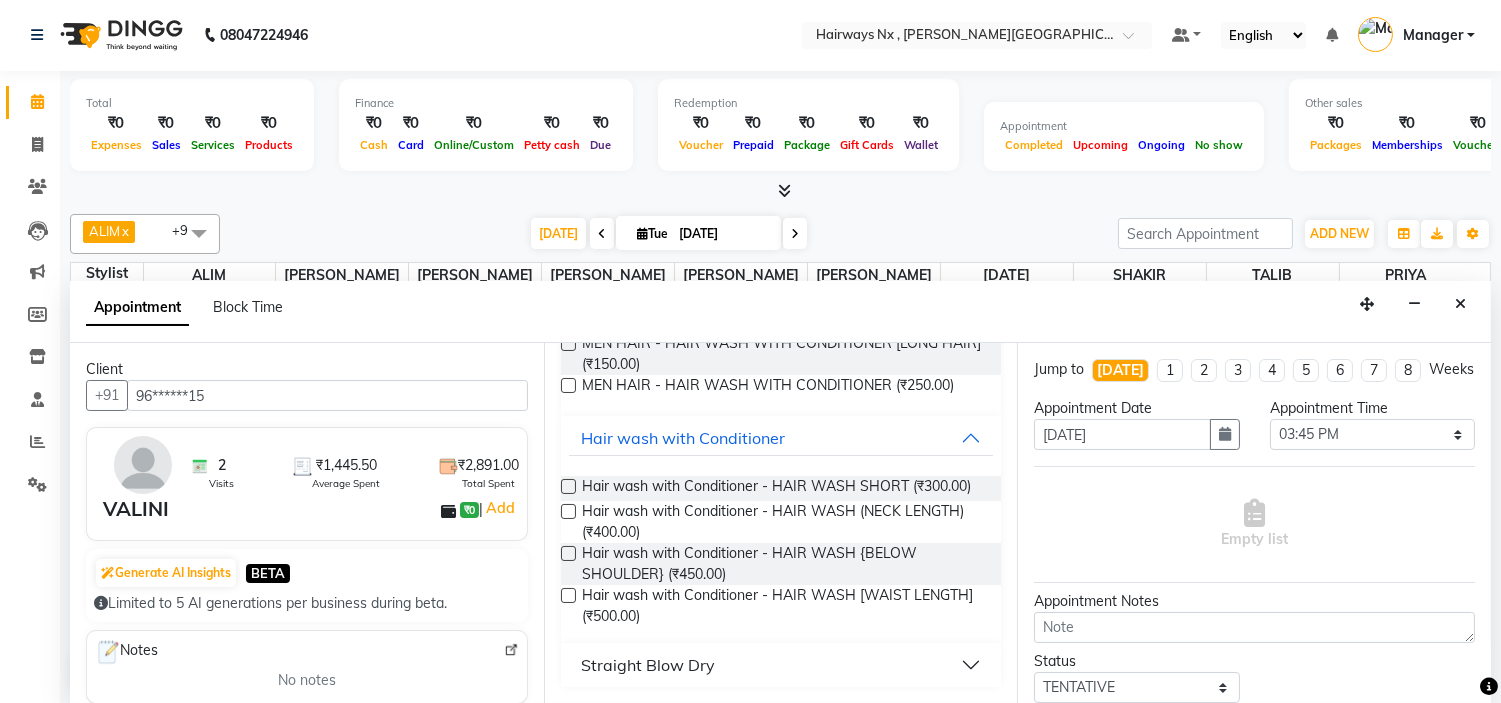 click at bounding box center (568, 553) 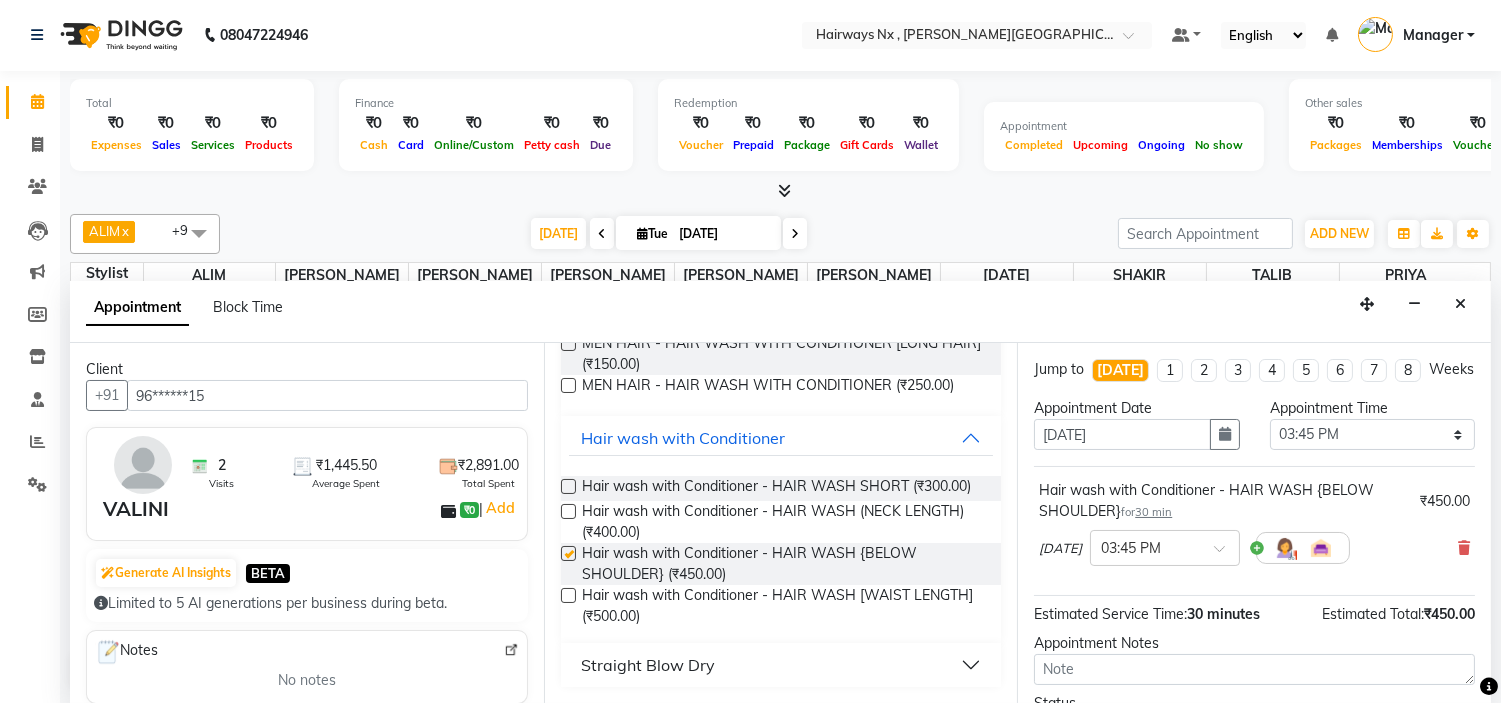 checkbox on "false" 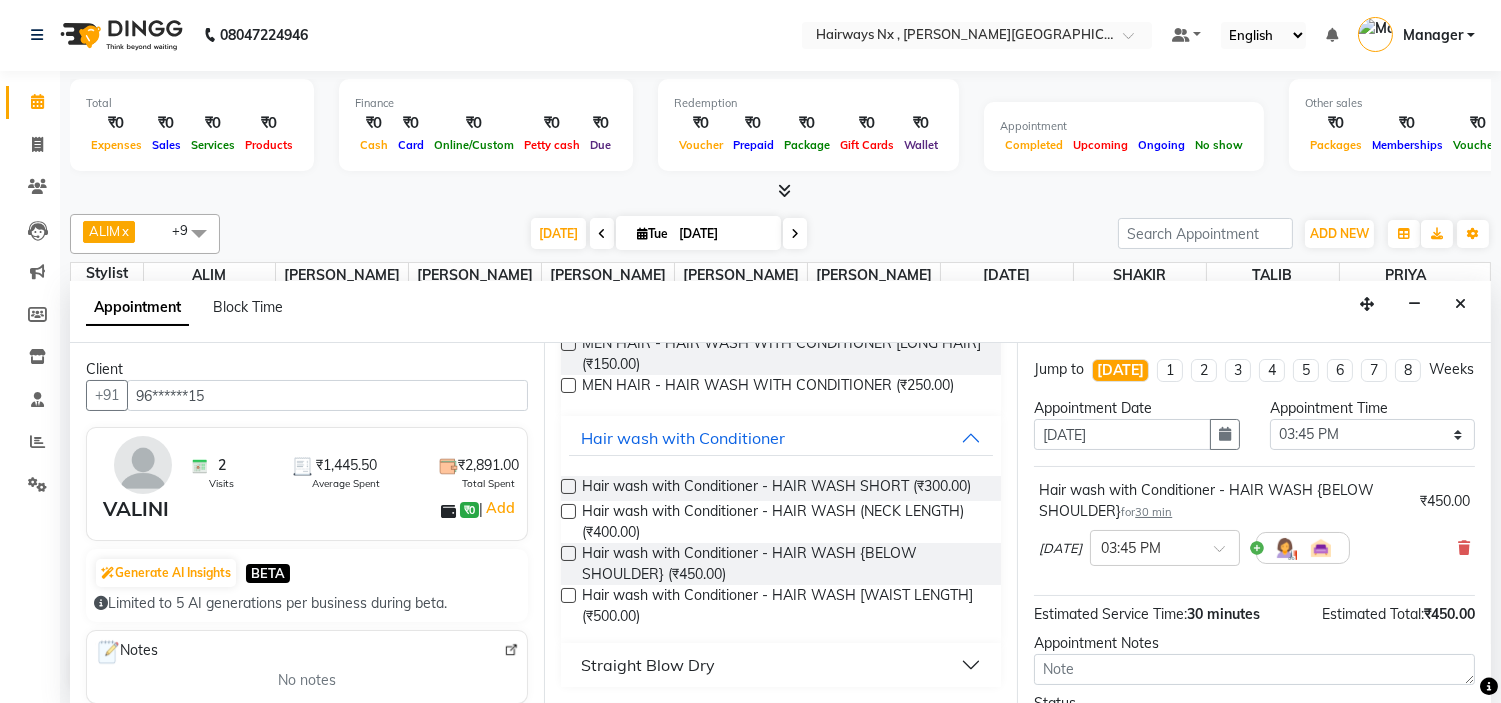 scroll, scrollTop: 186, scrollLeft: 0, axis: vertical 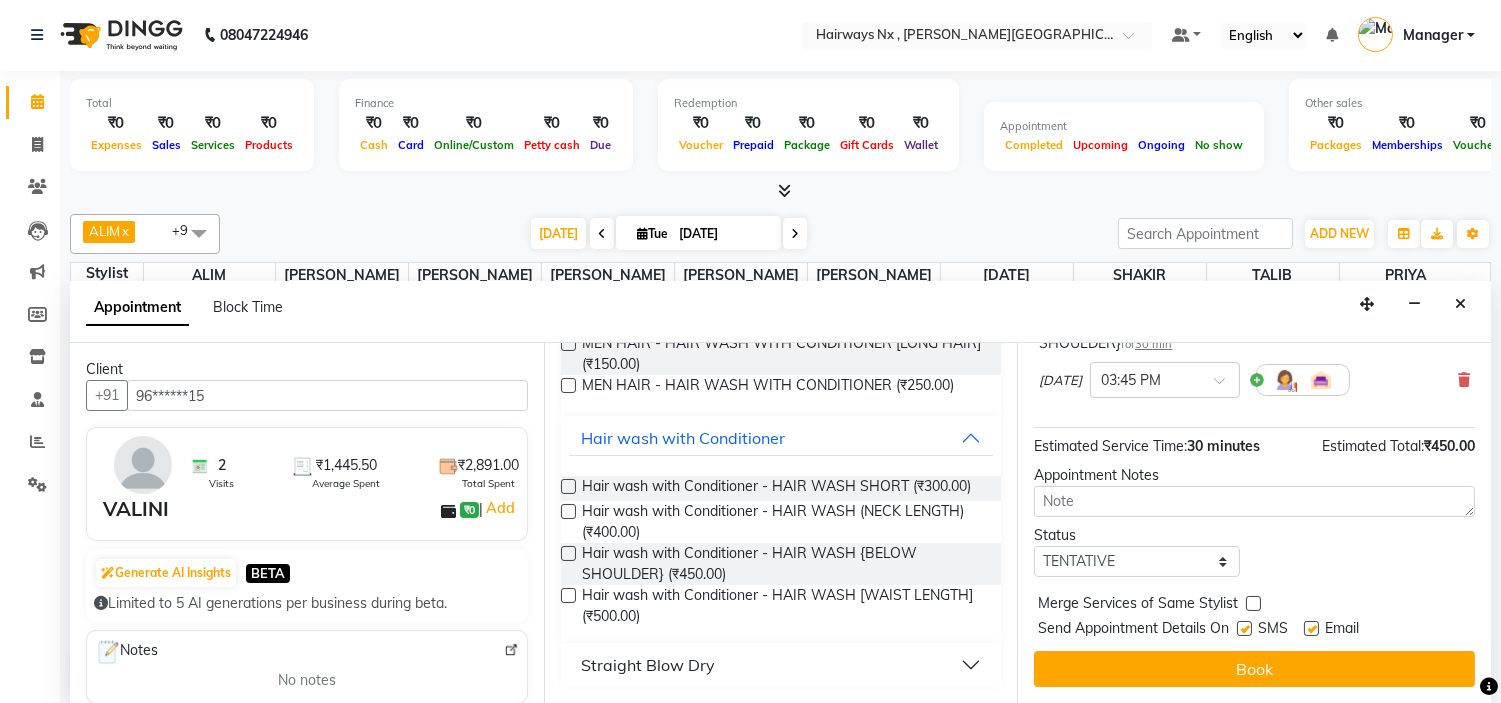 click at bounding box center (1244, 628) 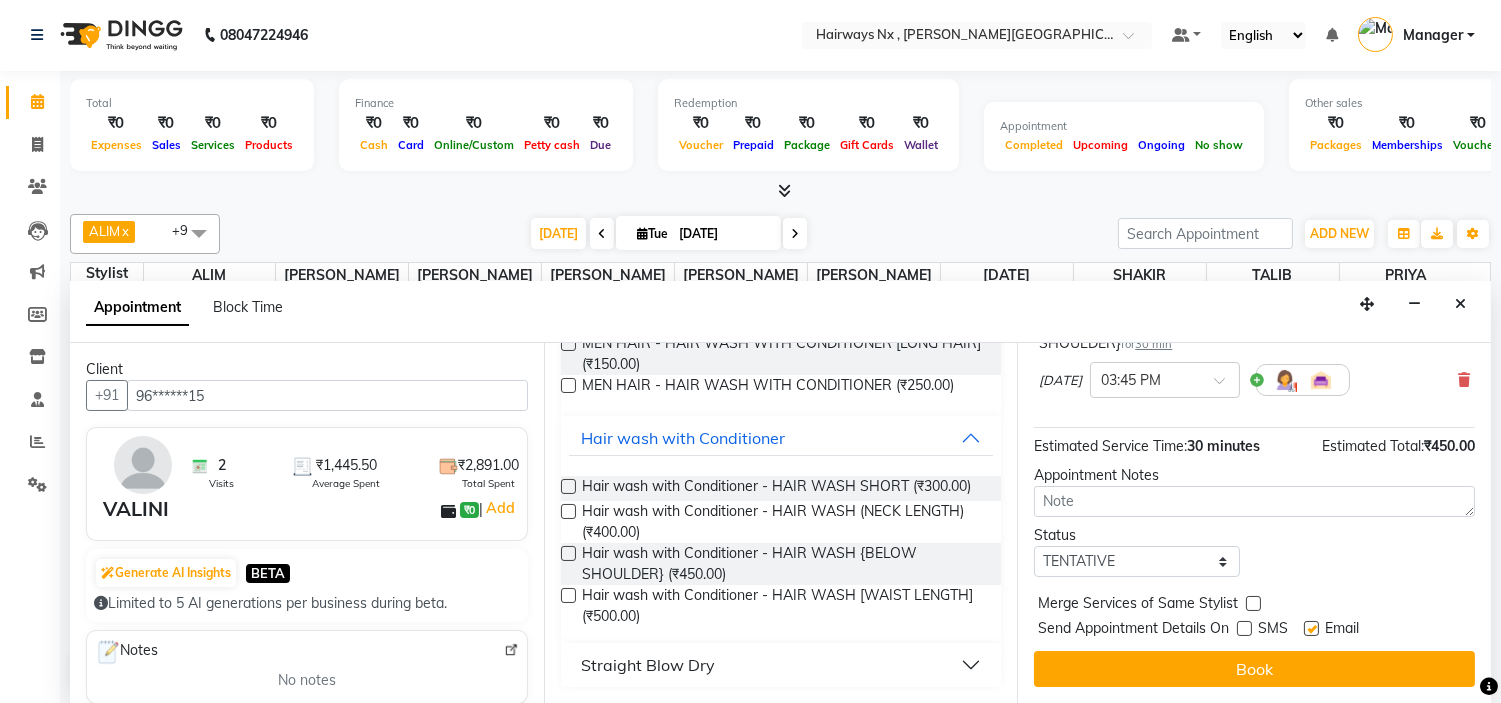 click at bounding box center [1311, 628] 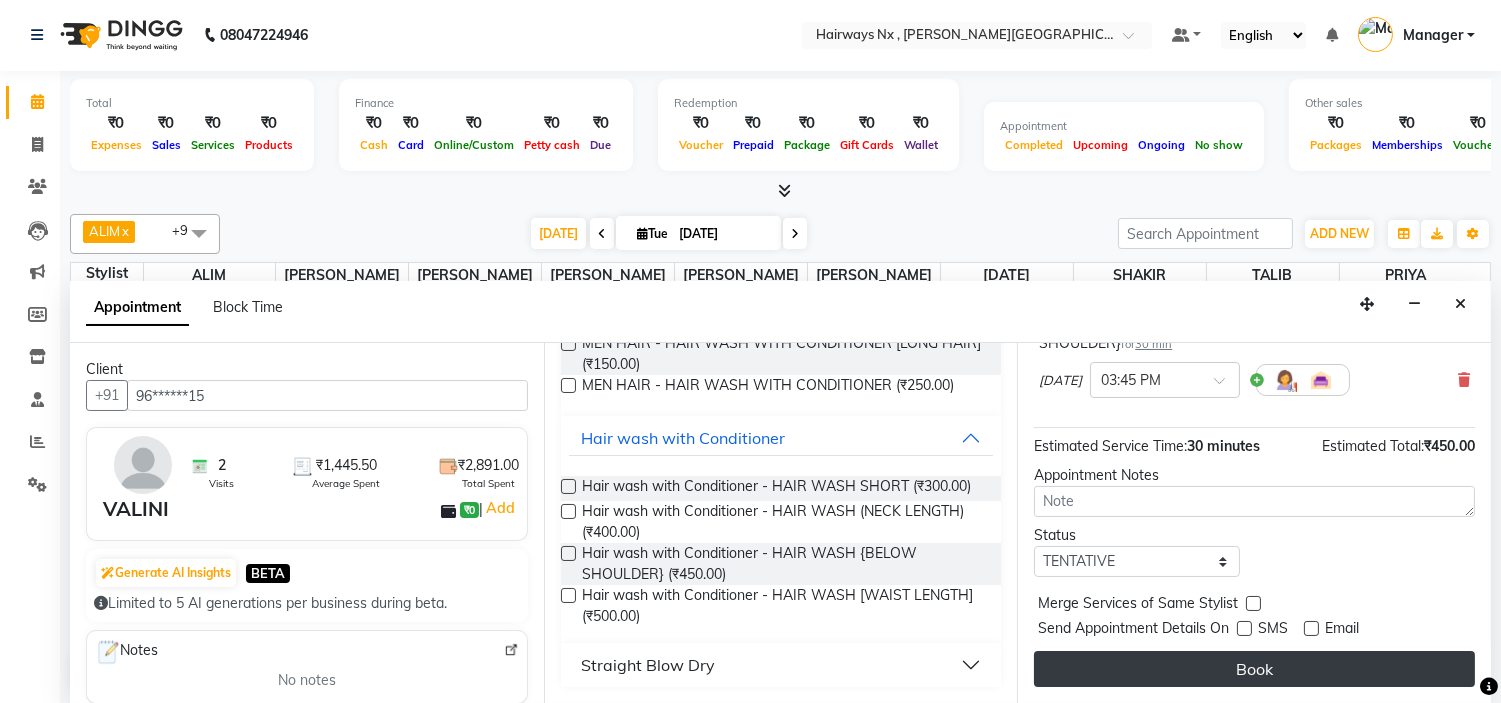 click on "Book" at bounding box center [1254, 669] 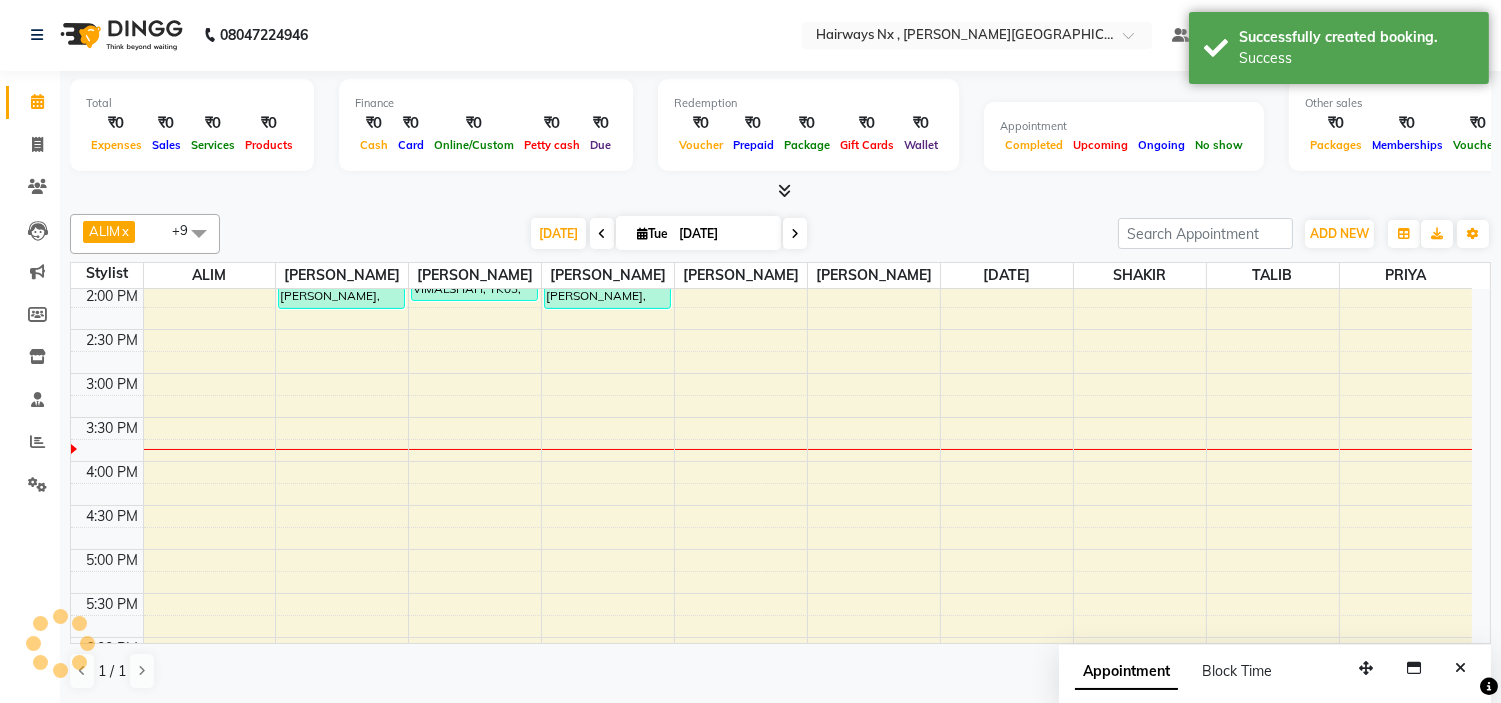 scroll, scrollTop: 0, scrollLeft: 0, axis: both 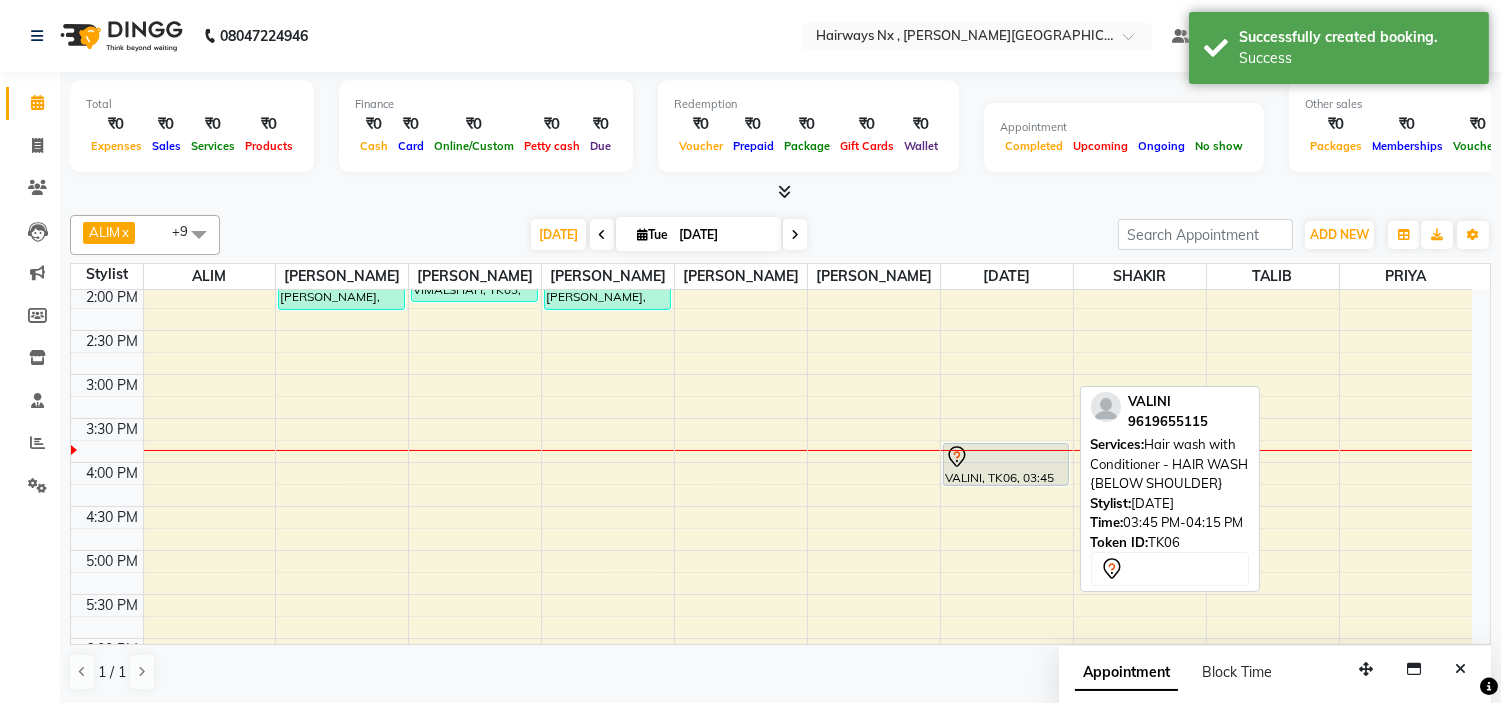 click on "VALINI, TK06, 03:45 PM-04:15 PM, Hair wash with Conditioner - HAIR WASH {BELOW SHOULDER}" at bounding box center [1006, 464] 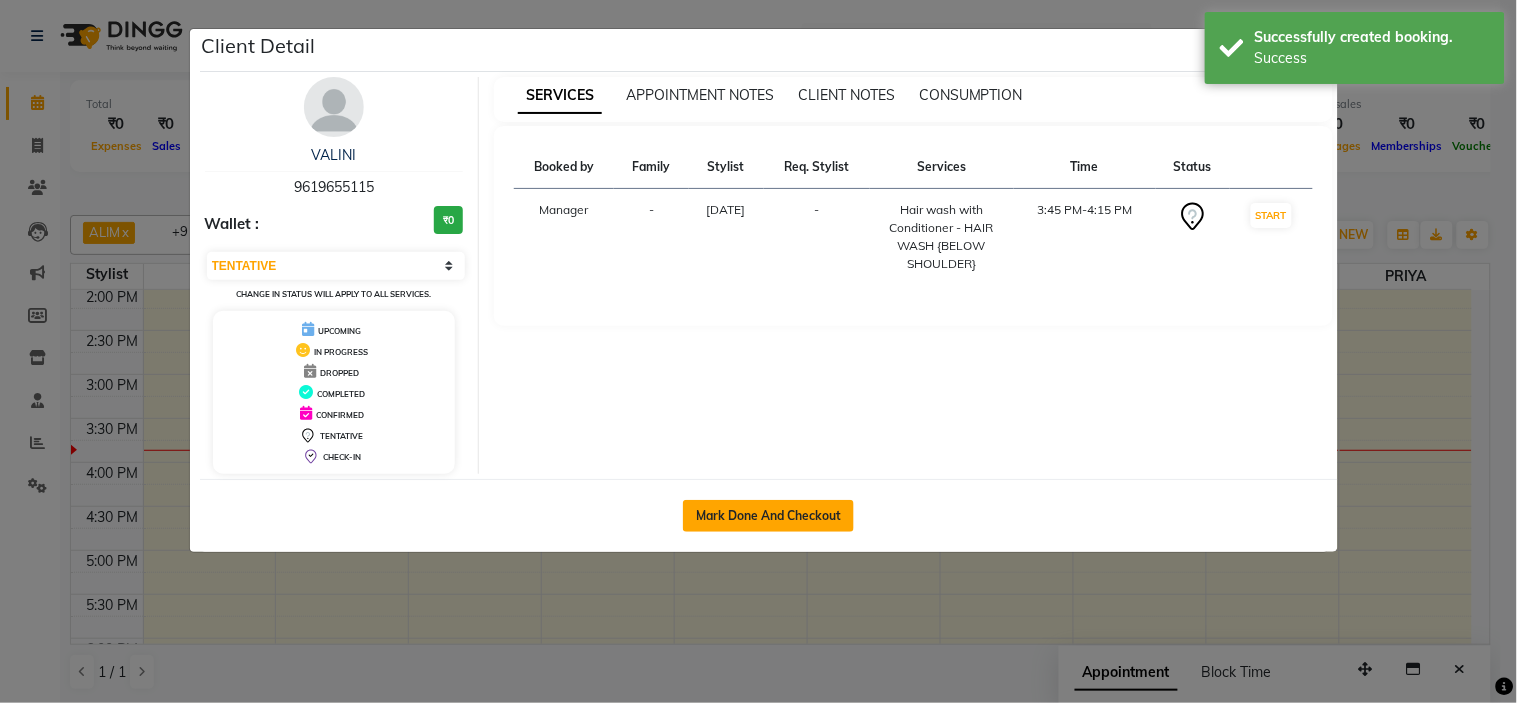 click on "Mark Done And Checkout" 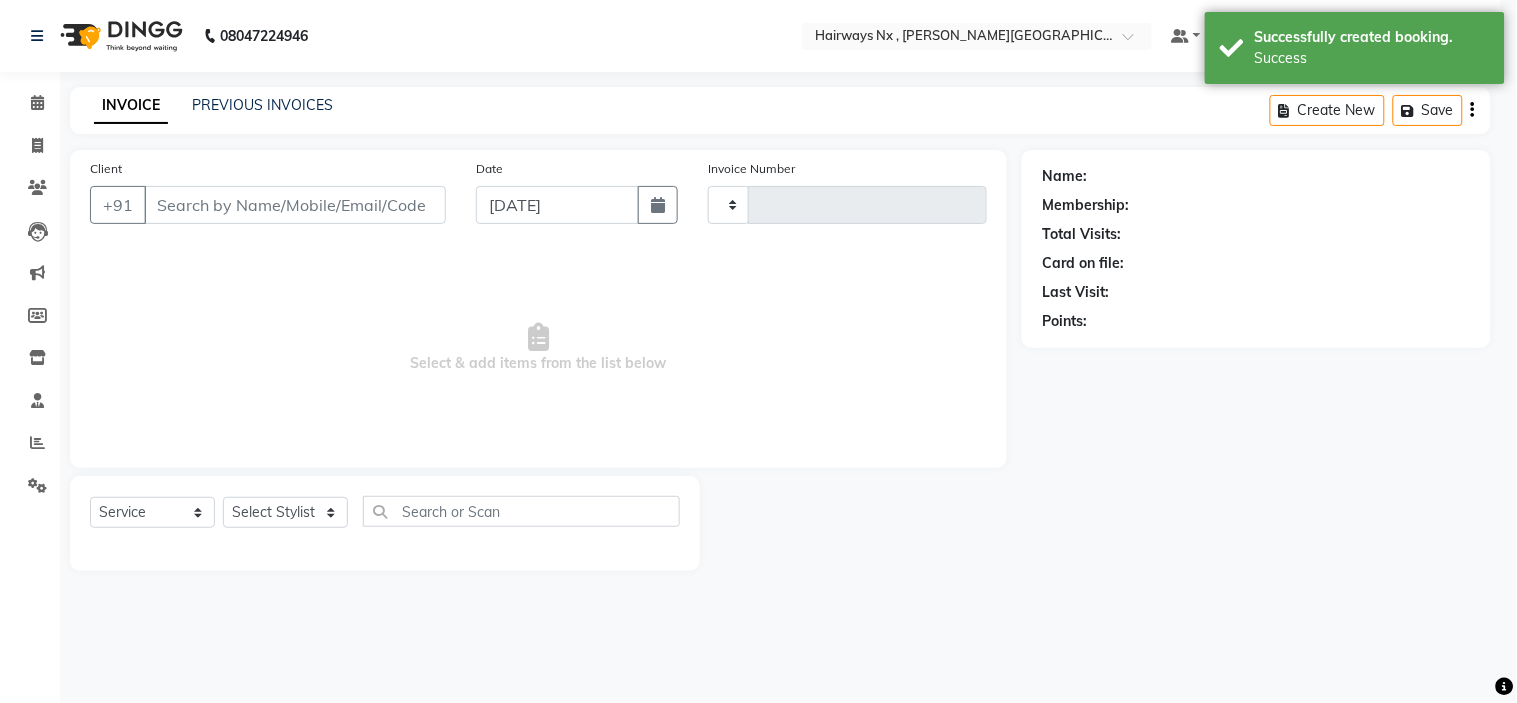 type on "0699" 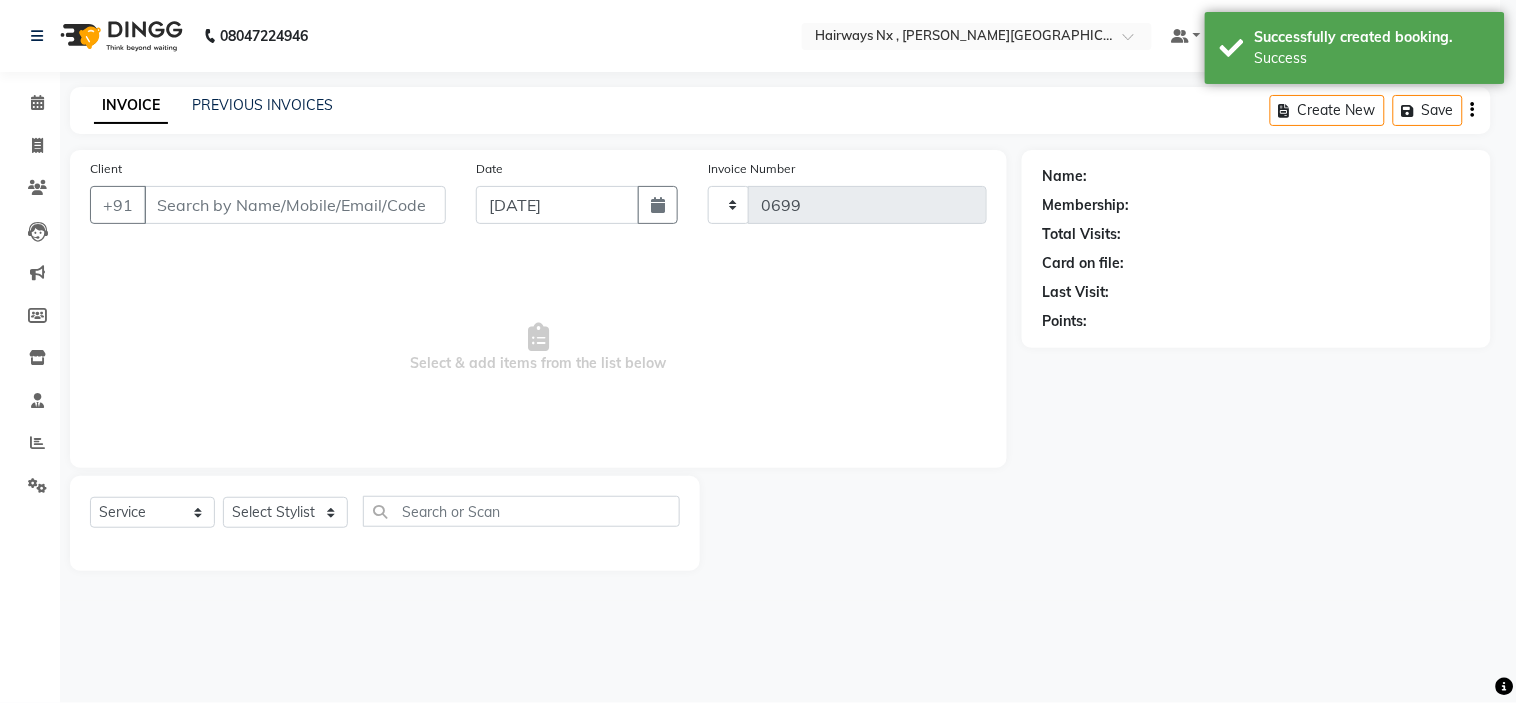 select on "778" 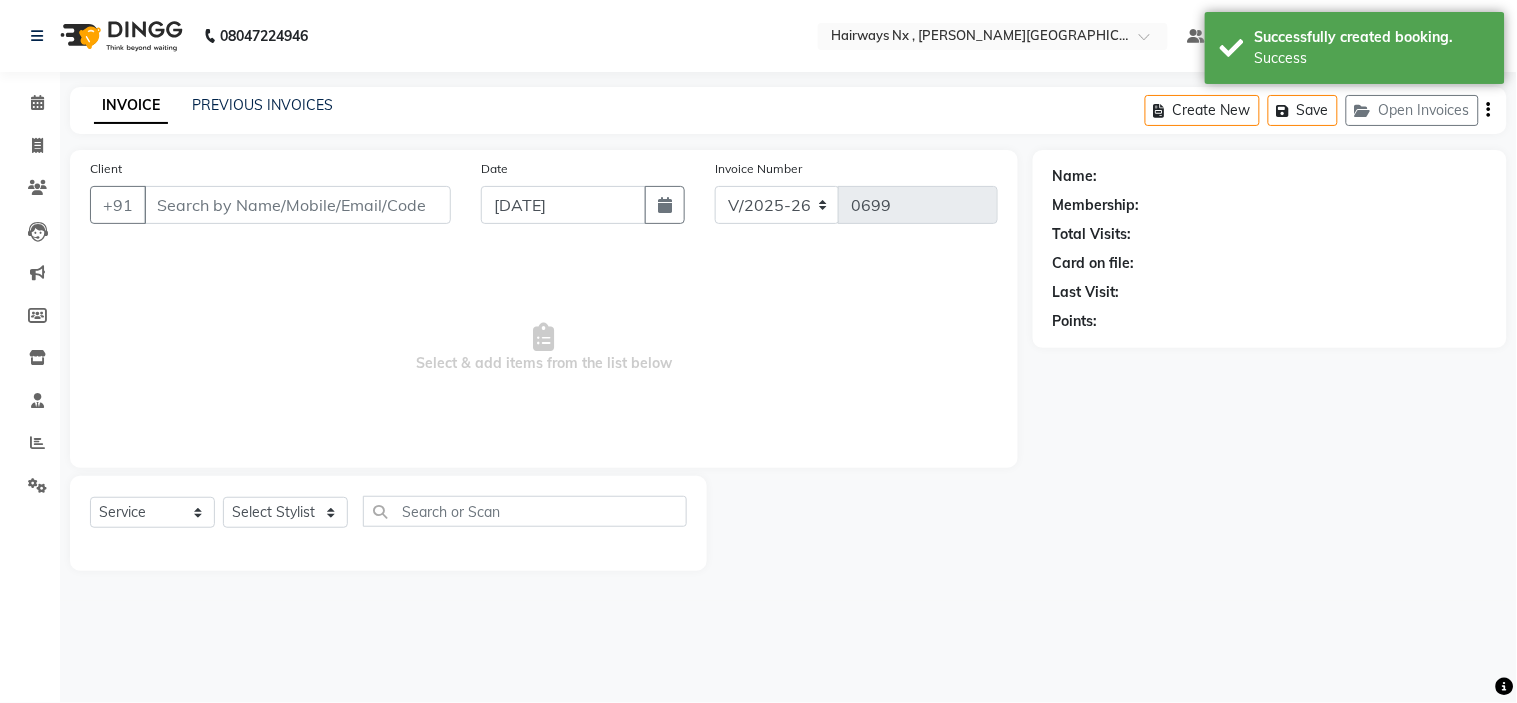 type on "96******15" 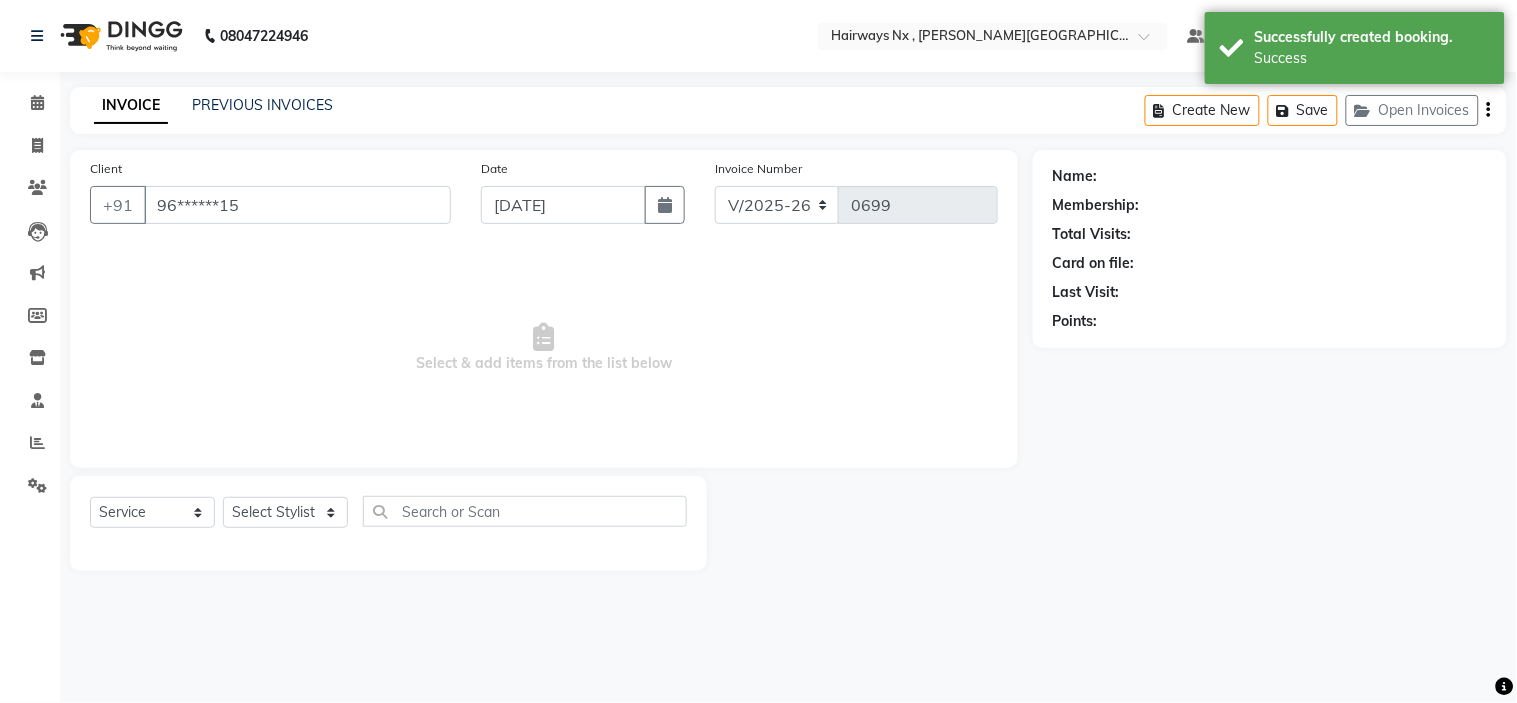 select on "66431" 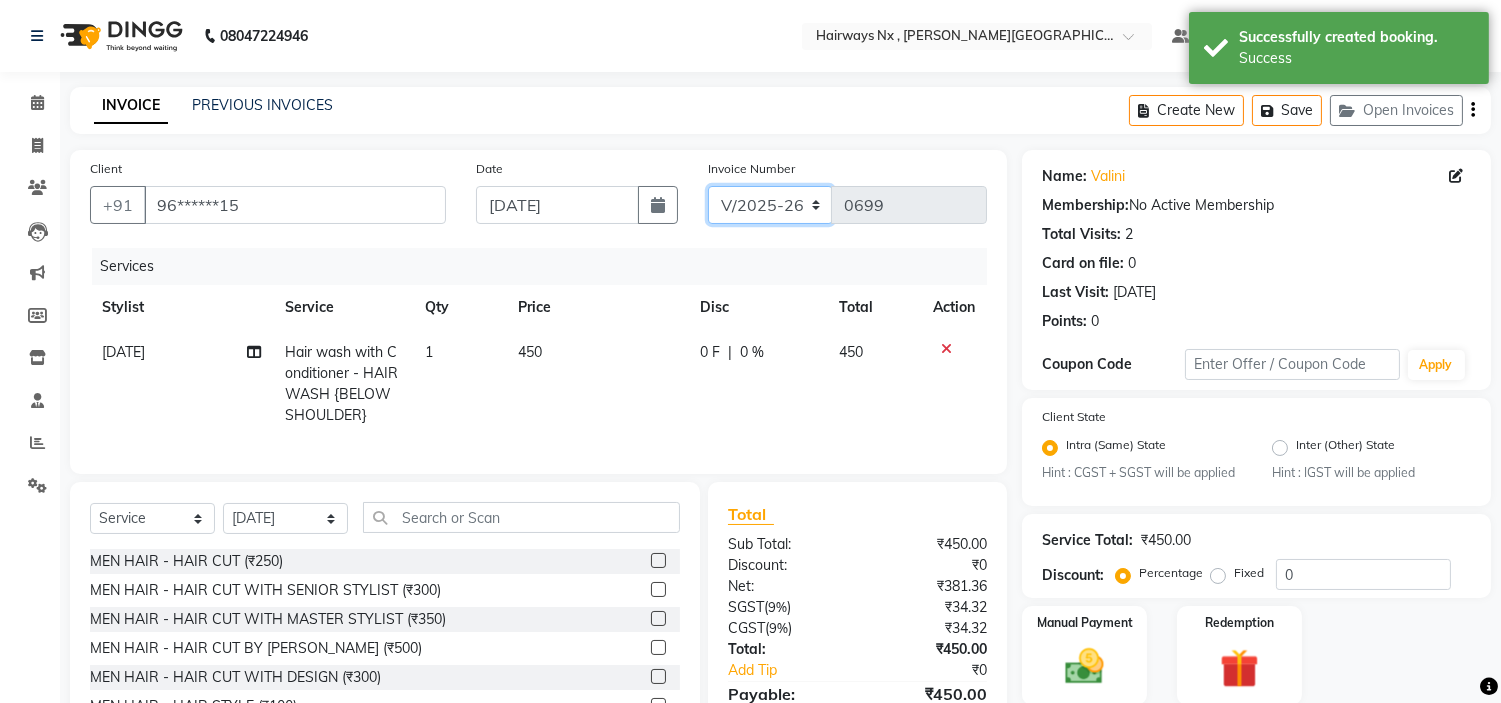 click on "INV/25-26 V/2025-26" 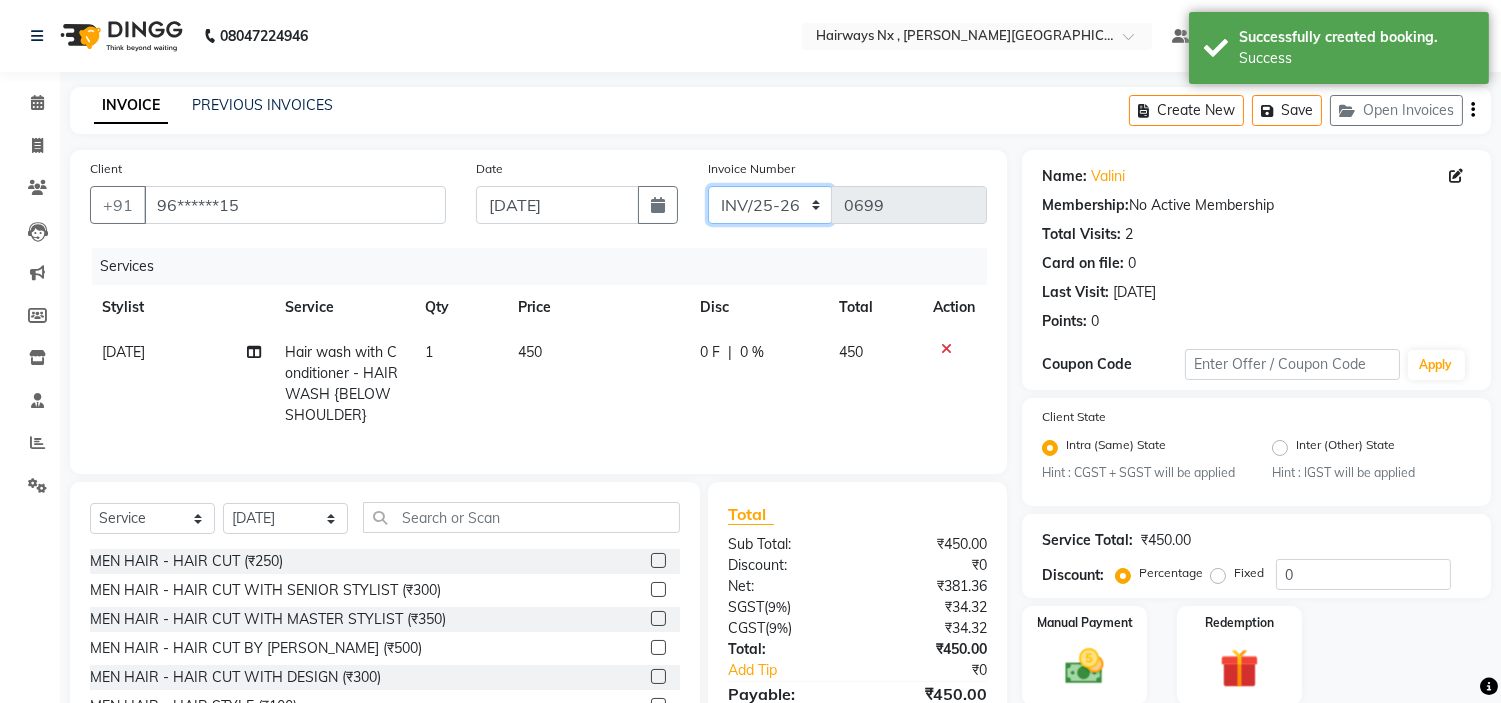 click on "INV/25-26 V/2025-26" 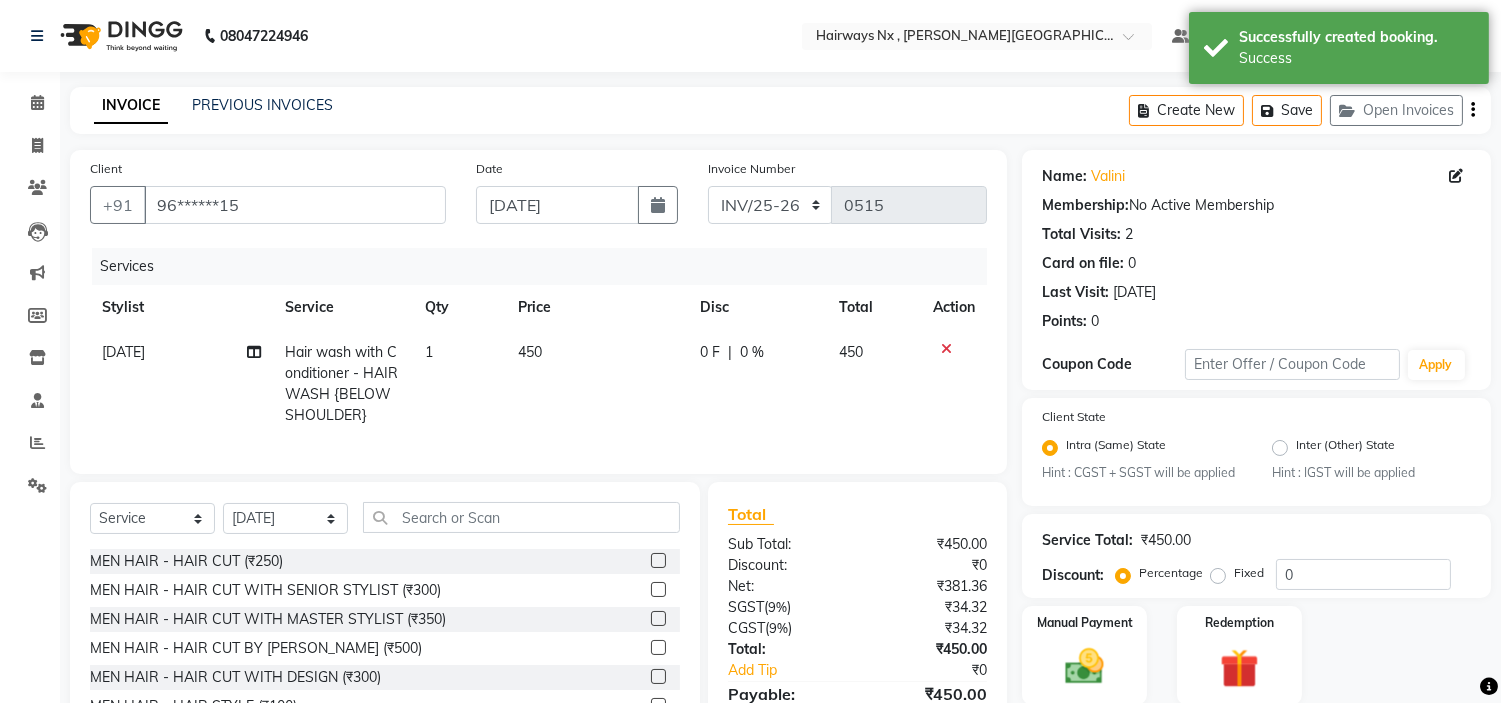 click 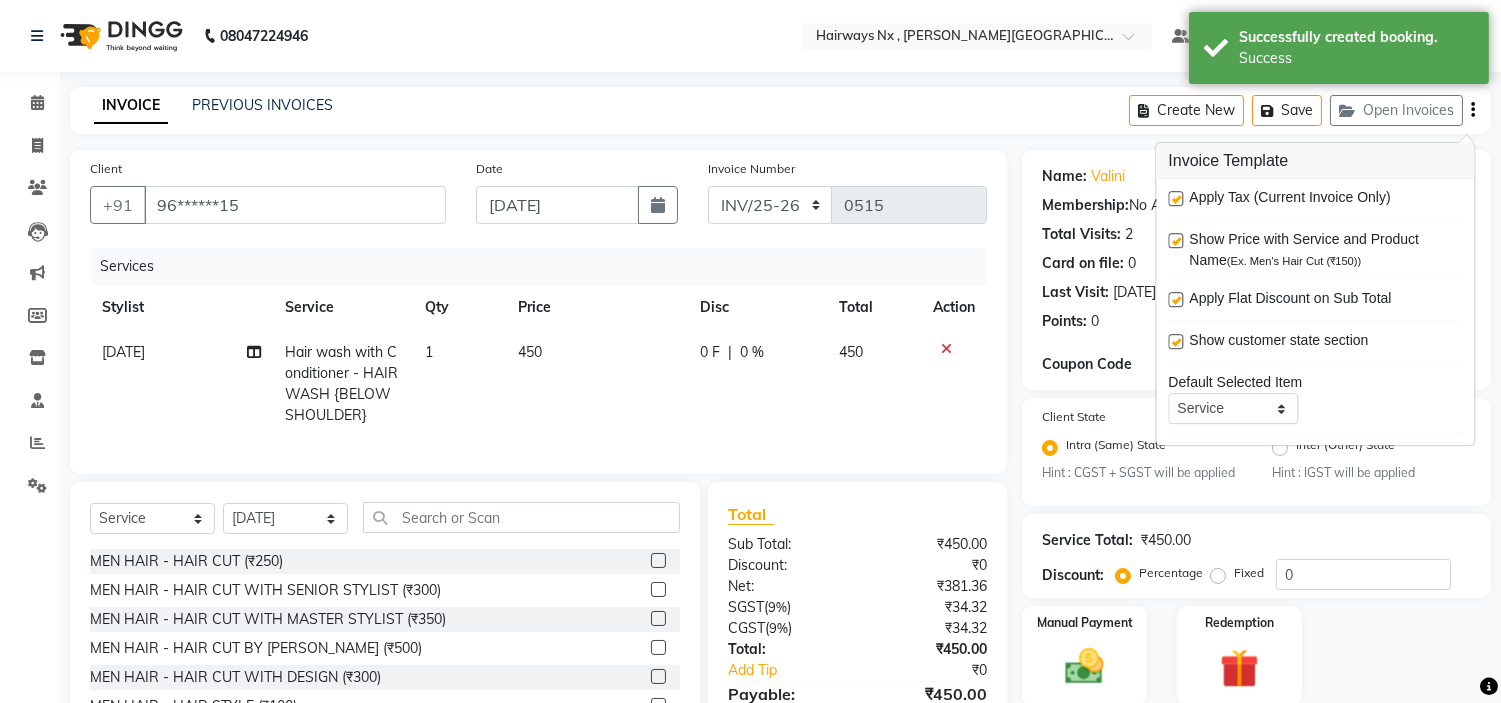 click at bounding box center (1175, 198) 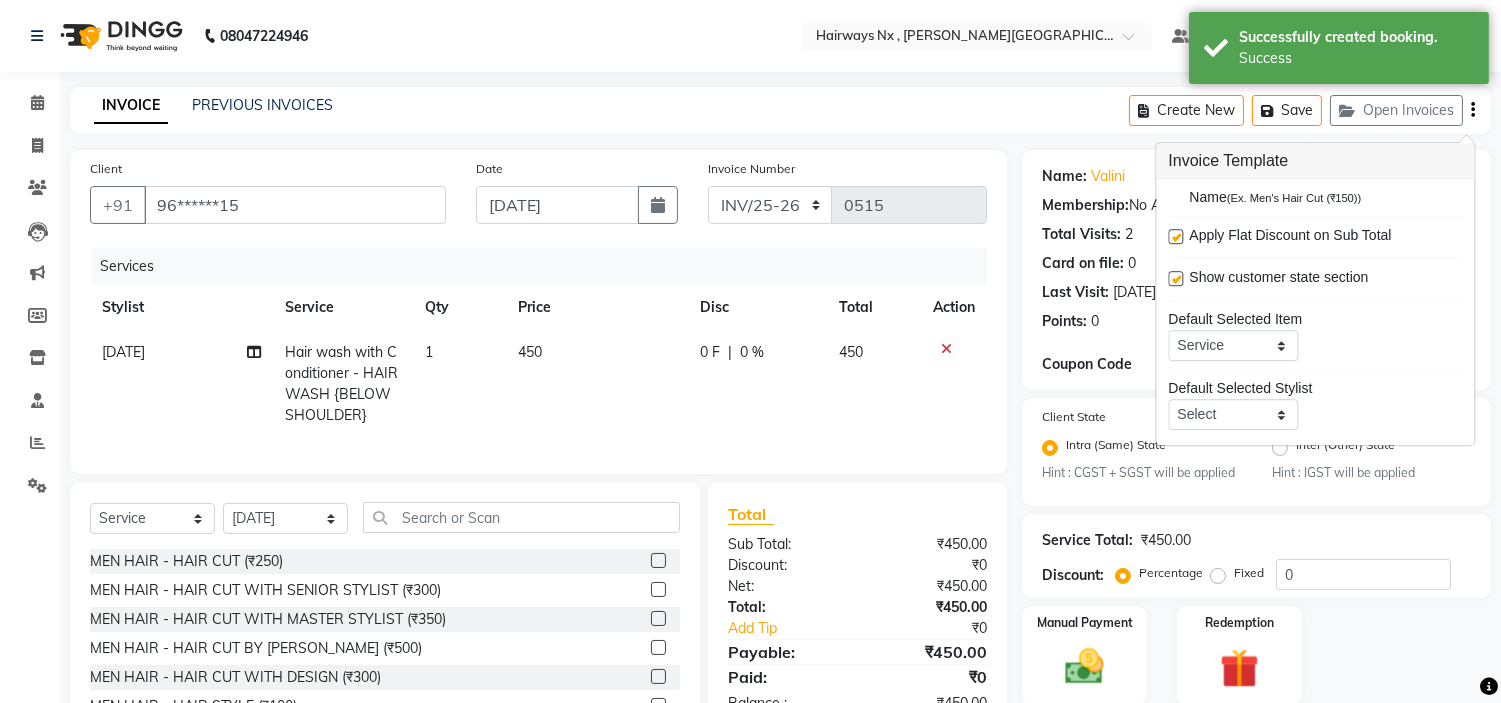 scroll, scrollTop: 97, scrollLeft: 0, axis: vertical 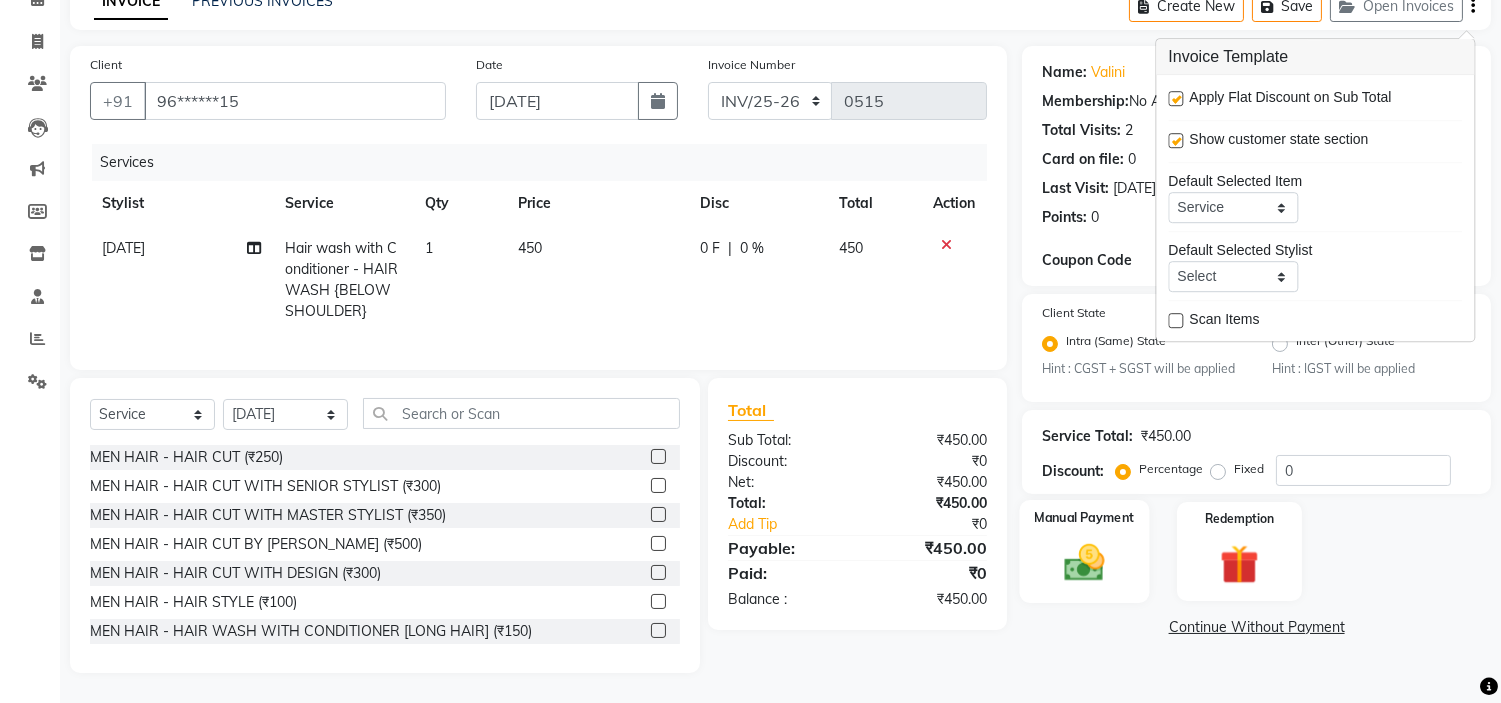 click 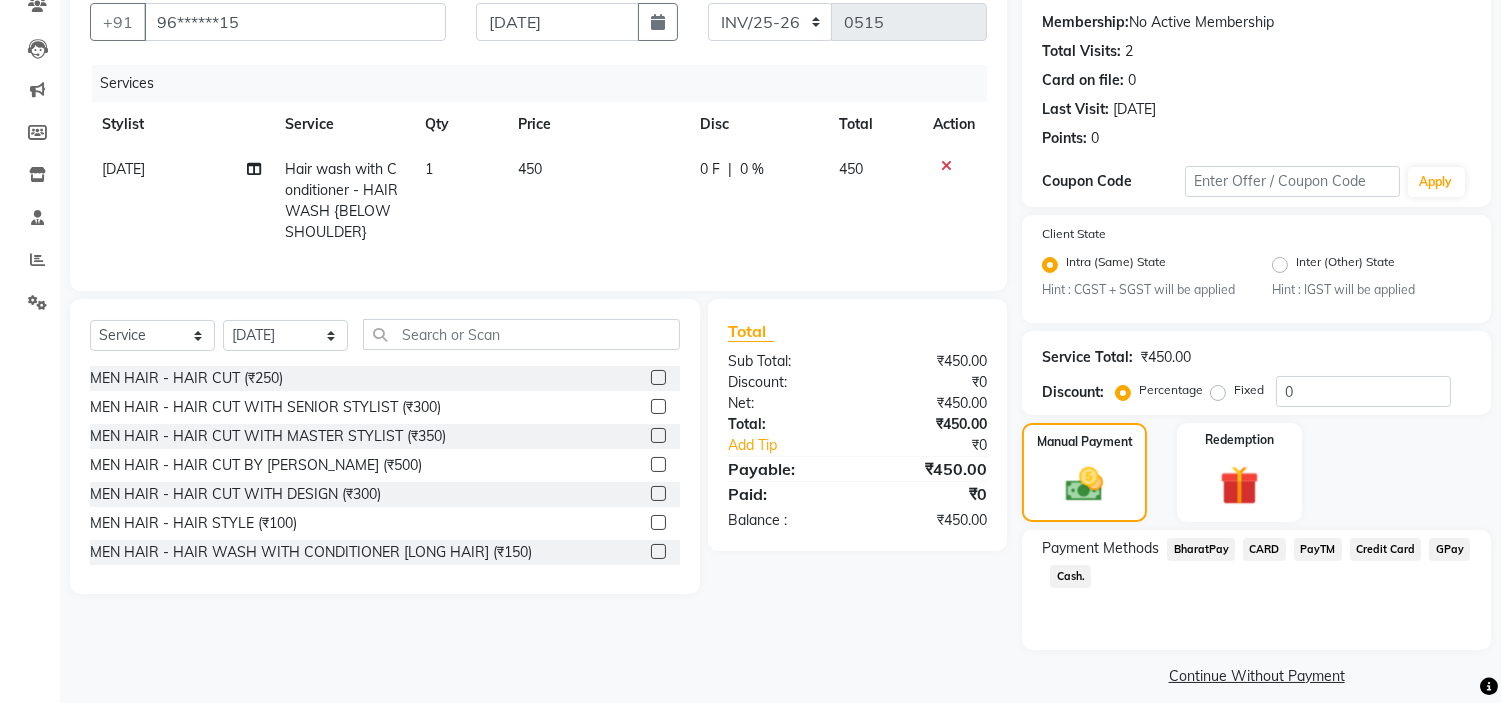 scroll, scrollTop: 201, scrollLeft: 0, axis: vertical 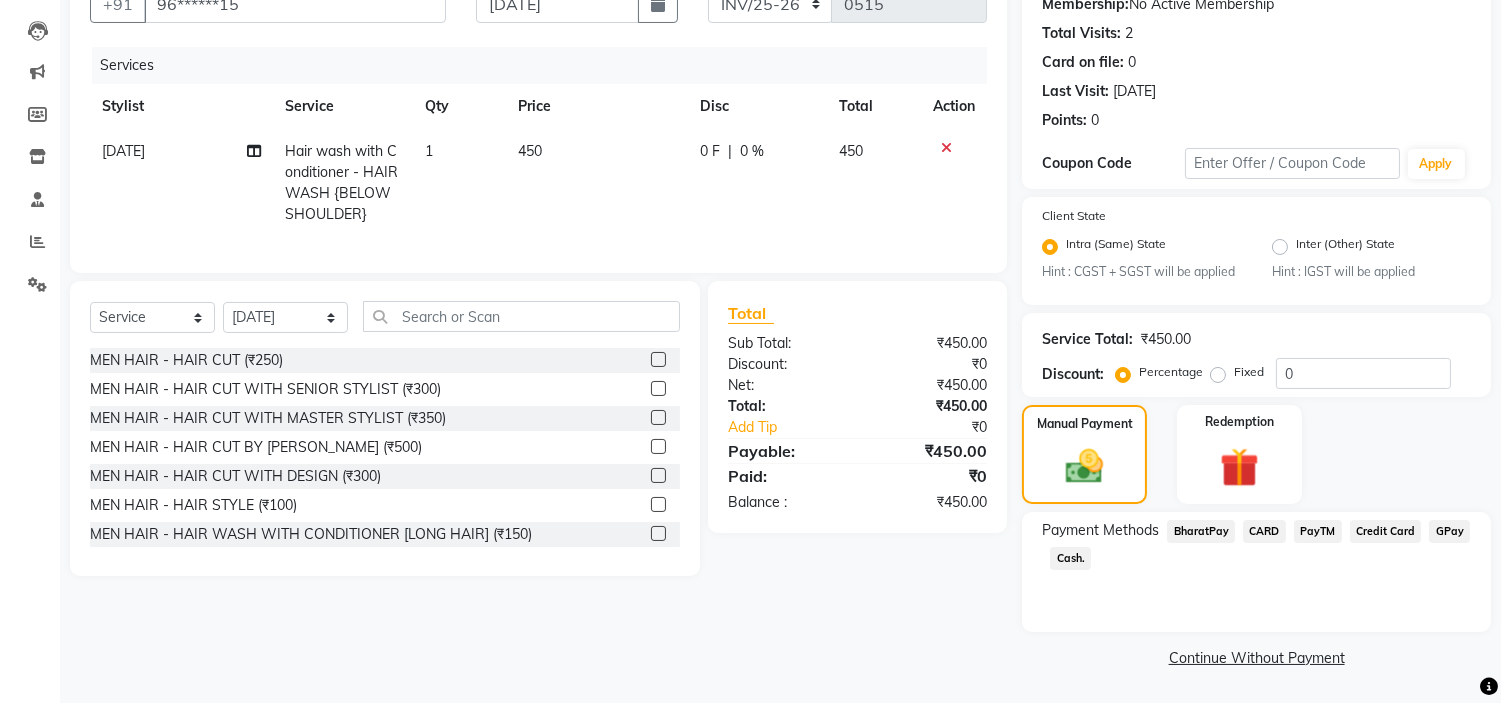 click on "Cash." 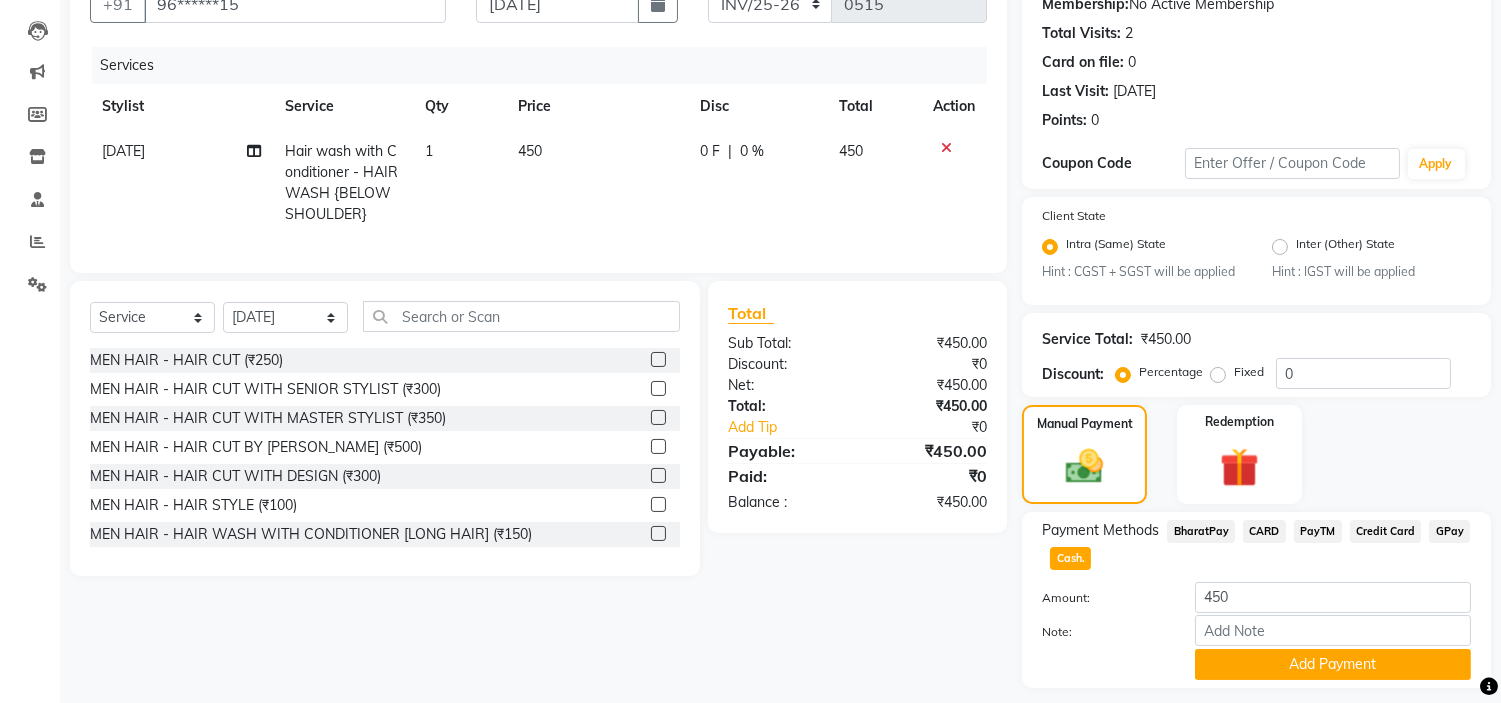 scroll, scrollTop: 257, scrollLeft: 0, axis: vertical 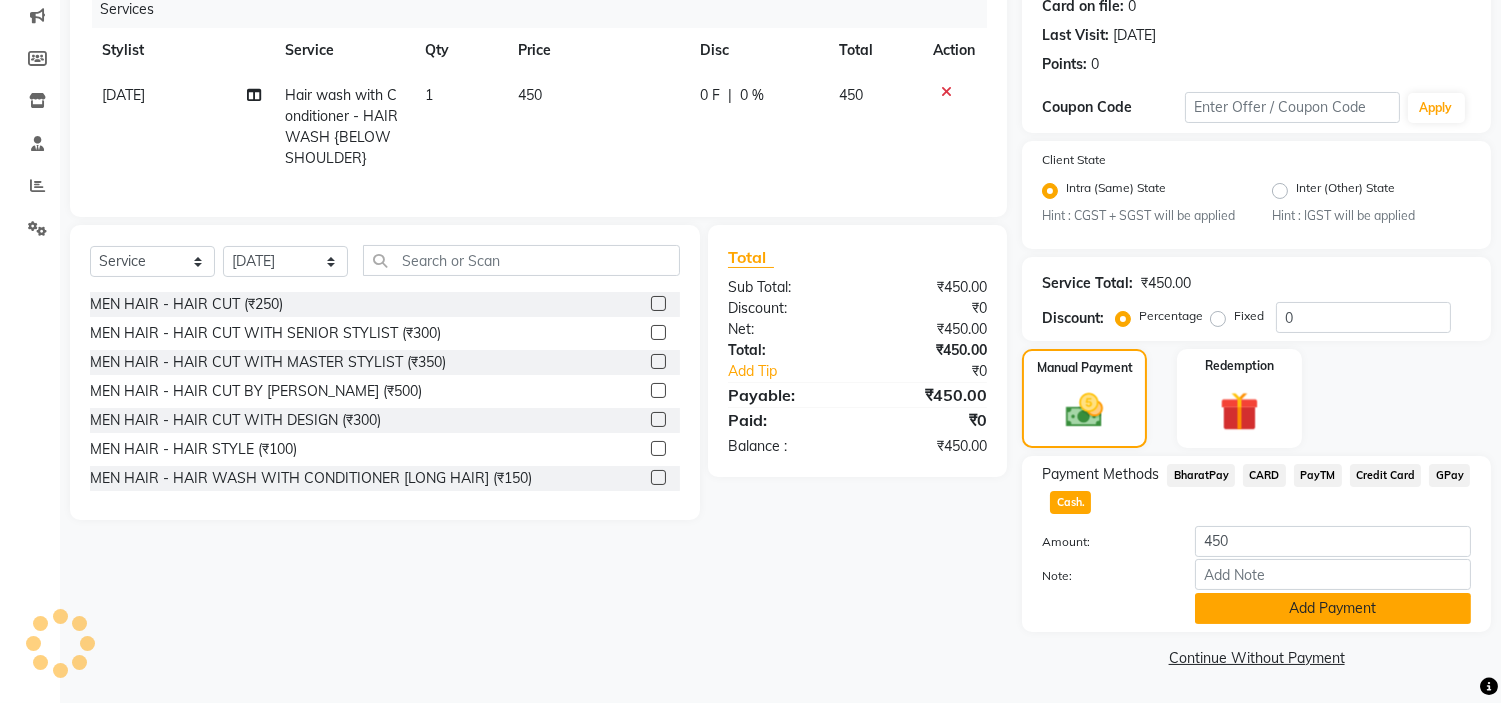 click on "Add Payment" 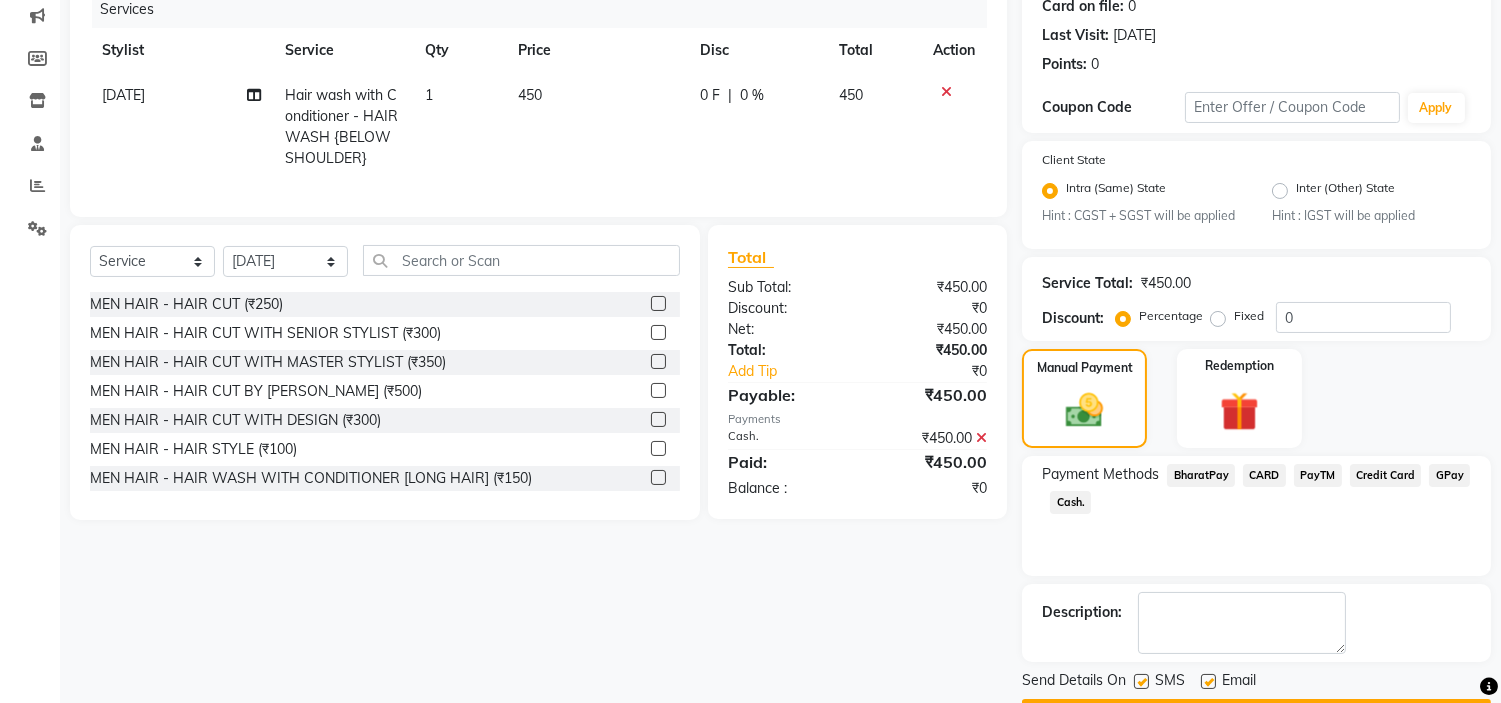 scroll, scrollTop: 314, scrollLeft: 0, axis: vertical 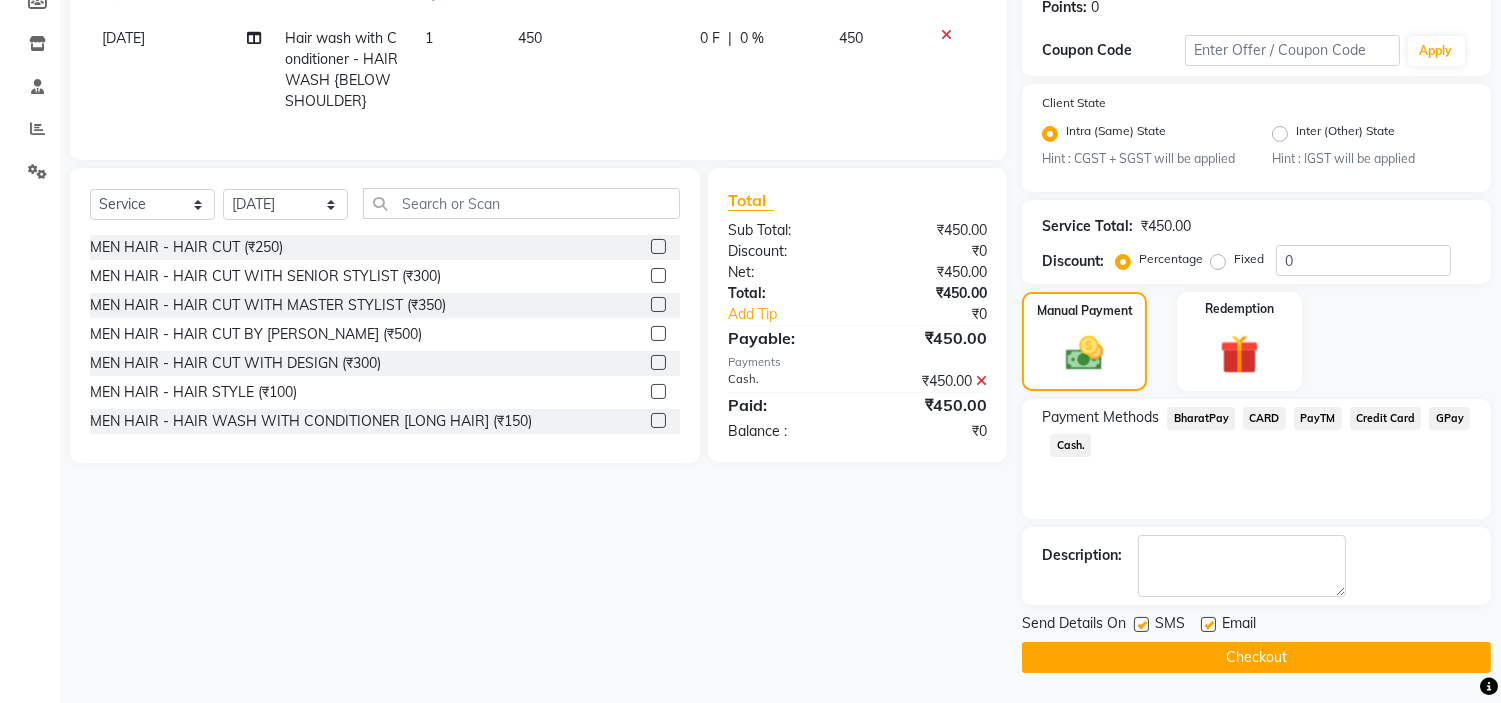 click 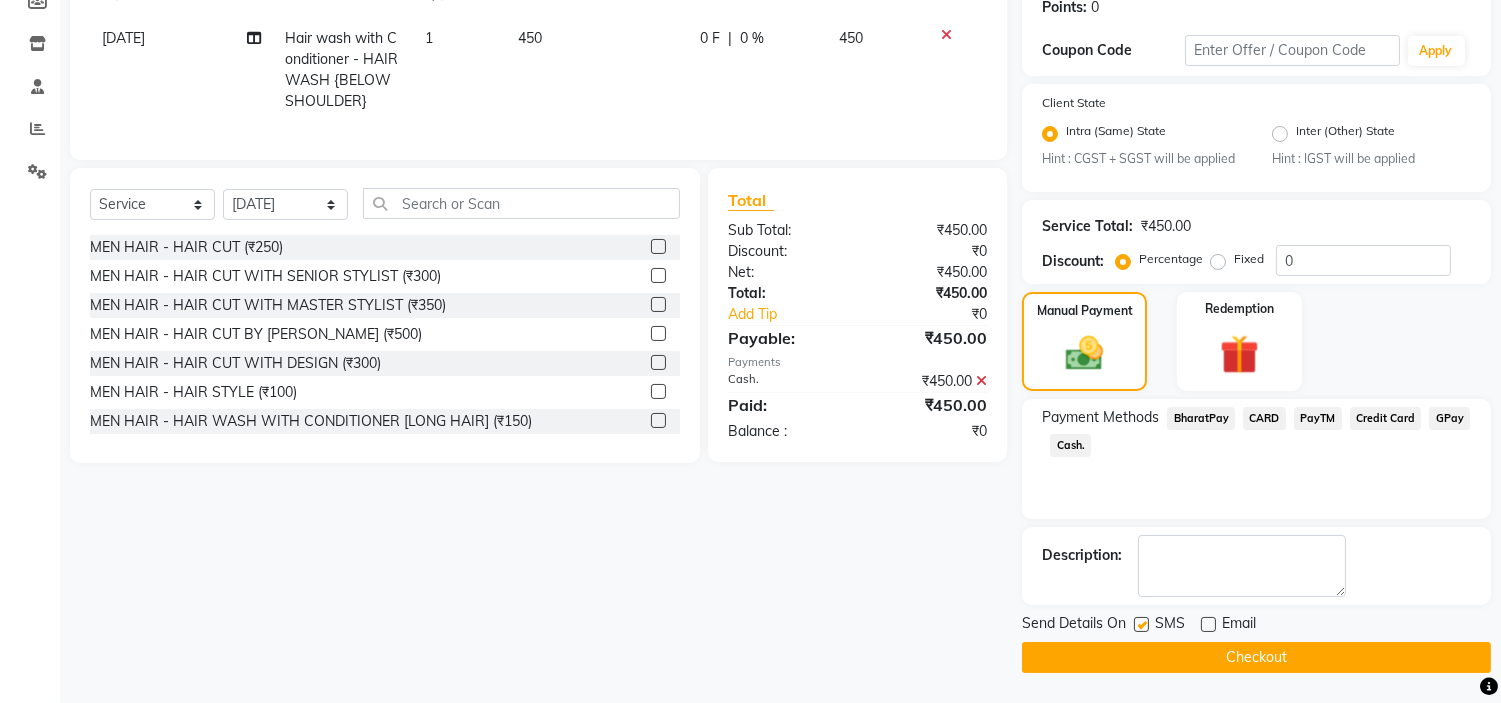 click 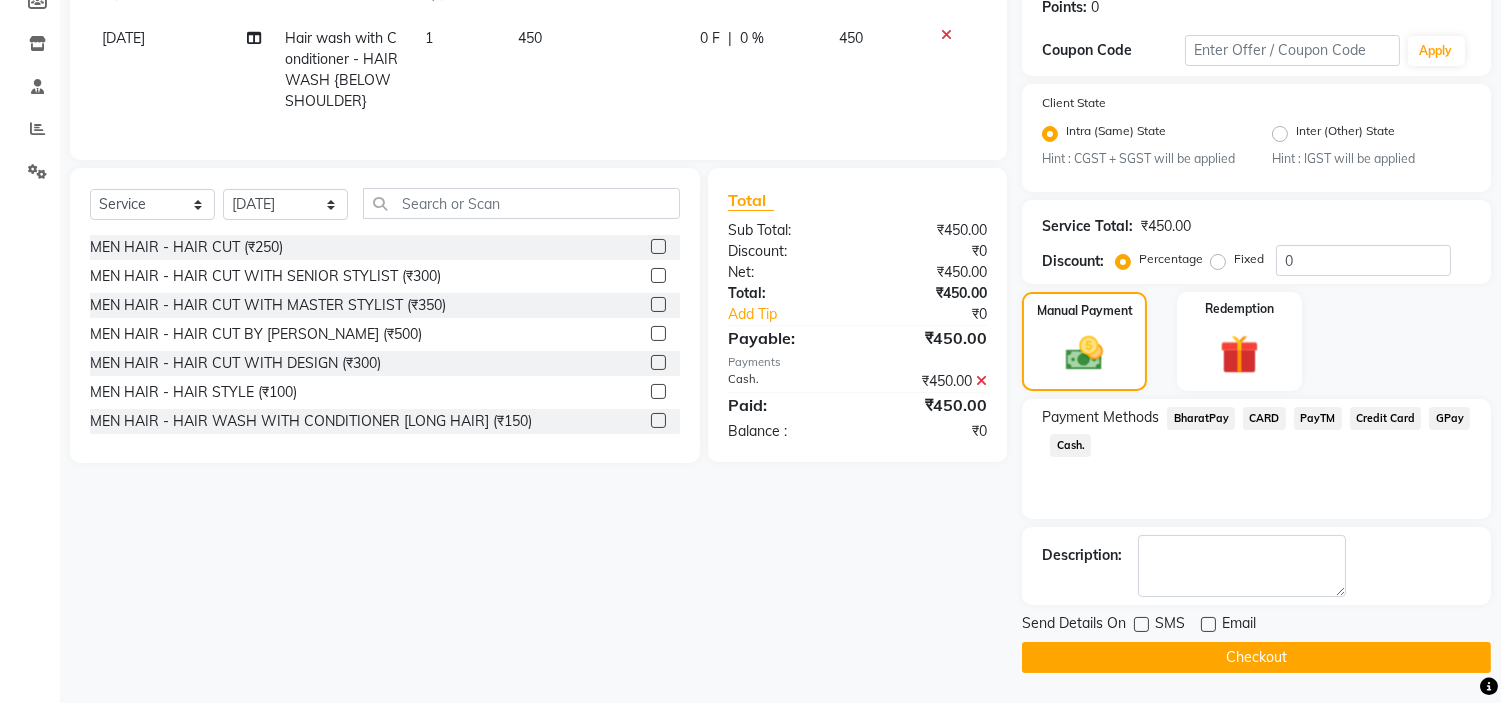 click on "Checkout" 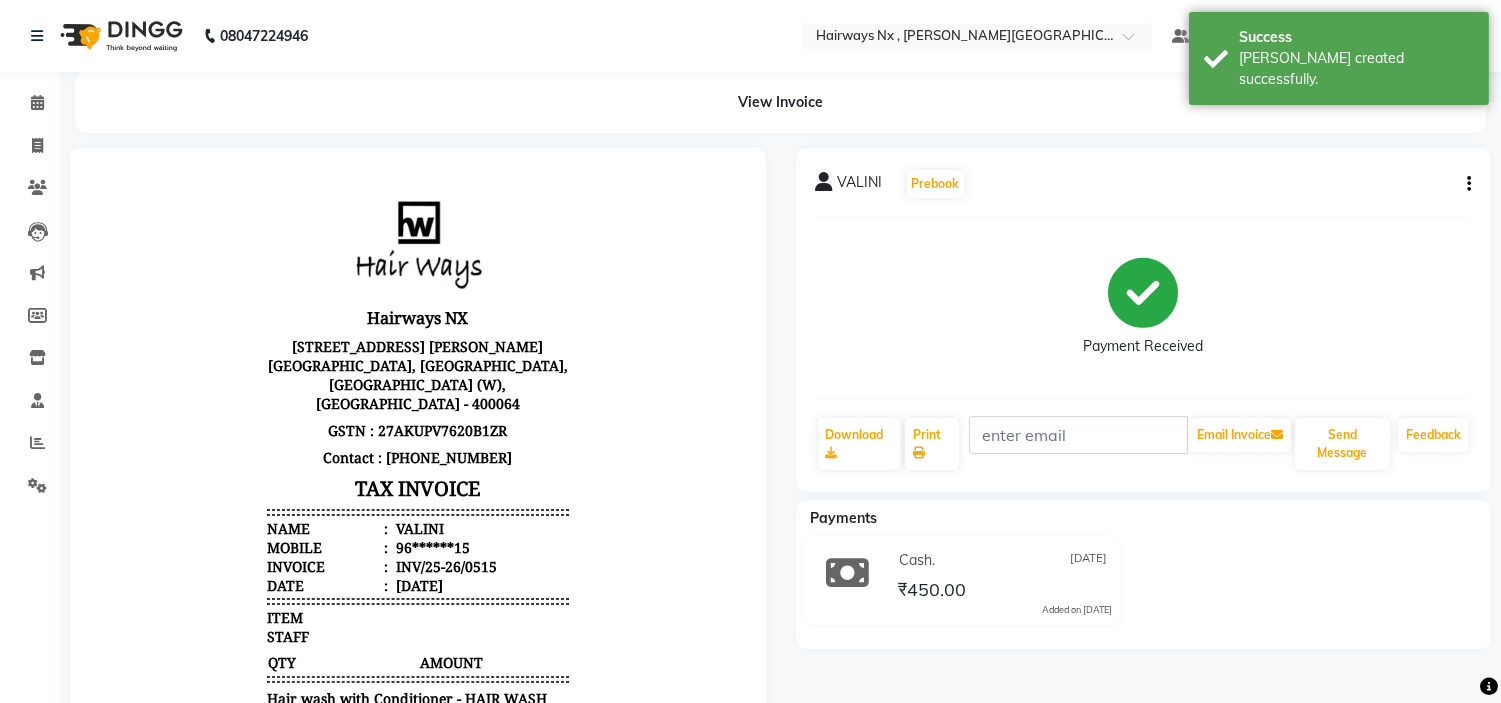 scroll, scrollTop: 0, scrollLeft: 0, axis: both 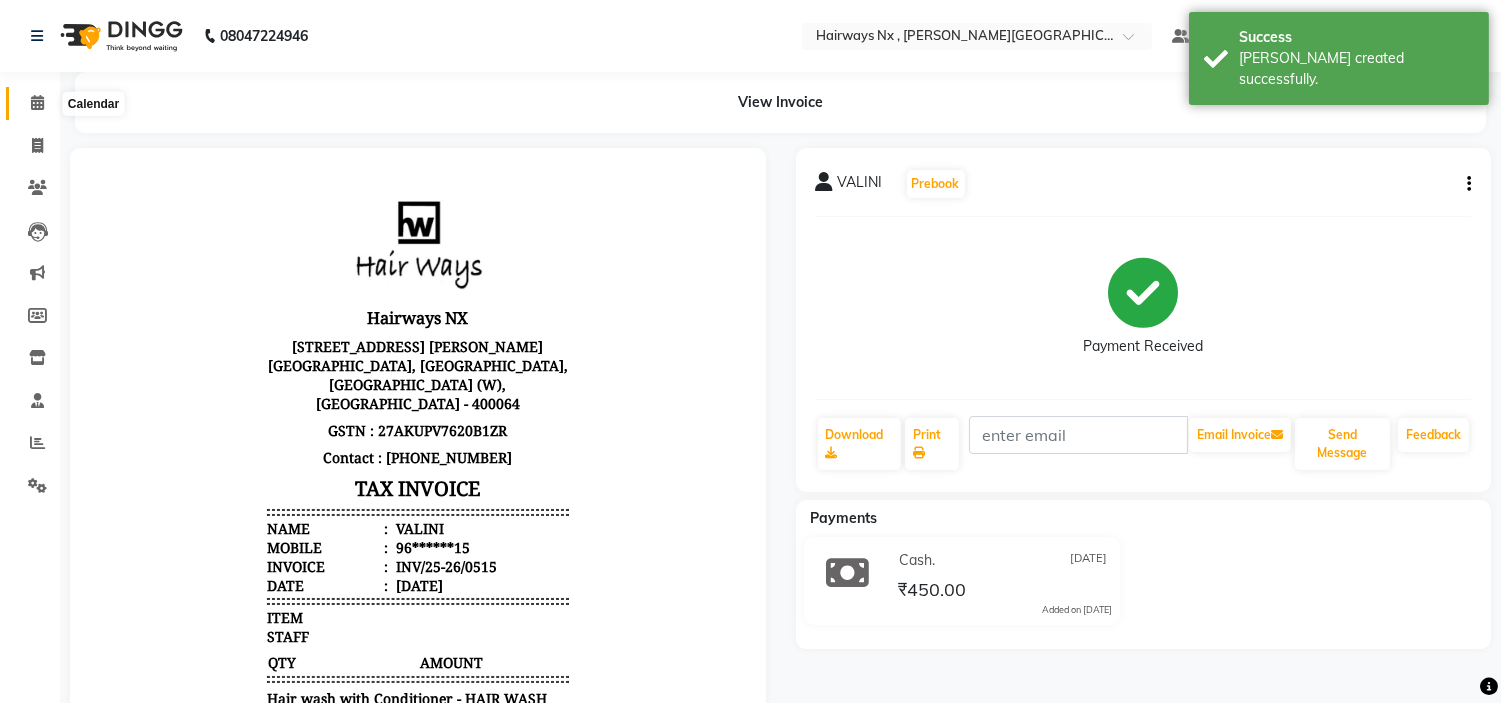 click 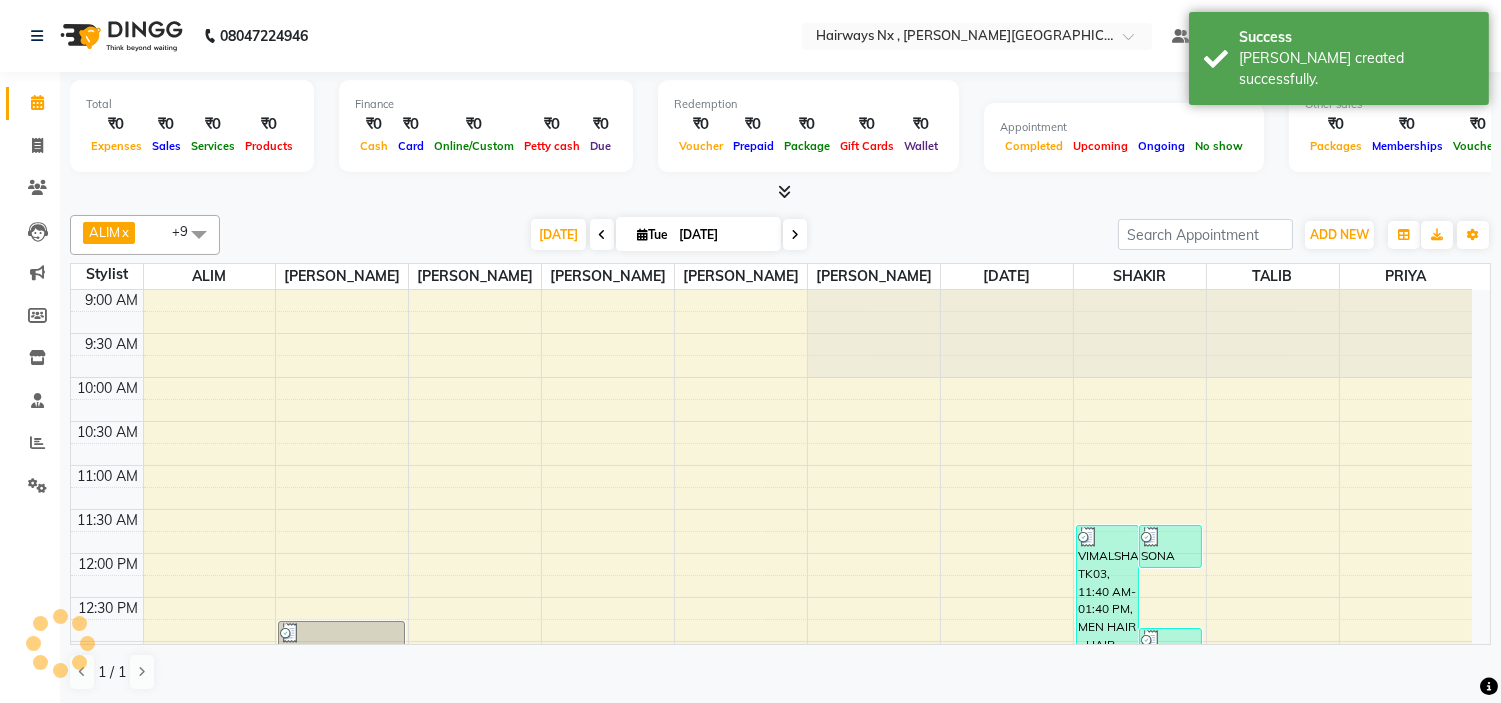 scroll, scrollTop: 0, scrollLeft: 0, axis: both 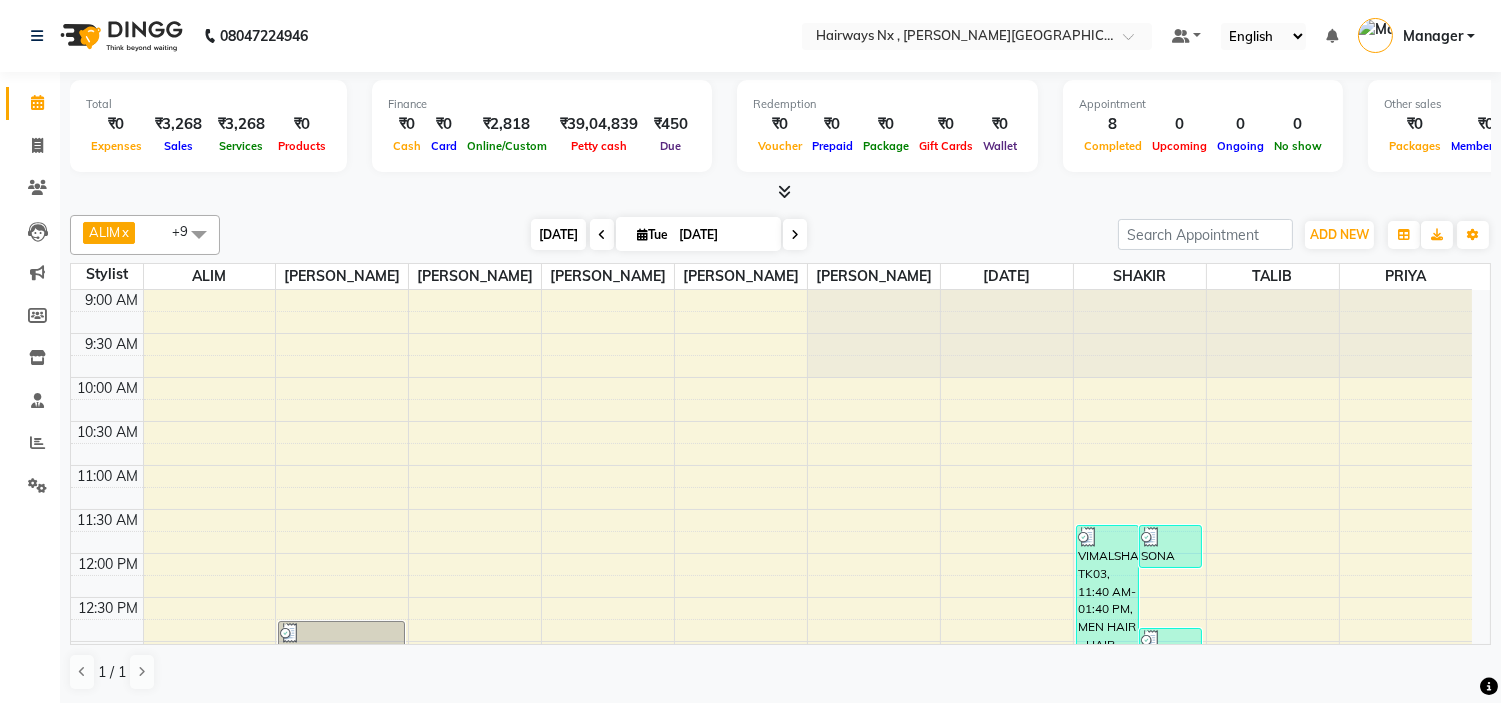 click on "[DATE]" at bounding box center (558, 234) 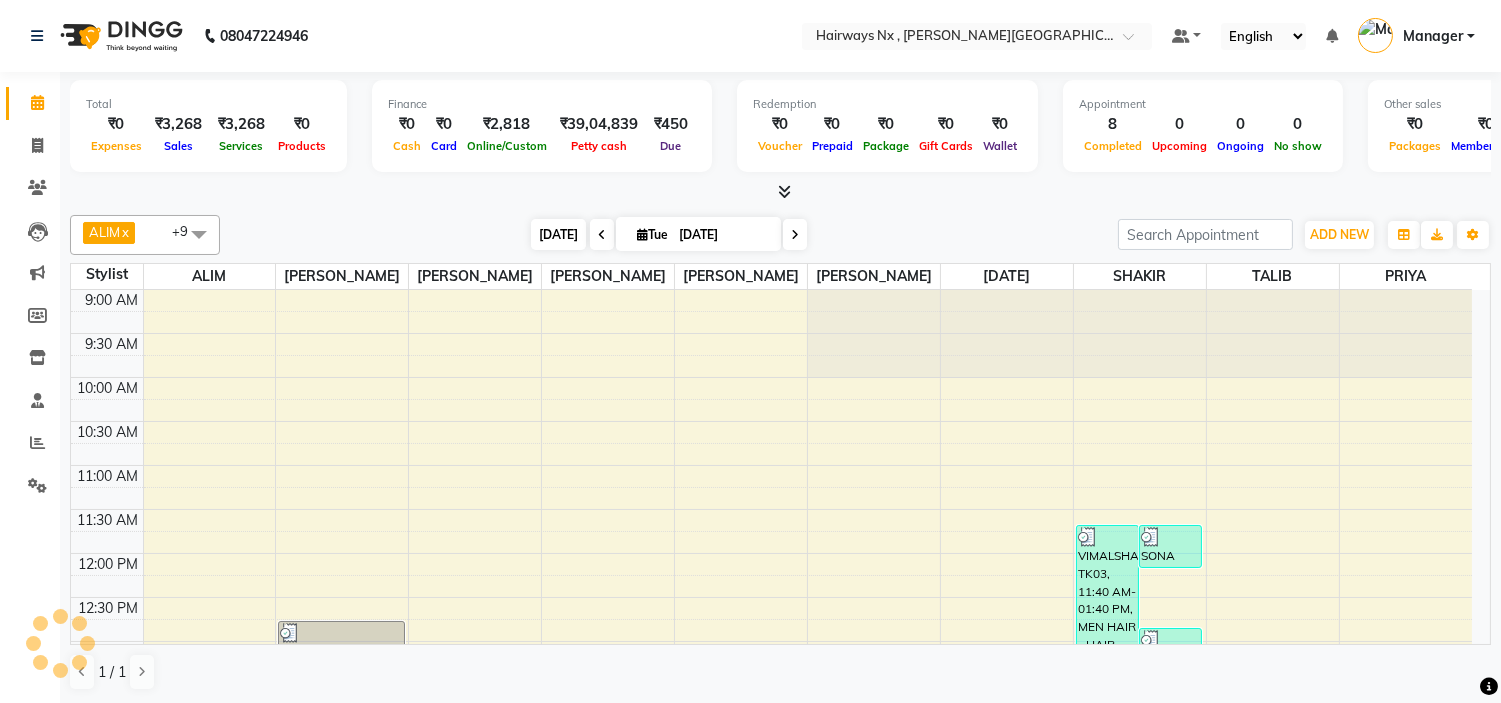 scroll, scrollTop: 620, scrollLeft: 0, axis: vertical 